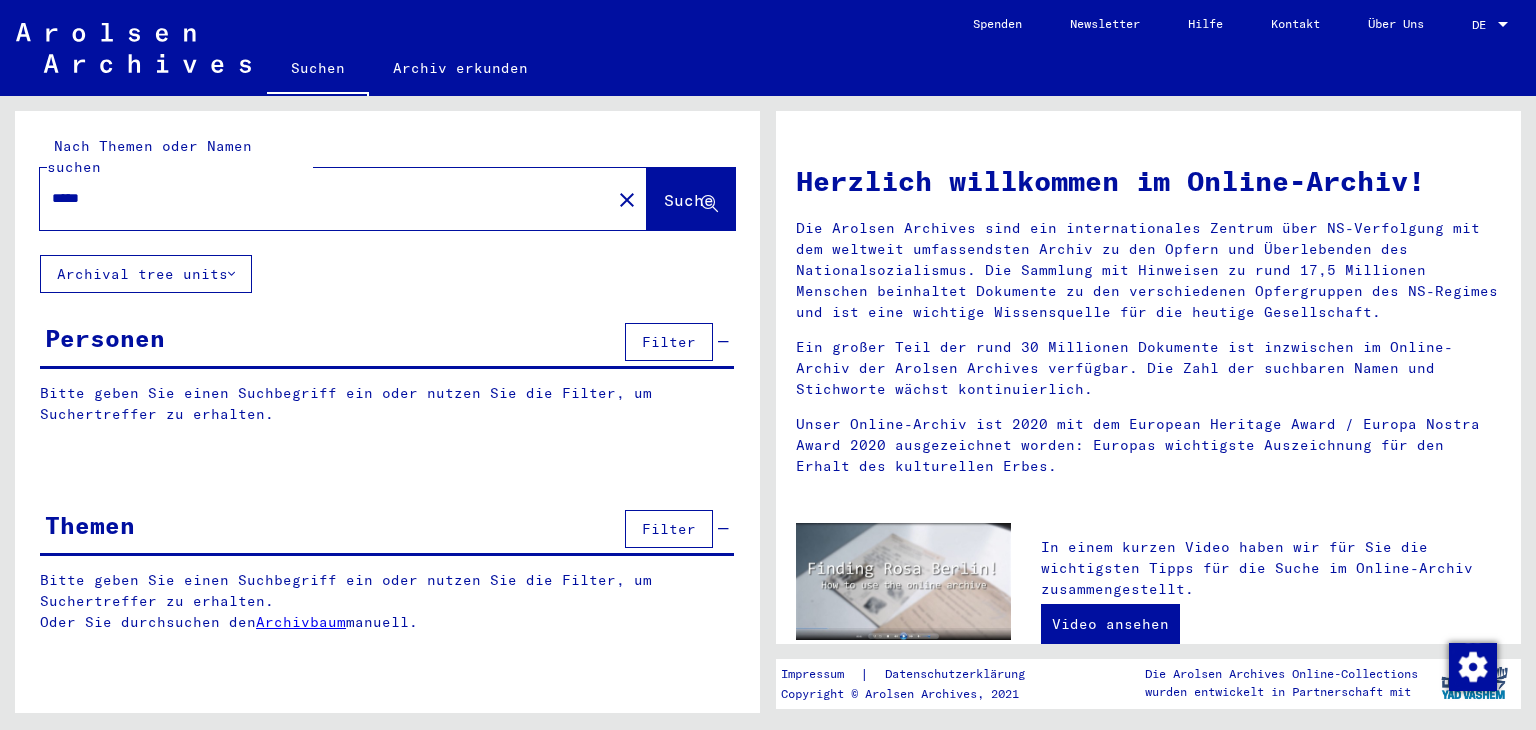 scroll, scrollTop: 0, scrollLeft: 0, axis: both 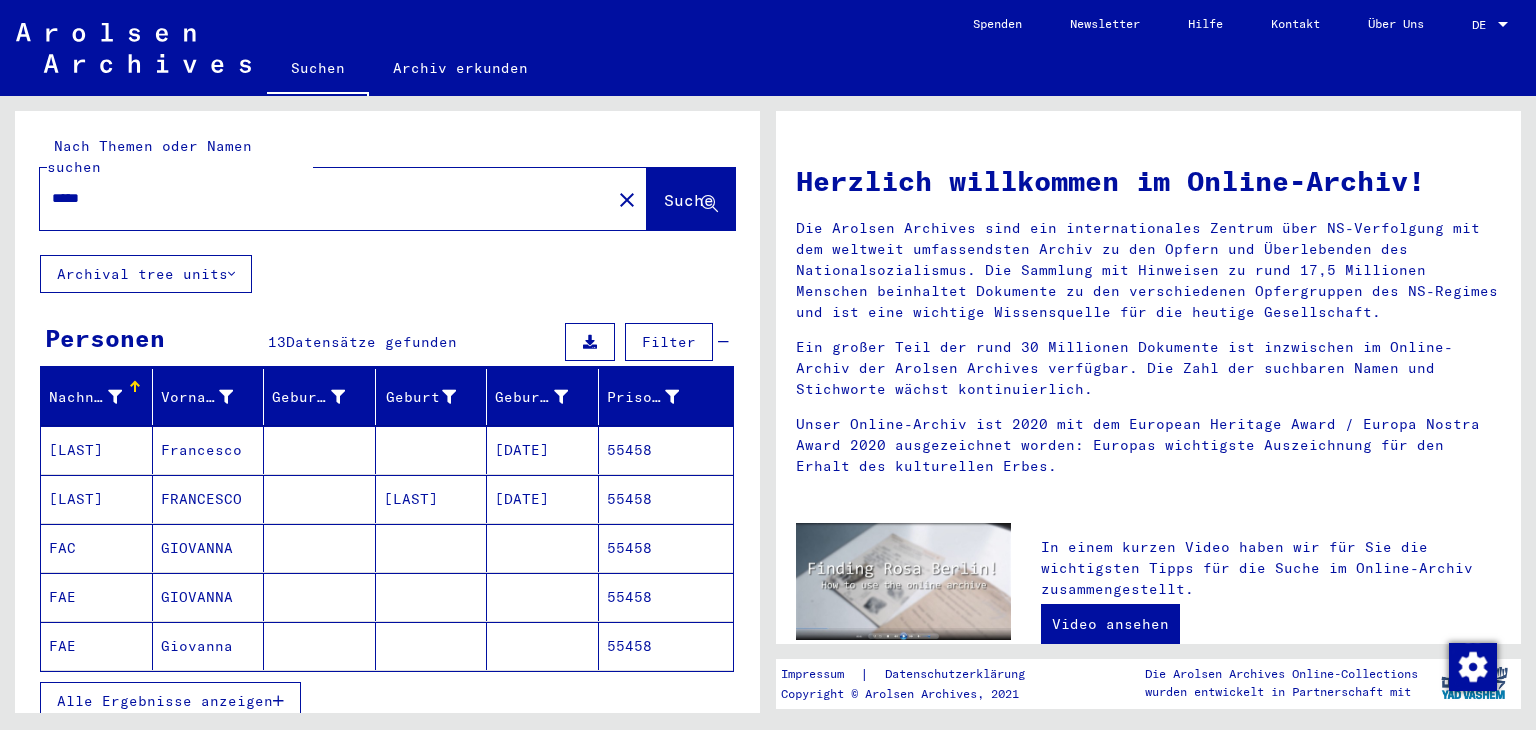 click on "Alle Ergebnisse anzeigen" at bounding box center [165, 701] 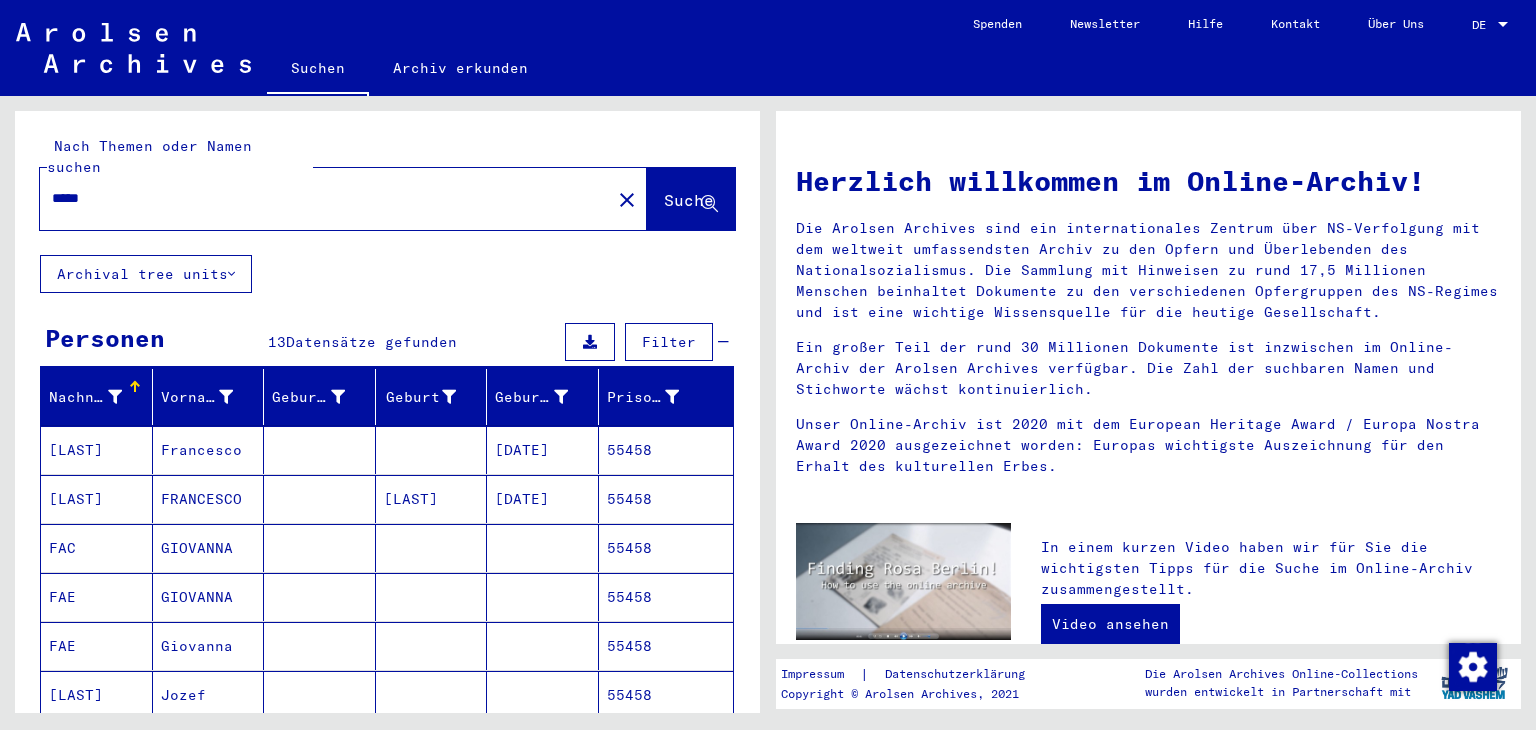 click on "55458" at bounding box center [666, 695] 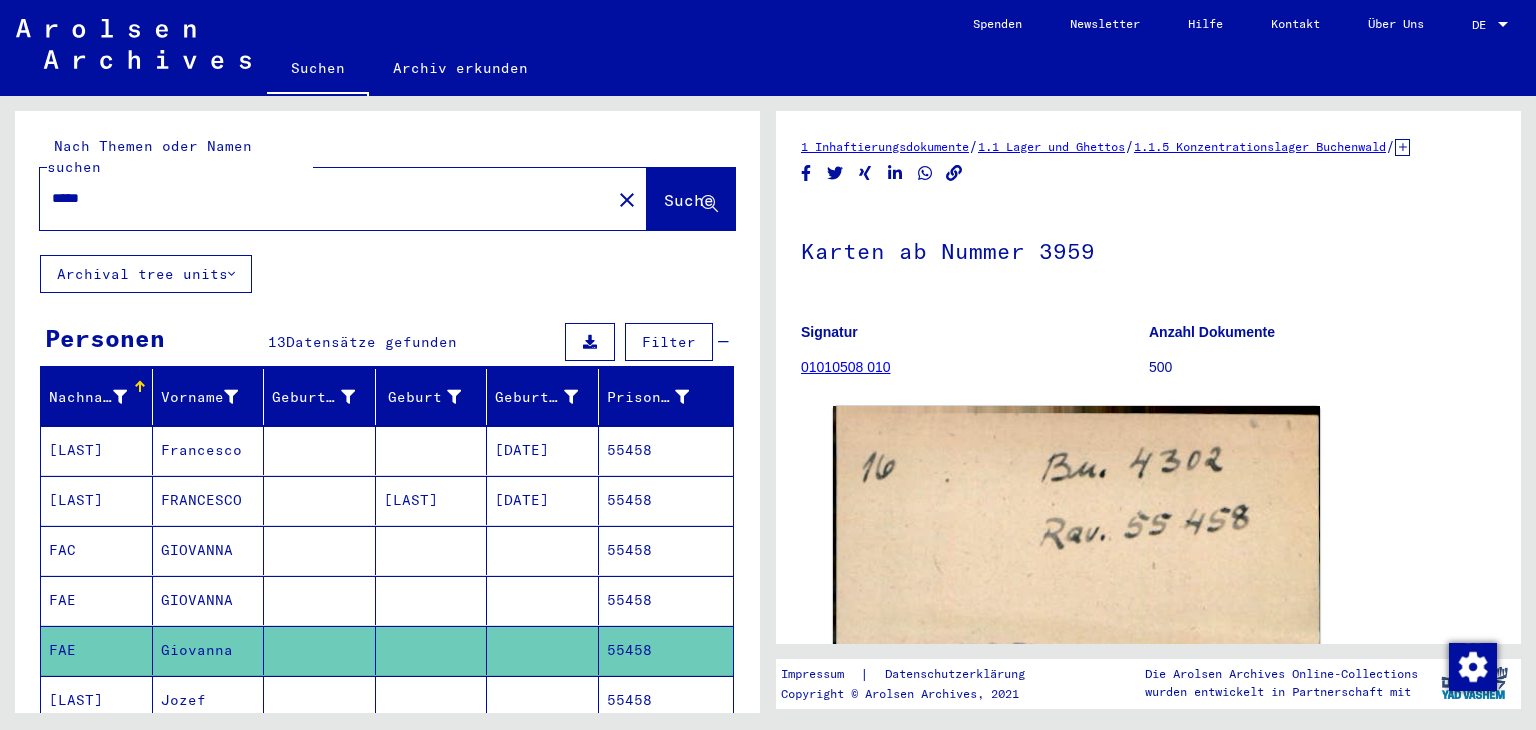 click on "55458" at bounding box center [666, 650] 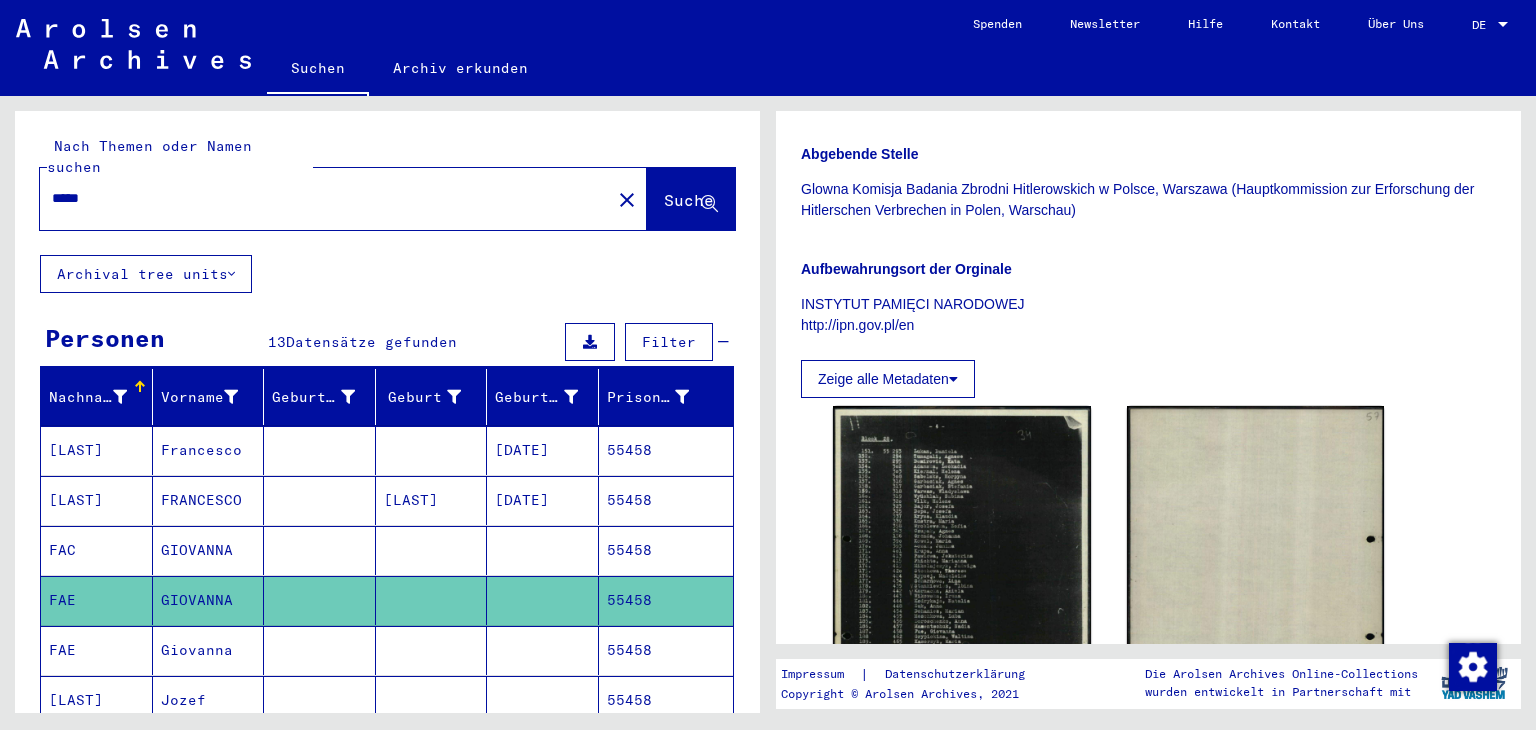 scroll, scrollTop: 300, scrollLeft: 0, axis: vertical 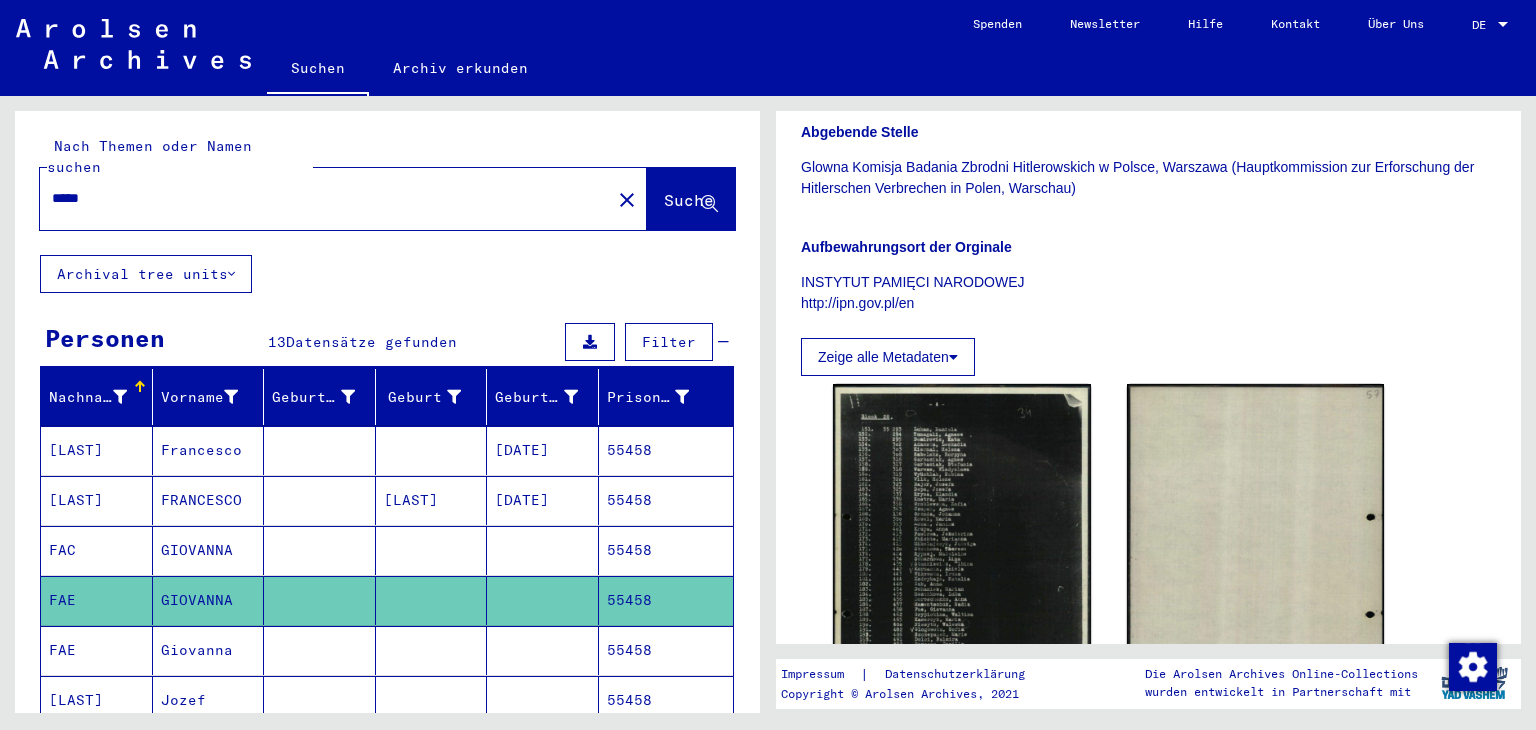 click on "55458" at bounding box center (666, 600) 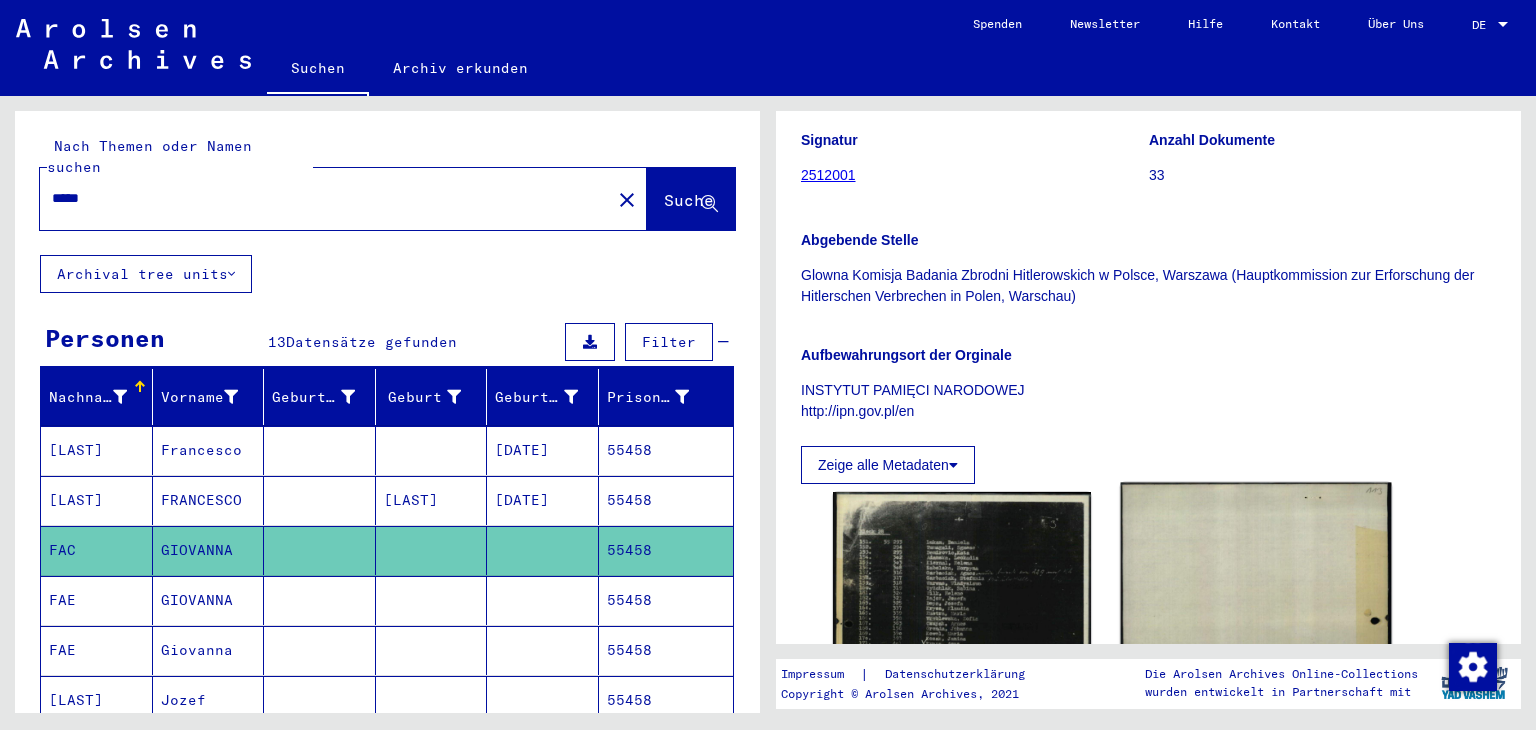scroll, scrollTop: 400, scrollLeft: 0, axis: vertical 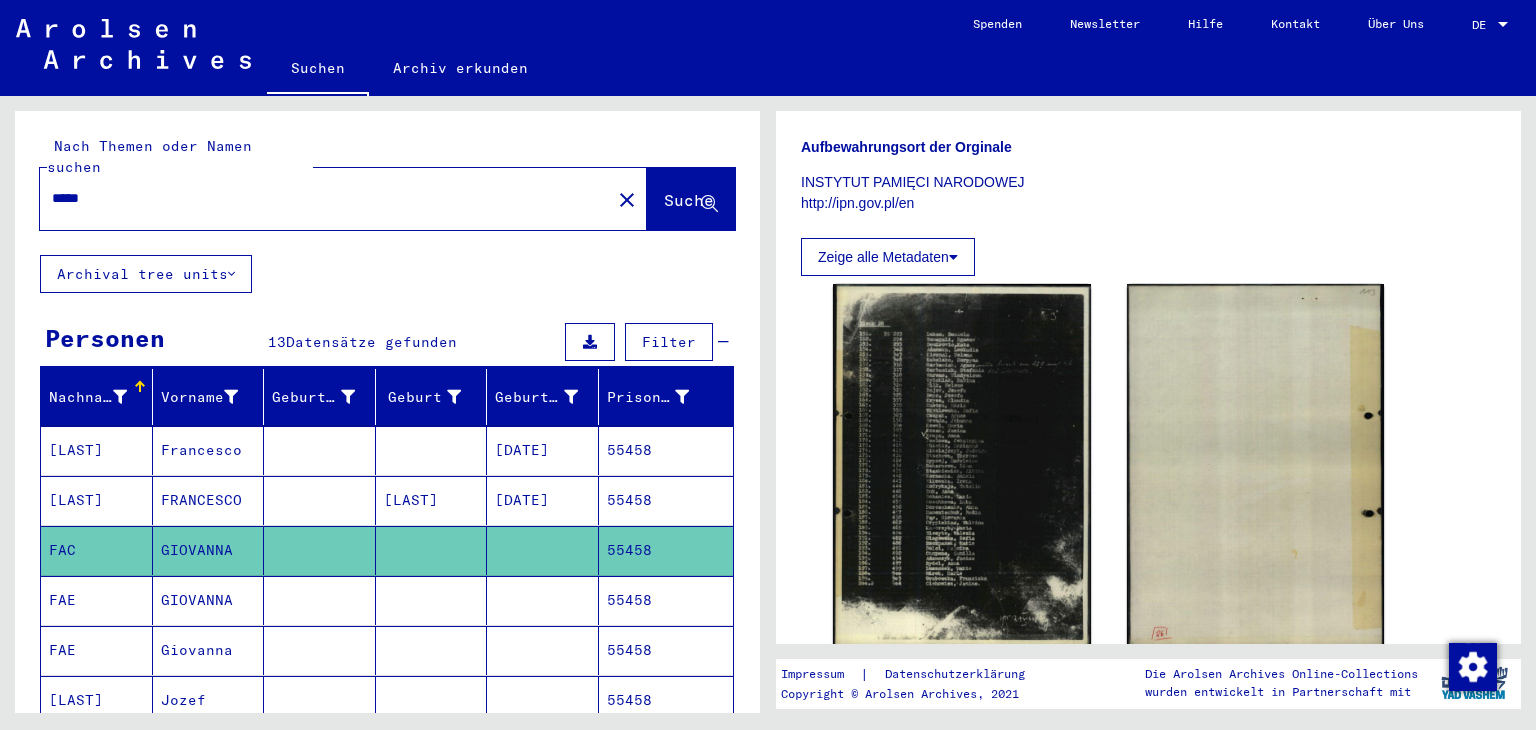 drag, startPoint x: 116, startPoint y: 177, endPoint x: 0, endPoint y: 159, distance: 117.388245 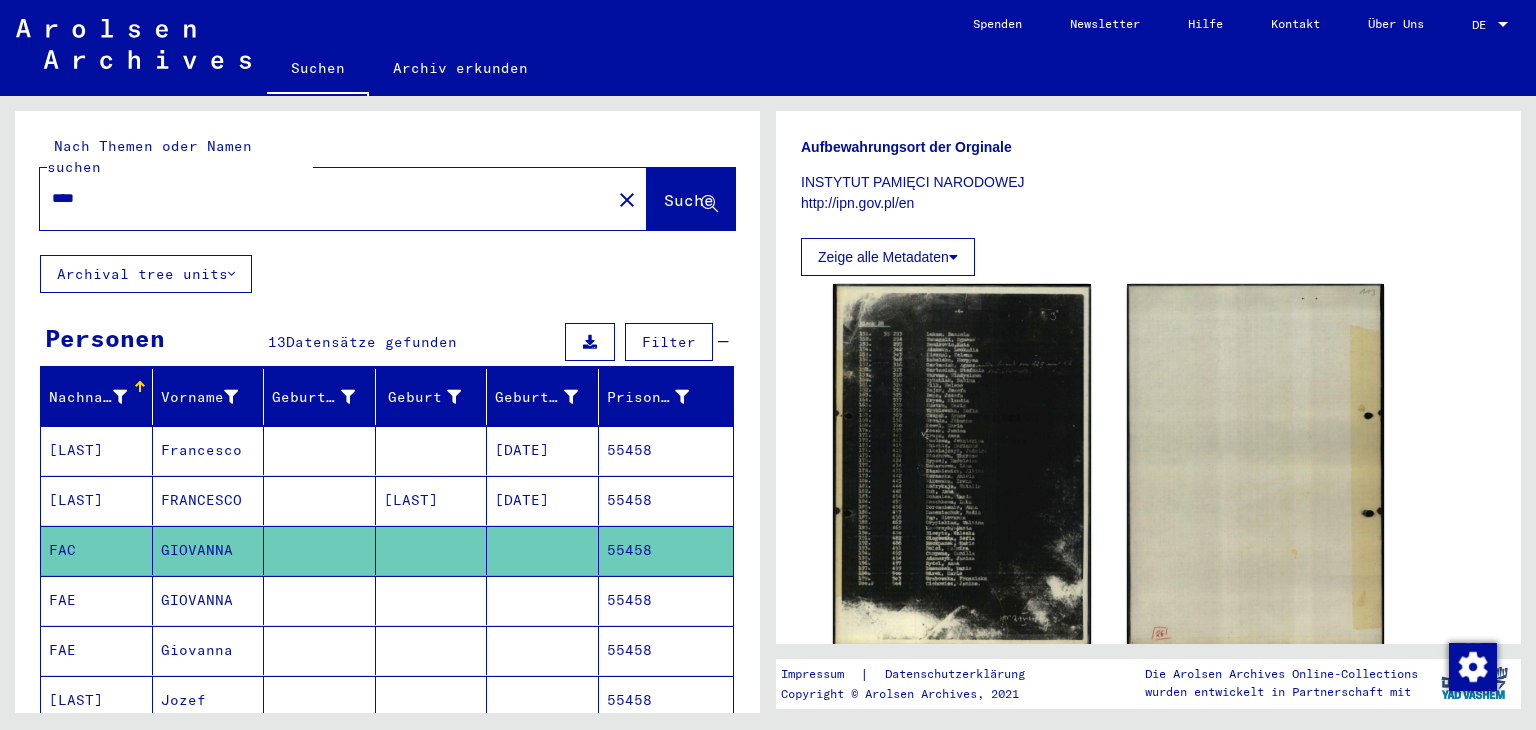 type on "****" 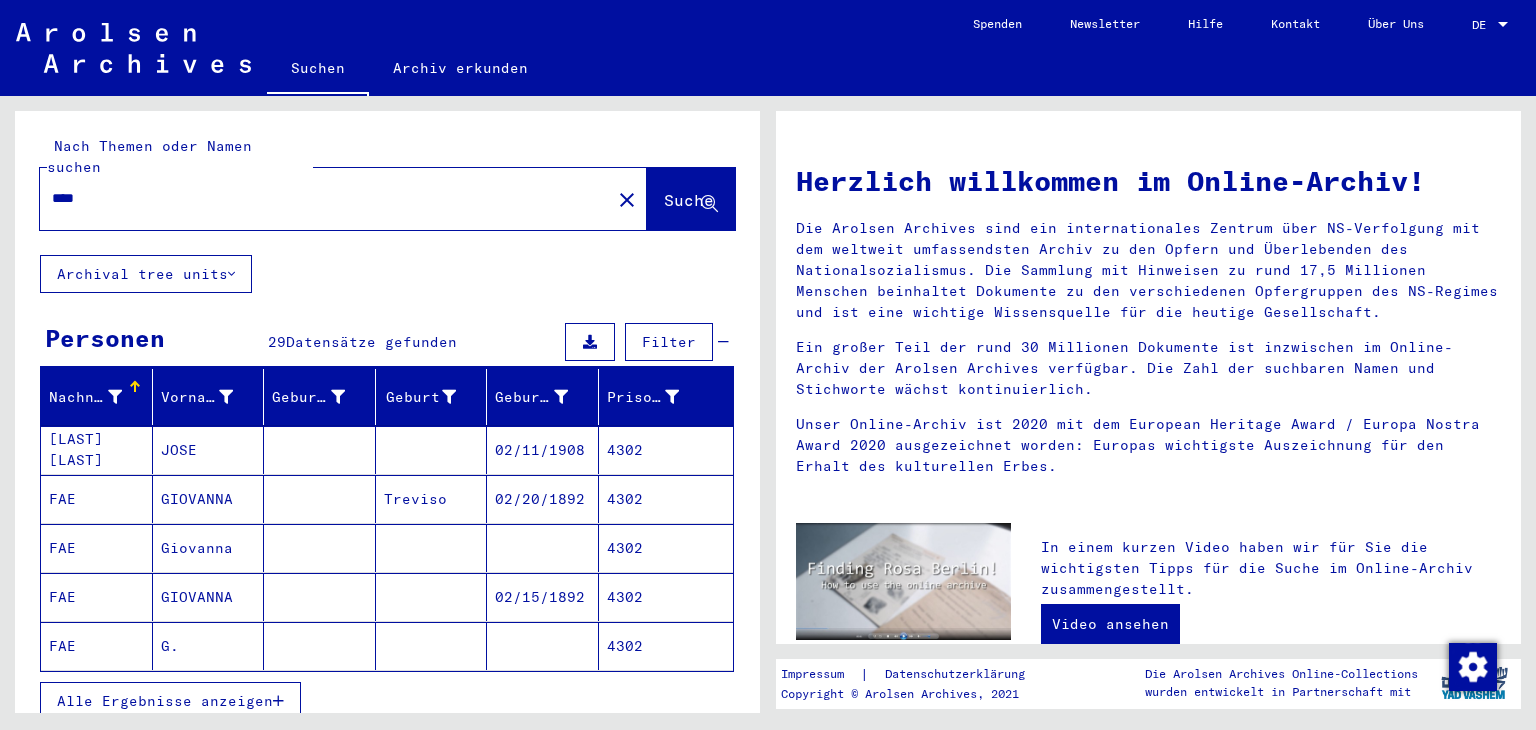click on "Alle Ergebnisse anzeigen" at bounding box center [165, 701] 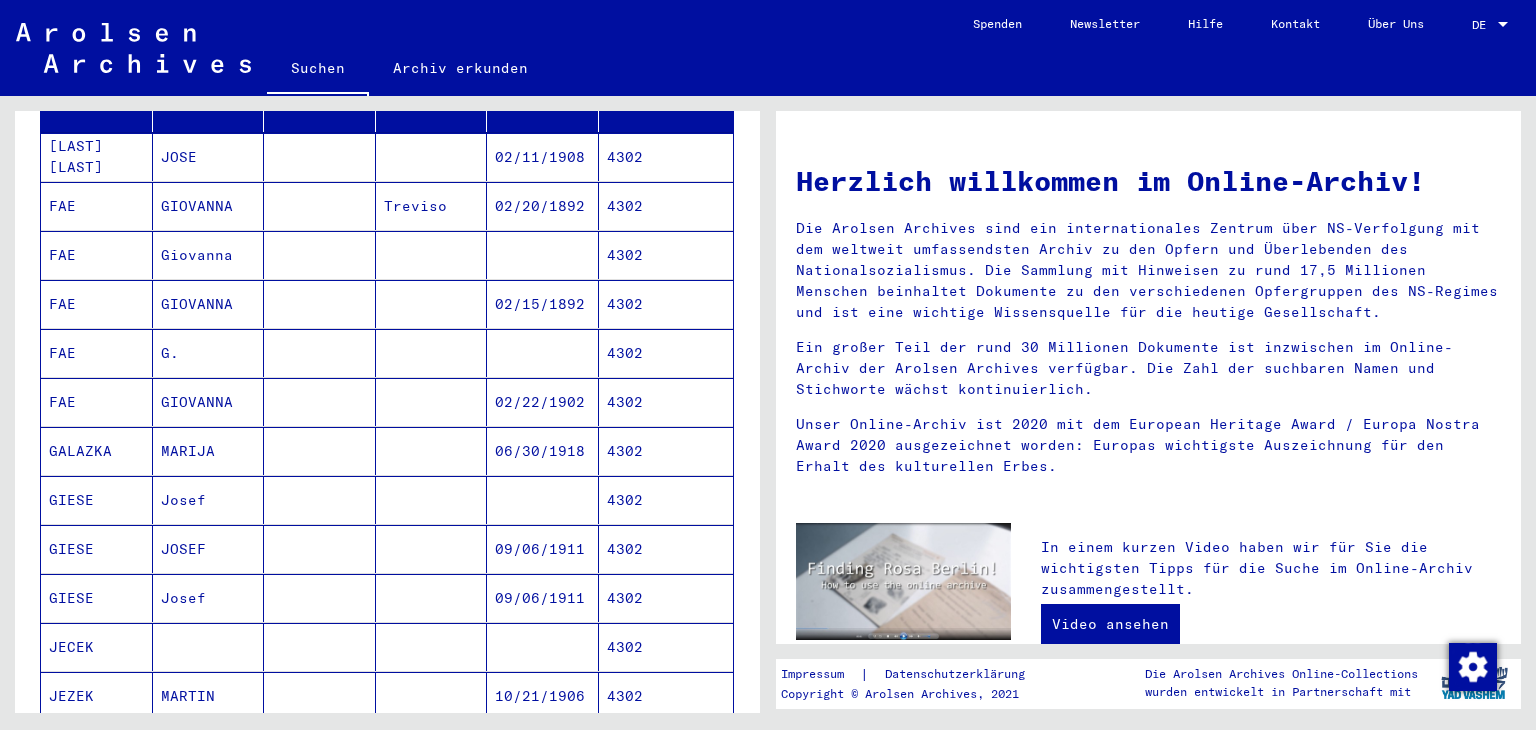 scroll, scrollTop: 400, scrollLeft: 0, axis: vertical 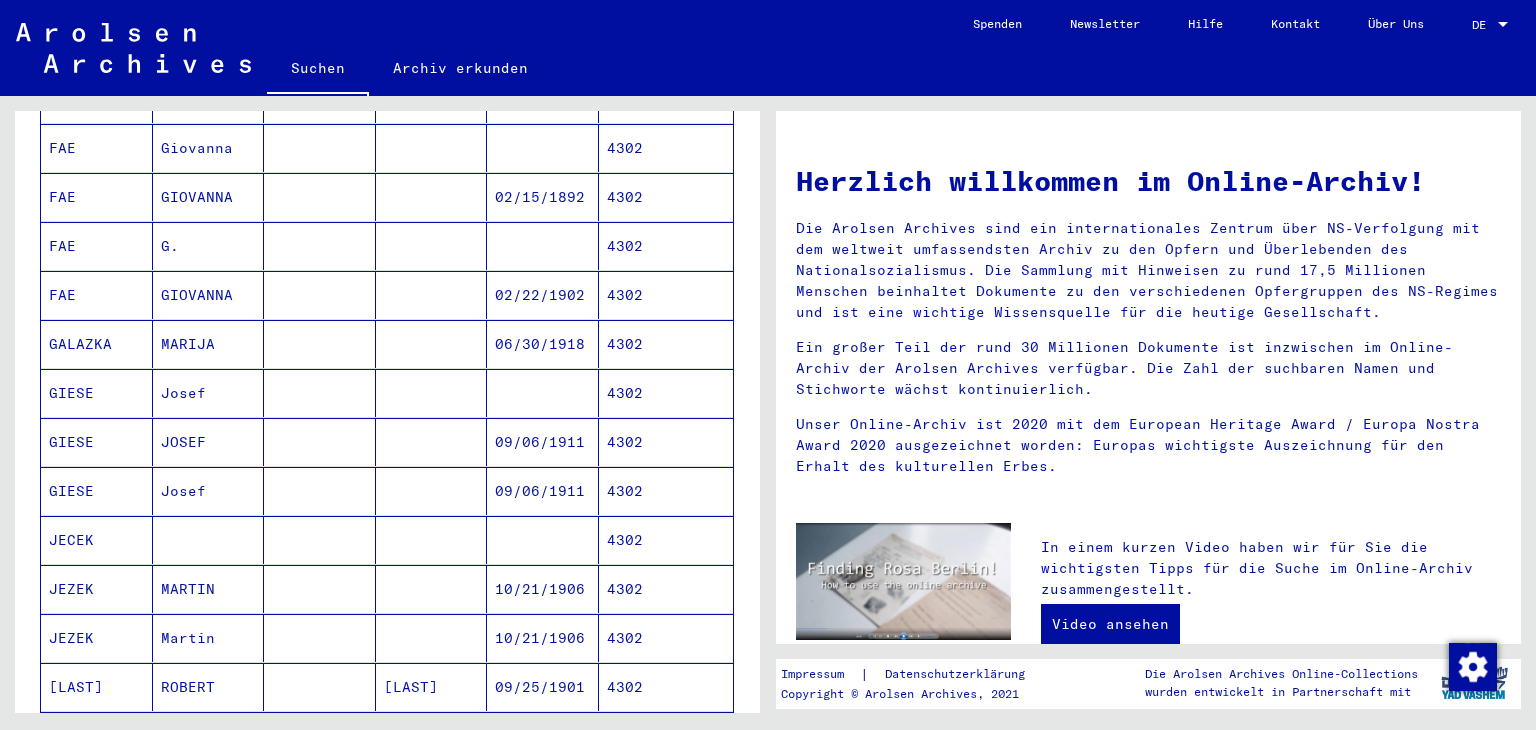 click on "4302" at bounding box center [666, 344] 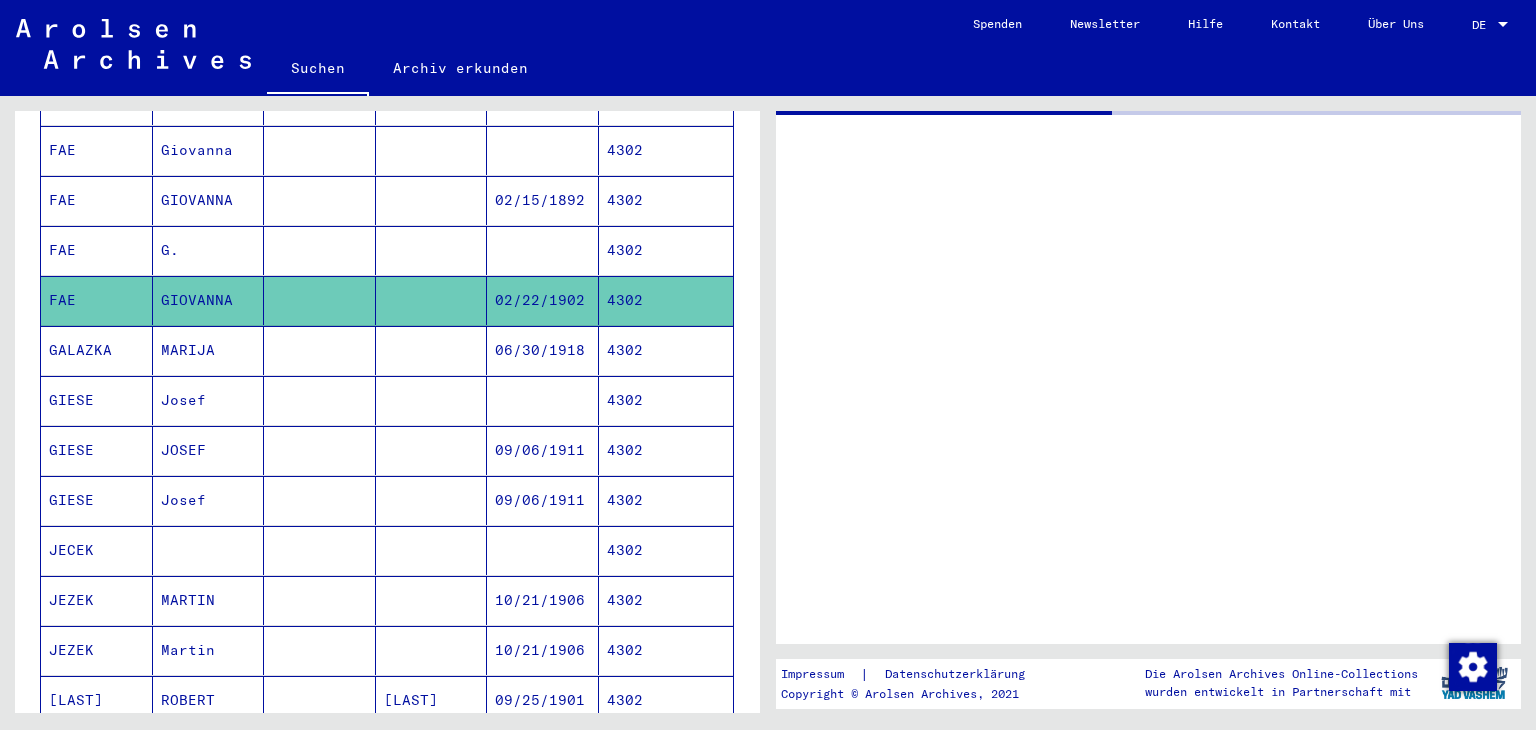scroll, scrollTop: 402, scrollLeft: 0, axis: vertical 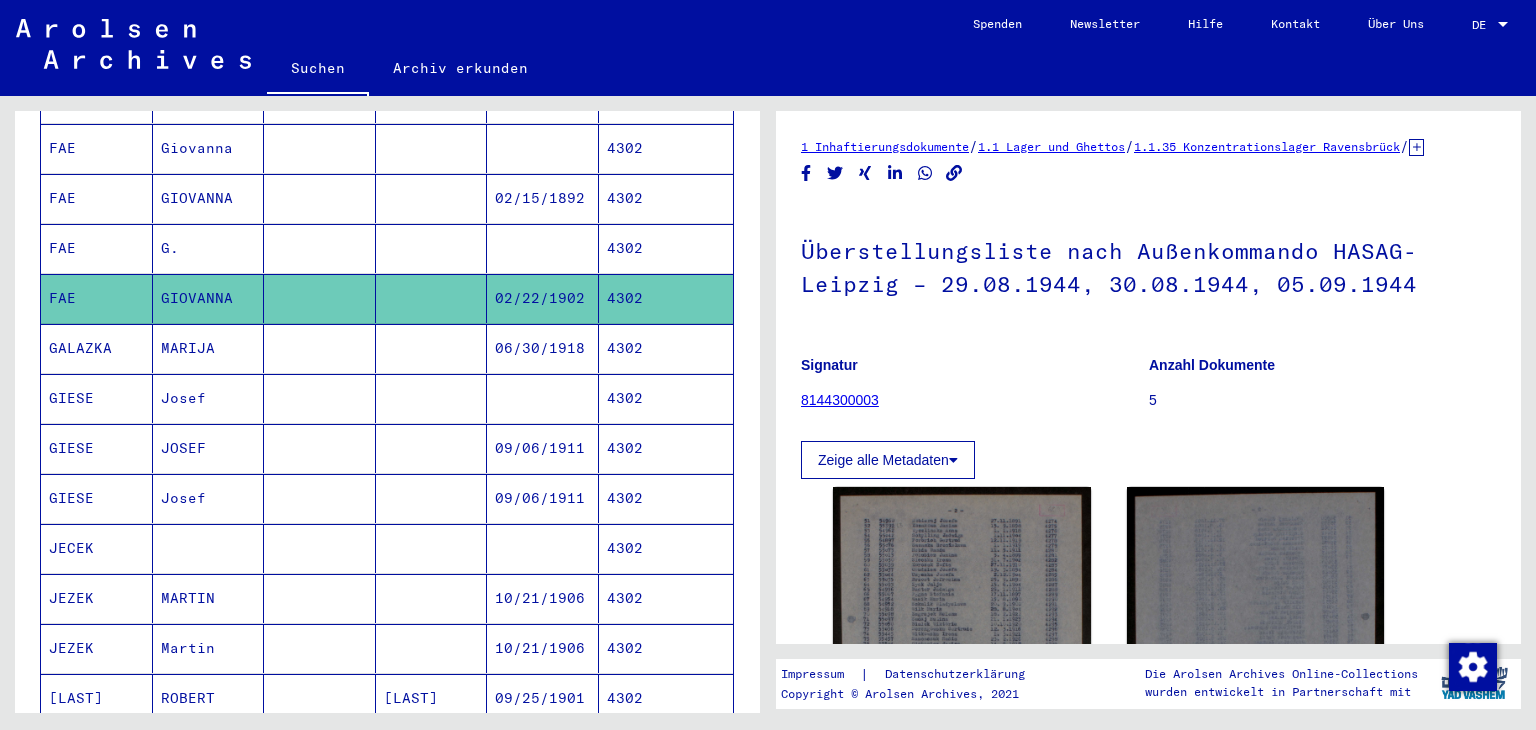 click on "4302" at bounding box center [666, 298] 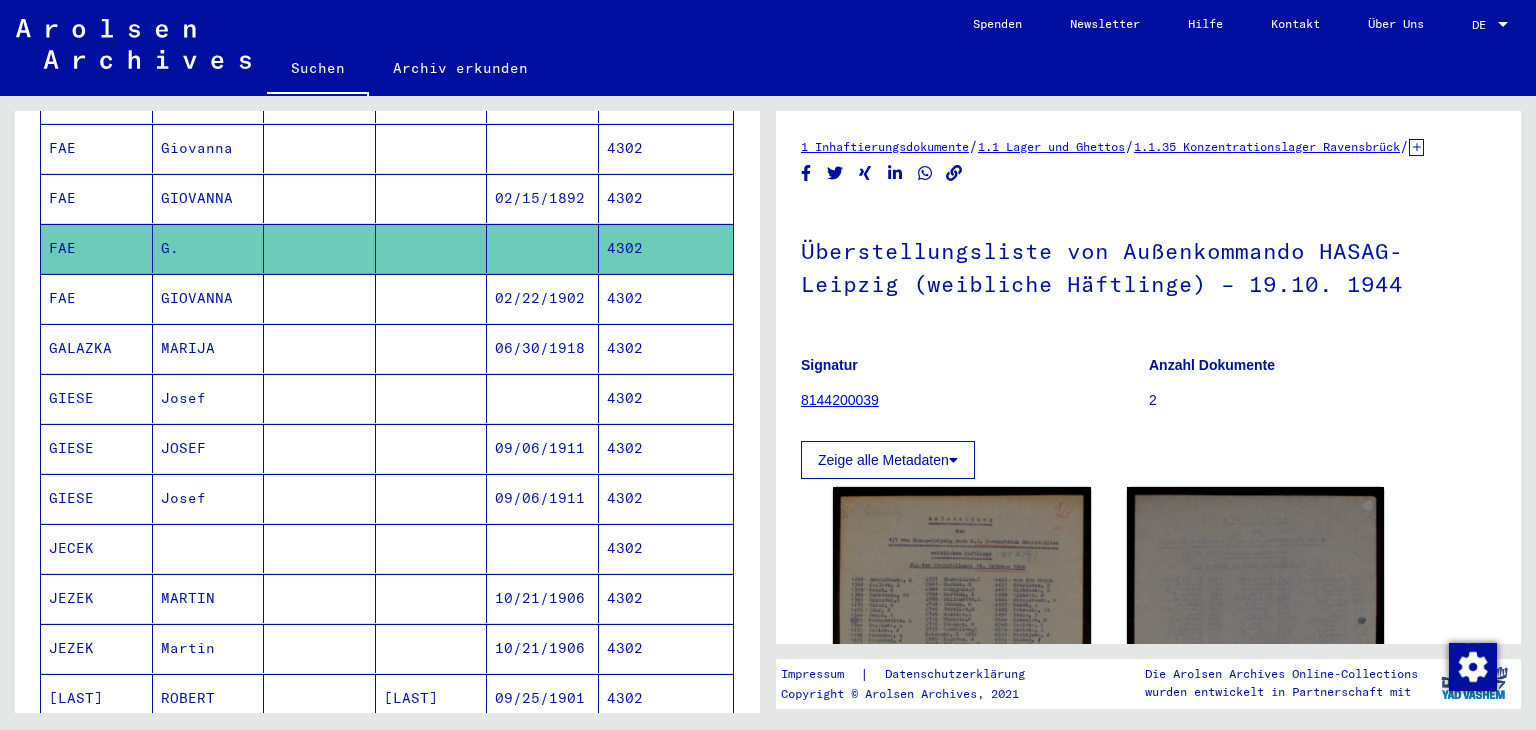 scroll, scrollTop: 0, scrollLeft: 0, axis: both 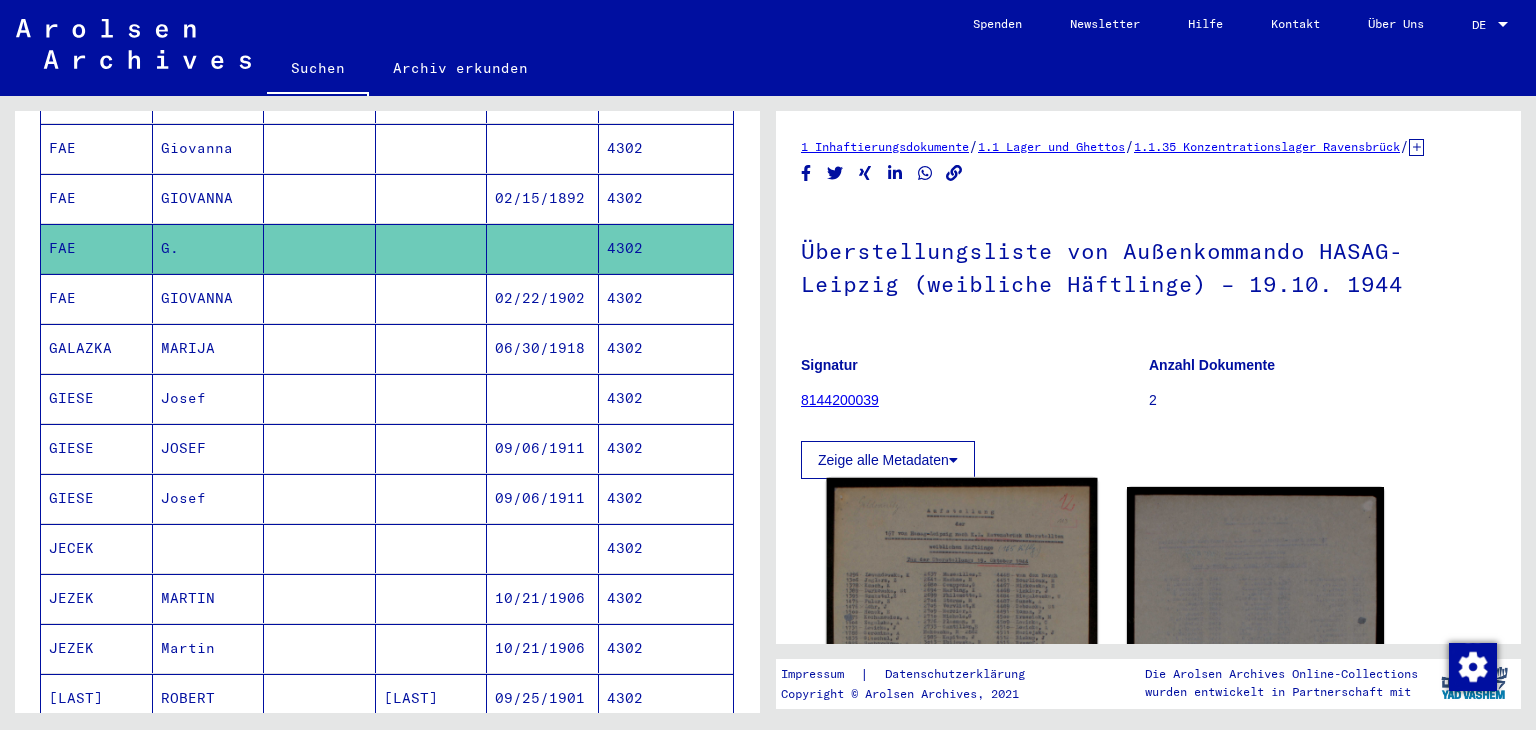 click 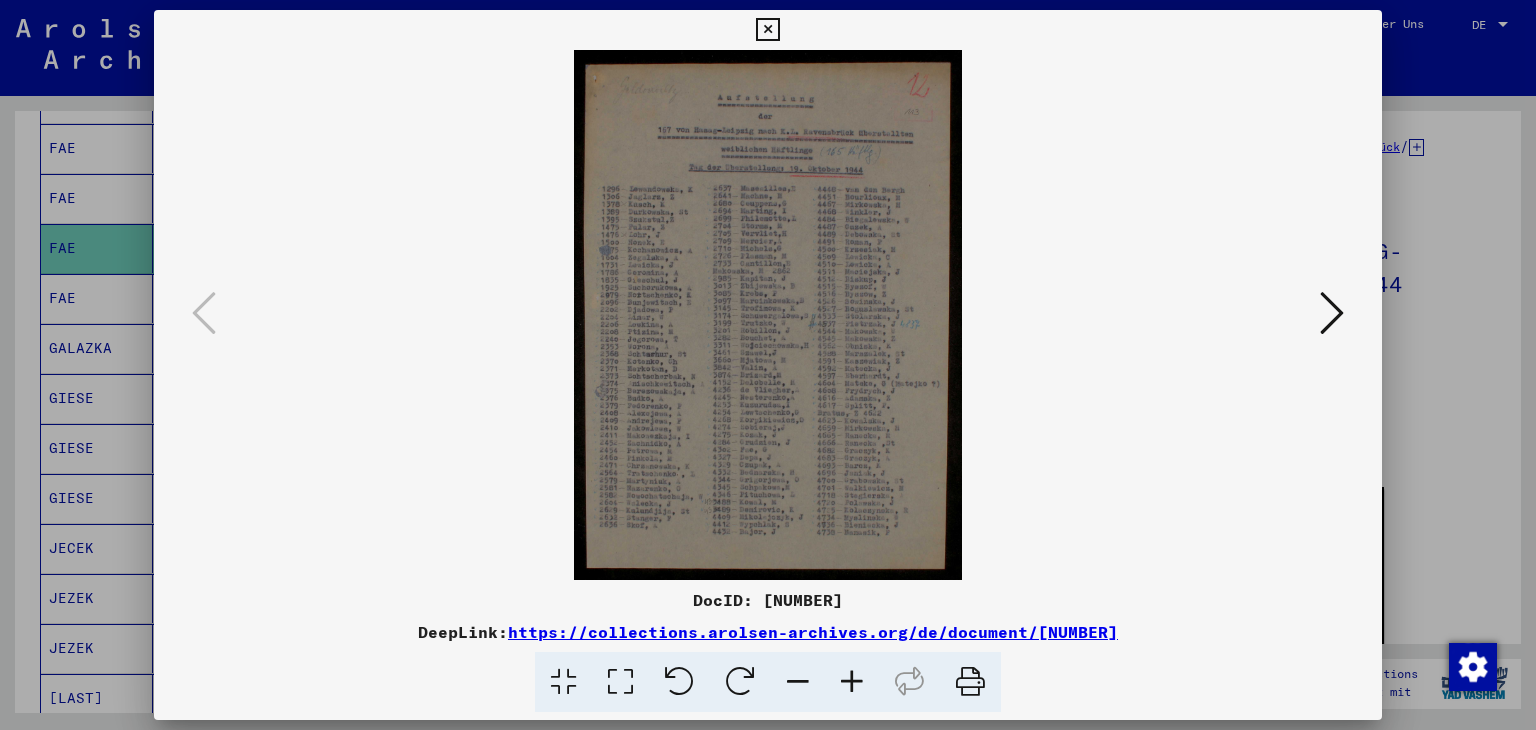 click at bounding box center (852, 682) 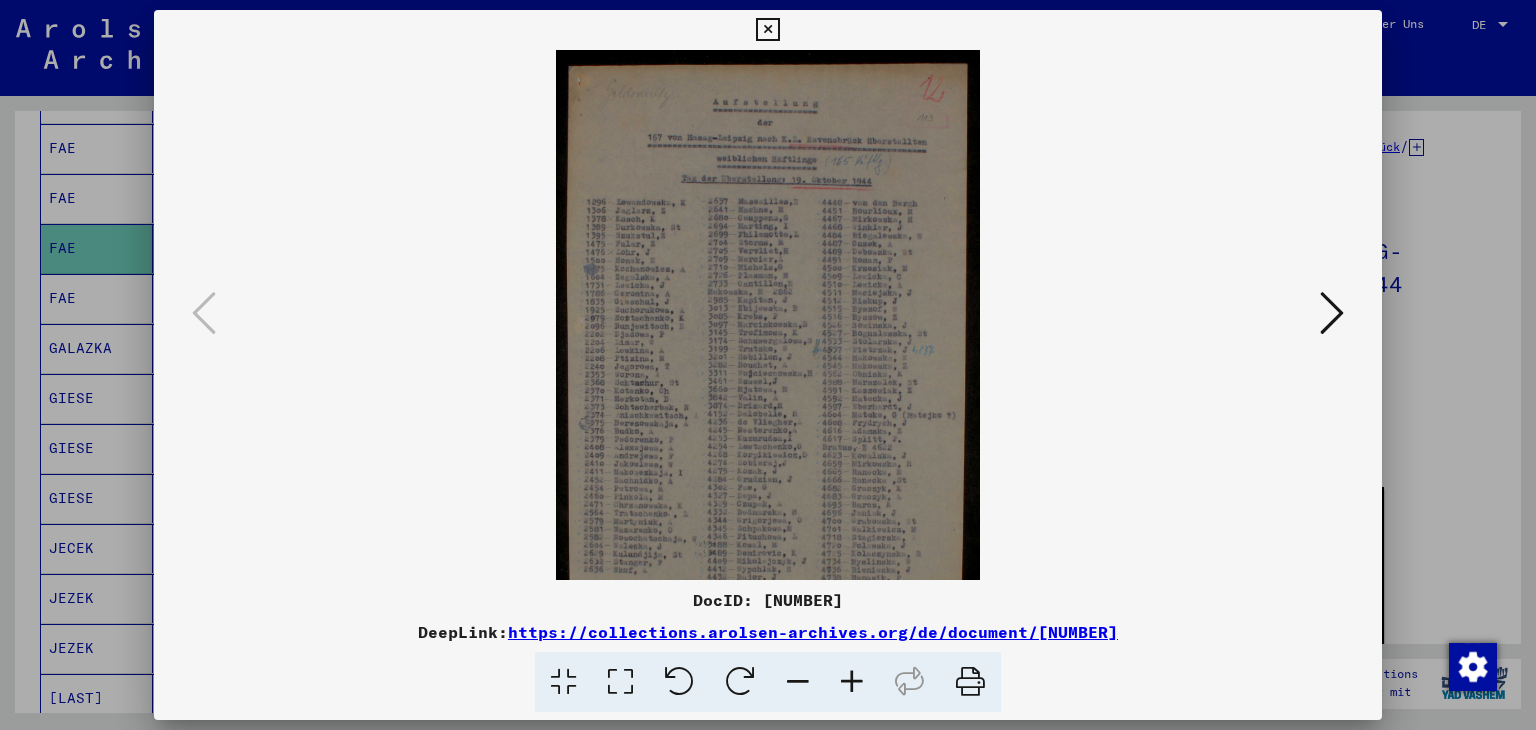 click at bounding box center (852, 682) 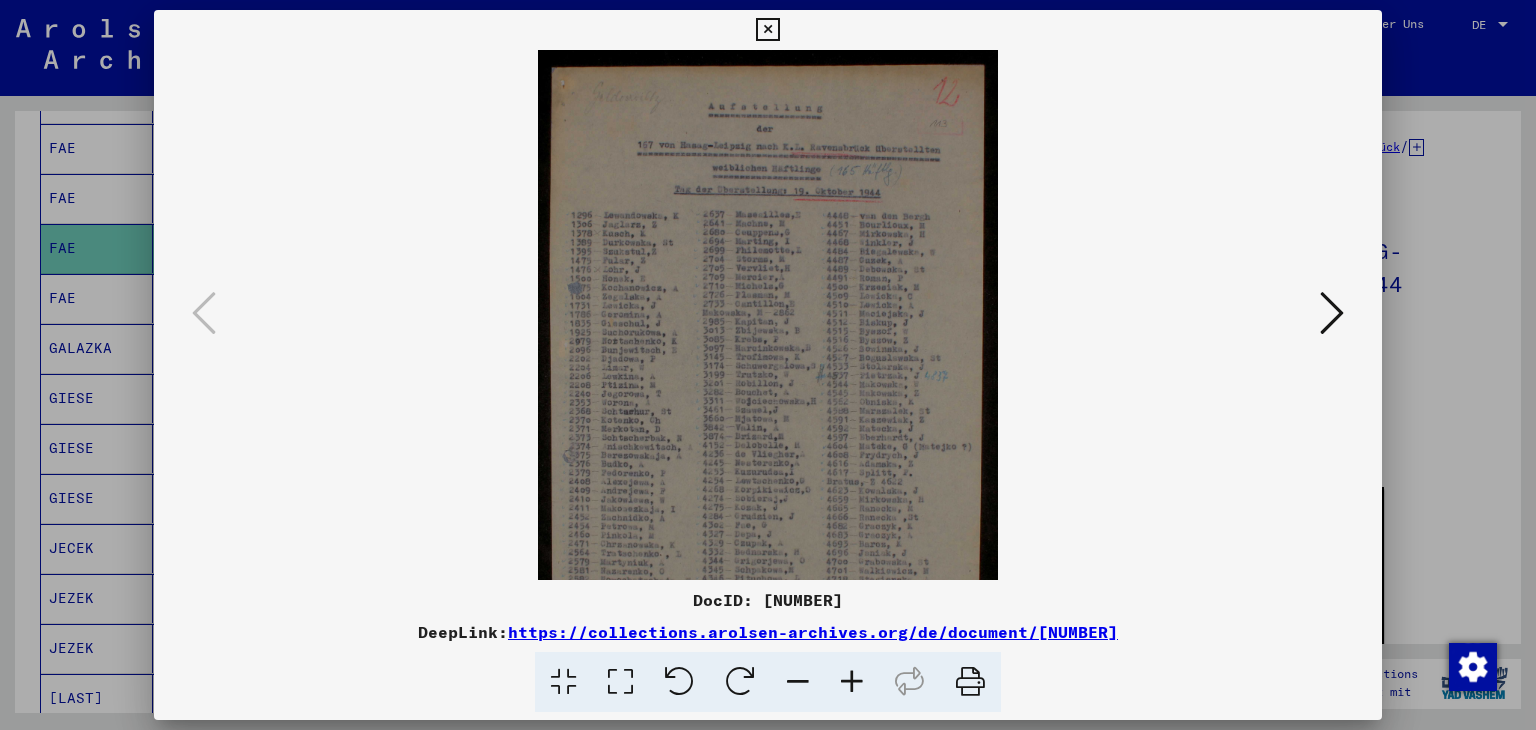 click at bounding box center [852, 682] 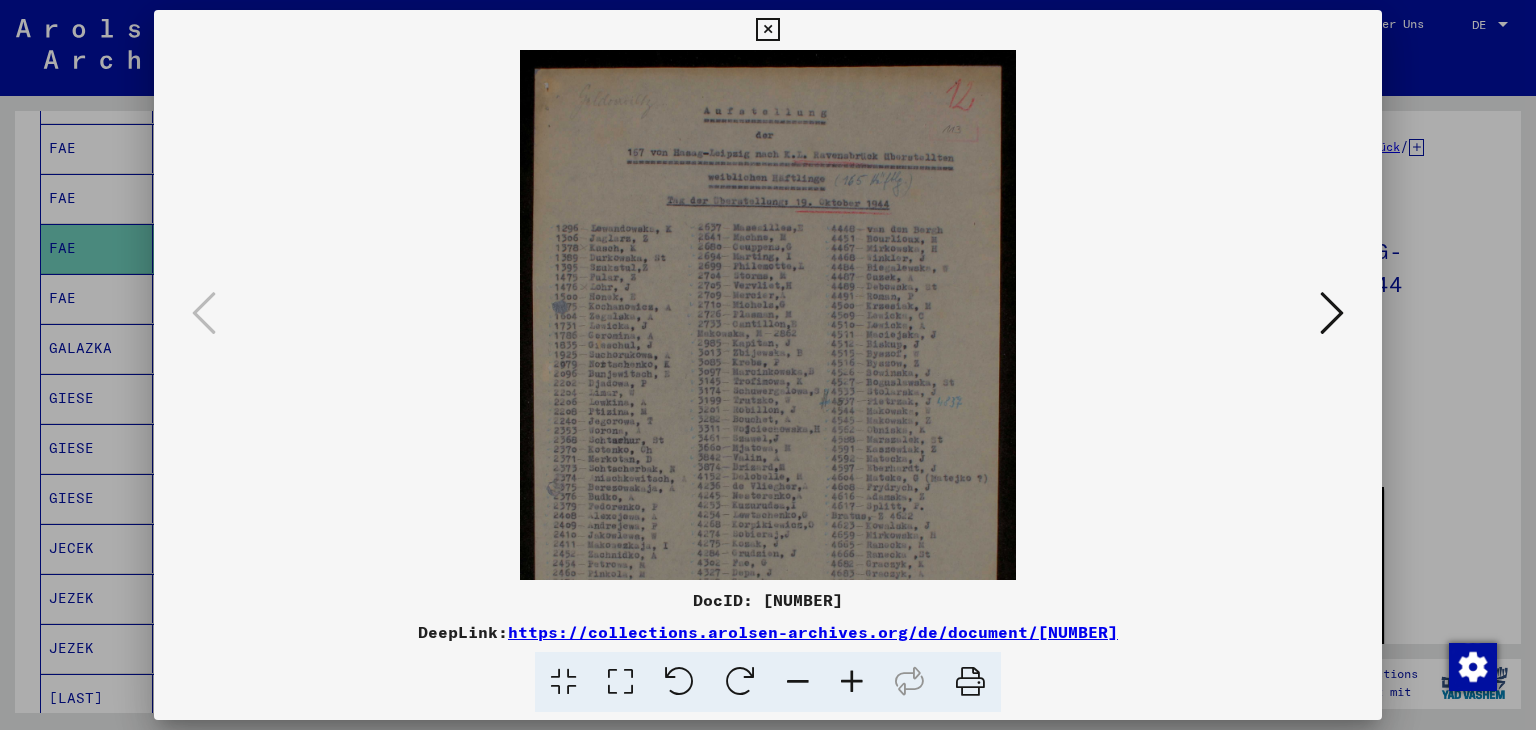 click at bounding box center [852, 682] 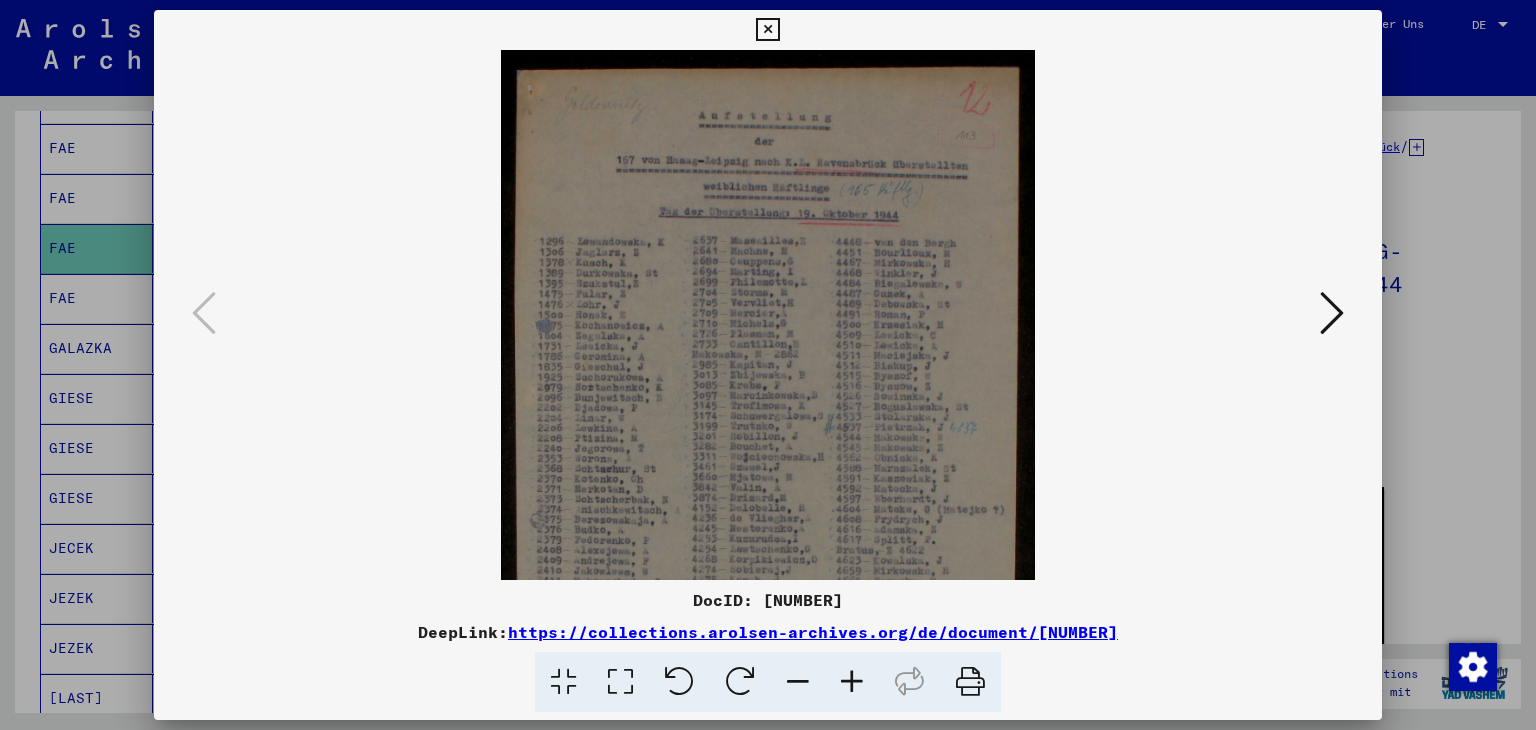 click at bounding box center [852, 682] 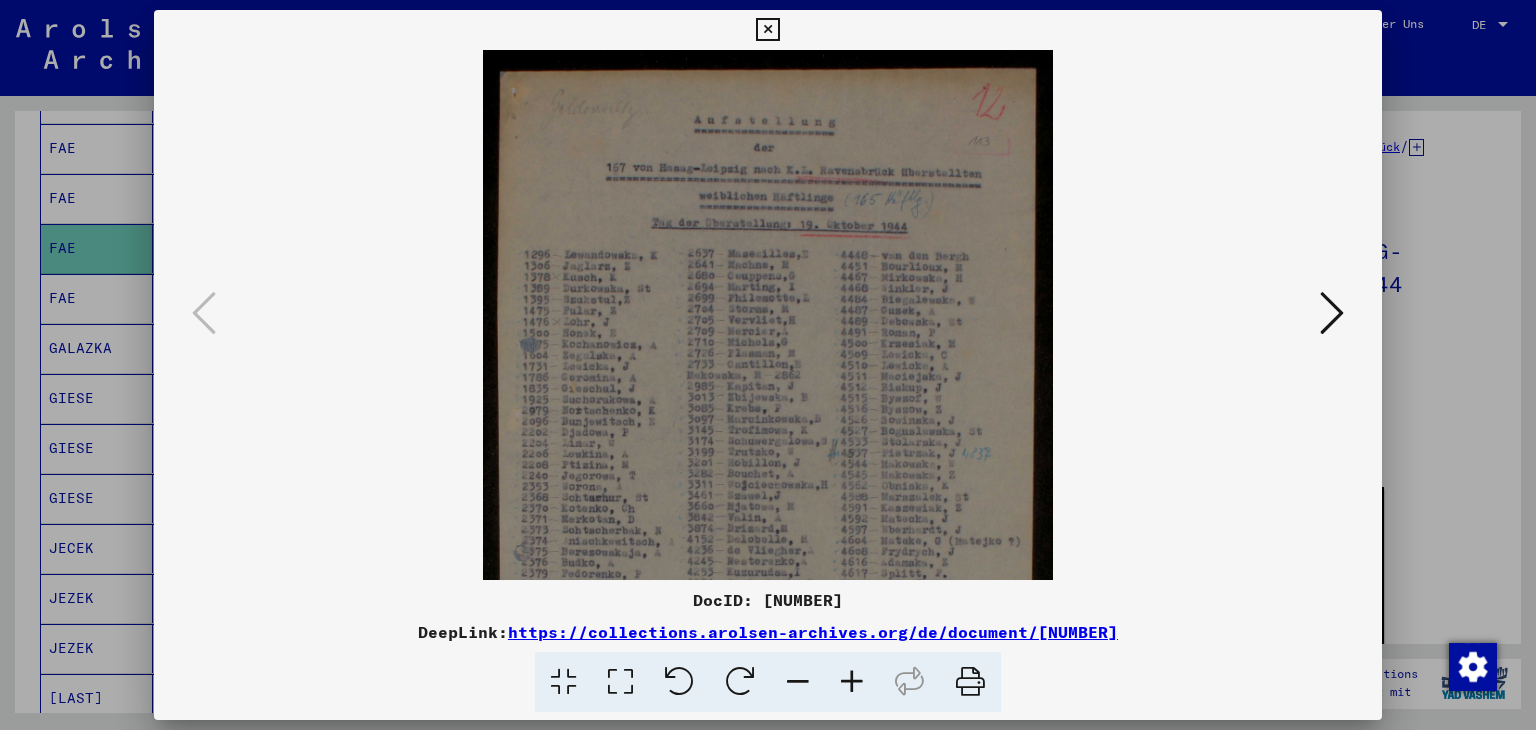click at bounding box center (852, 682) 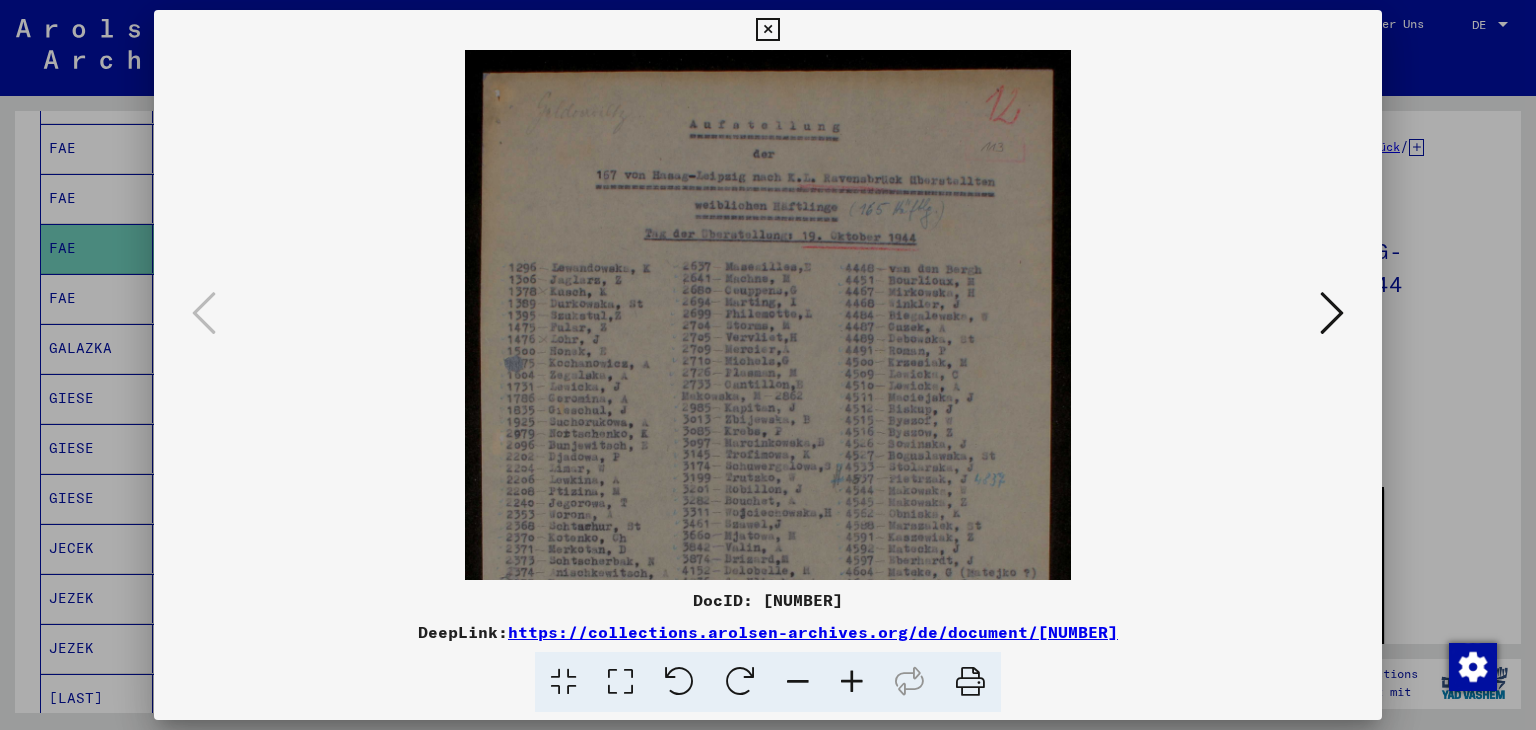 click at bounding box center (852, 682) 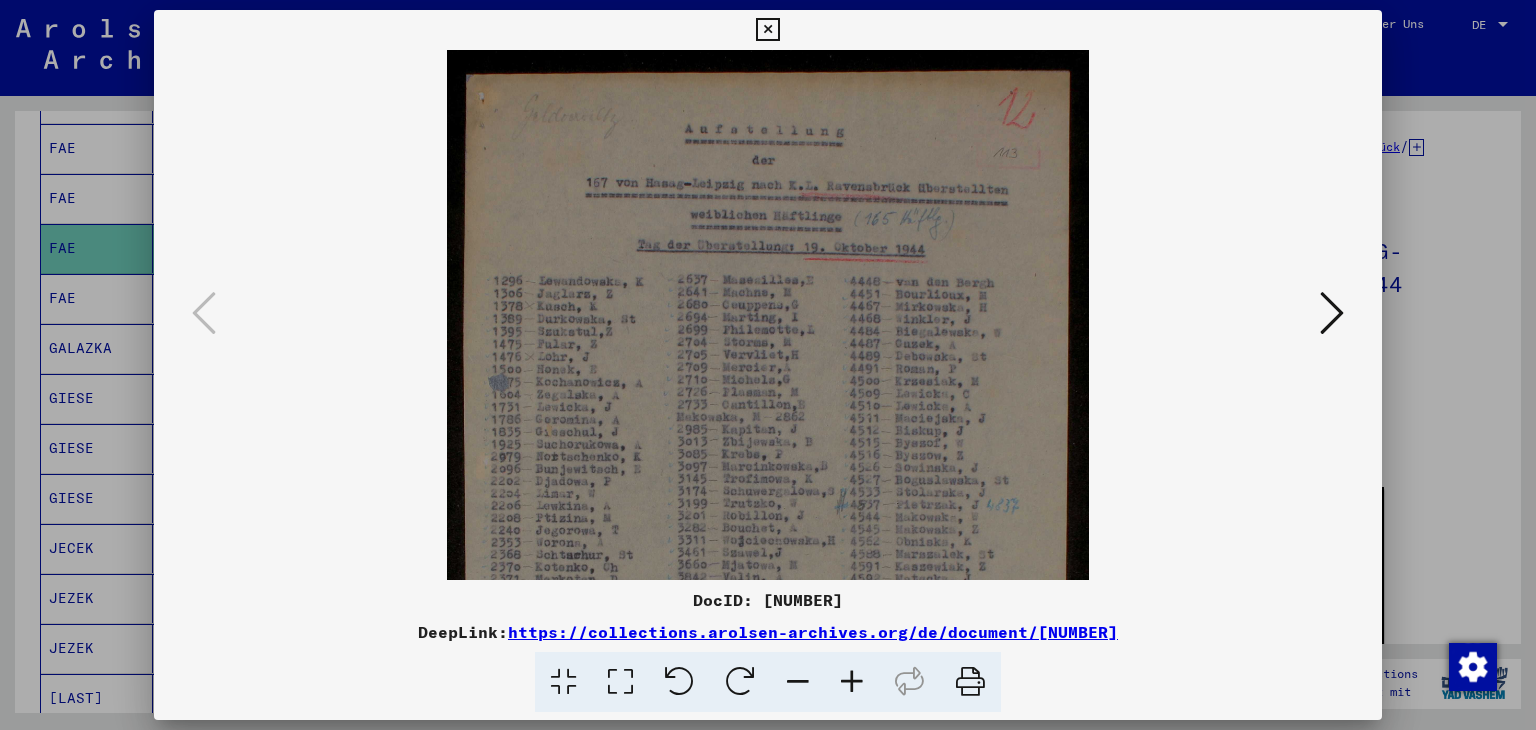 click at bounding box center (852, 682) 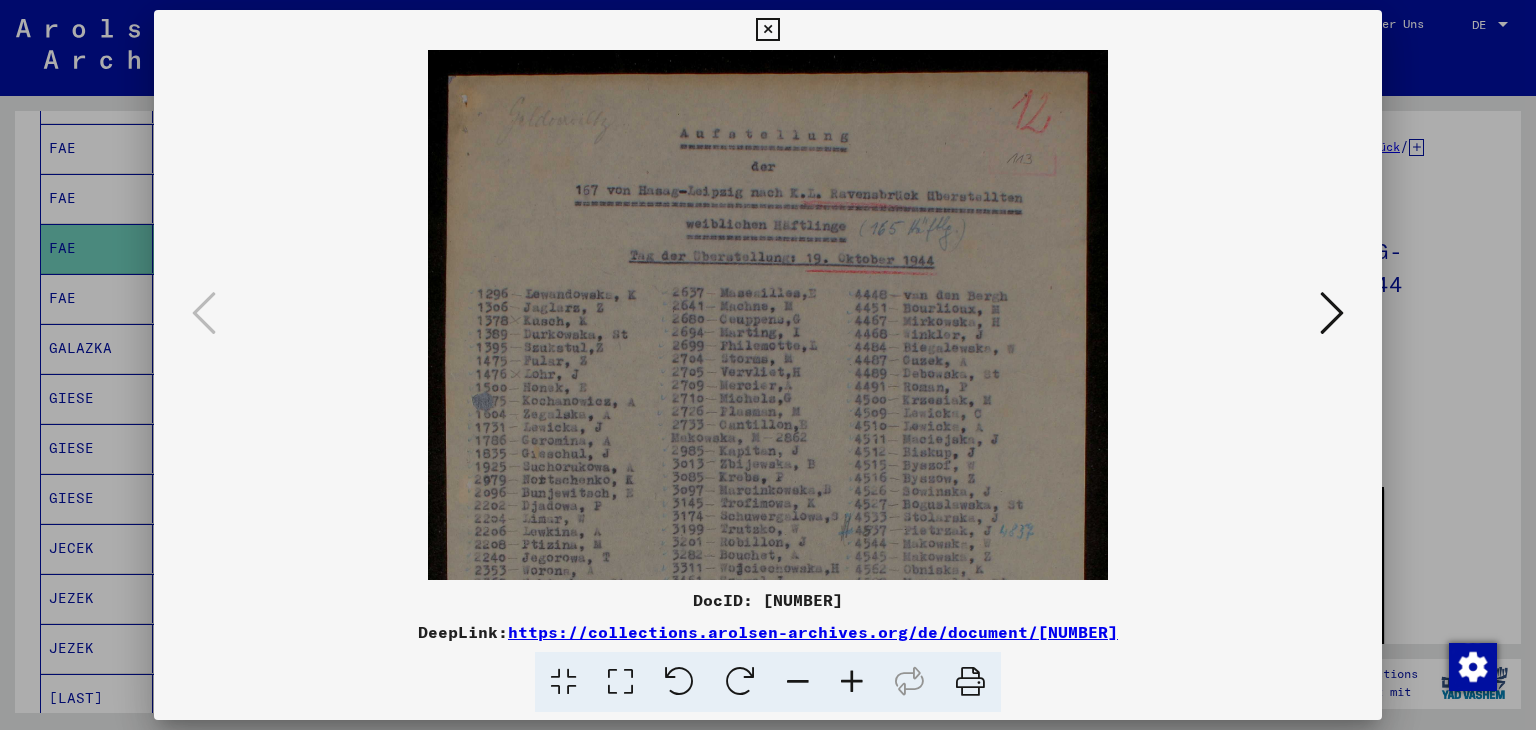 click at bounding box center [852, 682] 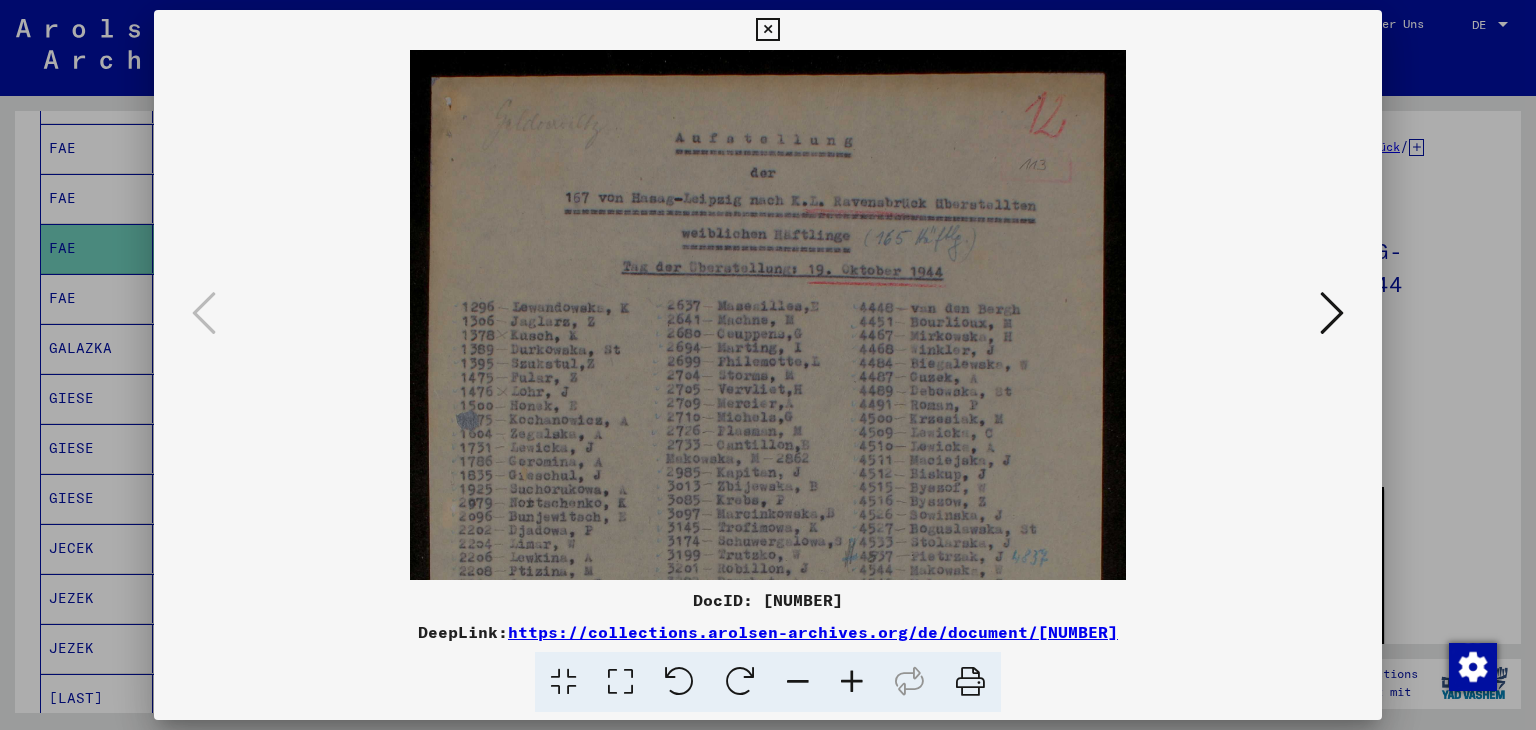 click at bounding box center (852, 682) 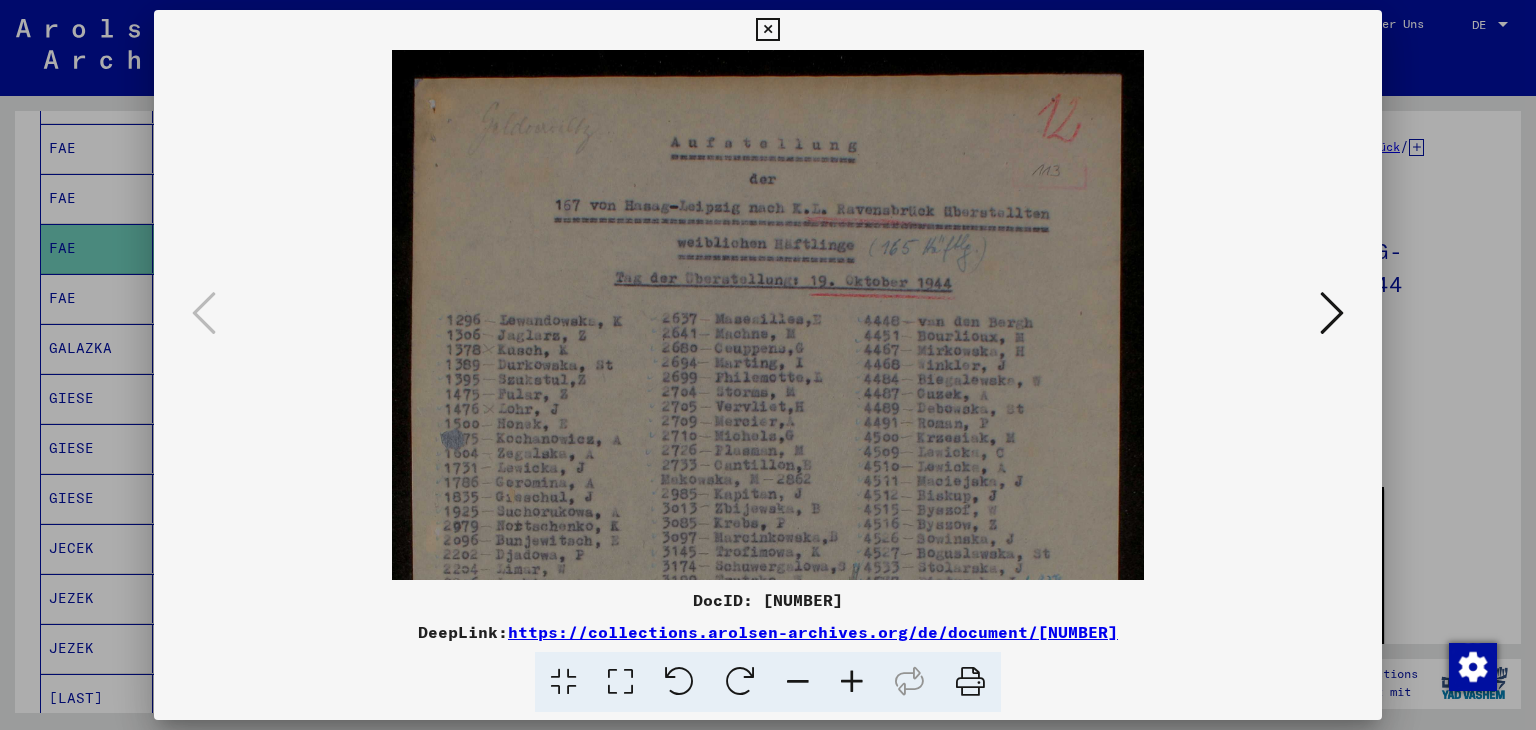 click at bounding box center (852, 682) 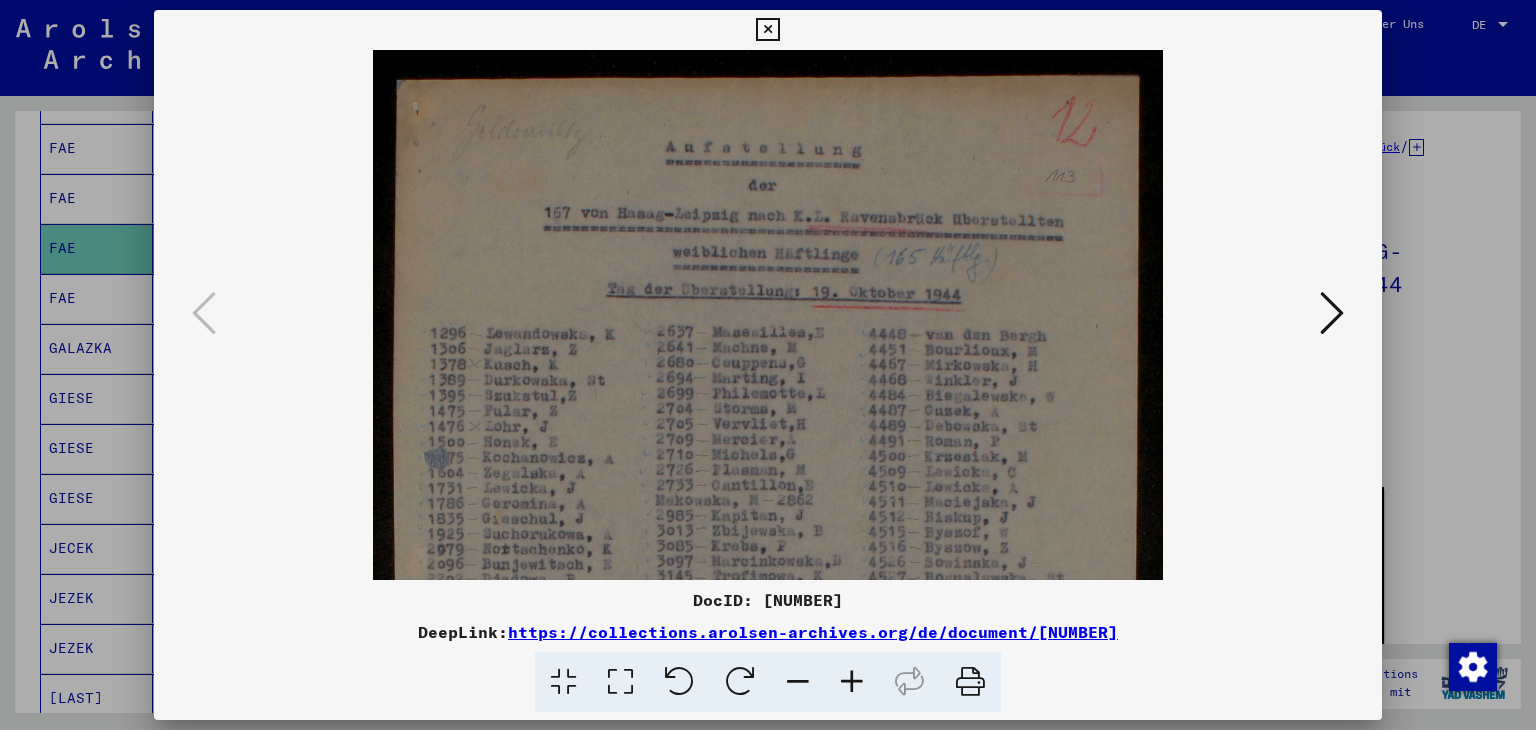 click at bounding box center [852, 682] 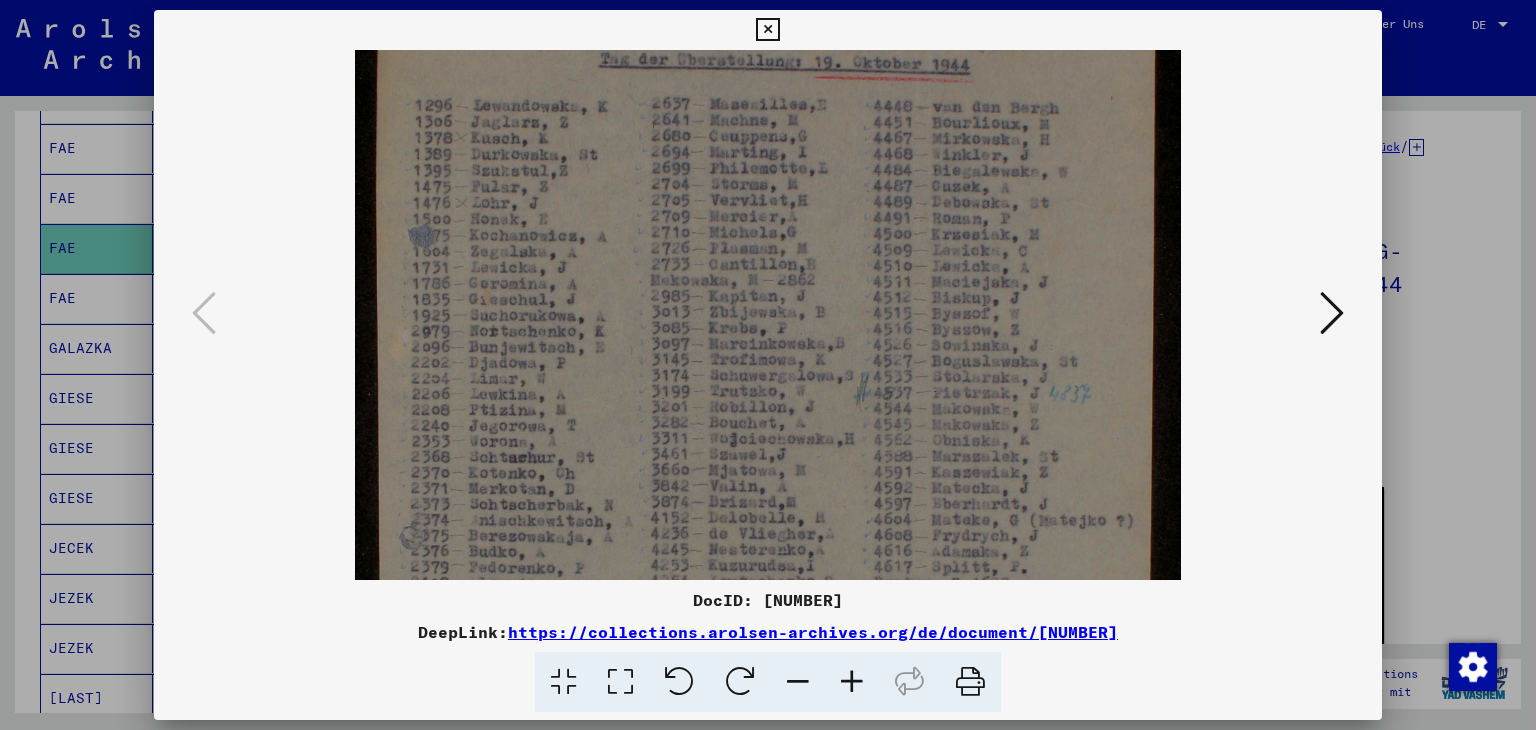 scroll, scrollTop: 249, scrollLeft: 0, axis: vertical 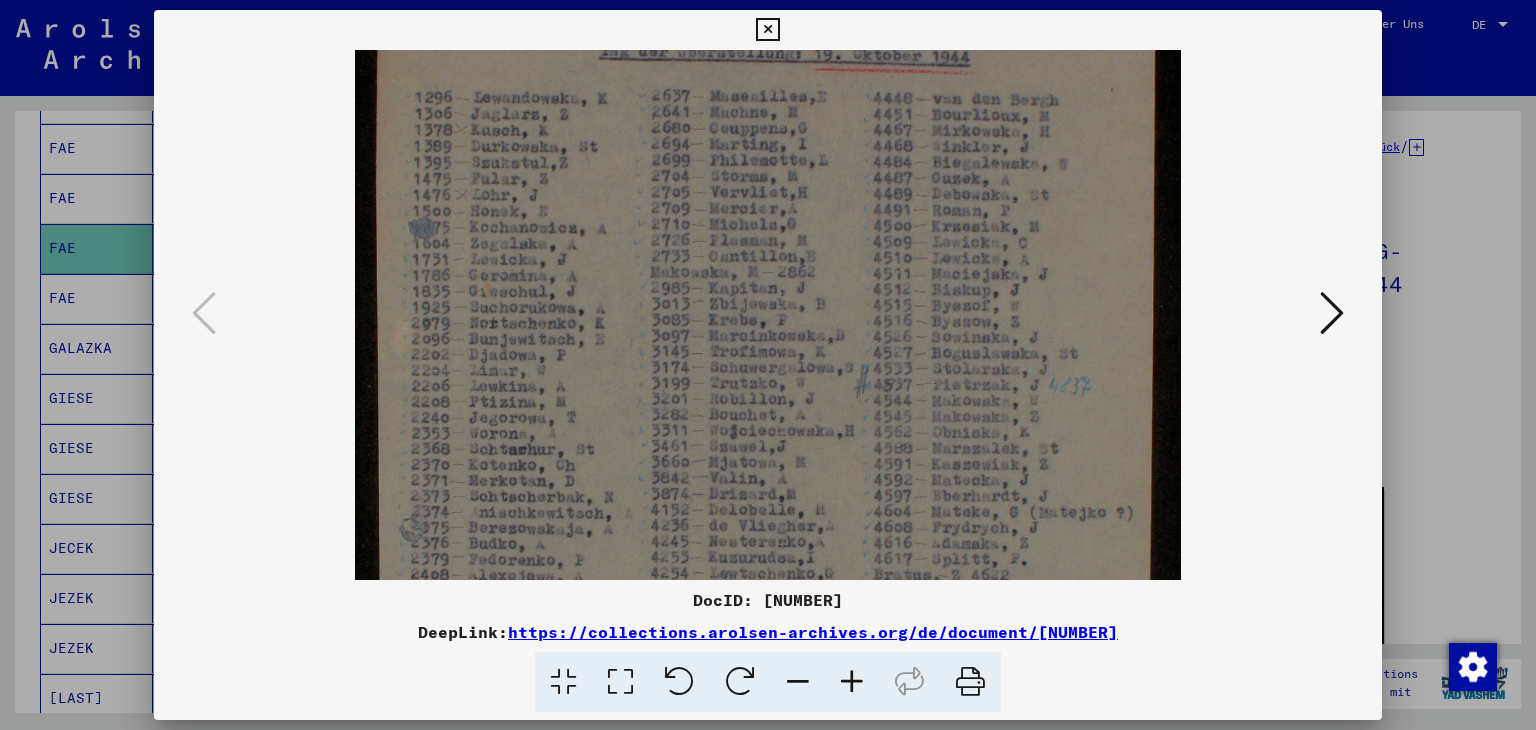drag, startPoint x: 755, startPoint y: 378, endPoint x: 726, endPoint y: 129, distance: 250.68306 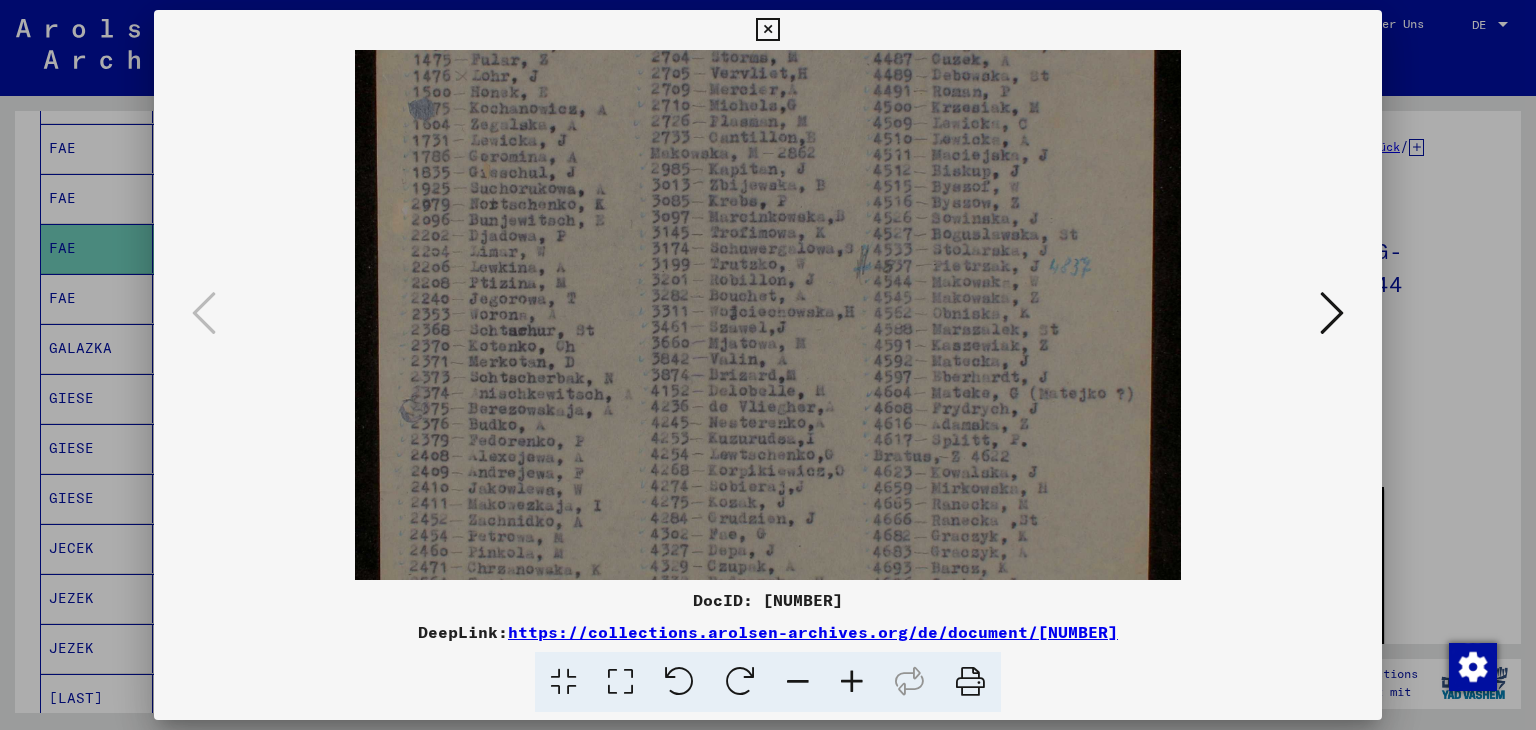 scroll, scrollTop: 502, scrollLeft: 0, axis: vertical 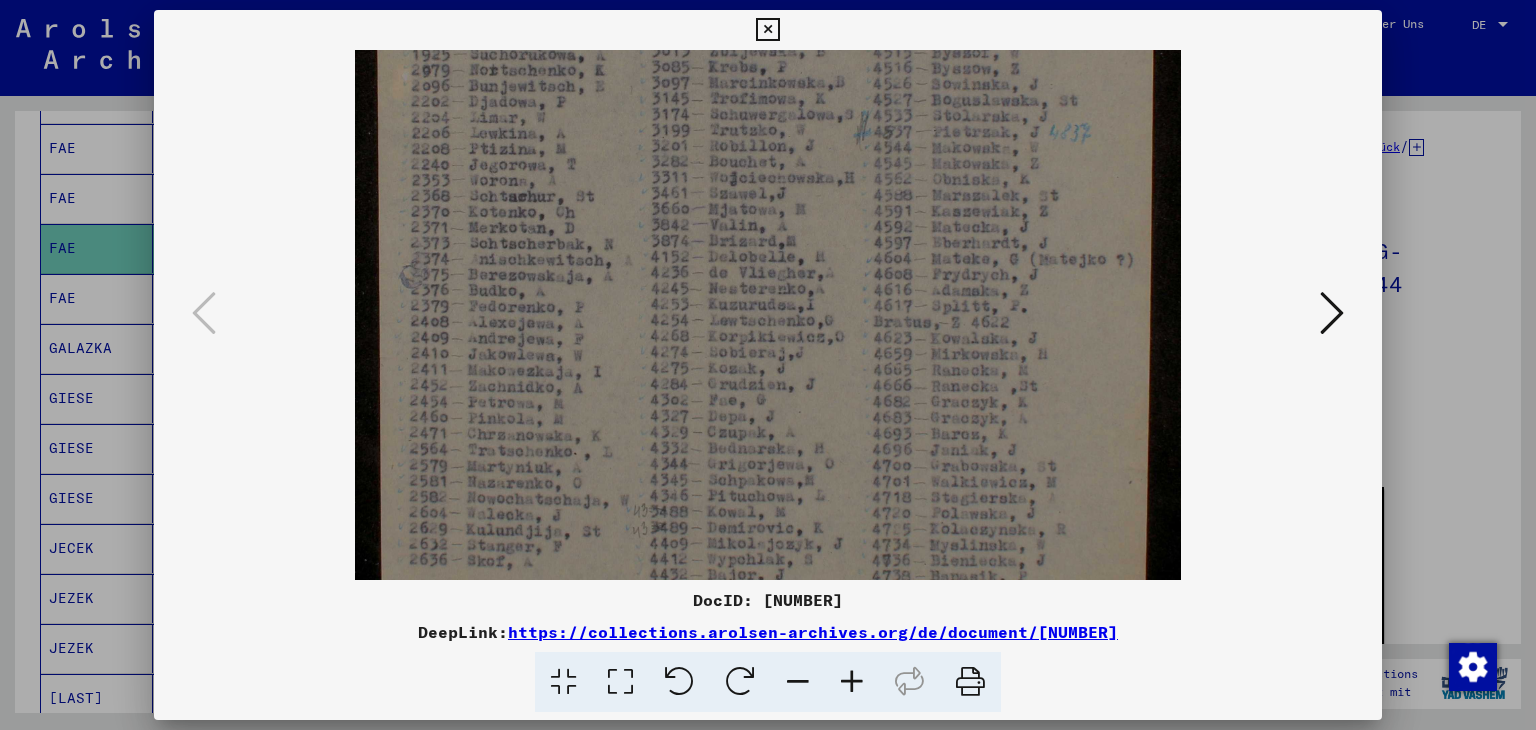 drag, startPoint x: 782, startPoint y: 509, endPoint x: 773, endPoint y: 258, distance: 251.1613 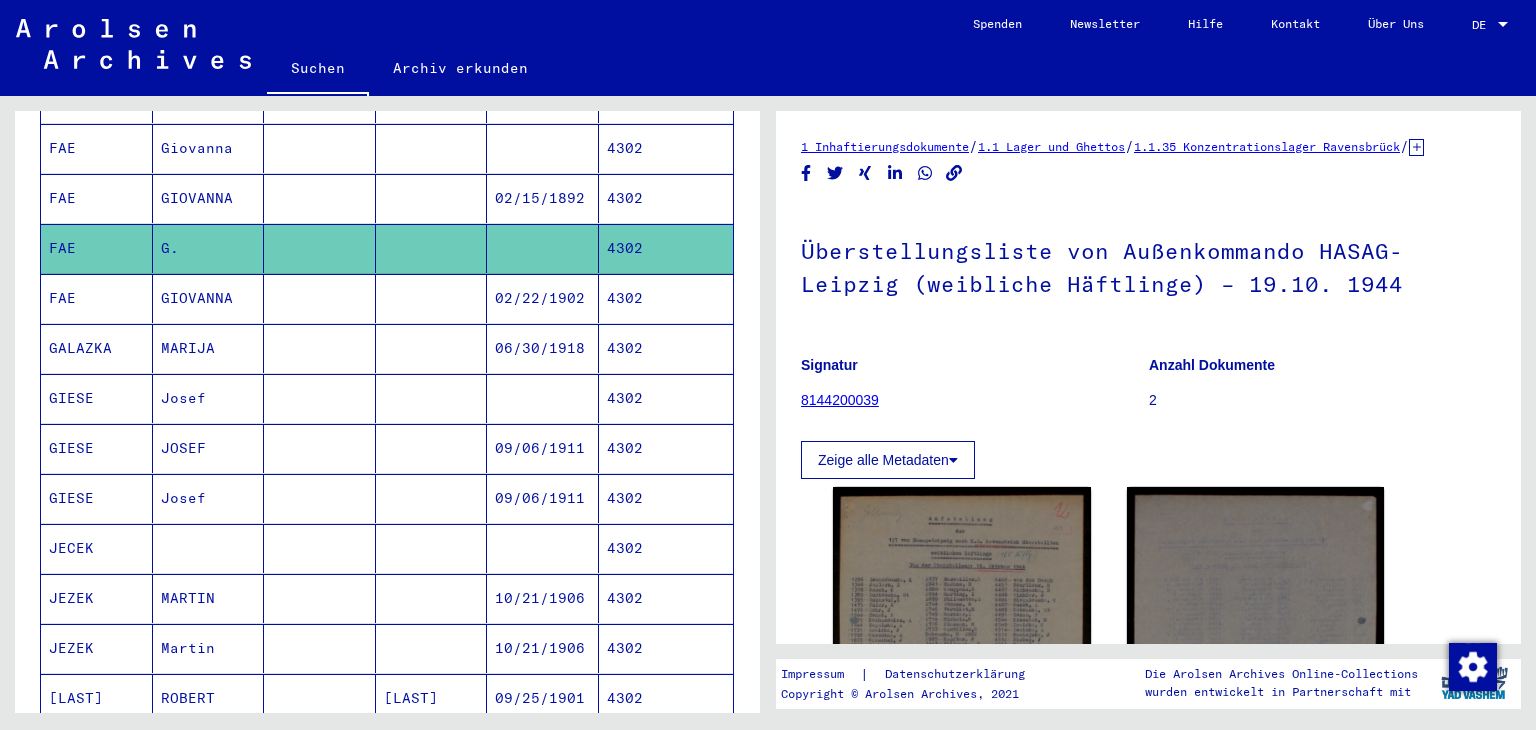 click on "4302" at bounding box center (666, 248) 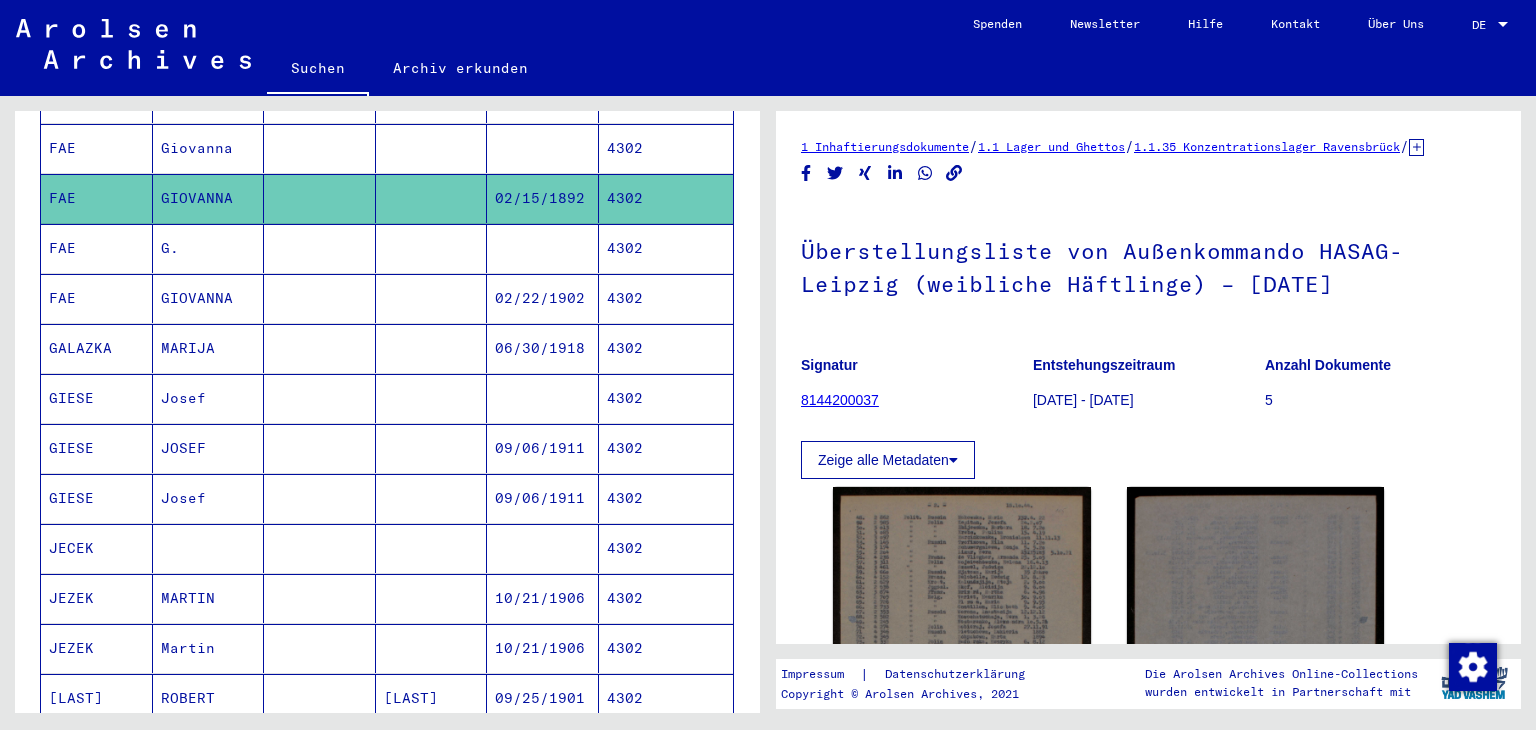 scroll, scrollTop: 0, scrollLeft: 0, axis: both 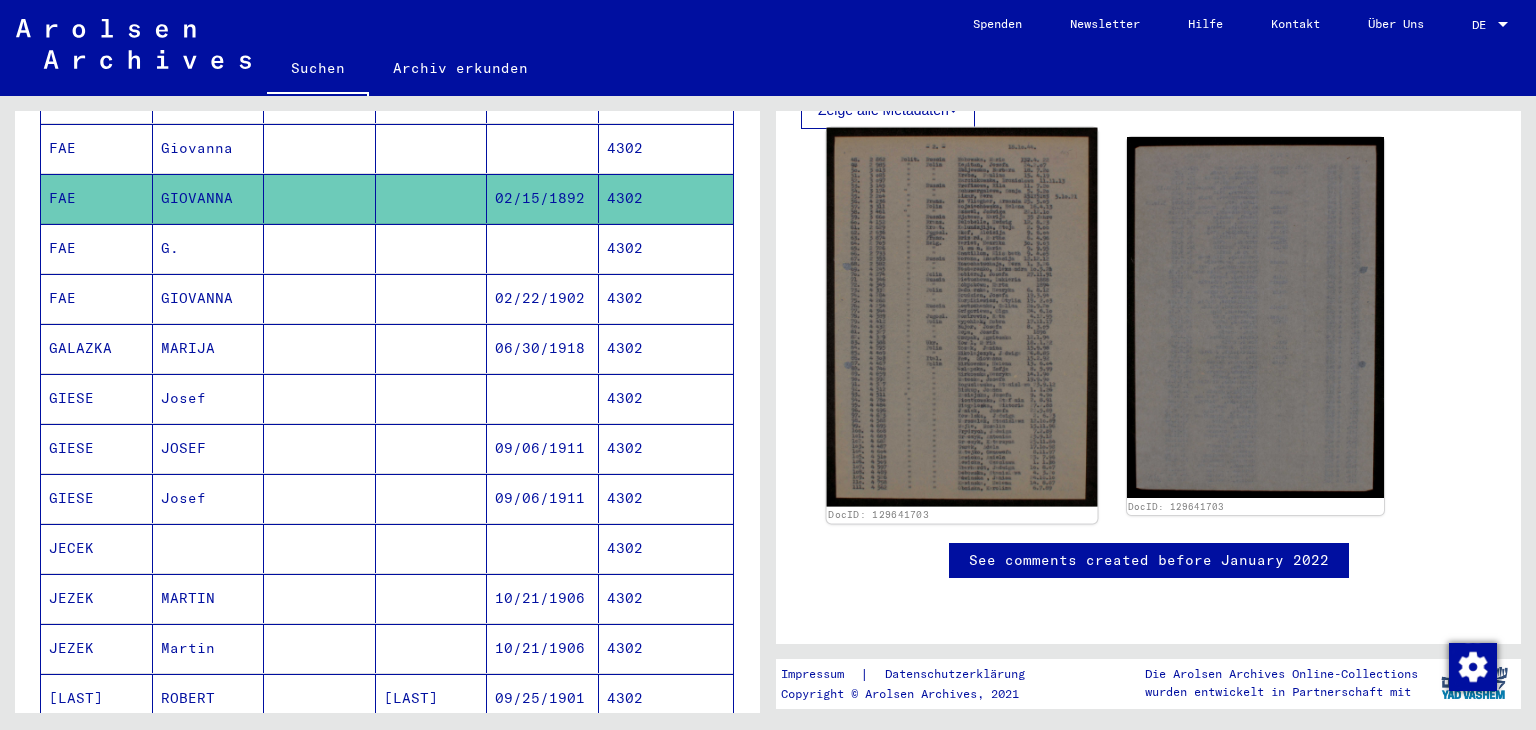 click 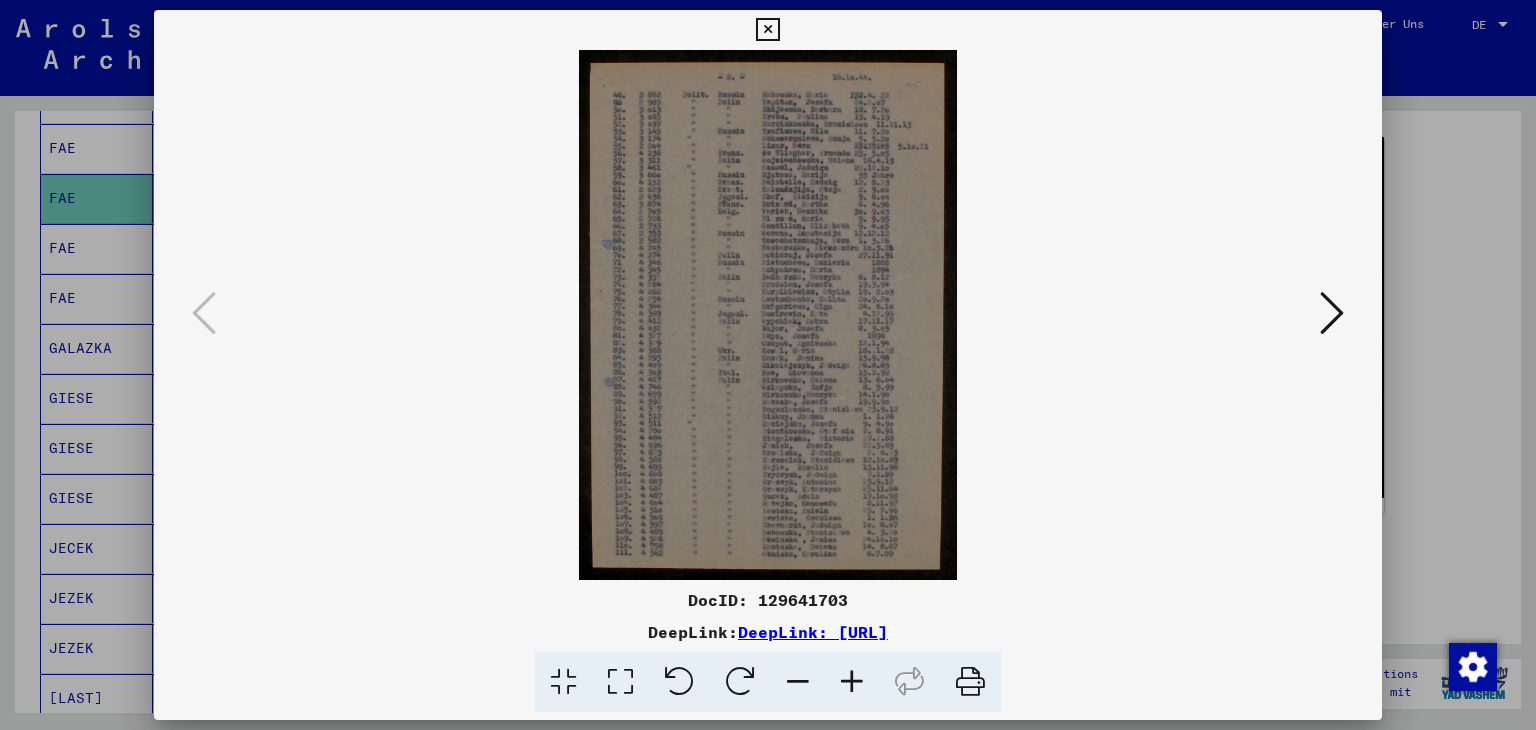 click at bounding box center [767, 30] 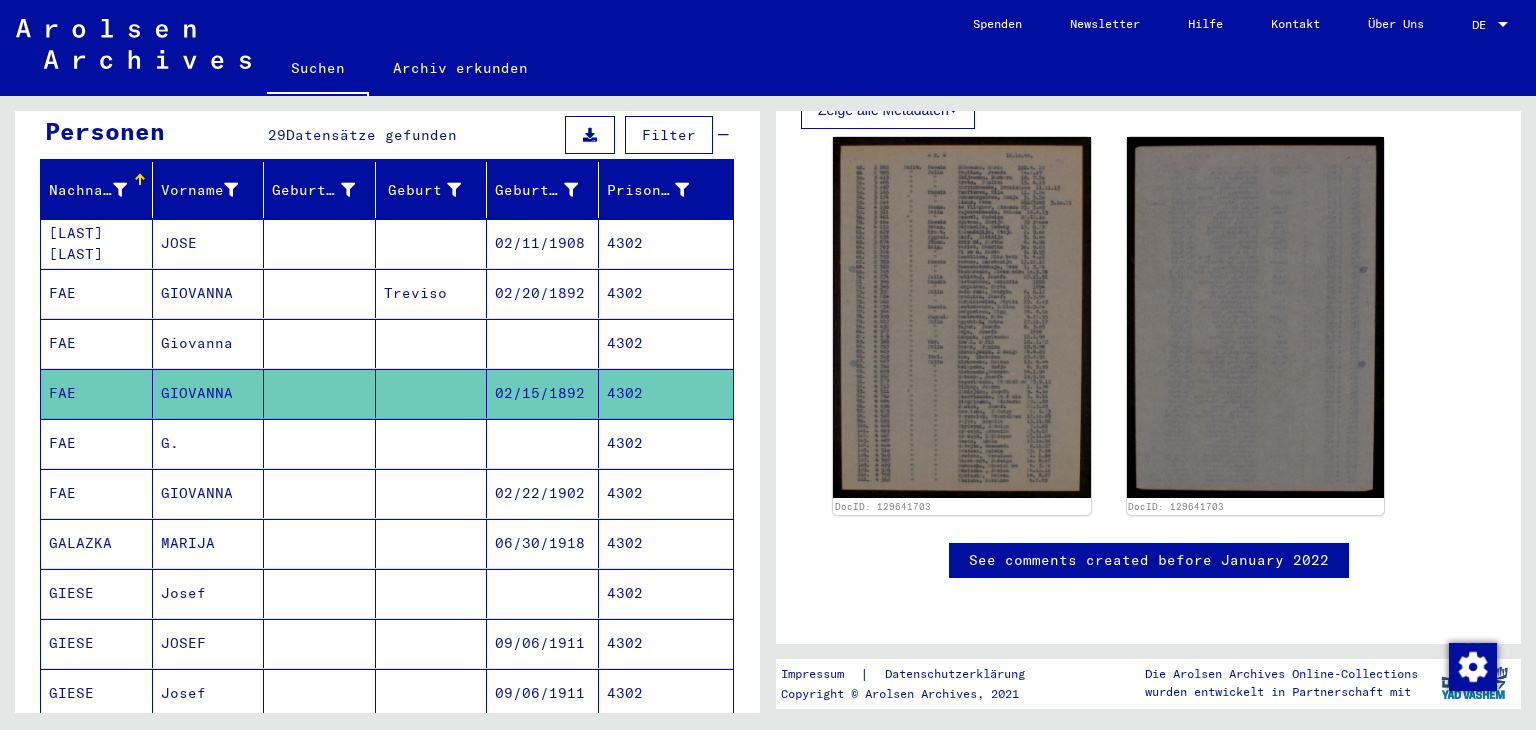 scroll, scrollTop: 202, scrollLeft: 0, axis: vertical 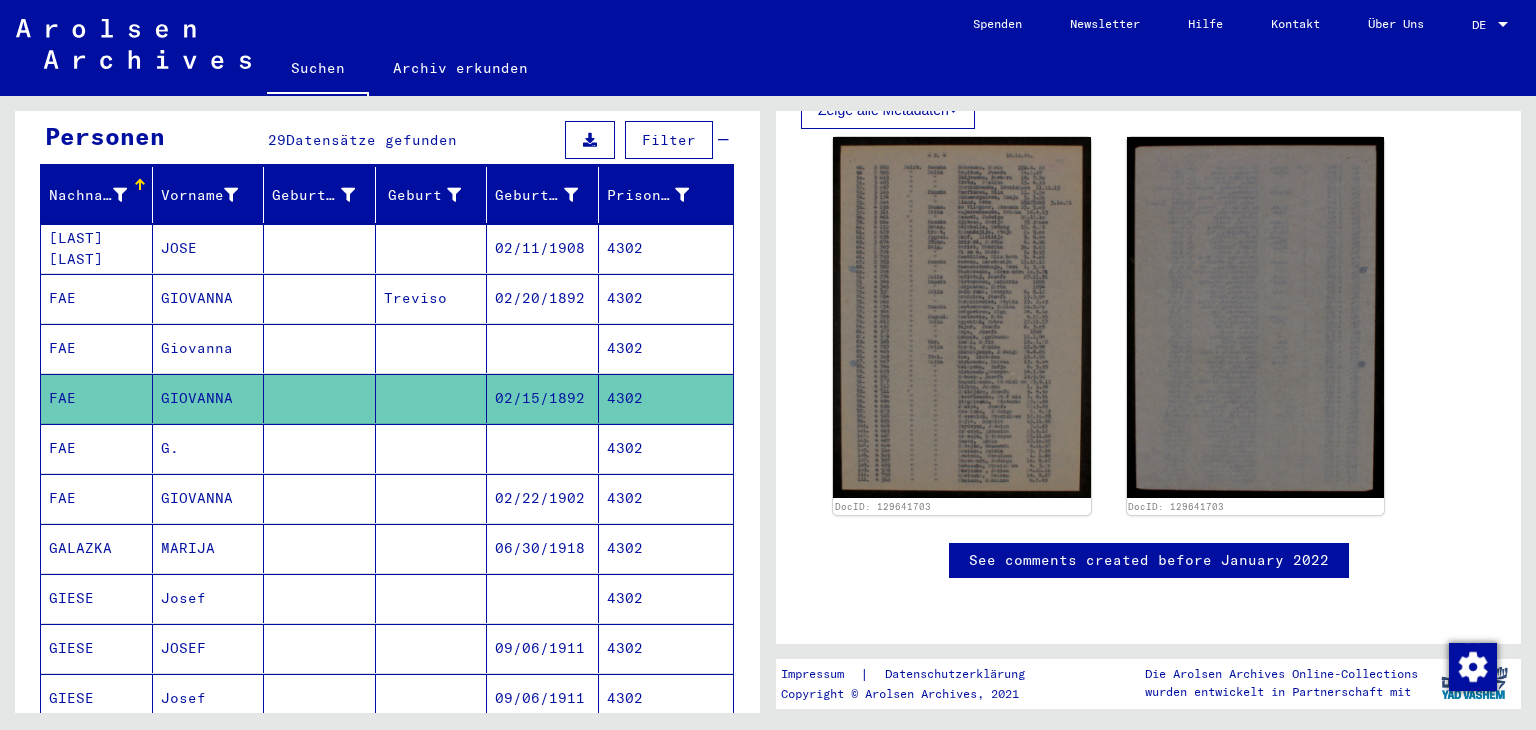click on "4302" at bounding box center [666, 398] 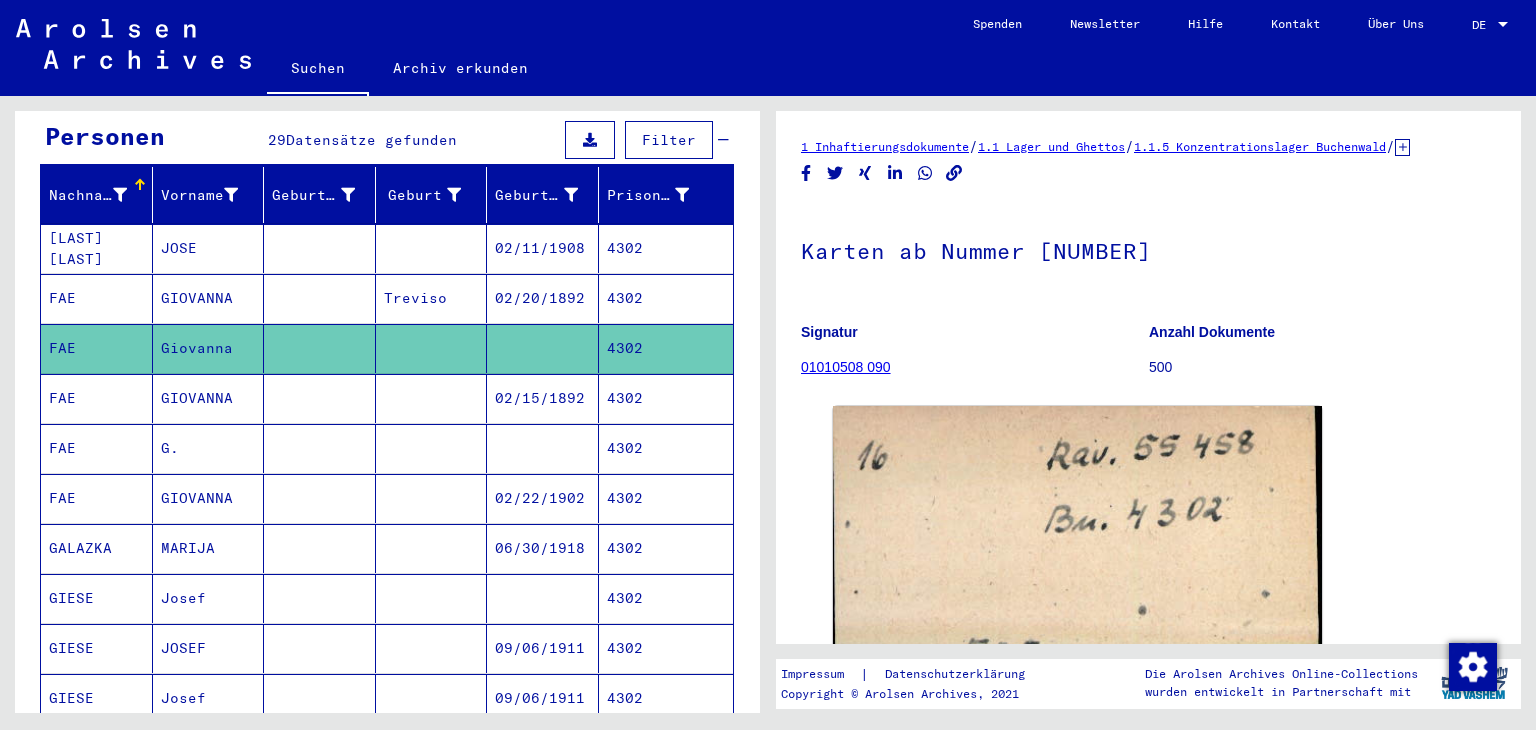 scroll, scrollTop: 0, scrollLeft: 0, axis: both 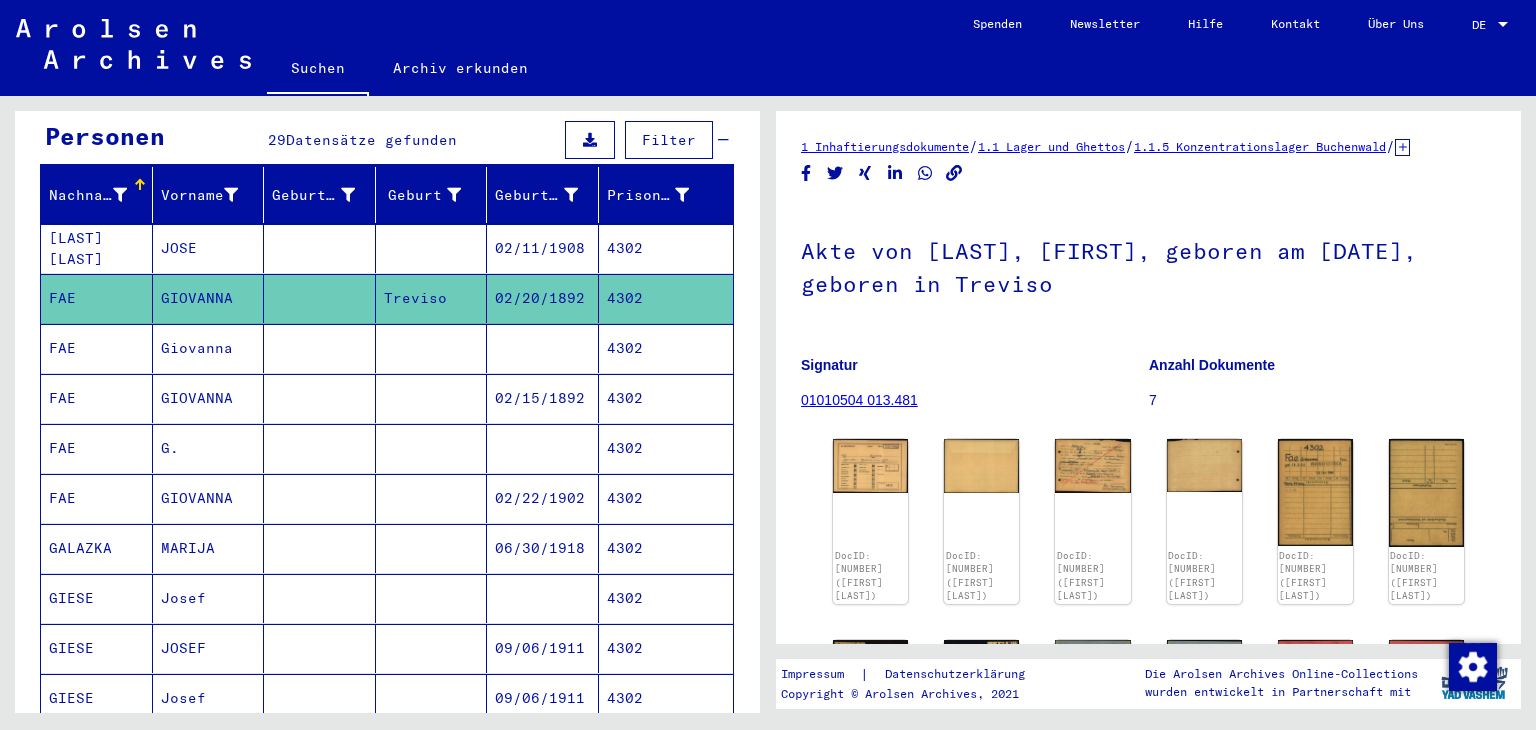 click on "4302" at bounding box center (666, 498) 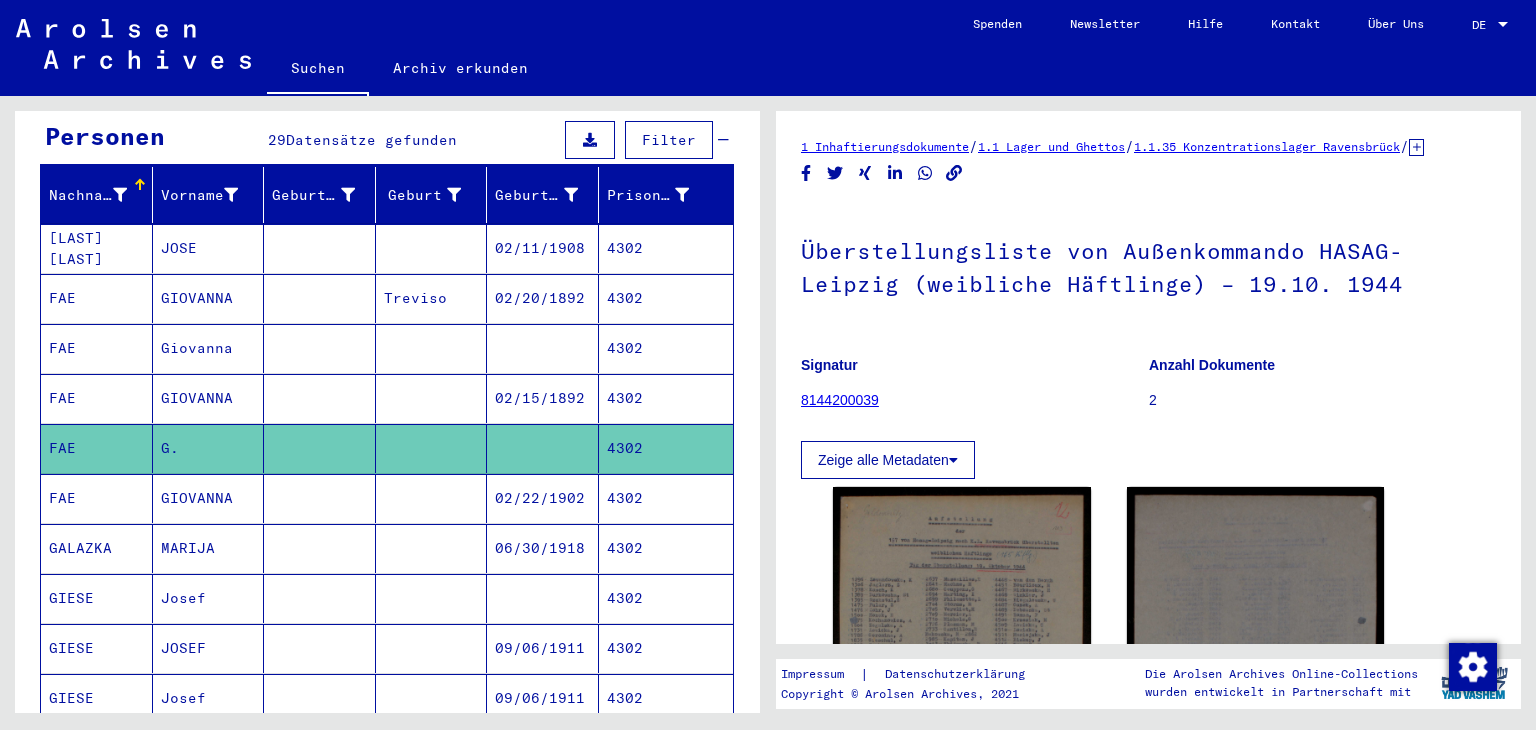 scroll, scrollTop: 0, scrollLeft: 0, axis: both 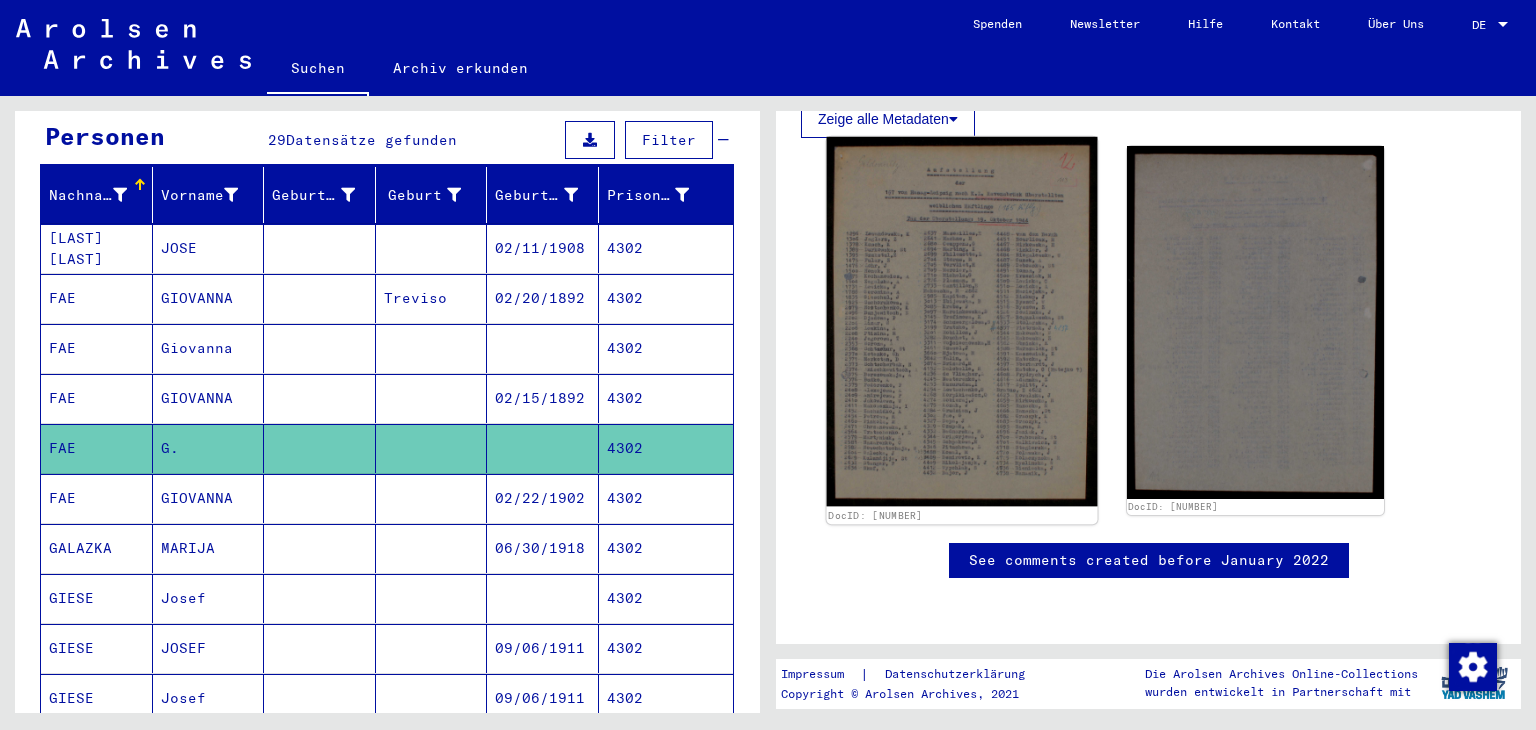 click 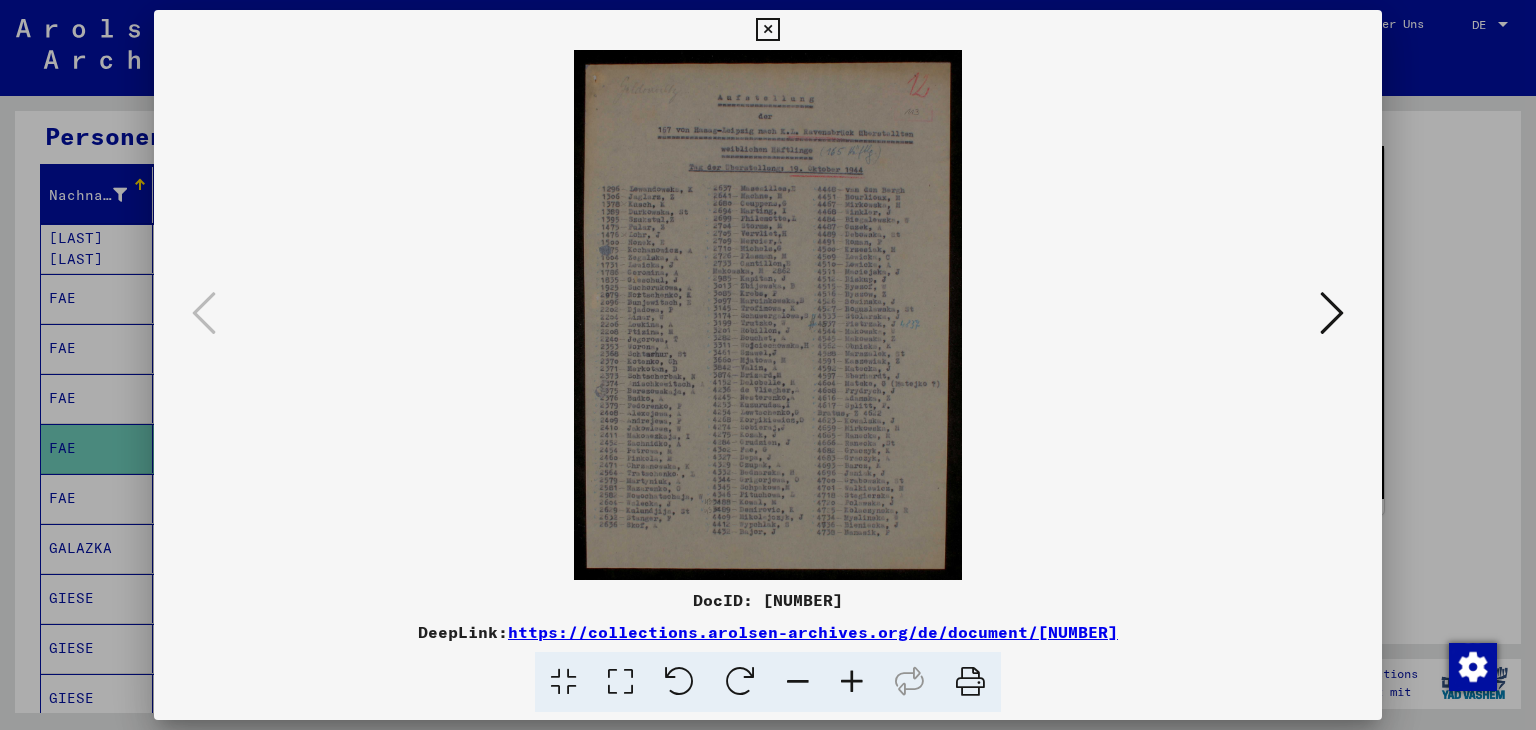 click at bounding box center (852, 682) 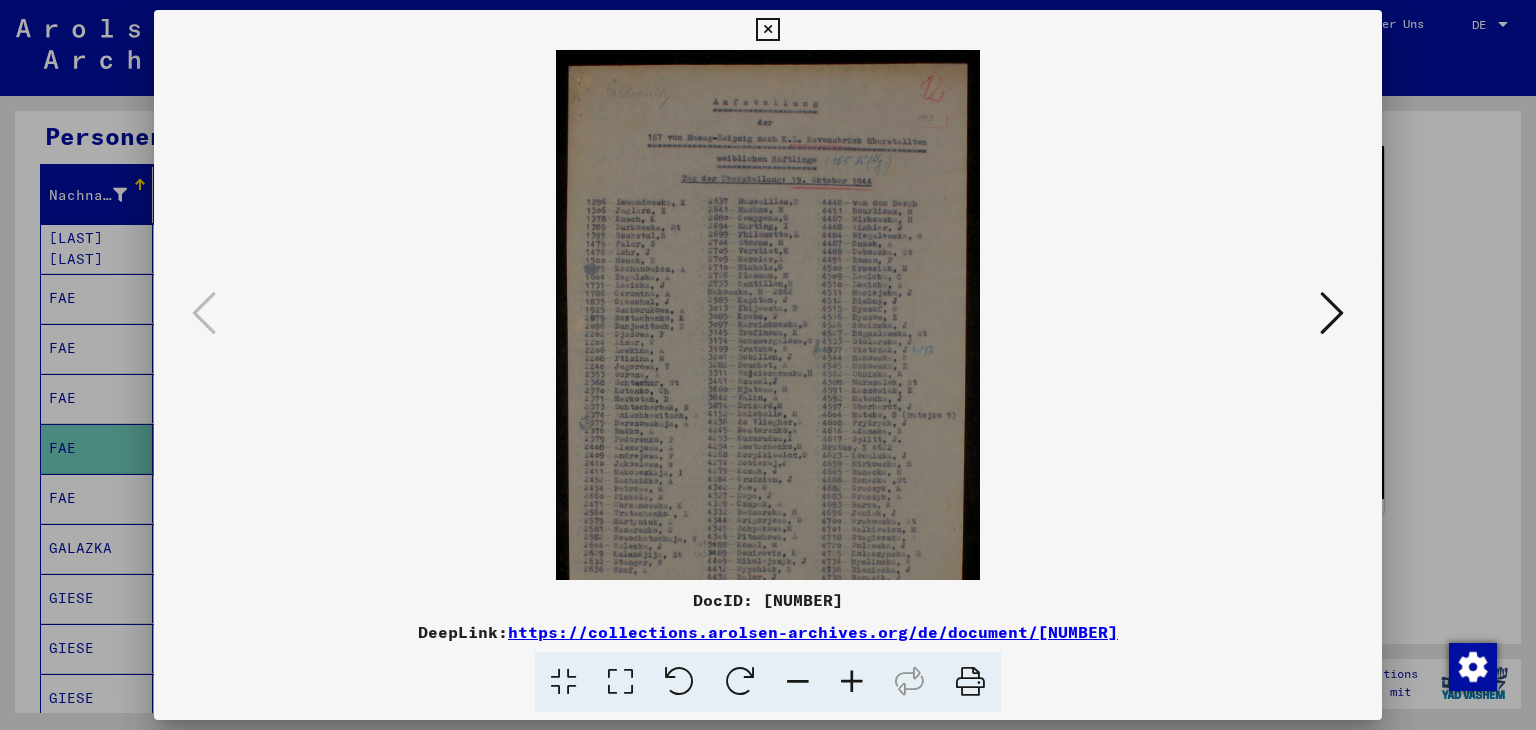 click at bounding box center [852, 682] 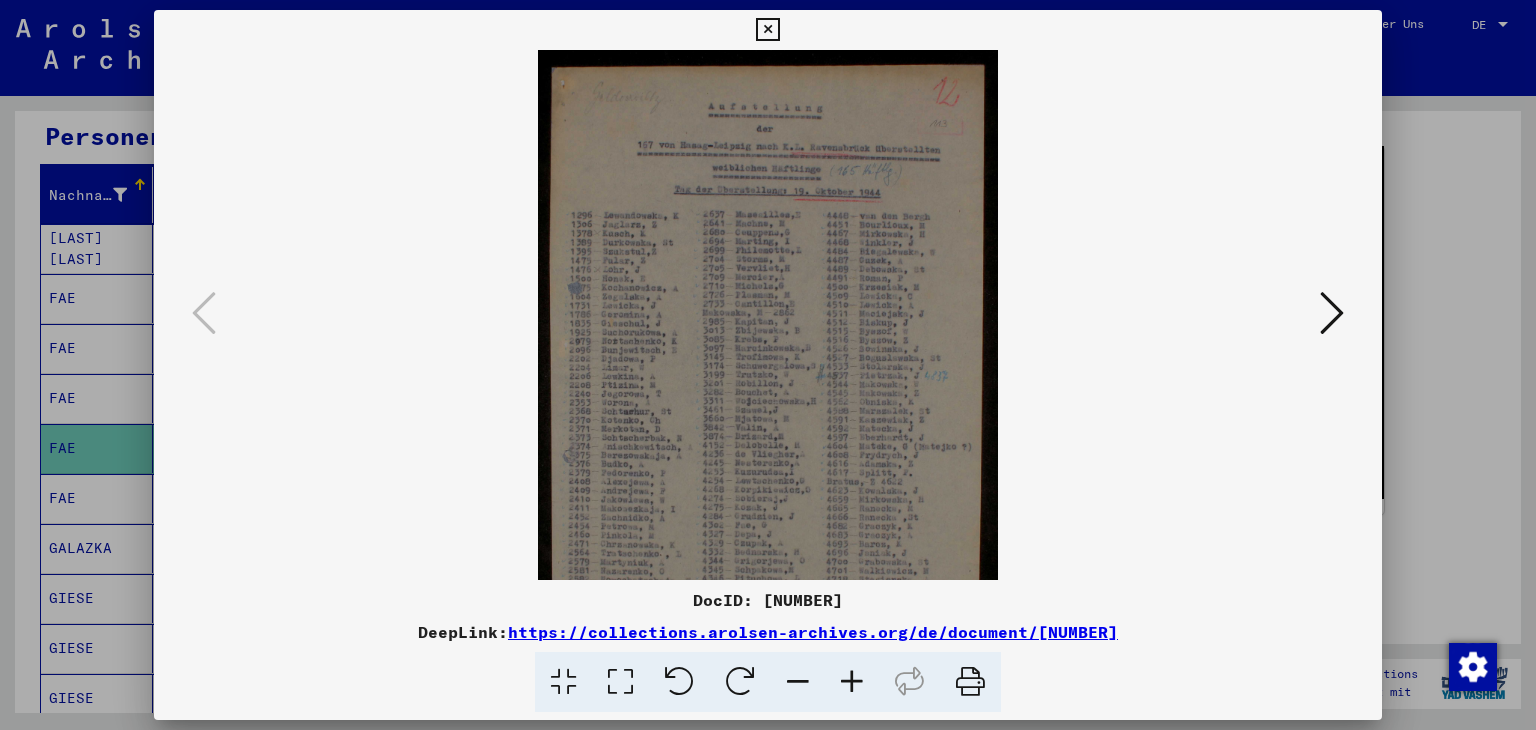 click at bounding box center (852, 682) 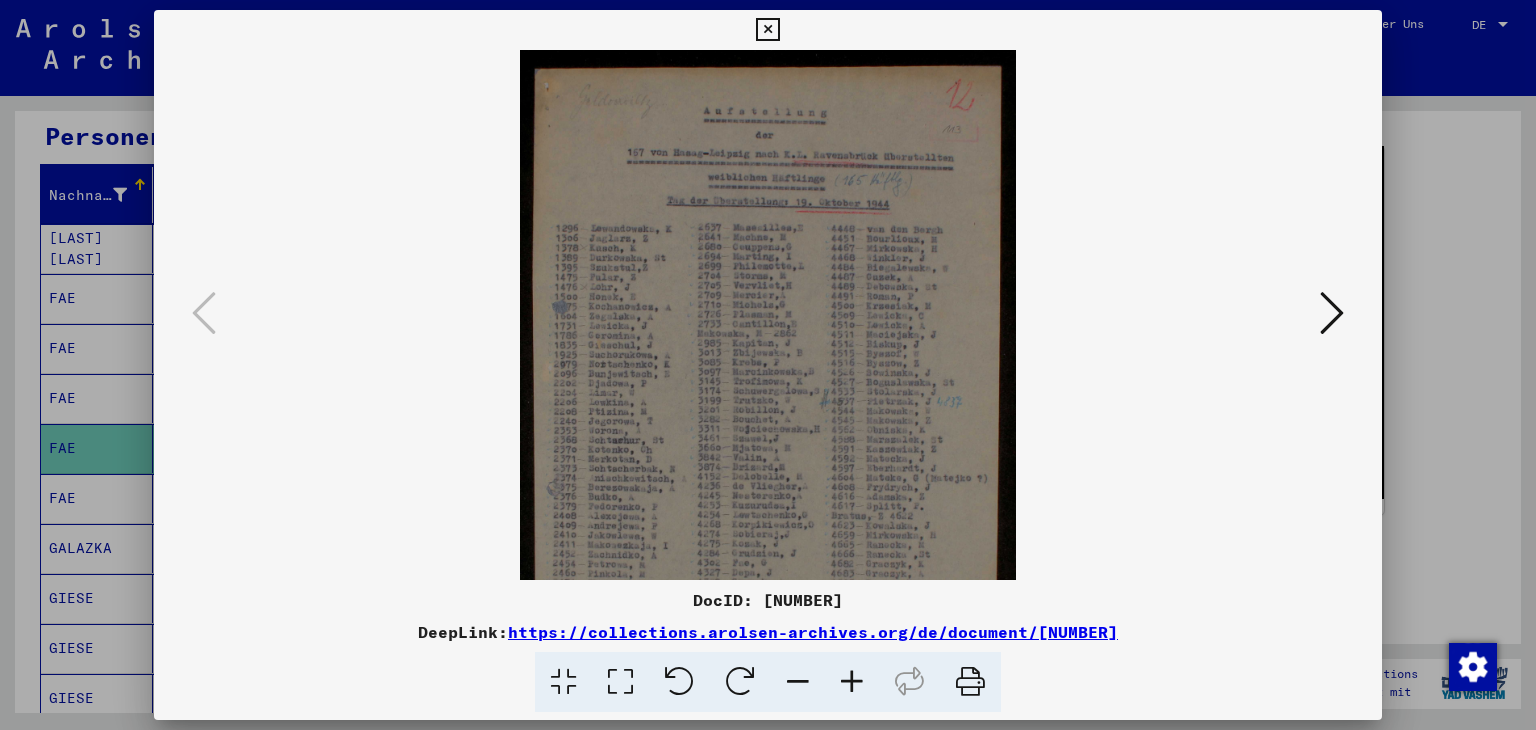 click at bounding box center (852, 682) 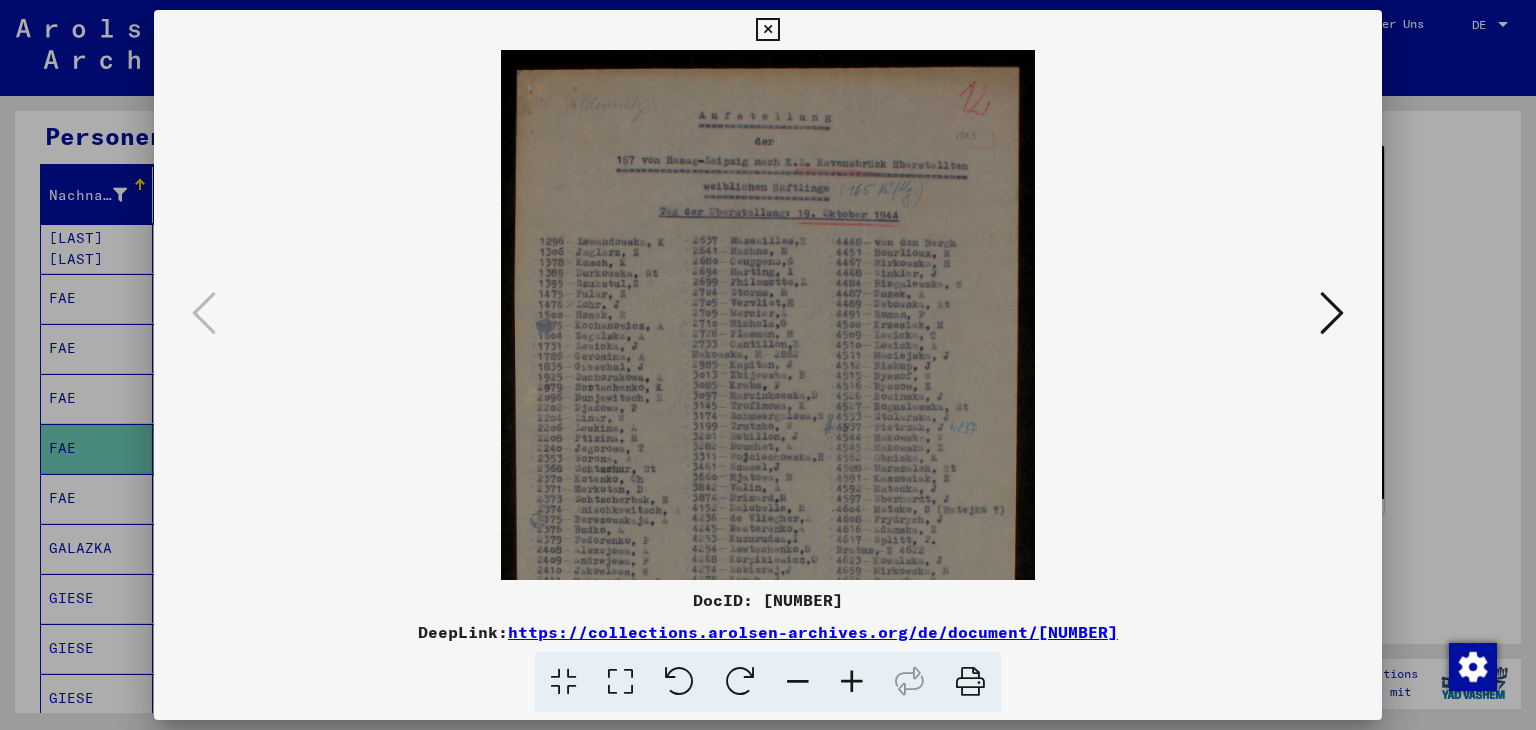 click at bounding box center (852, 682) 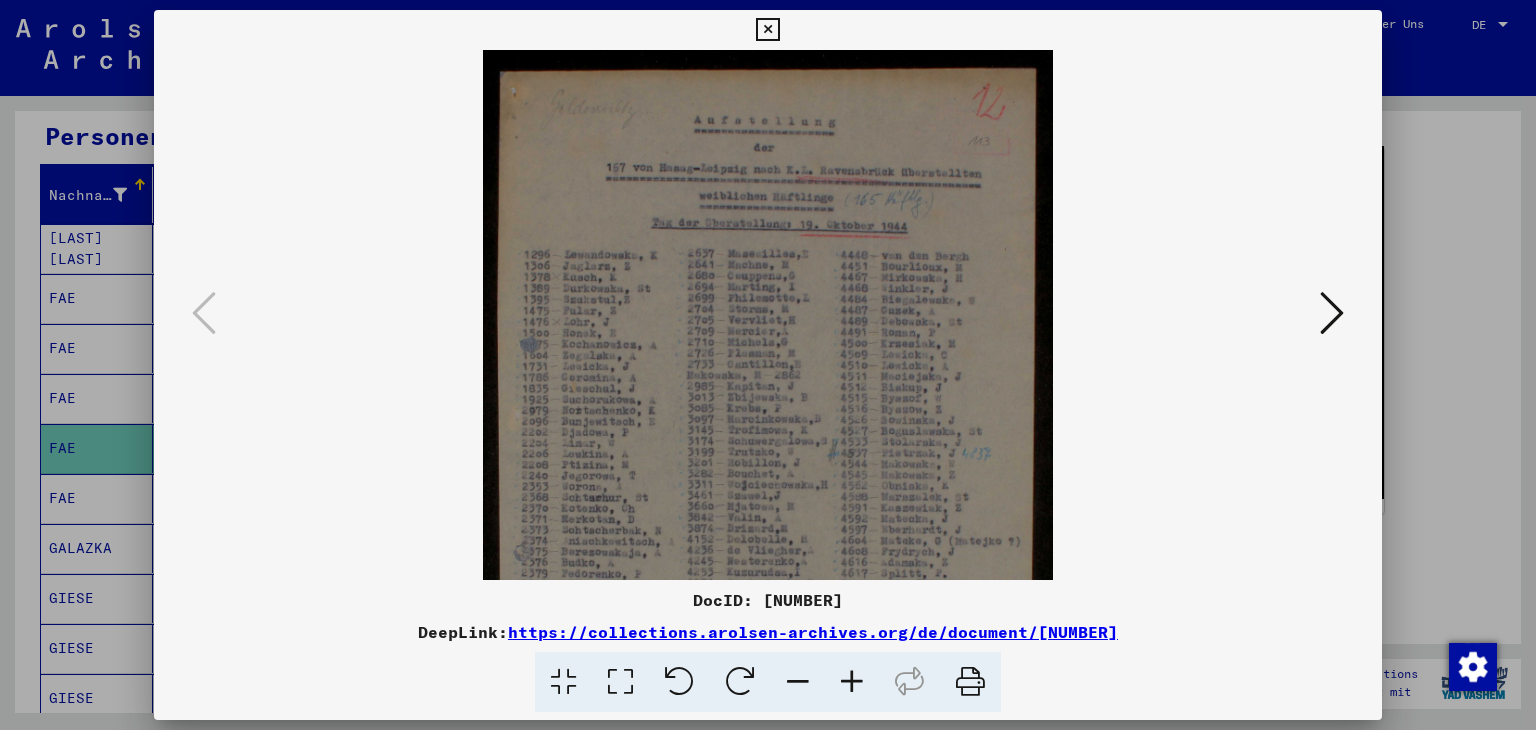 click at bounding box center (852, 682) 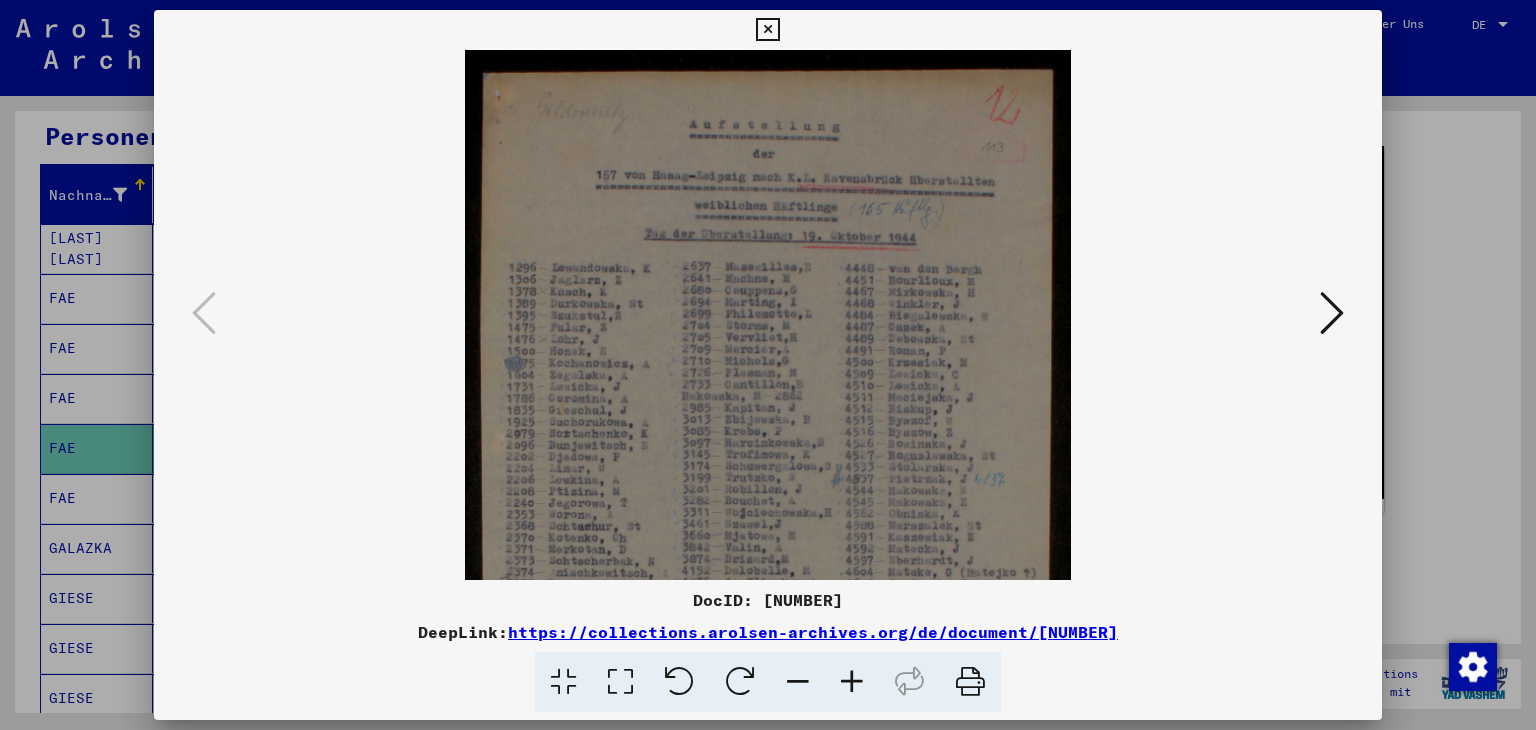 click at bounding box center [852, 682] 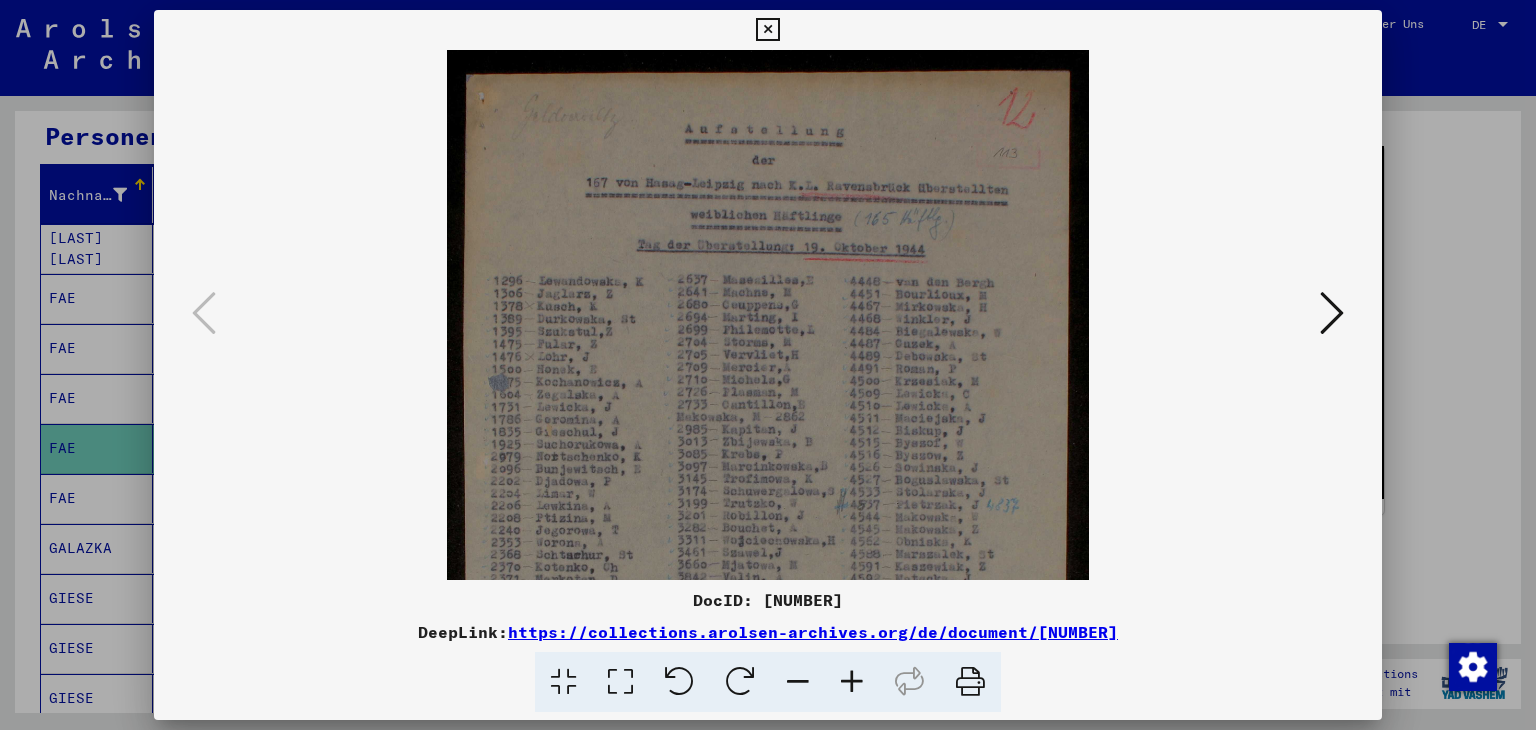 click at bounding box center [852, 682] 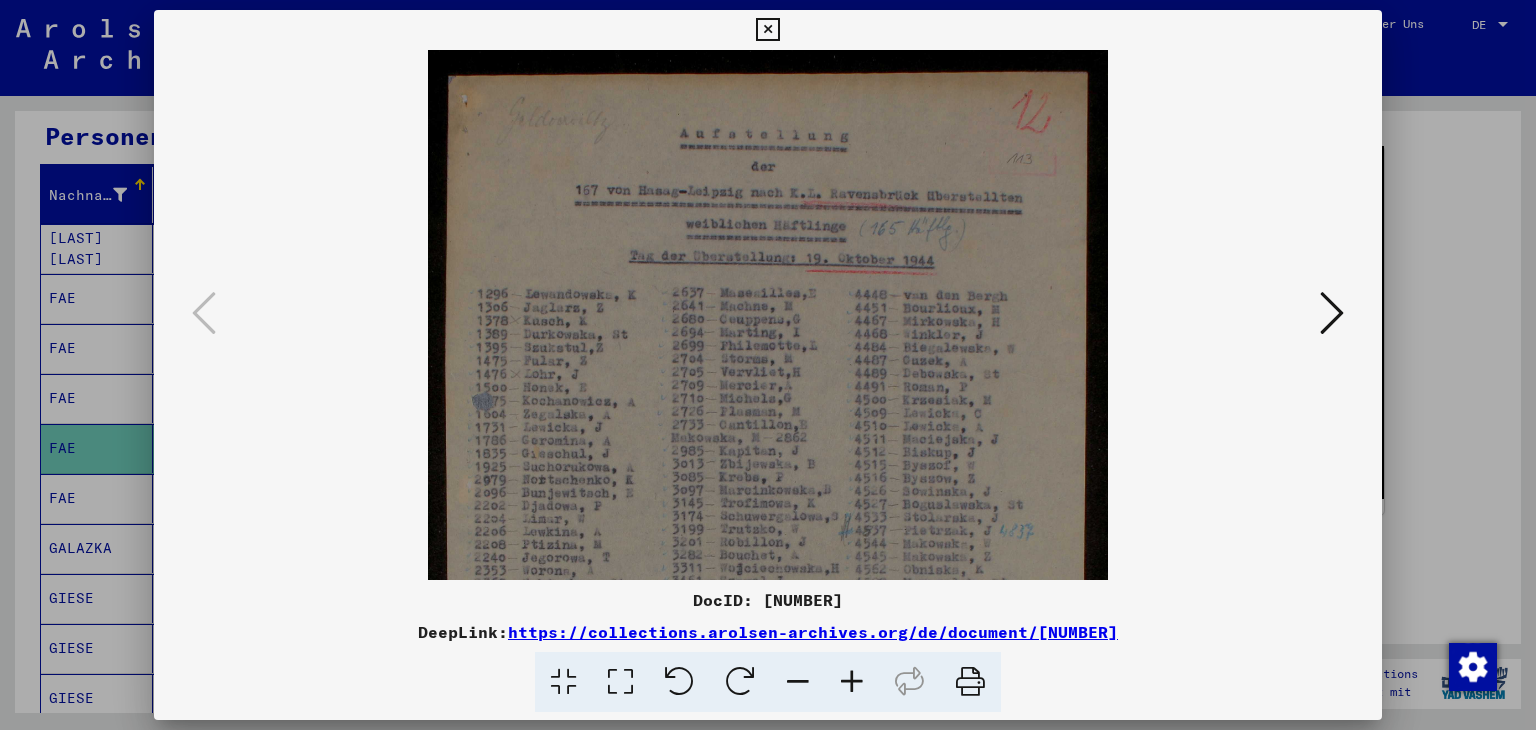 click at bounding box center (852, 682) 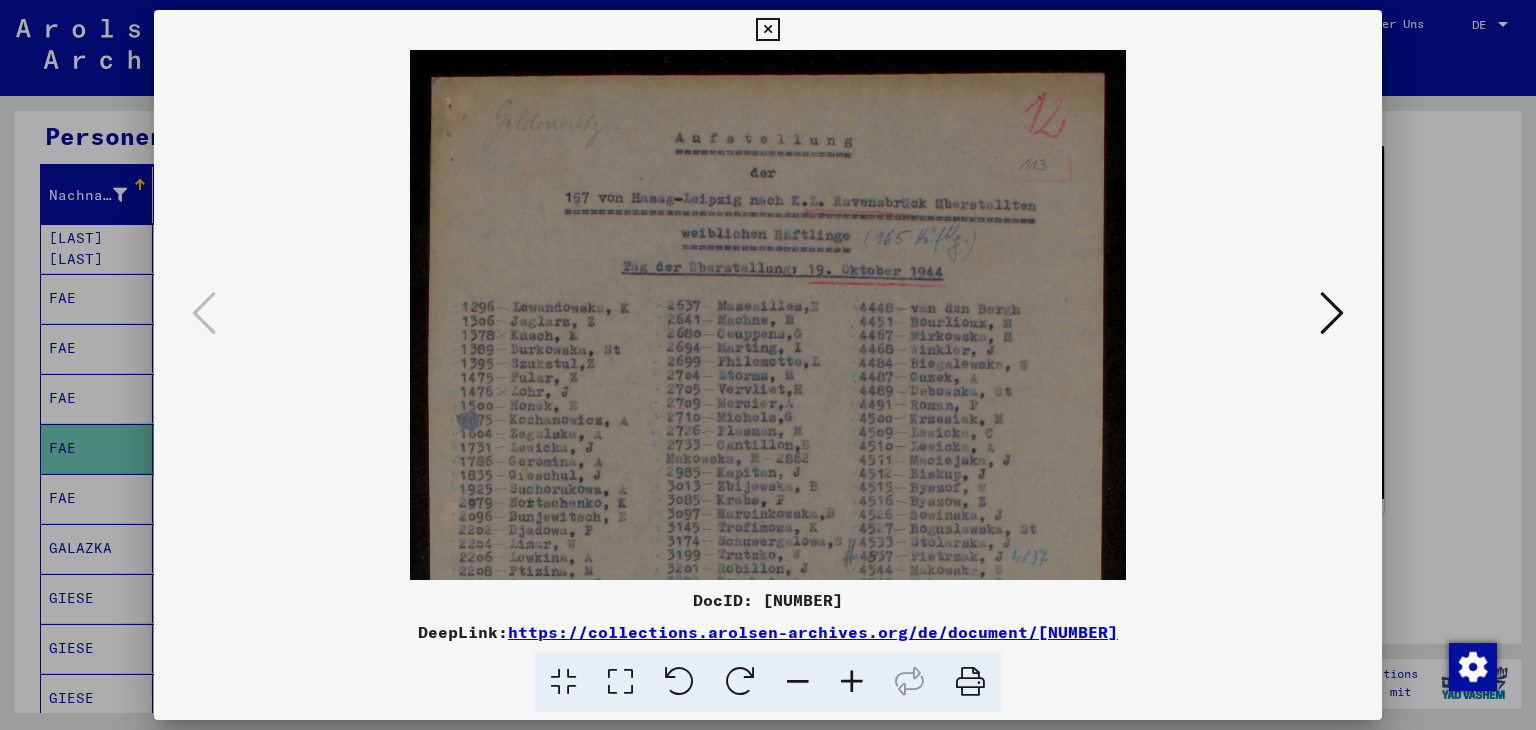 click at bounding box center [852, 682] 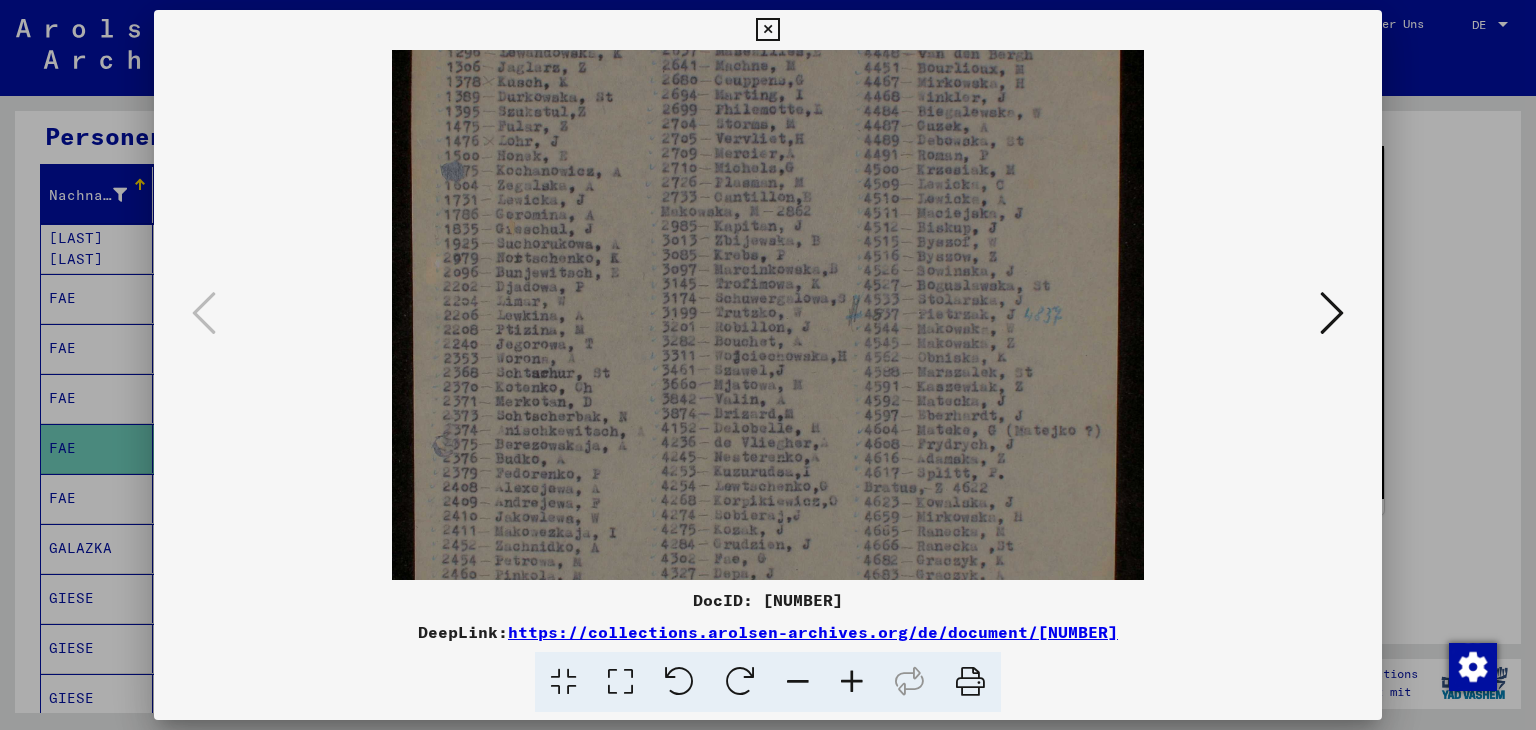 scroll, scrollTop: 276, scrollLeft: 0, axis: vertical 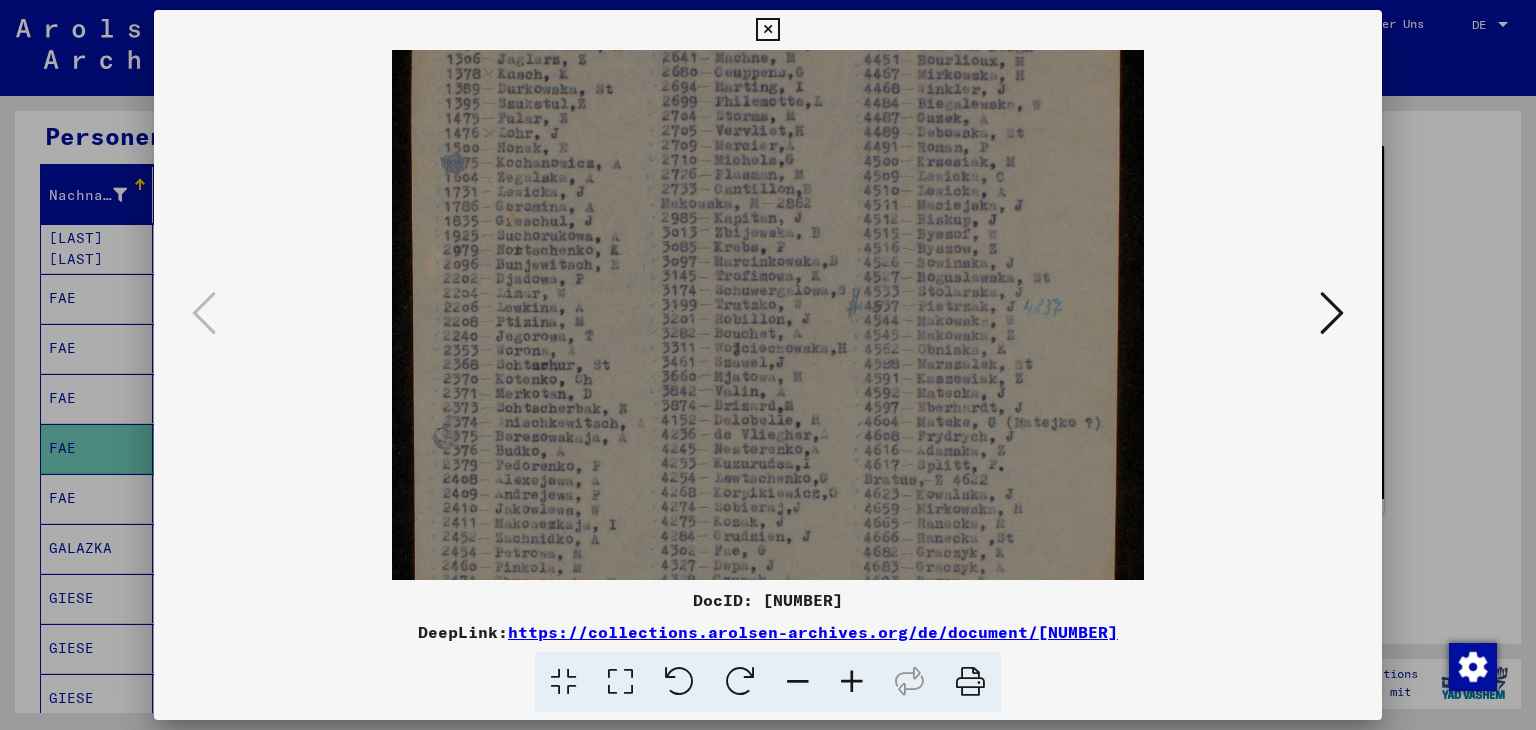 drag, startPoint x: 654, startPoint y: 473, endPoint x: 632, endPoint y: 197, distance: 276.87543 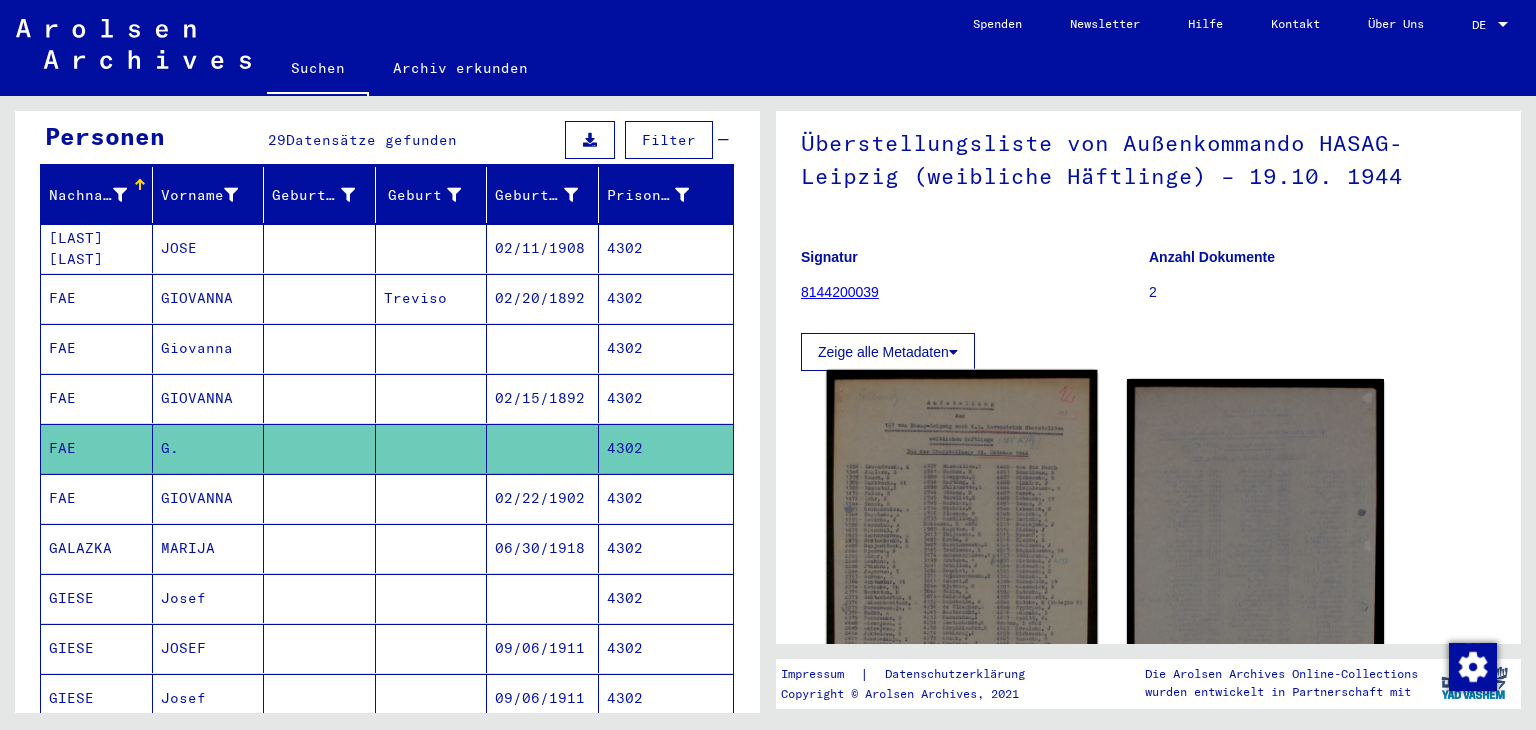 scroll, scrollTop: 100, scrollLeft: 0, axis: vertical 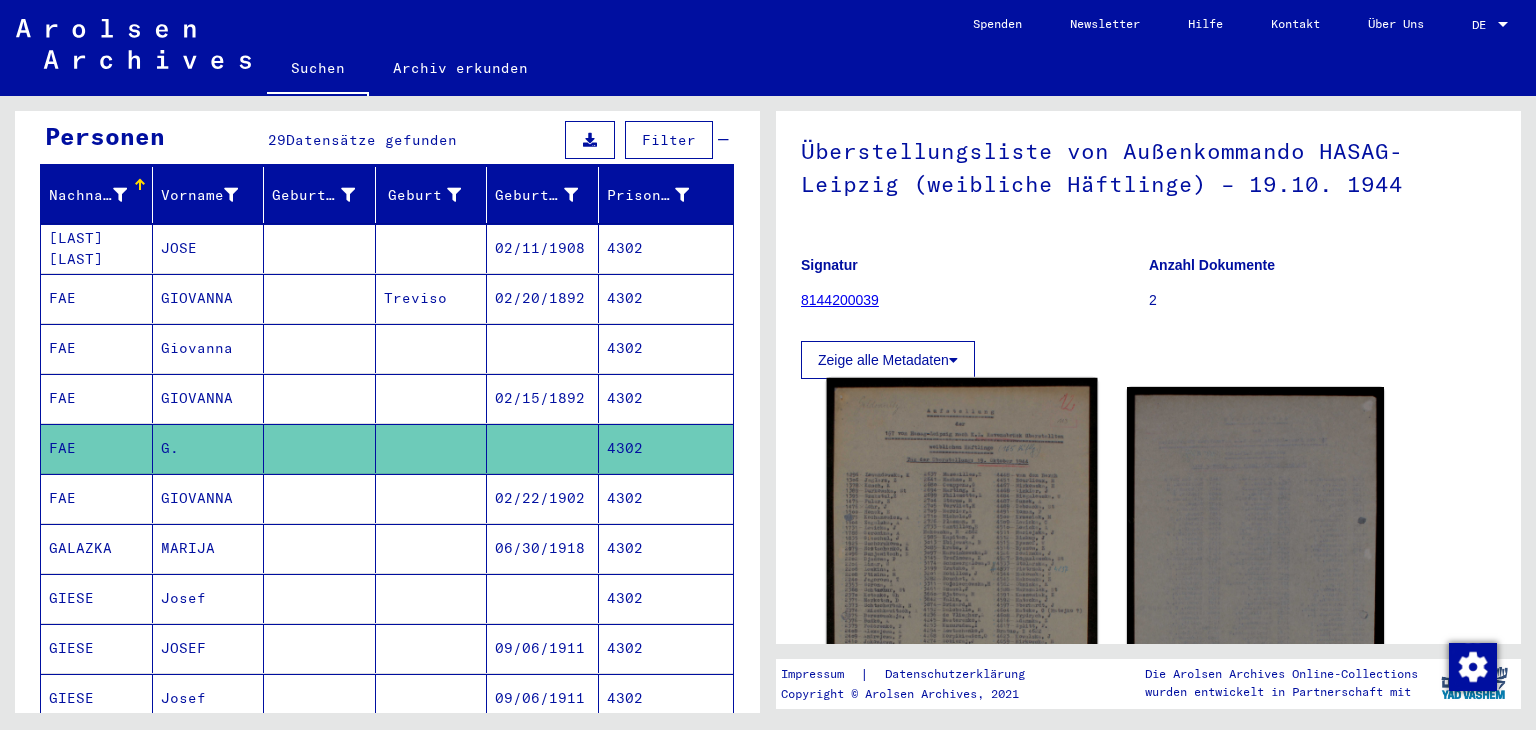 click 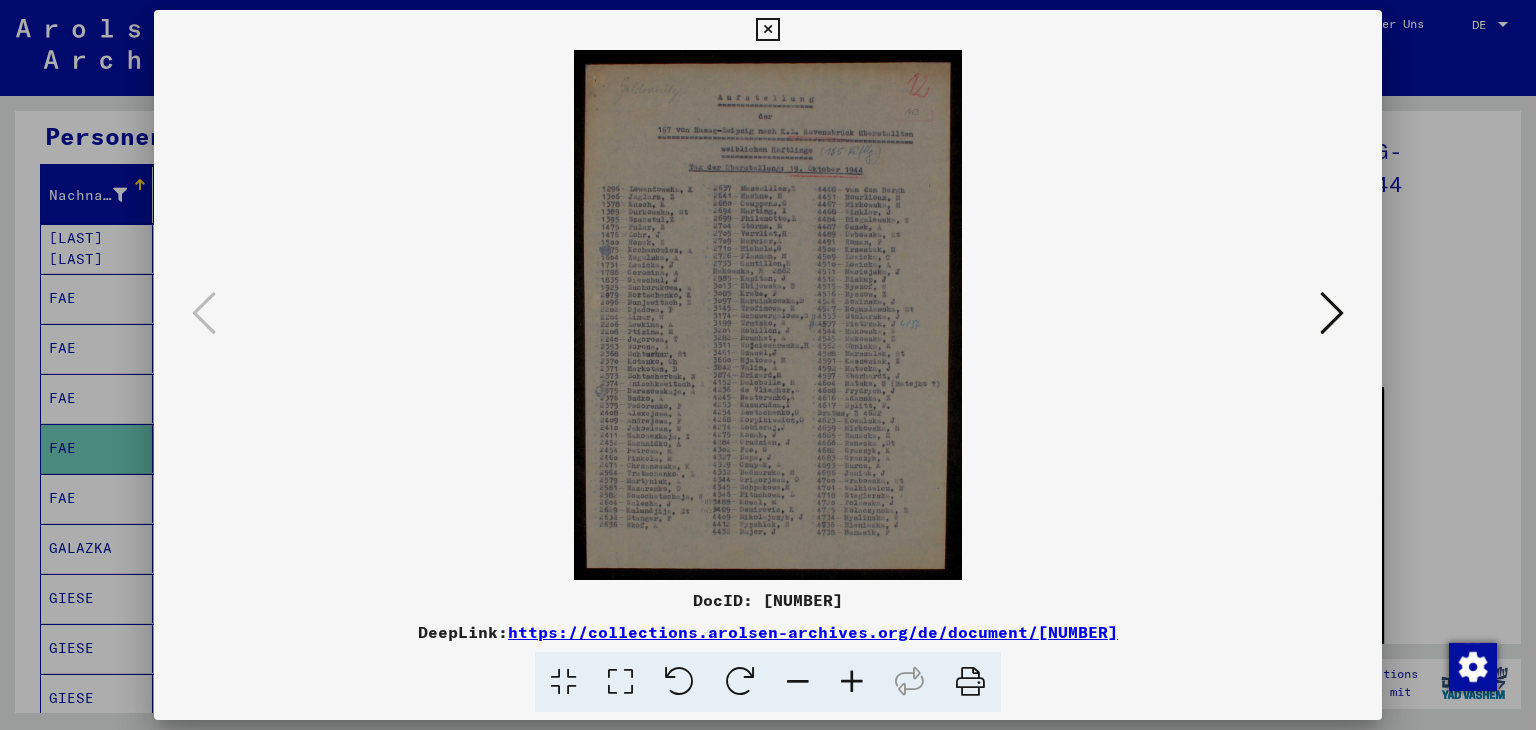 click at bounding box center [852, 682] 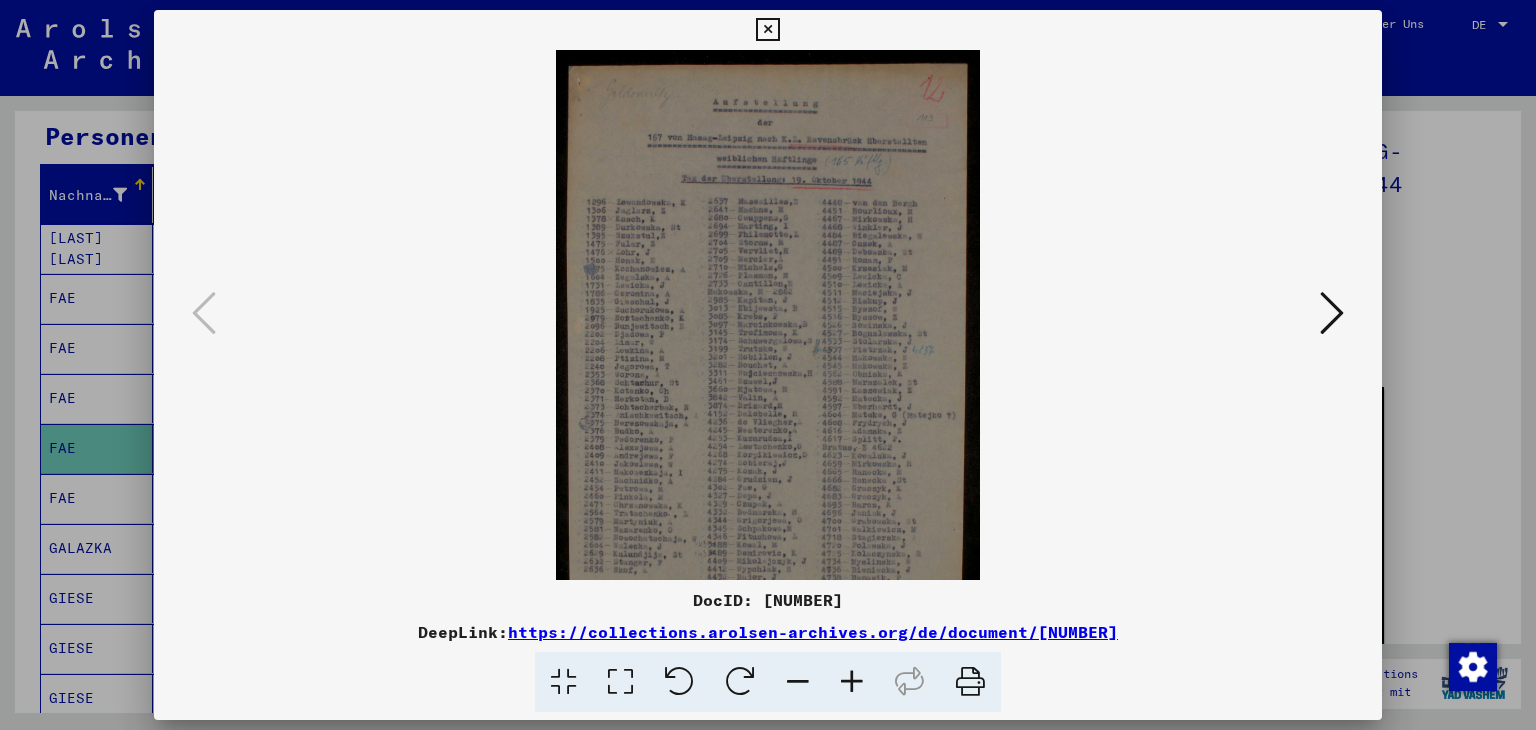 click at bounding box center (852, 682) 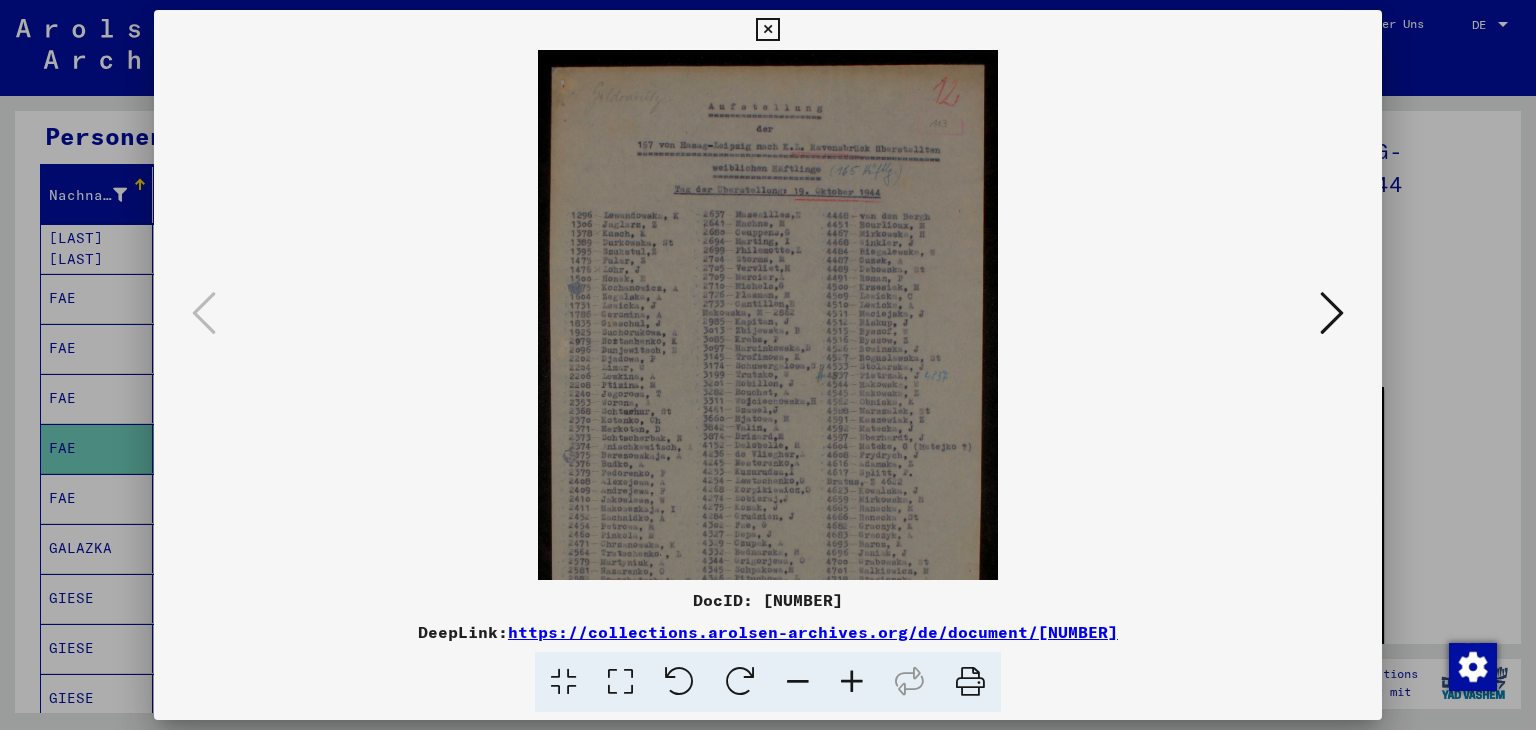 click at bounding box center [852, 682] 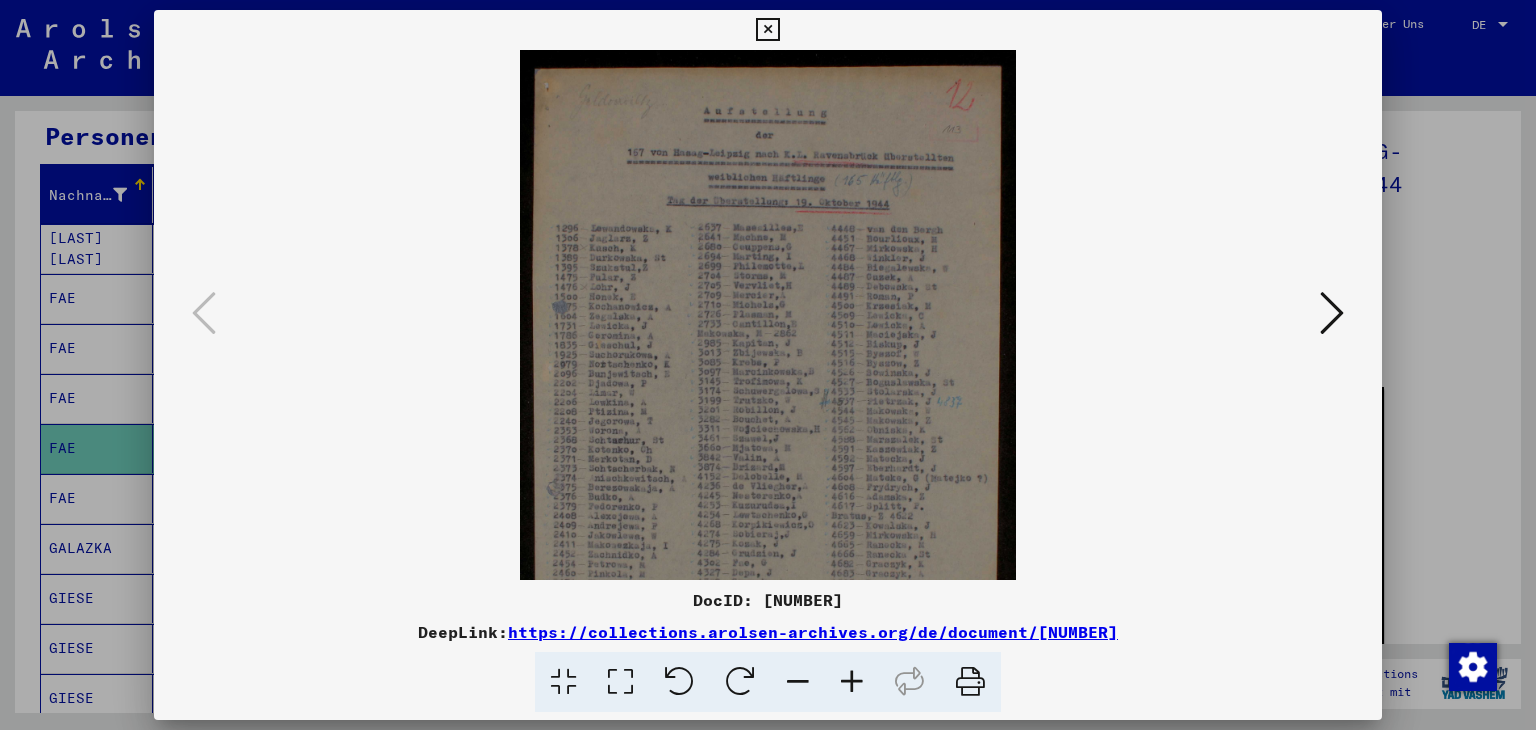 click at bounding box center [852, 682] 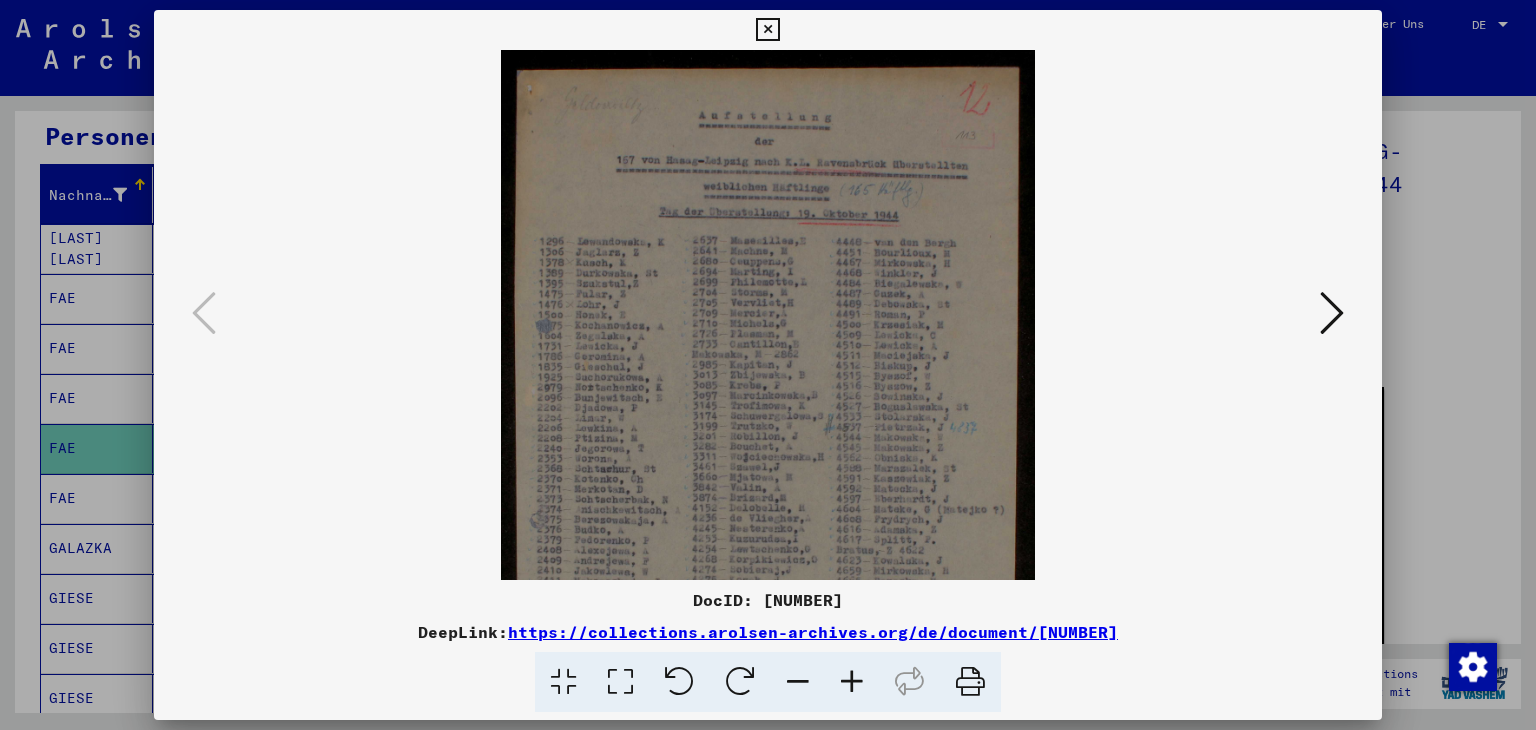 click at bounding box center (852, 682) 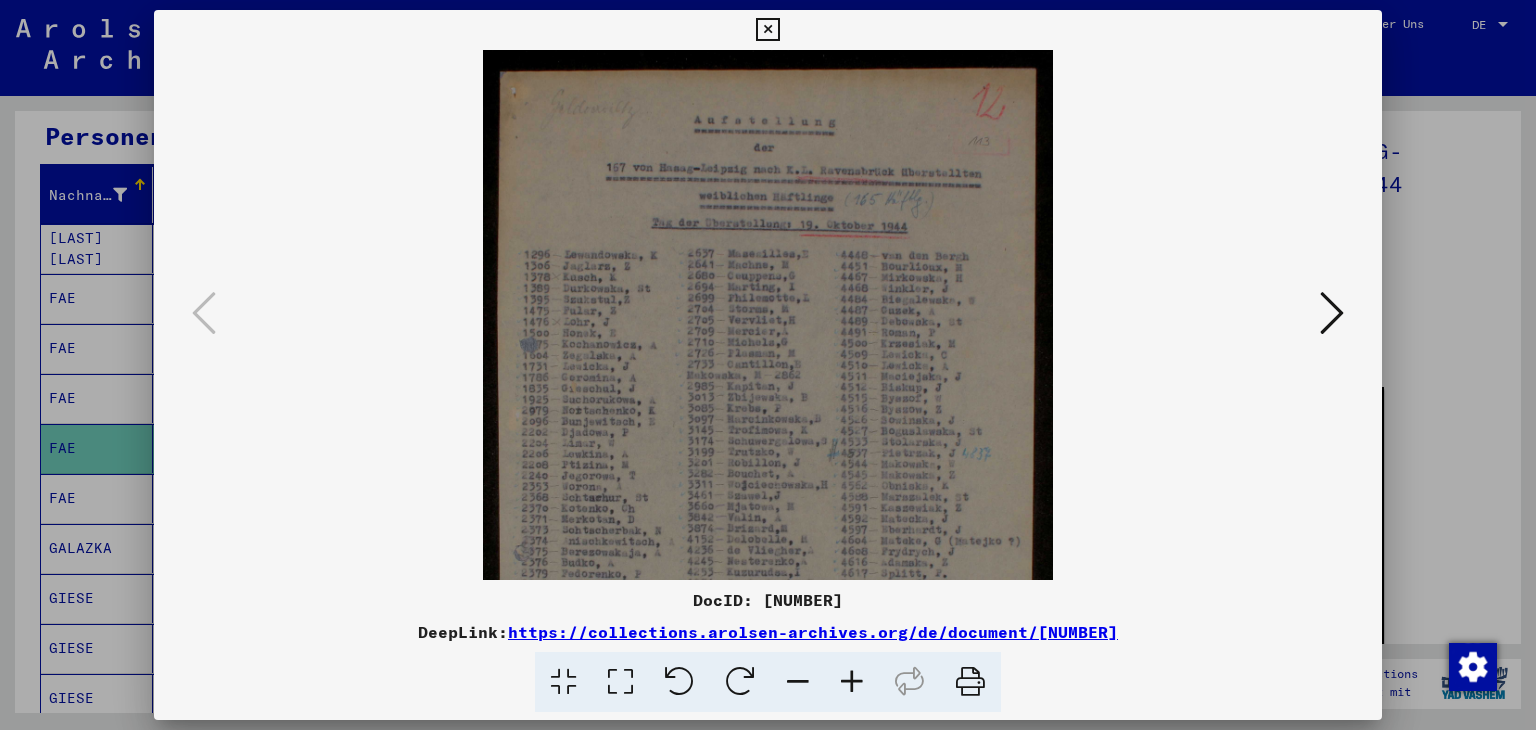 click at bounding box center (852, 682) 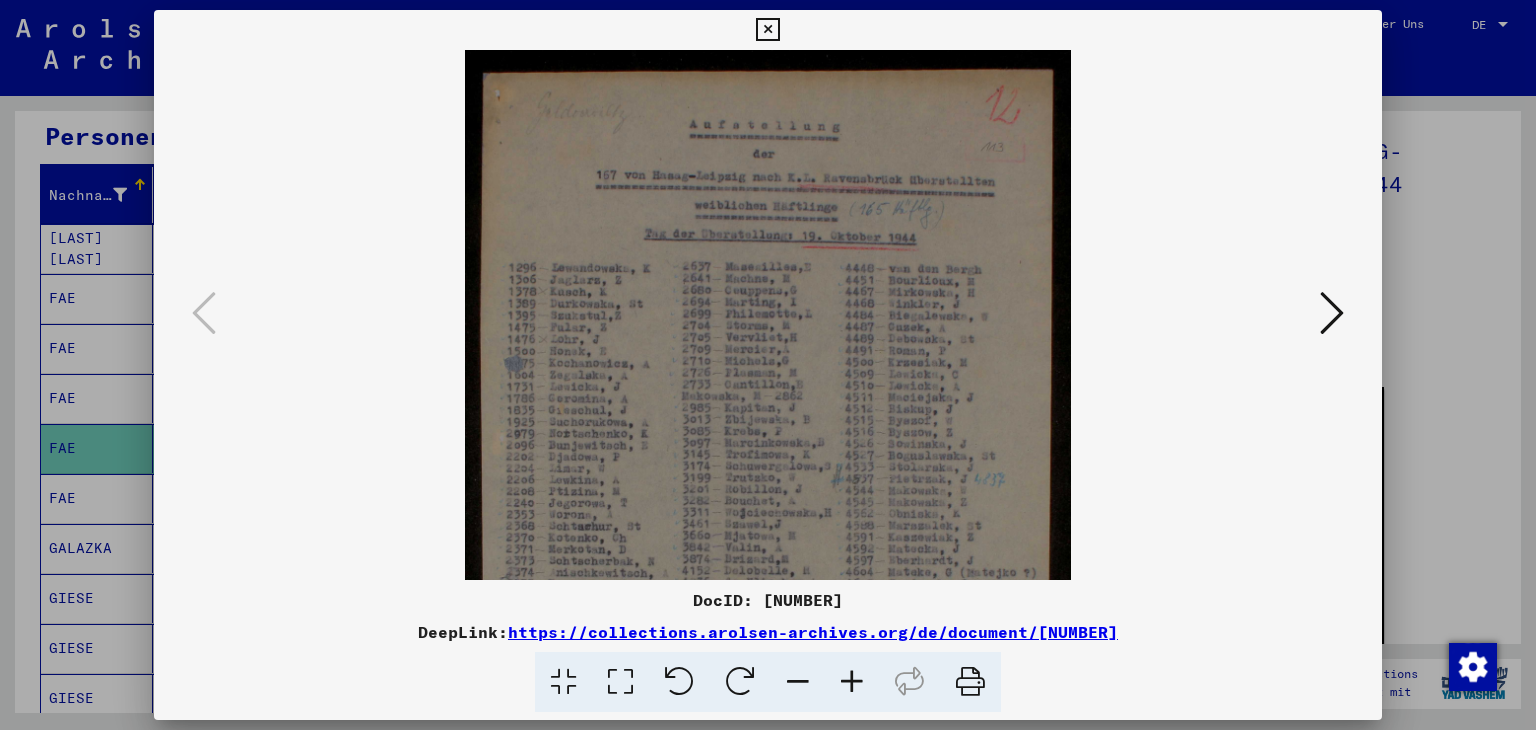 click at bounding box center (852, 682) 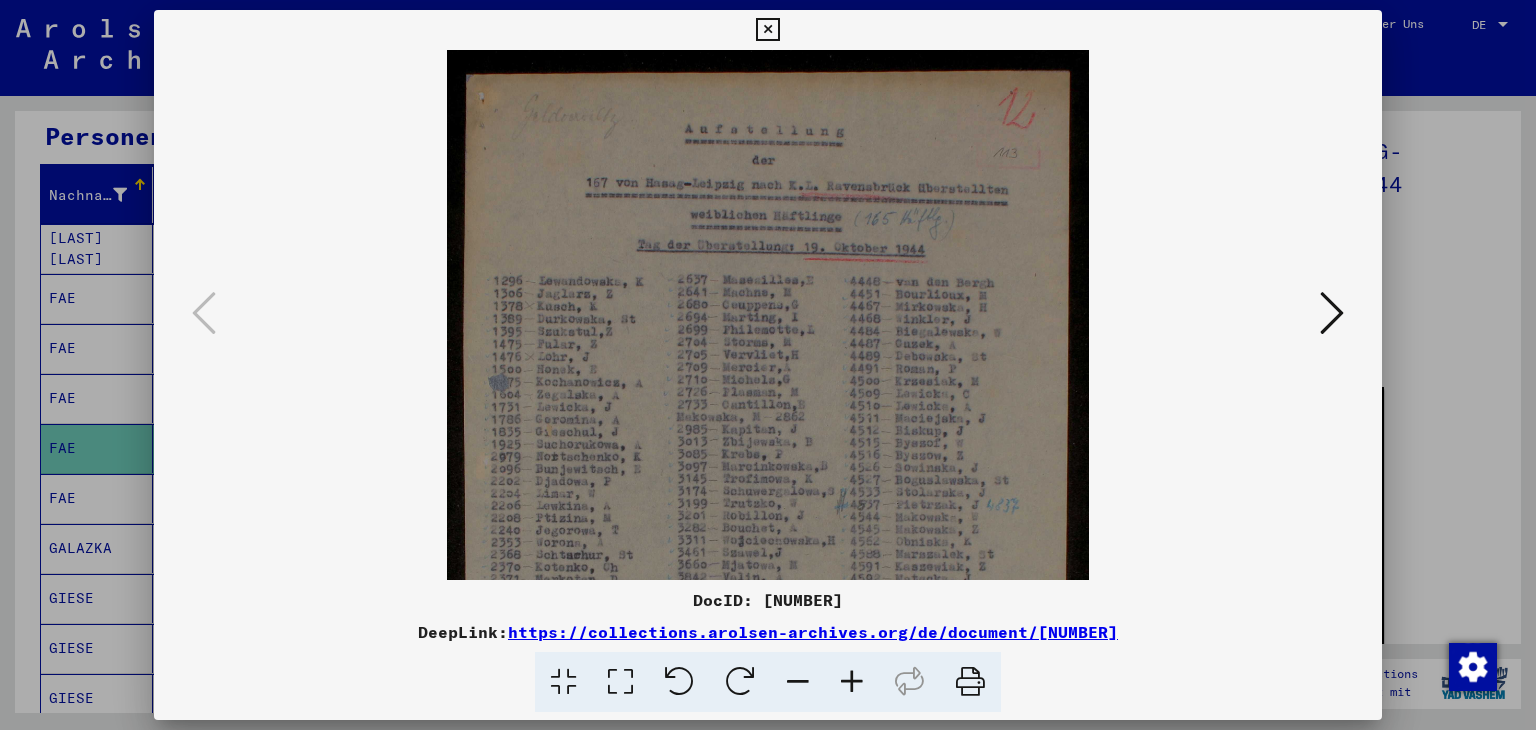 click at bounding box center (852, 682) 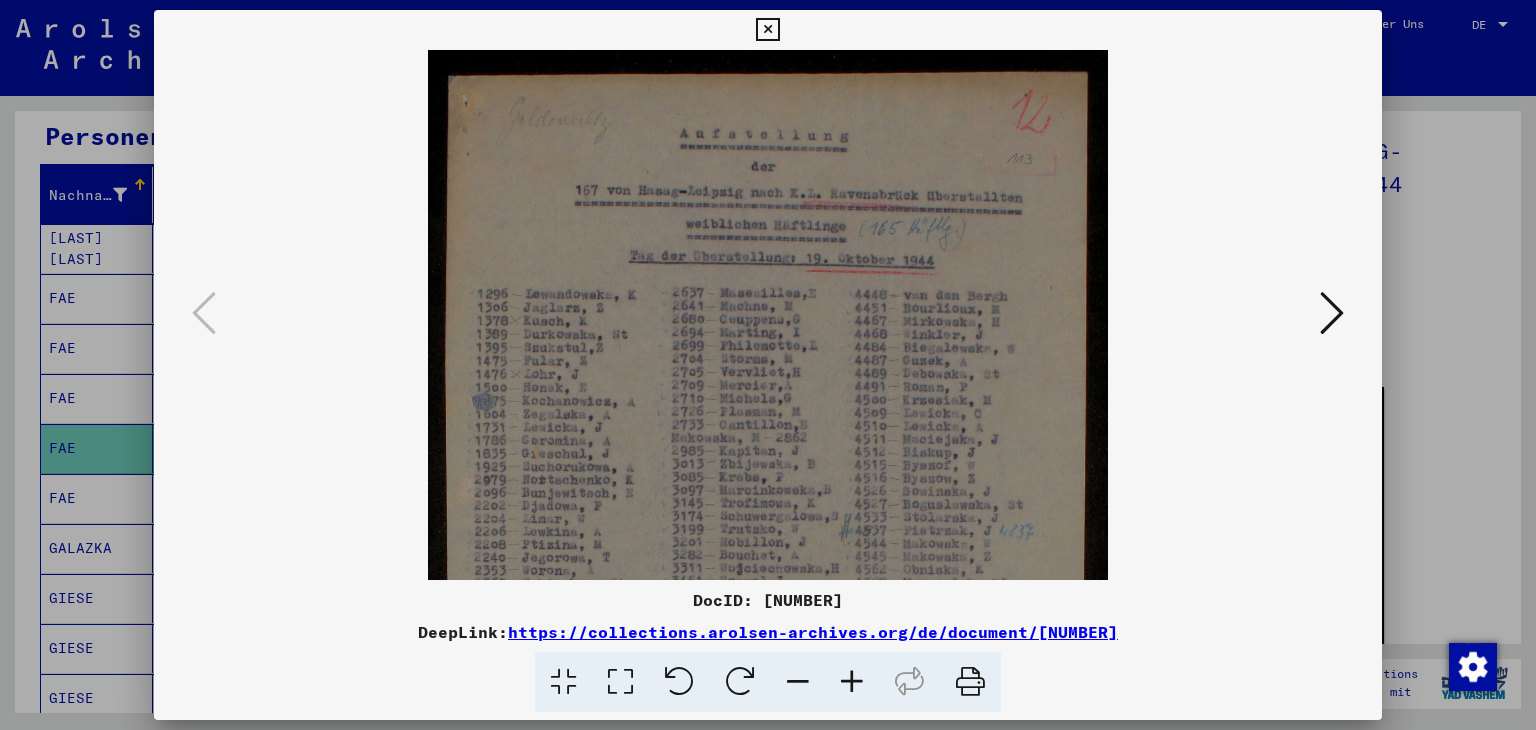 click at bounding box center [852, 682] 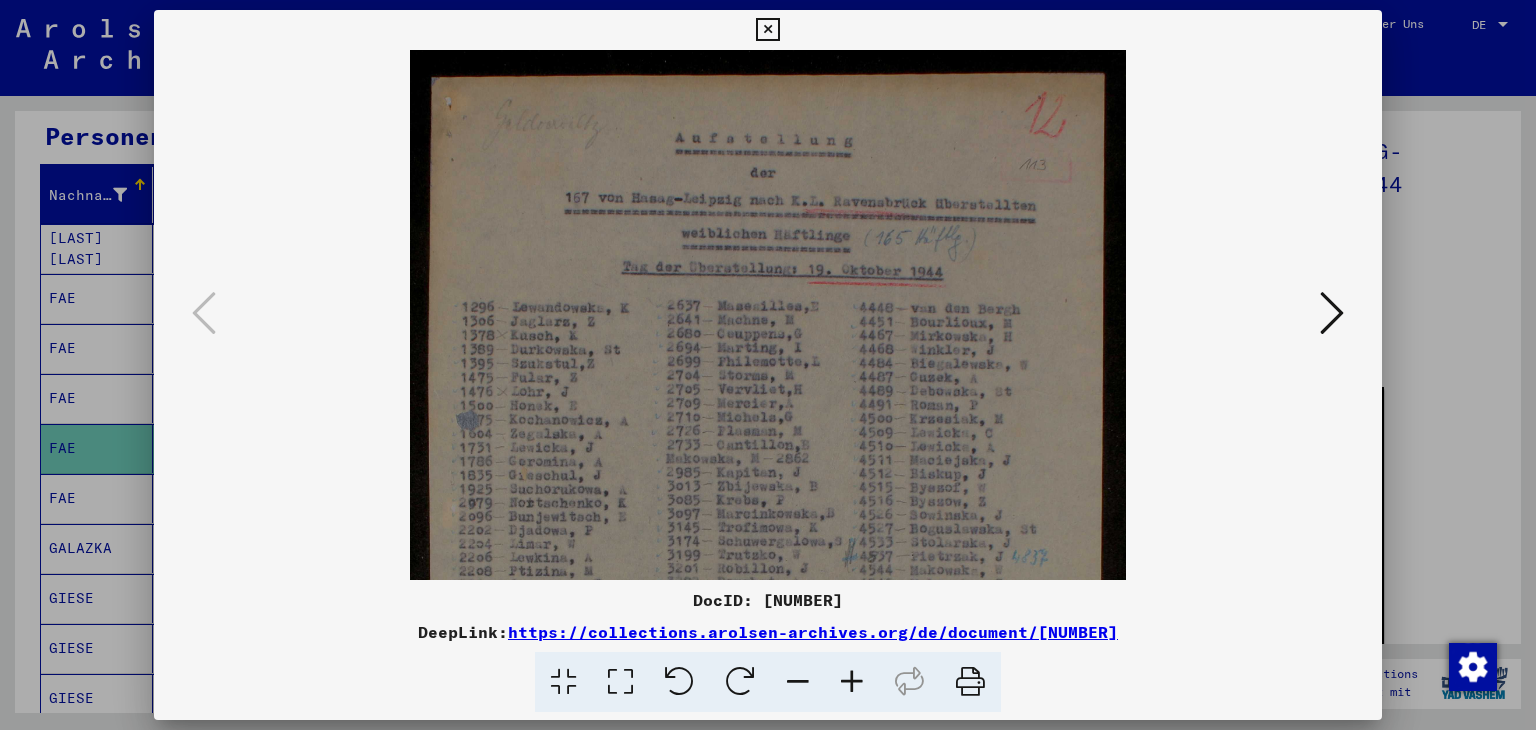 click at bounding box center (852, 682) 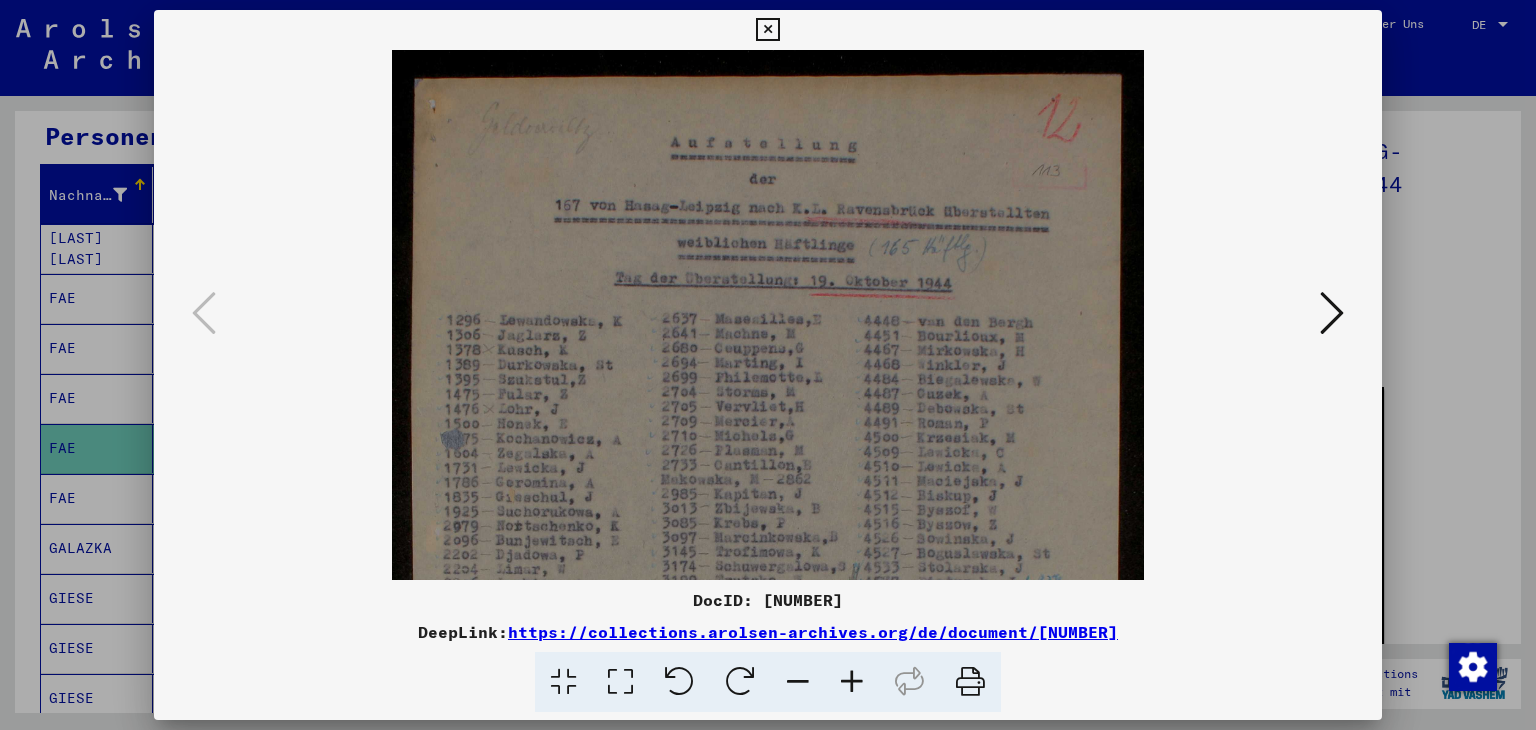click at bounding box center (852, 682) 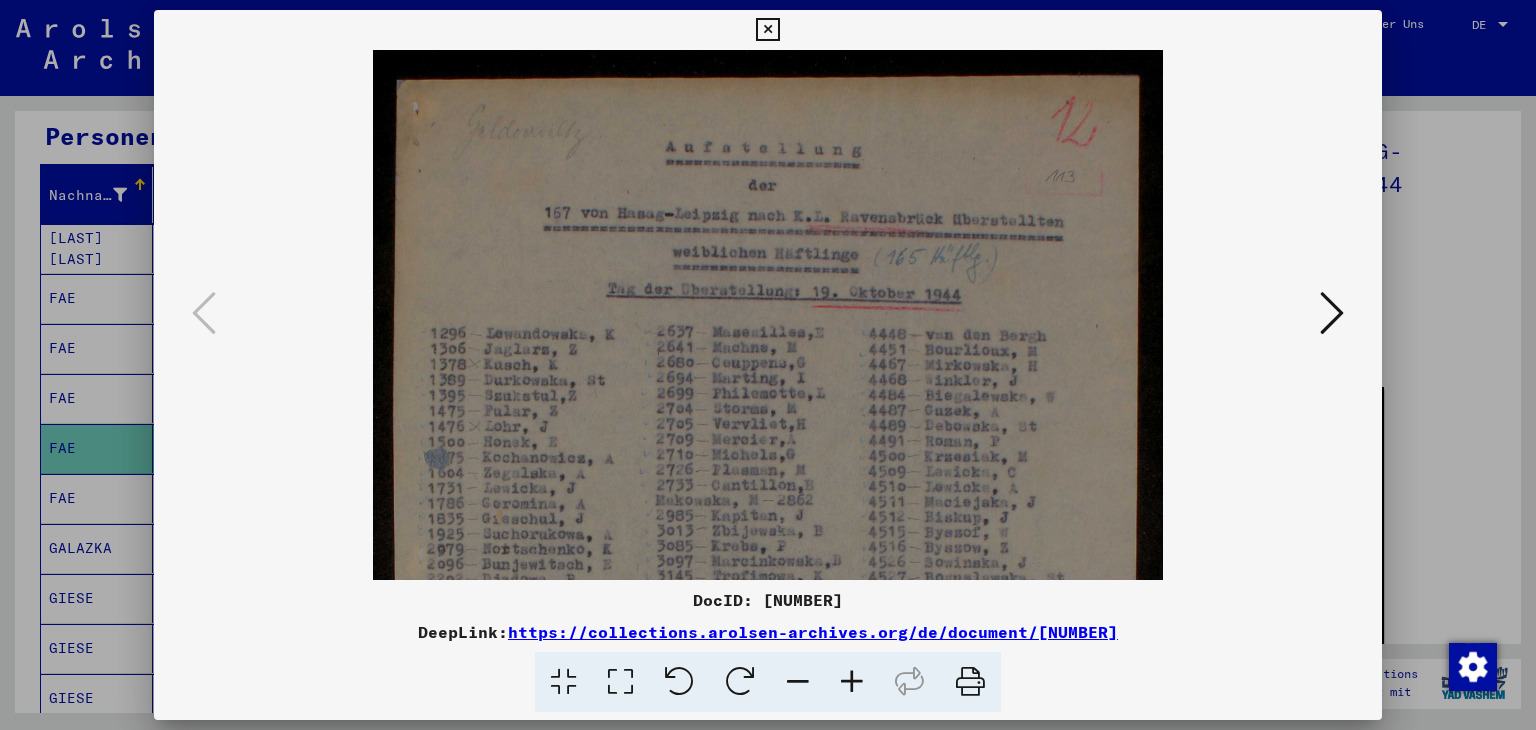 click at bounding box center (1332, 313) 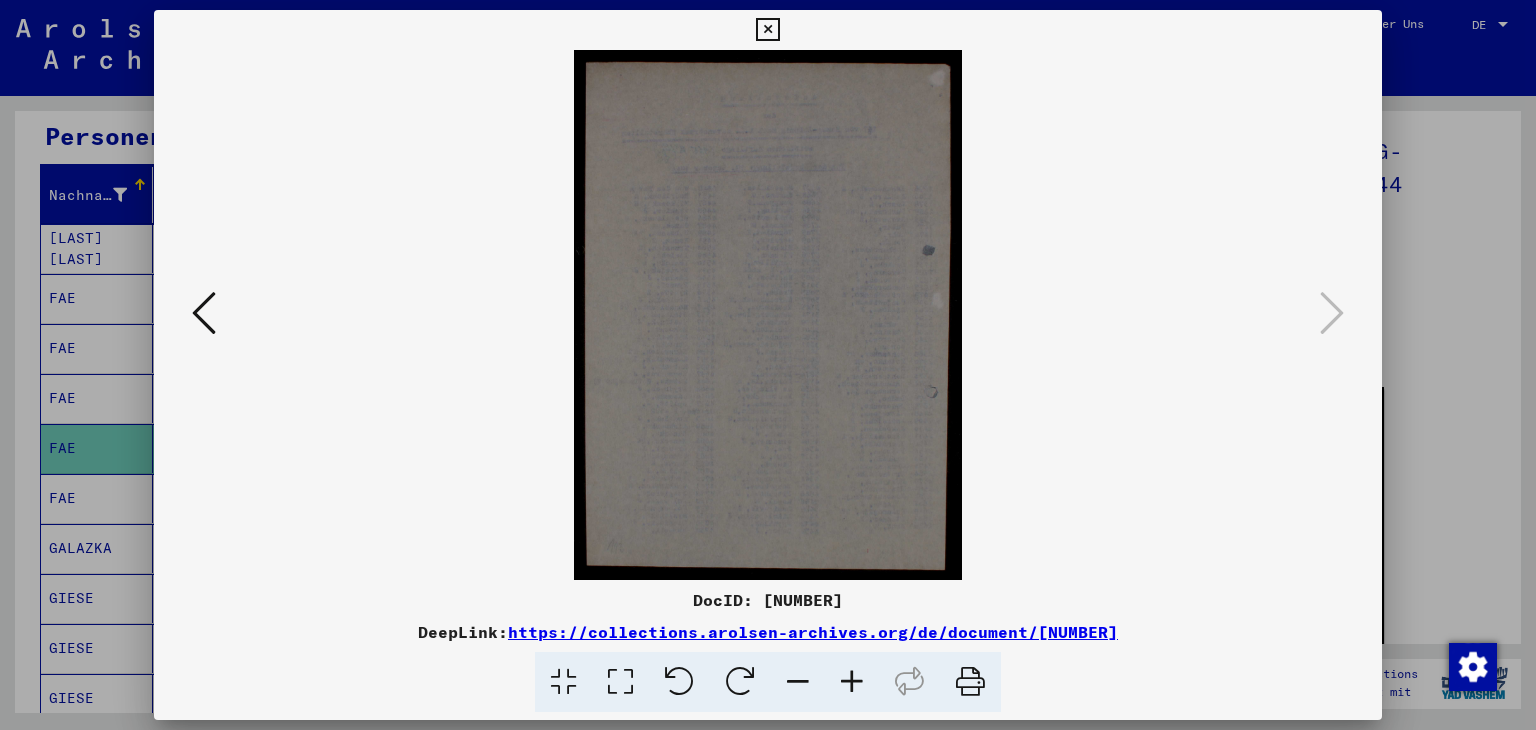 click at bounding box center [204, 313] 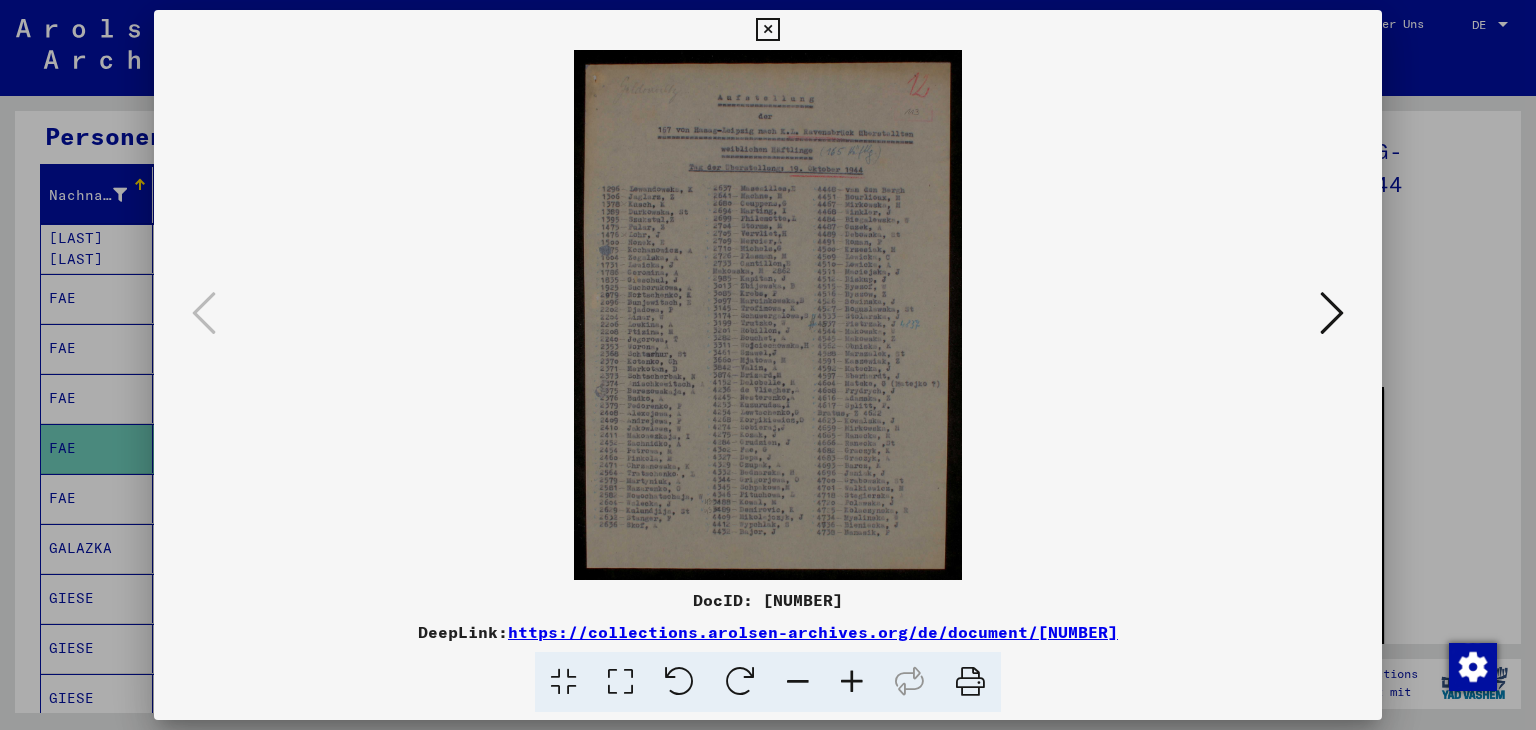 click at bounding box center (767, 30) 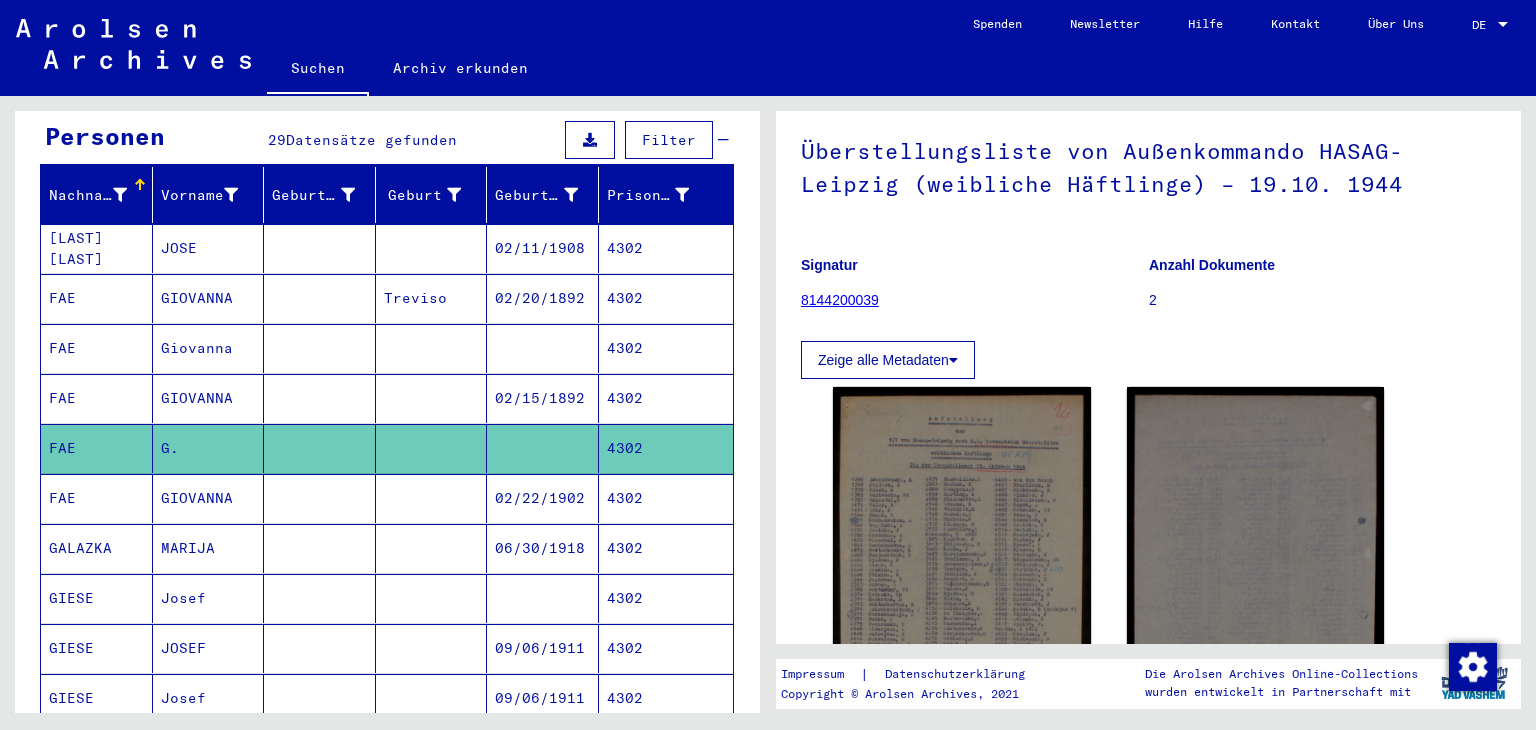 click on "8144200039" 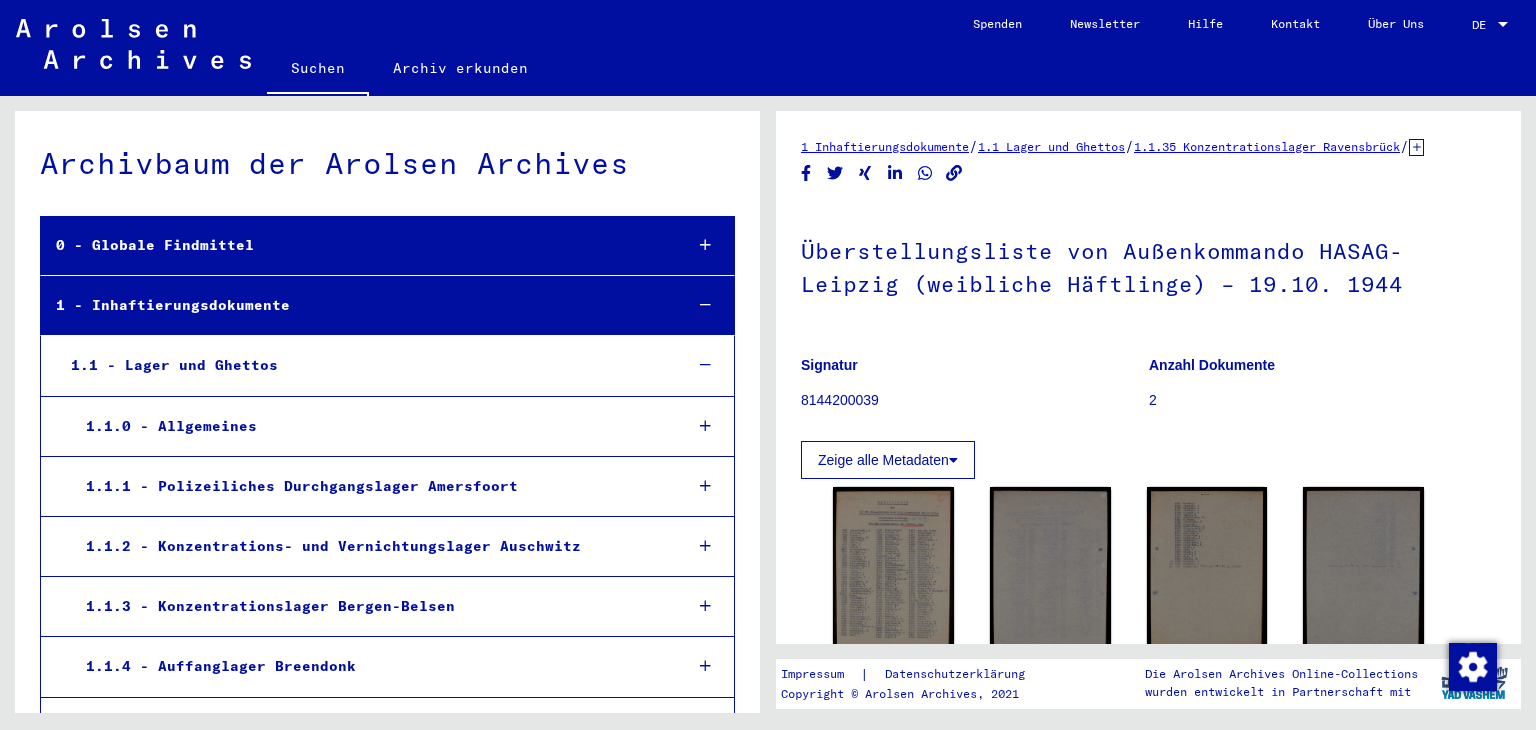 scroll, scrollTop: 7155, scrollLeft: 0, axis: vertical 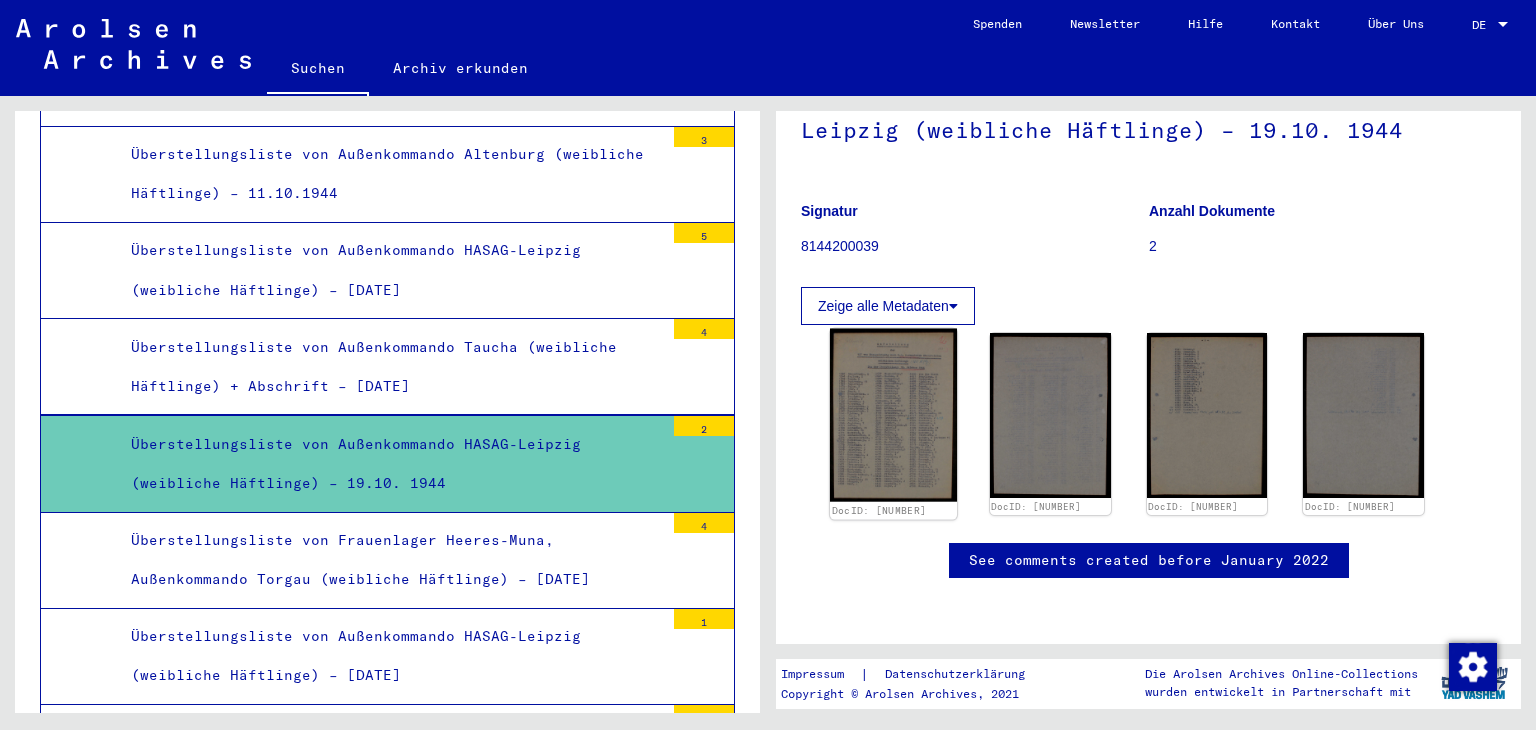 click 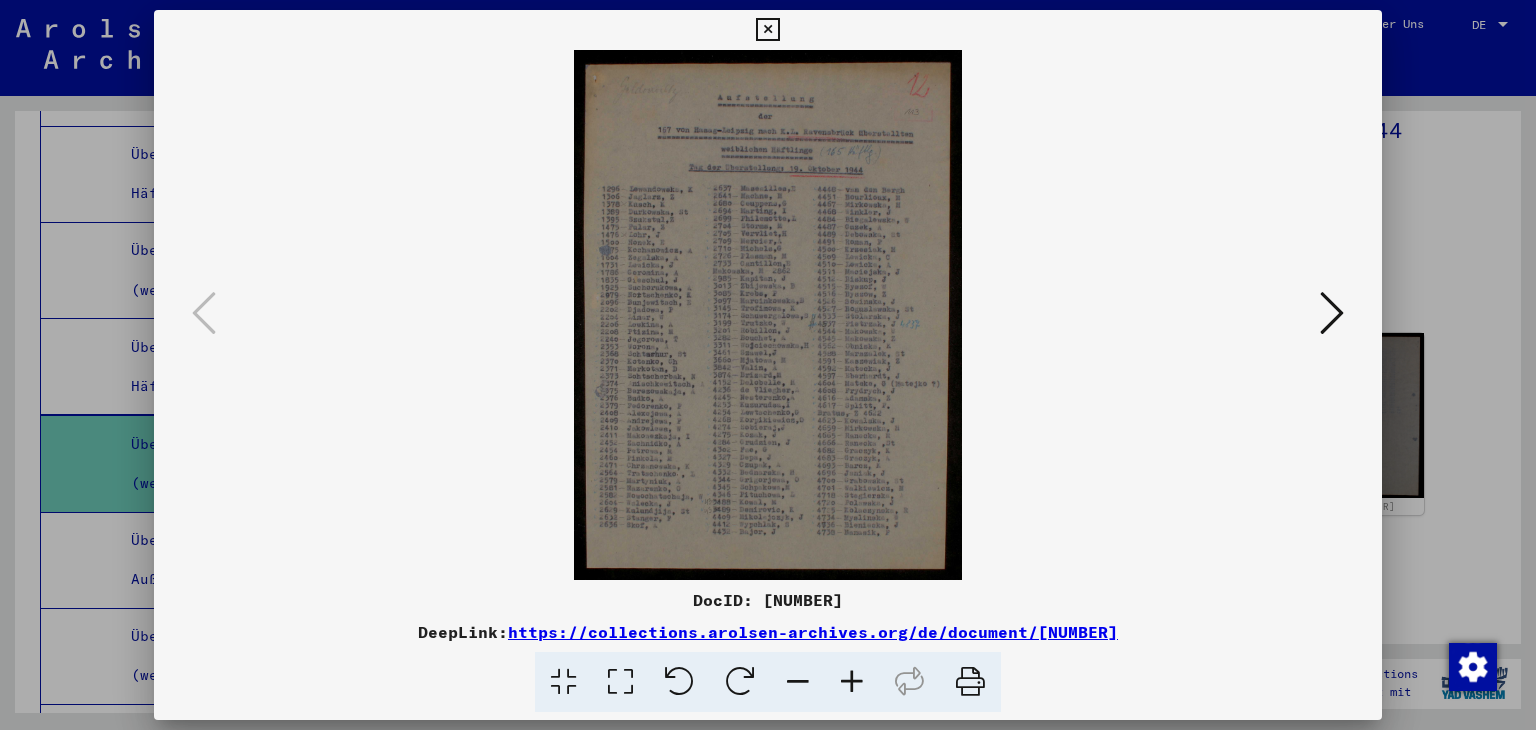 click at bounding box center (852, 682) 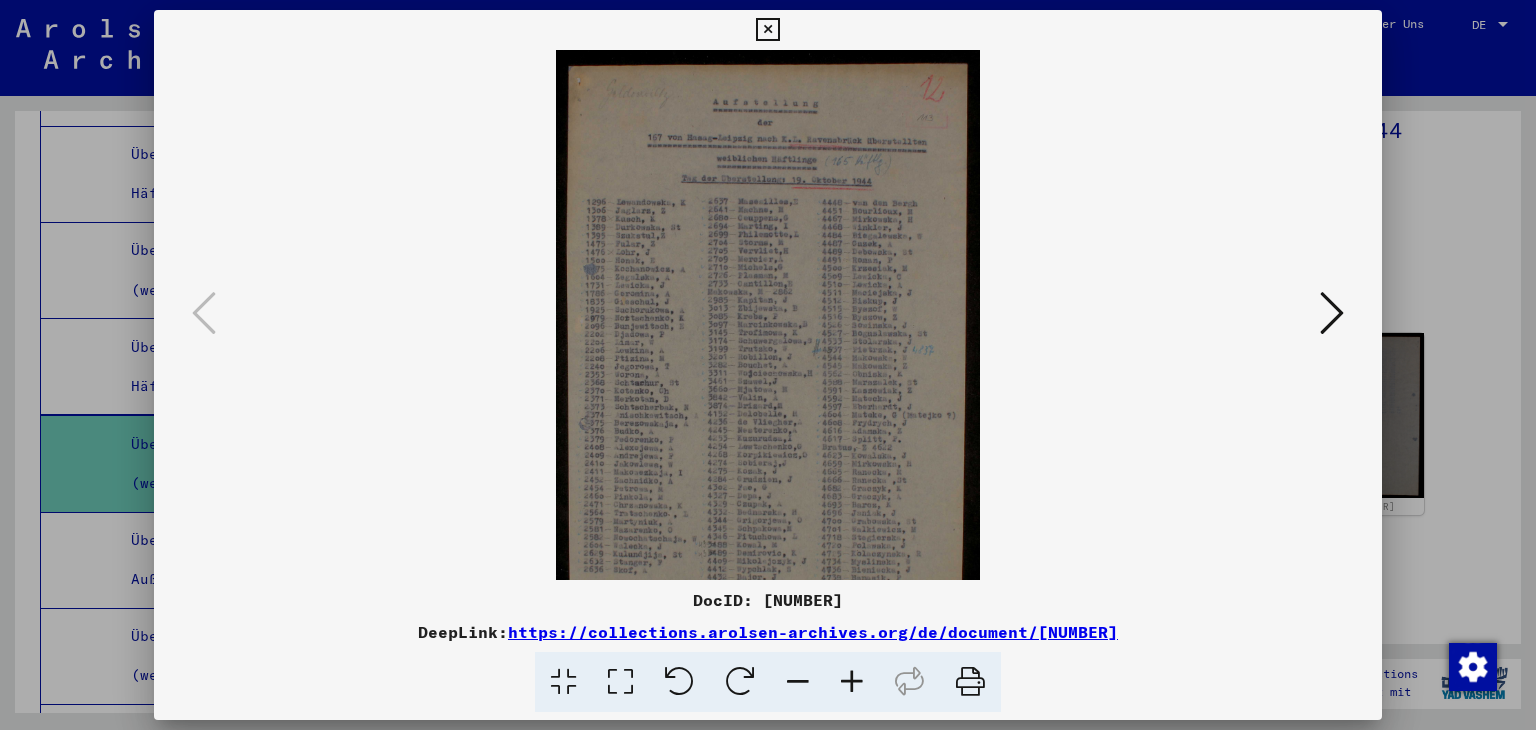 click at bounding box center [852, 682] 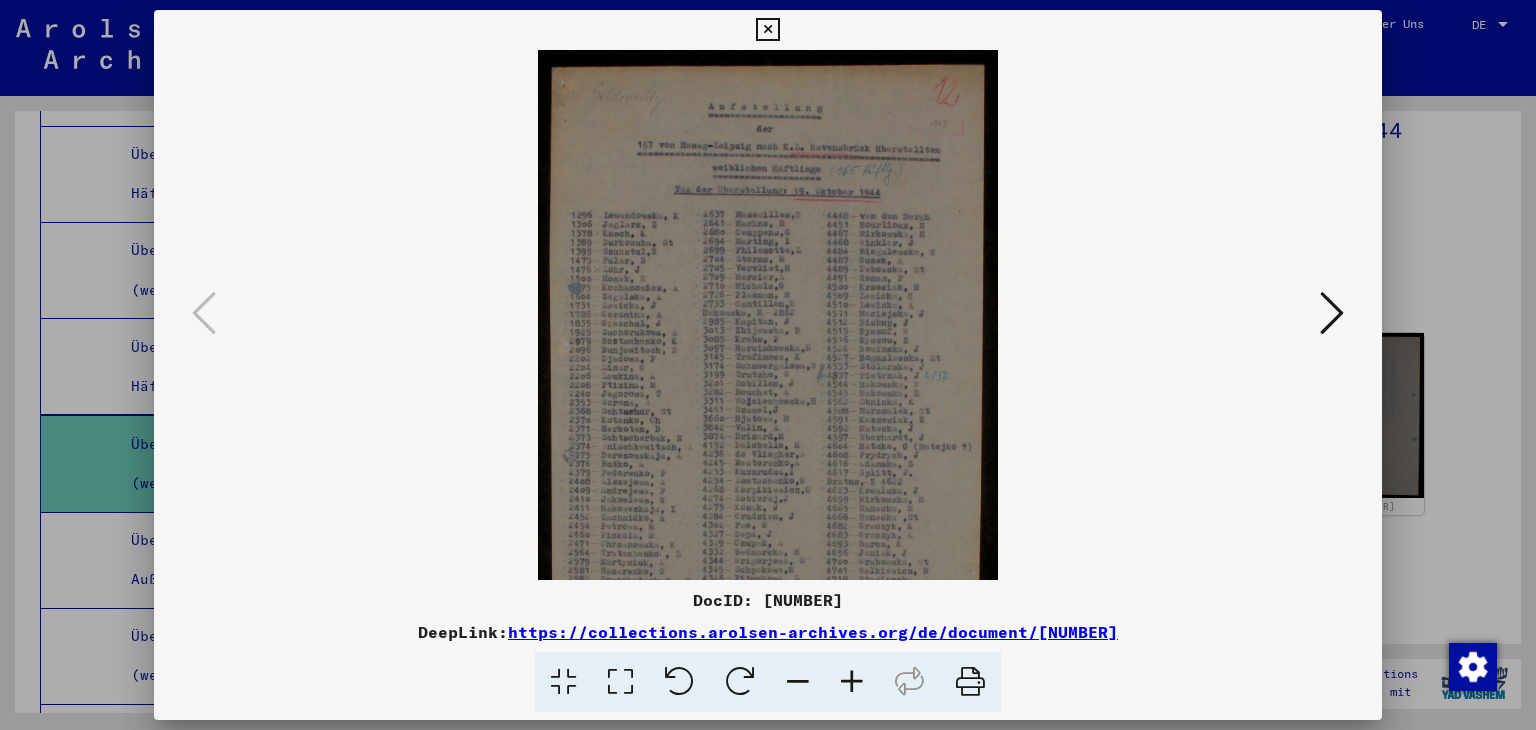 click at bounding box center (852, 682) 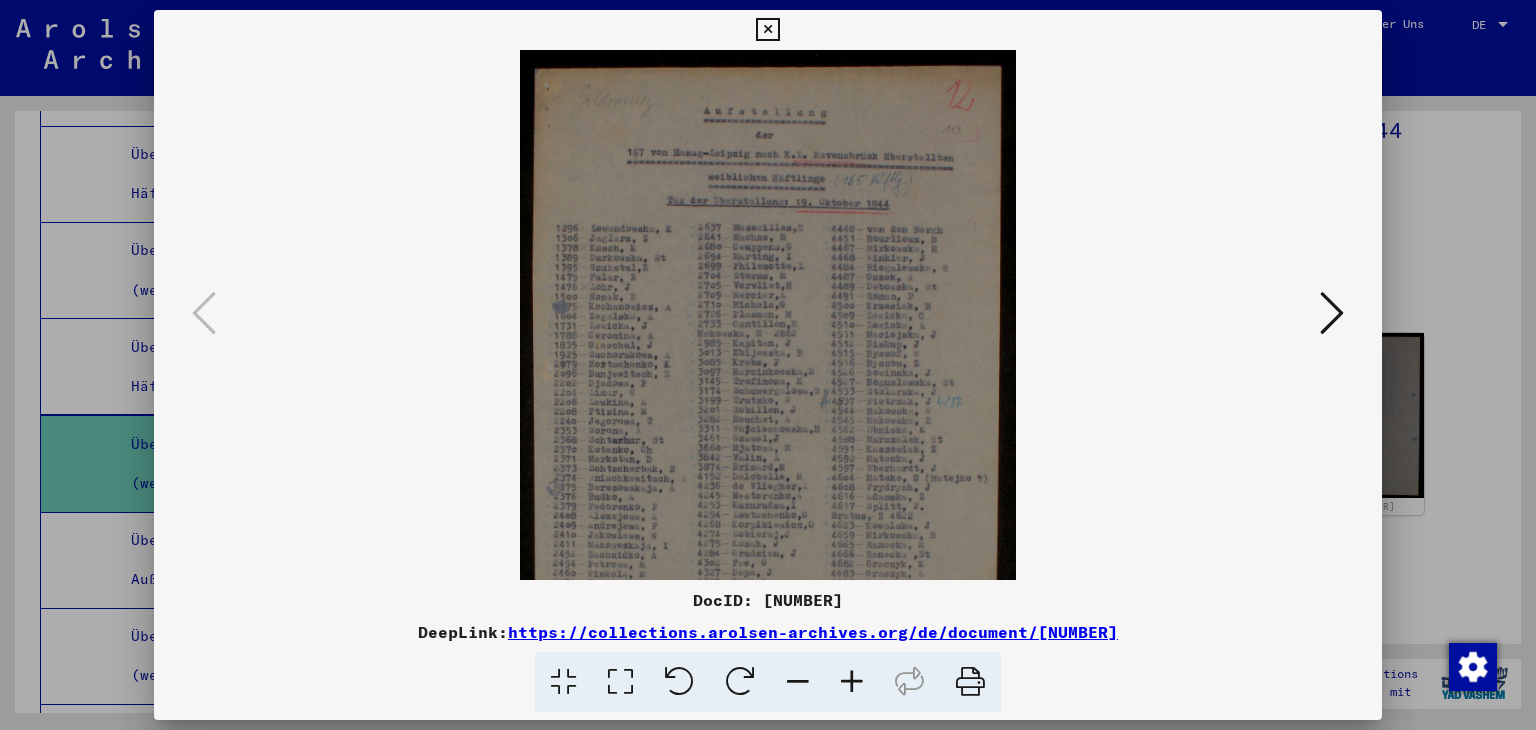 click at bounding box center [852, 682] 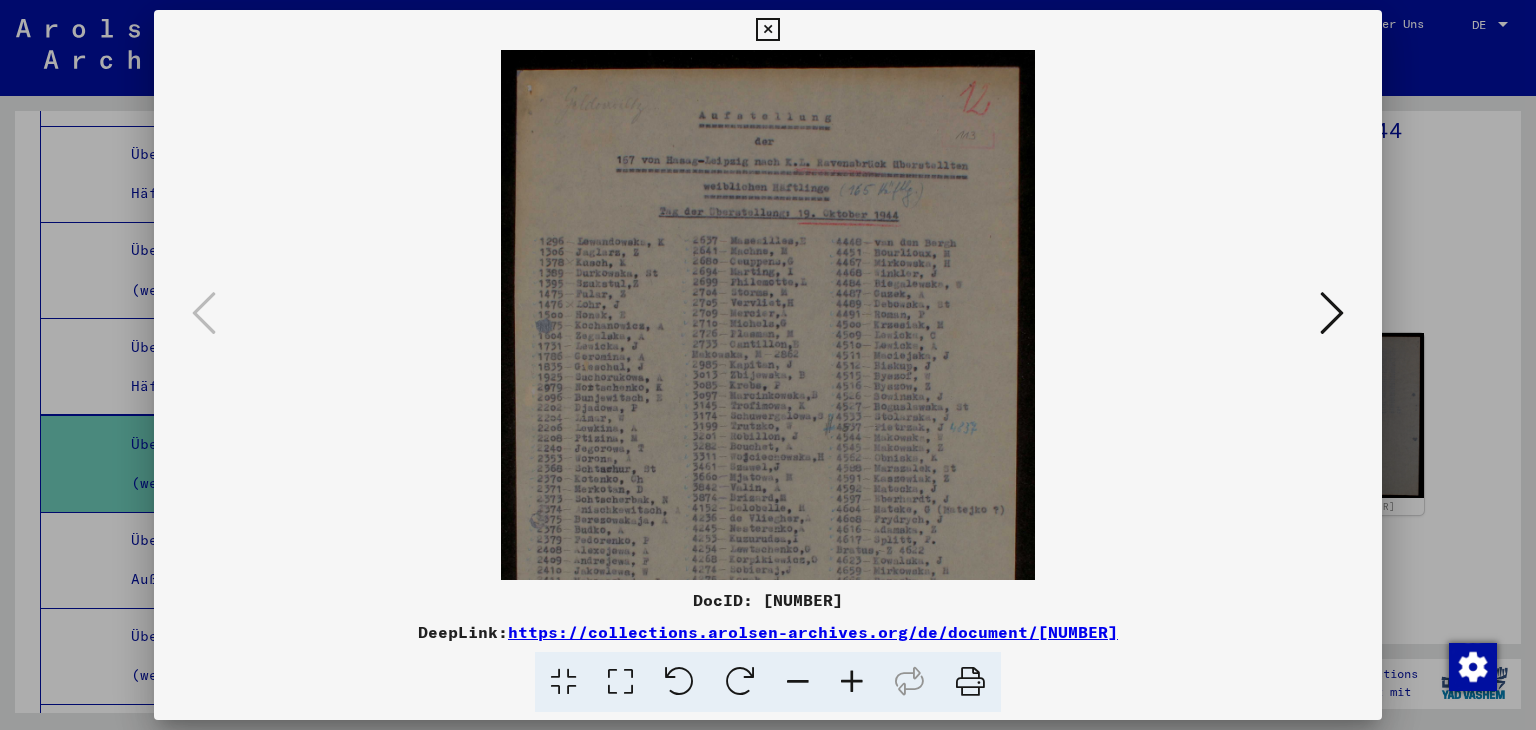 click at bounding box center [852, 682] 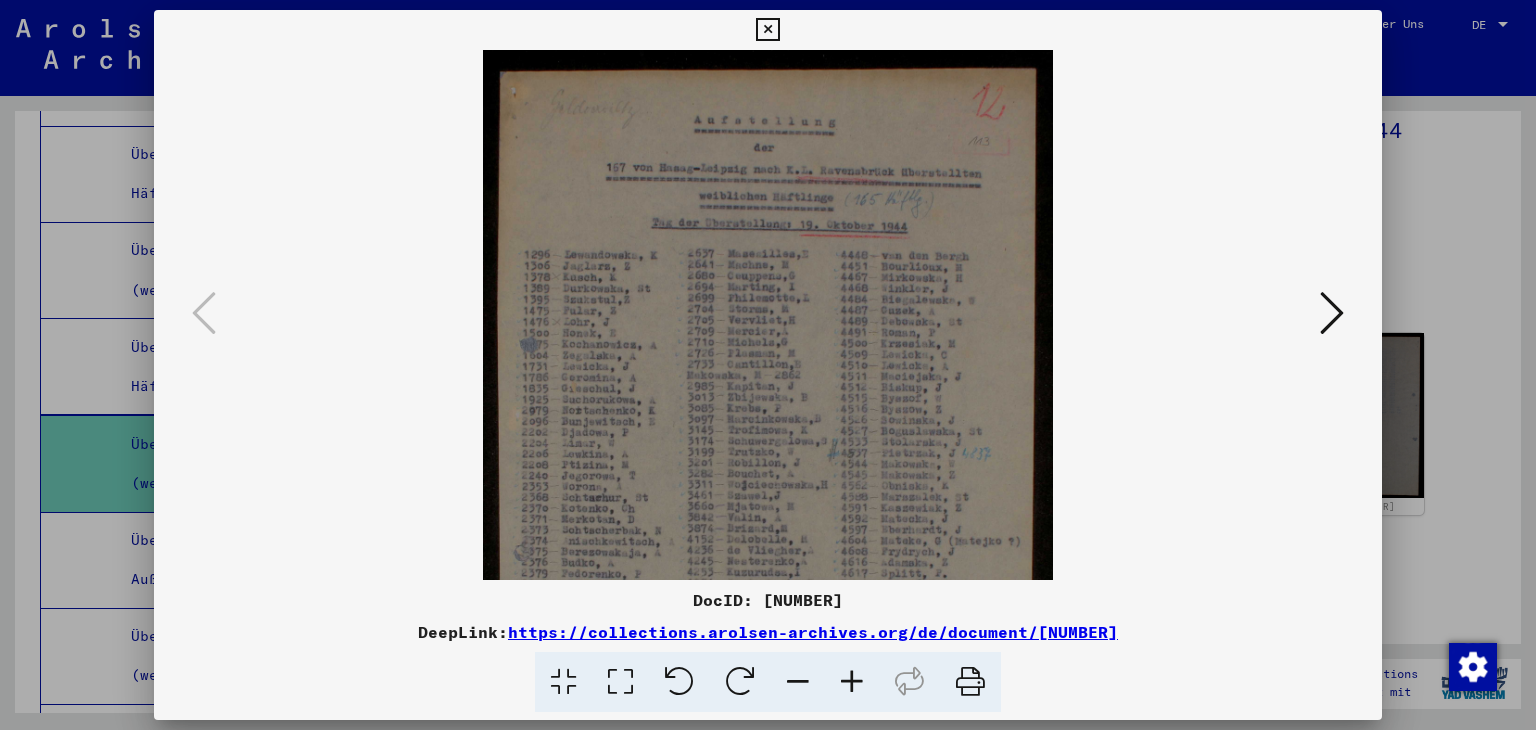 click at bounding box center (852, 682) 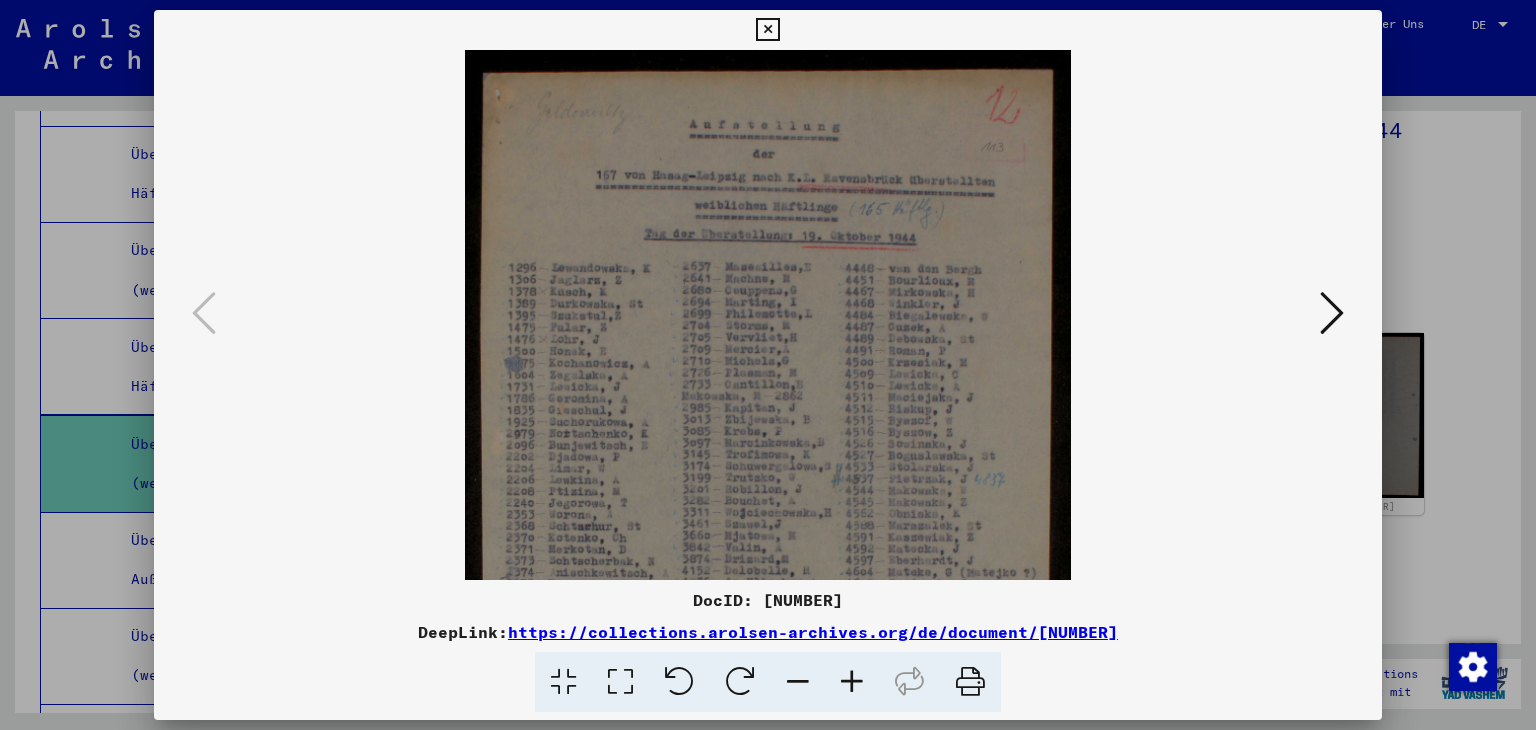 click at bounding box center [852, 682] 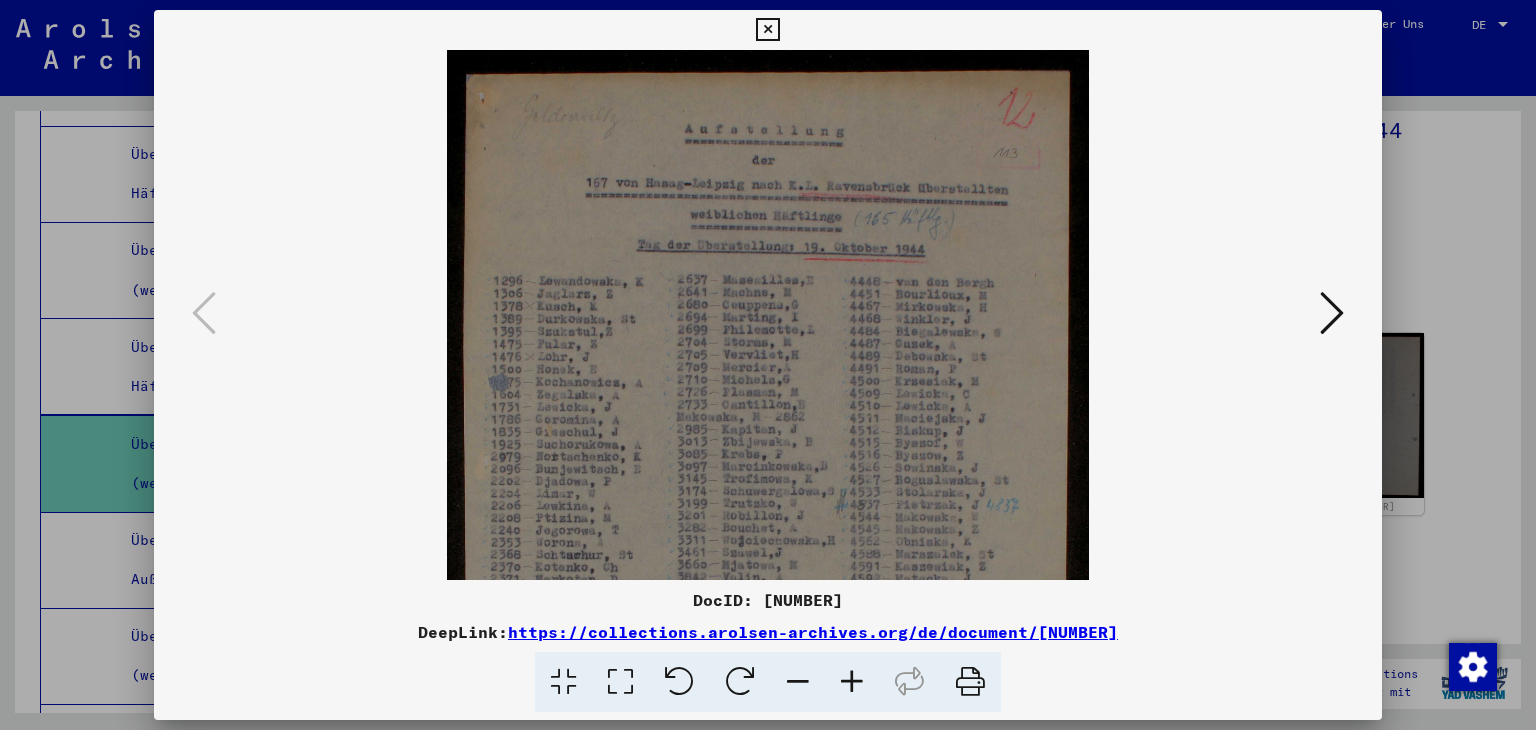click at bounding box center (852, 682) 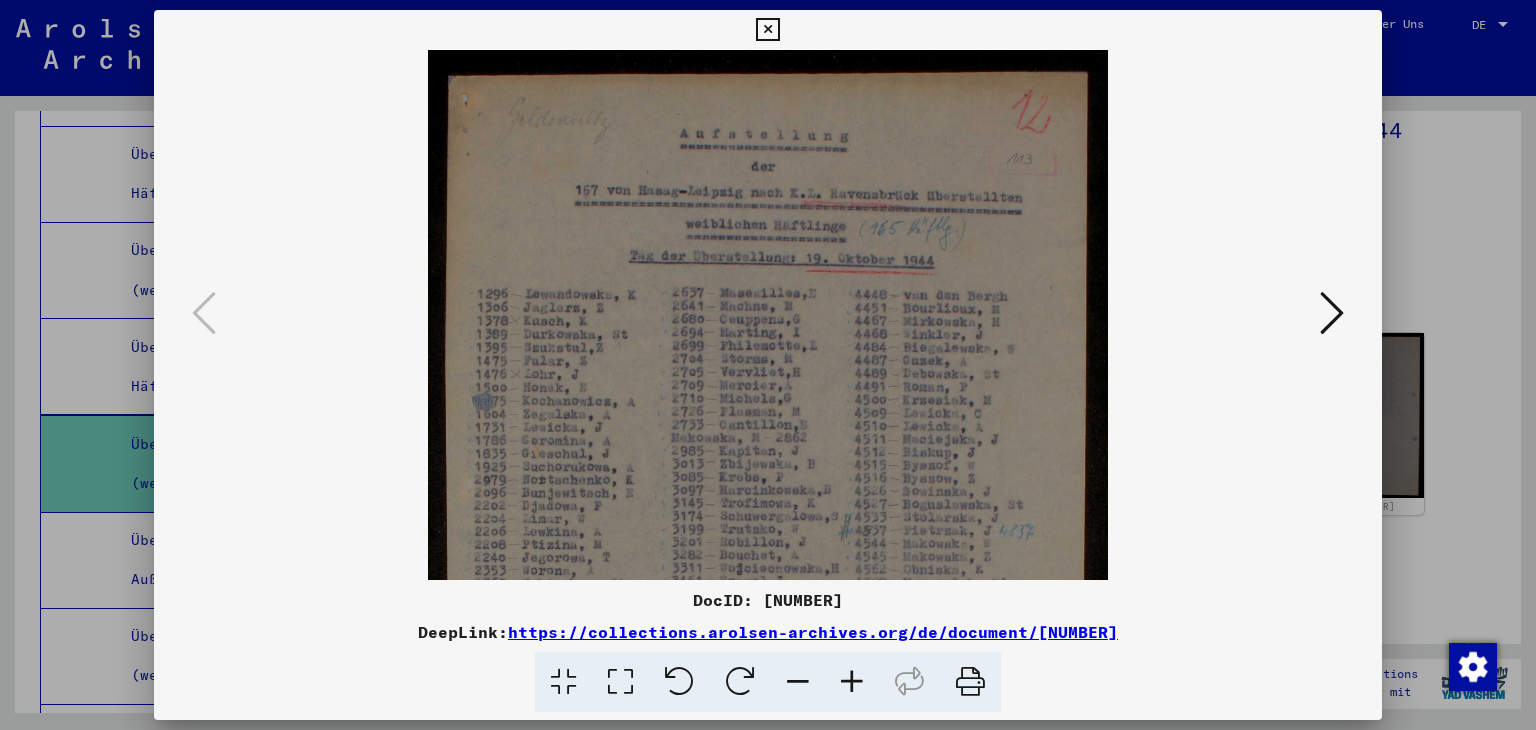 click at bounding box center [852, 682] 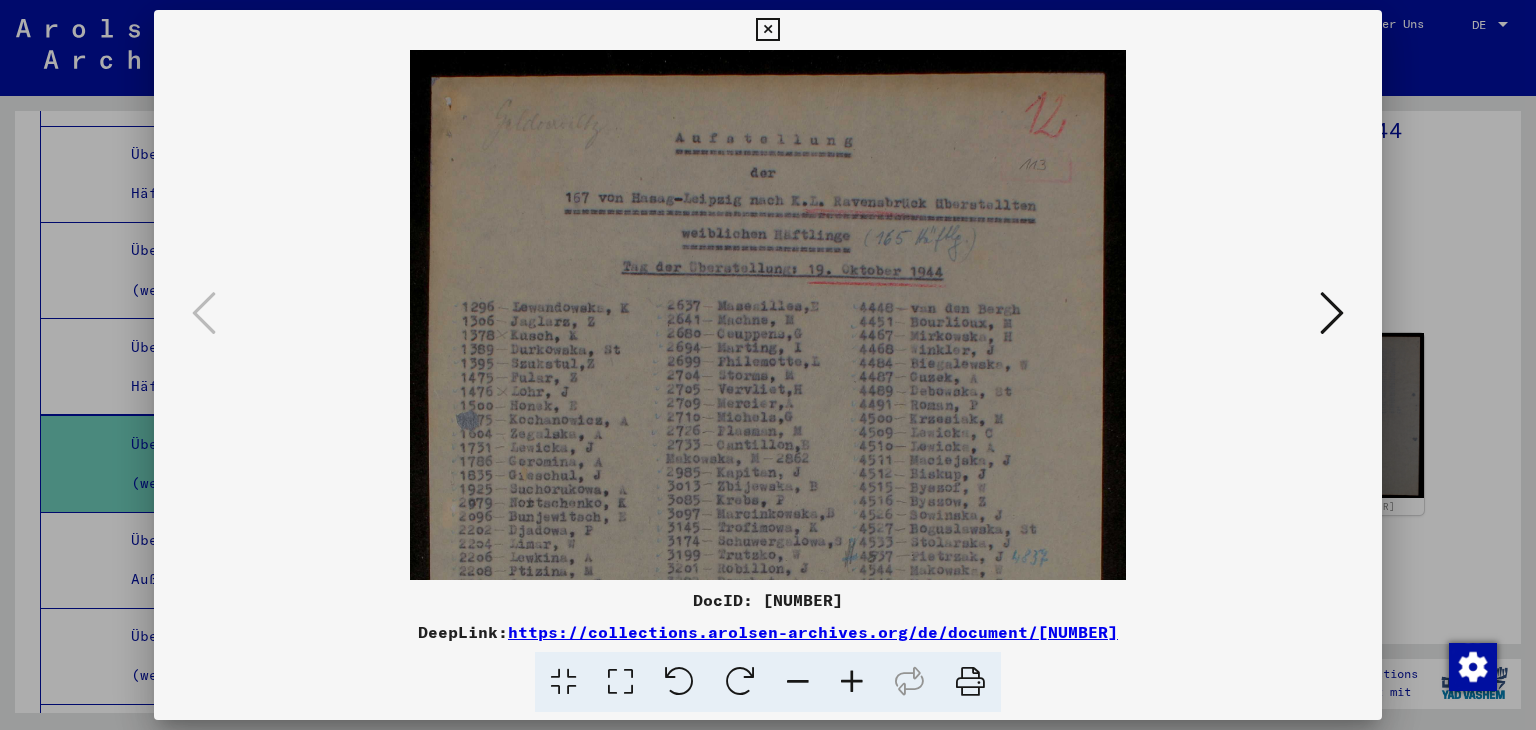 click at bounding box center [852, 682] 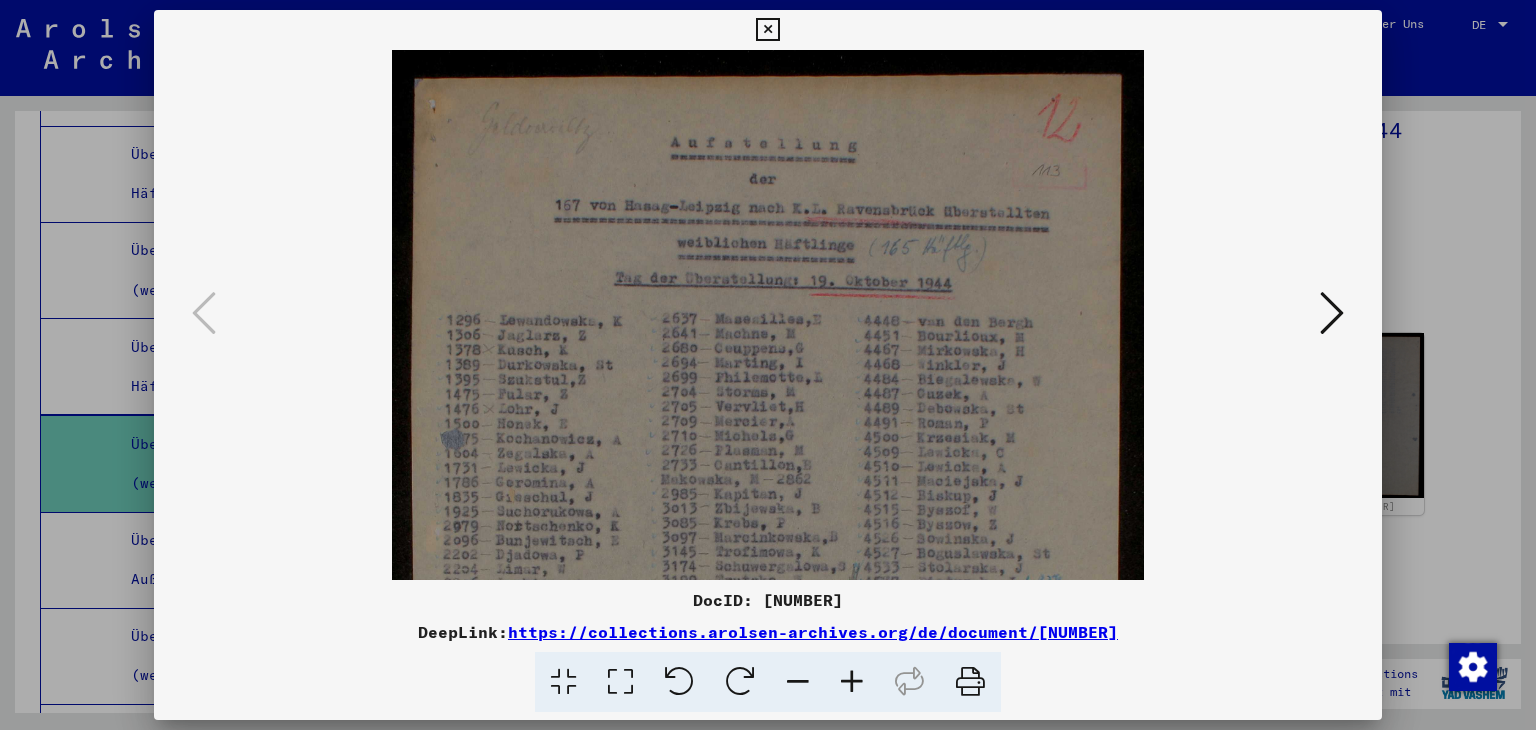 click at bounding box center [852, 682] 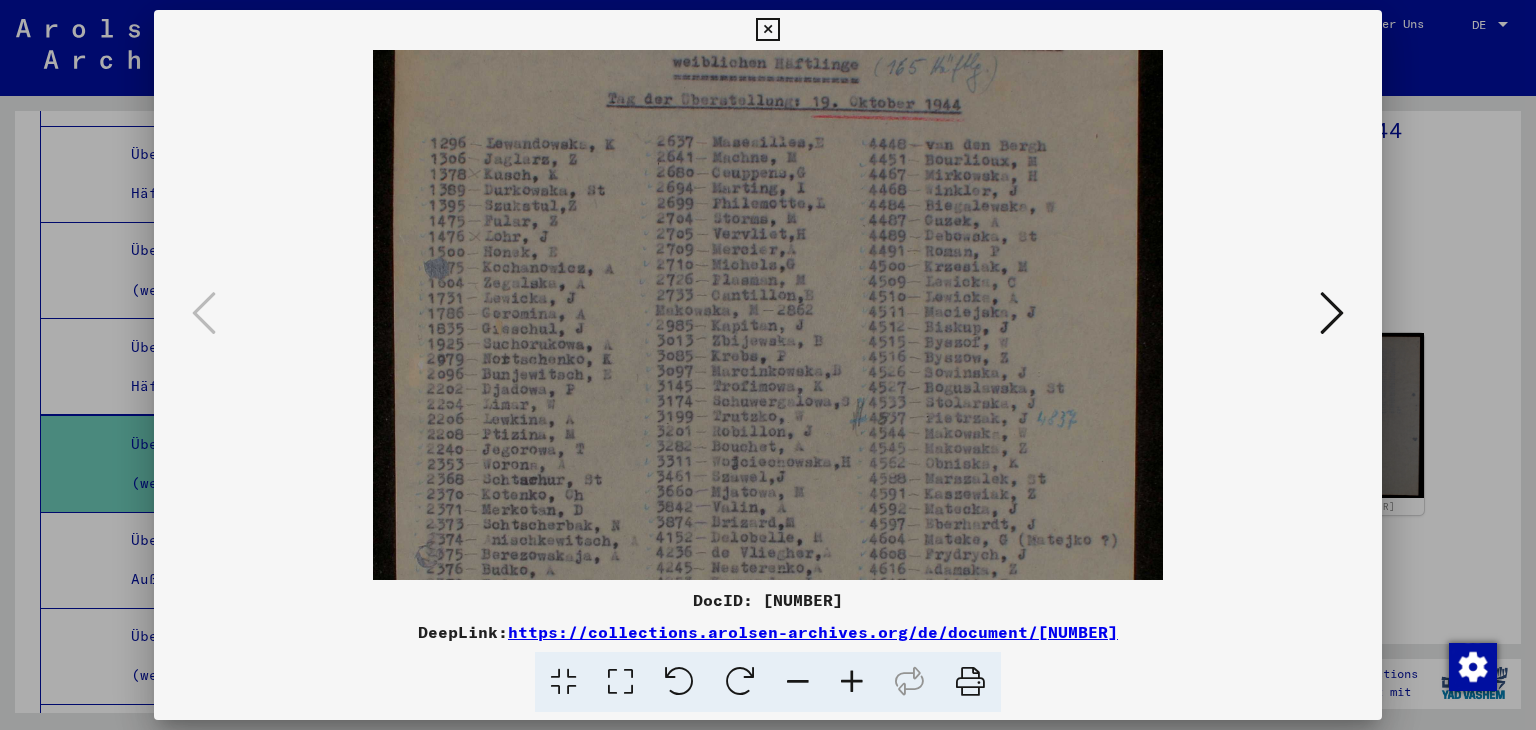 scroll, scrollTop: 228, scrollLeft: 0, axis: vertical 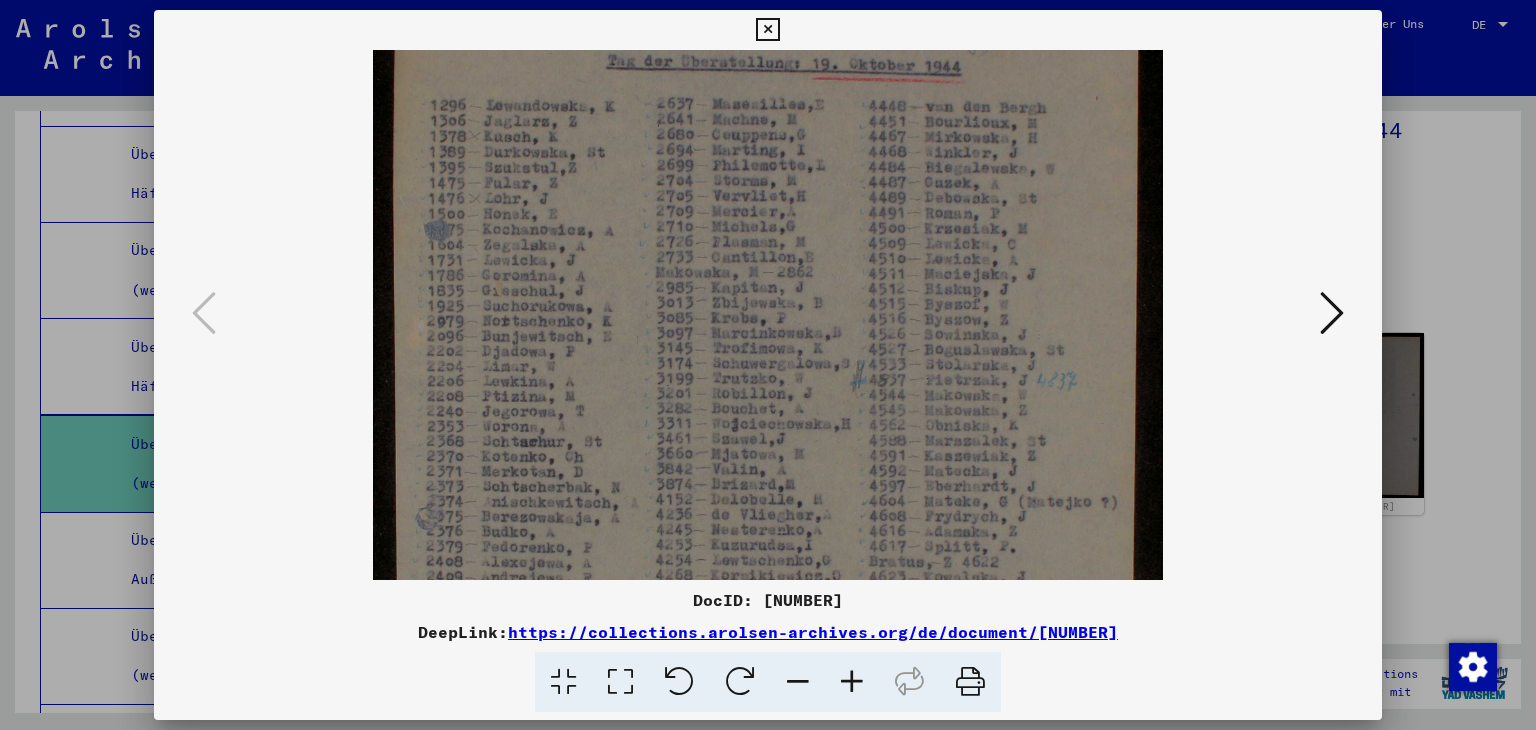 drag, startPoint x: 673, startPoint y: 475, endPoint x: 653, endPoint y: 253, distance: 222.89908 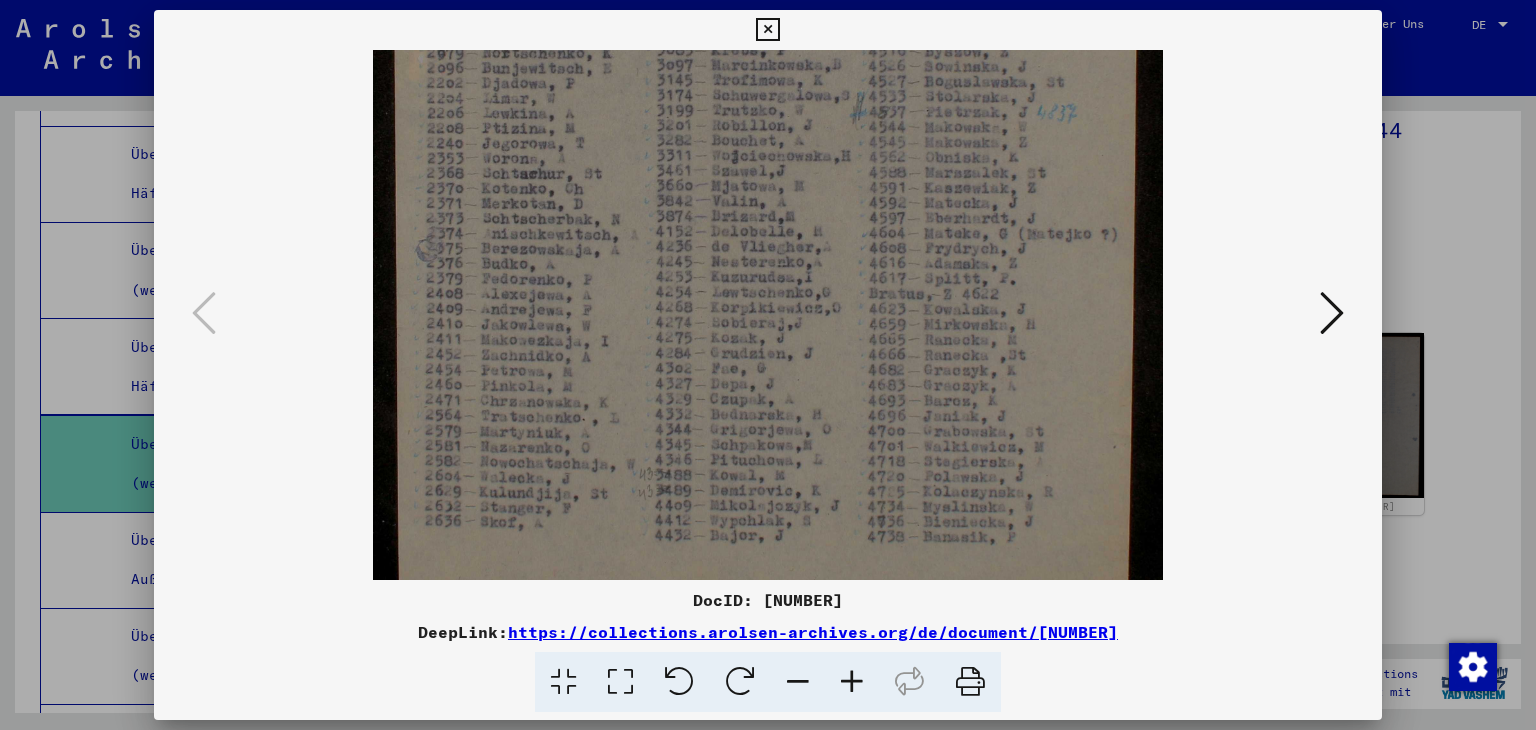 scroll, scrollTop: 513, scrollLeft: 0, axis: vertical 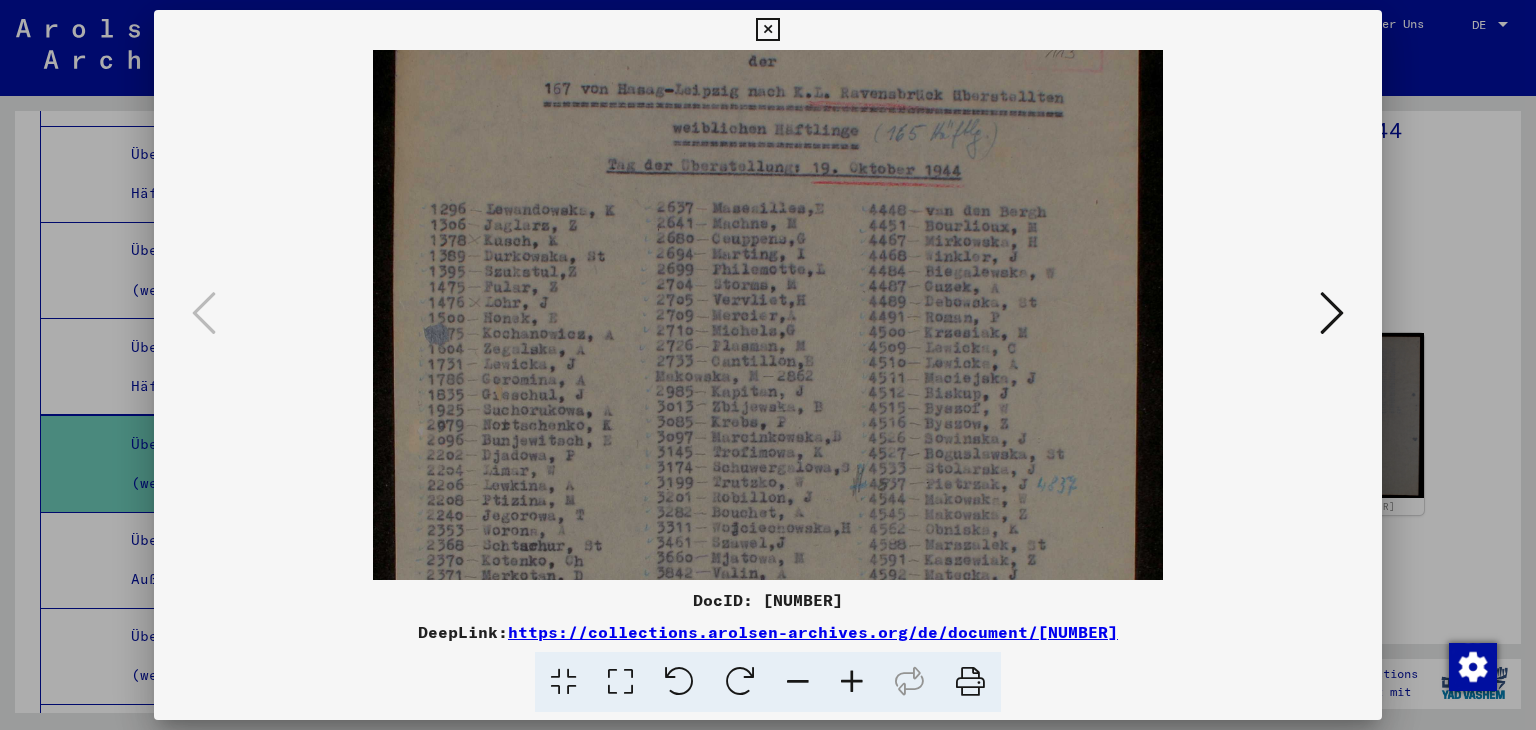 drag, startPoint x: 746, startPoint y: 505, endPoint x: 735, endPoint y: 611, distance: 106.56923 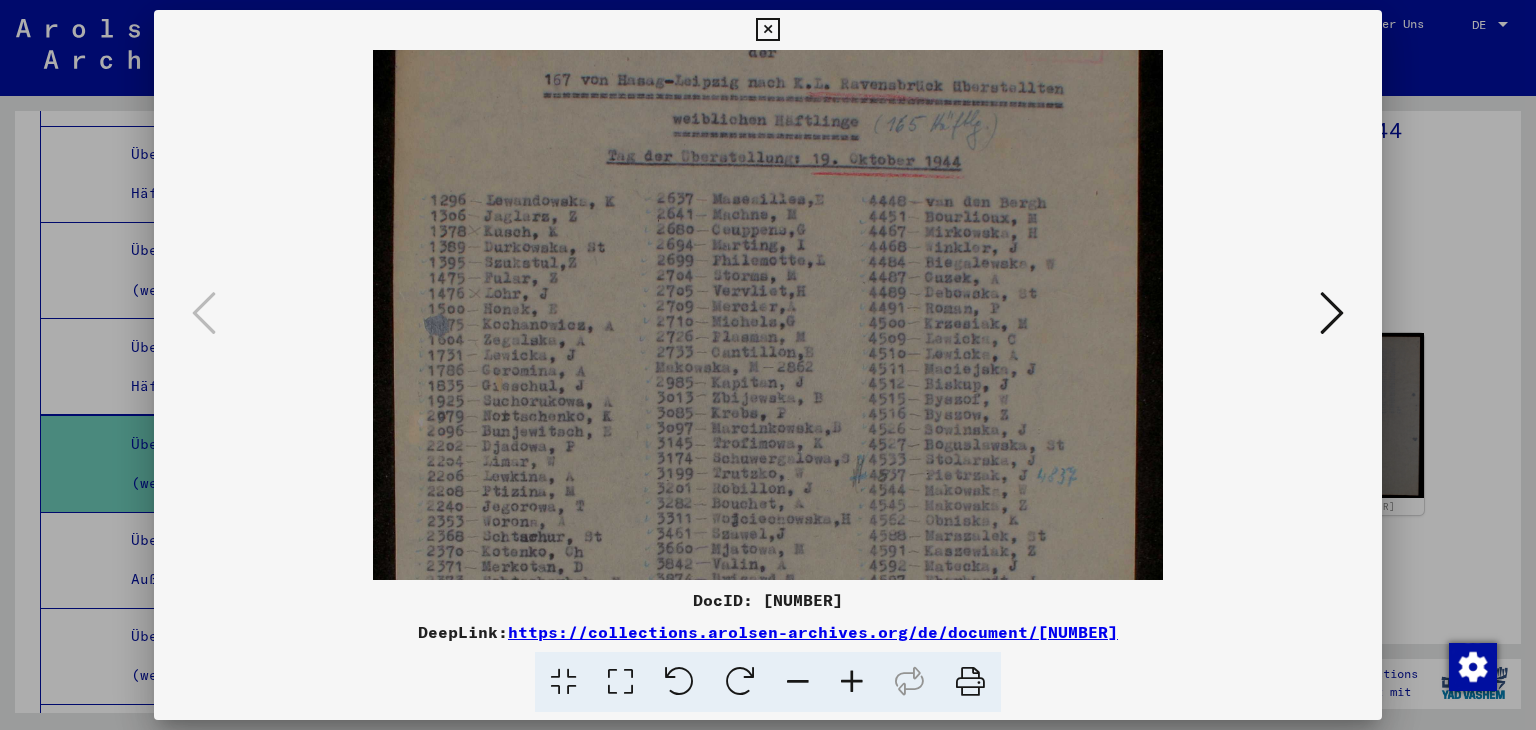 click at bounding box center [767, 30] 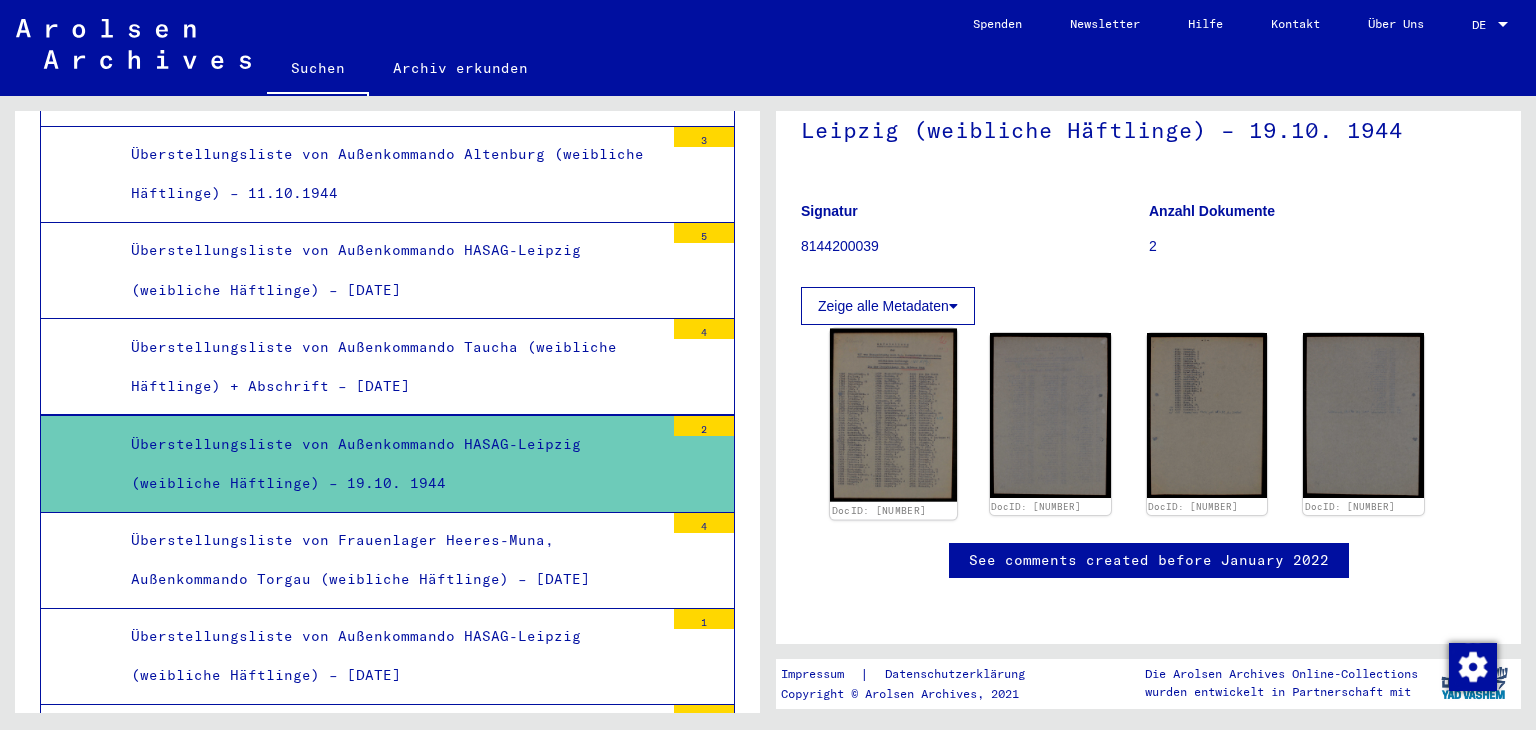 click 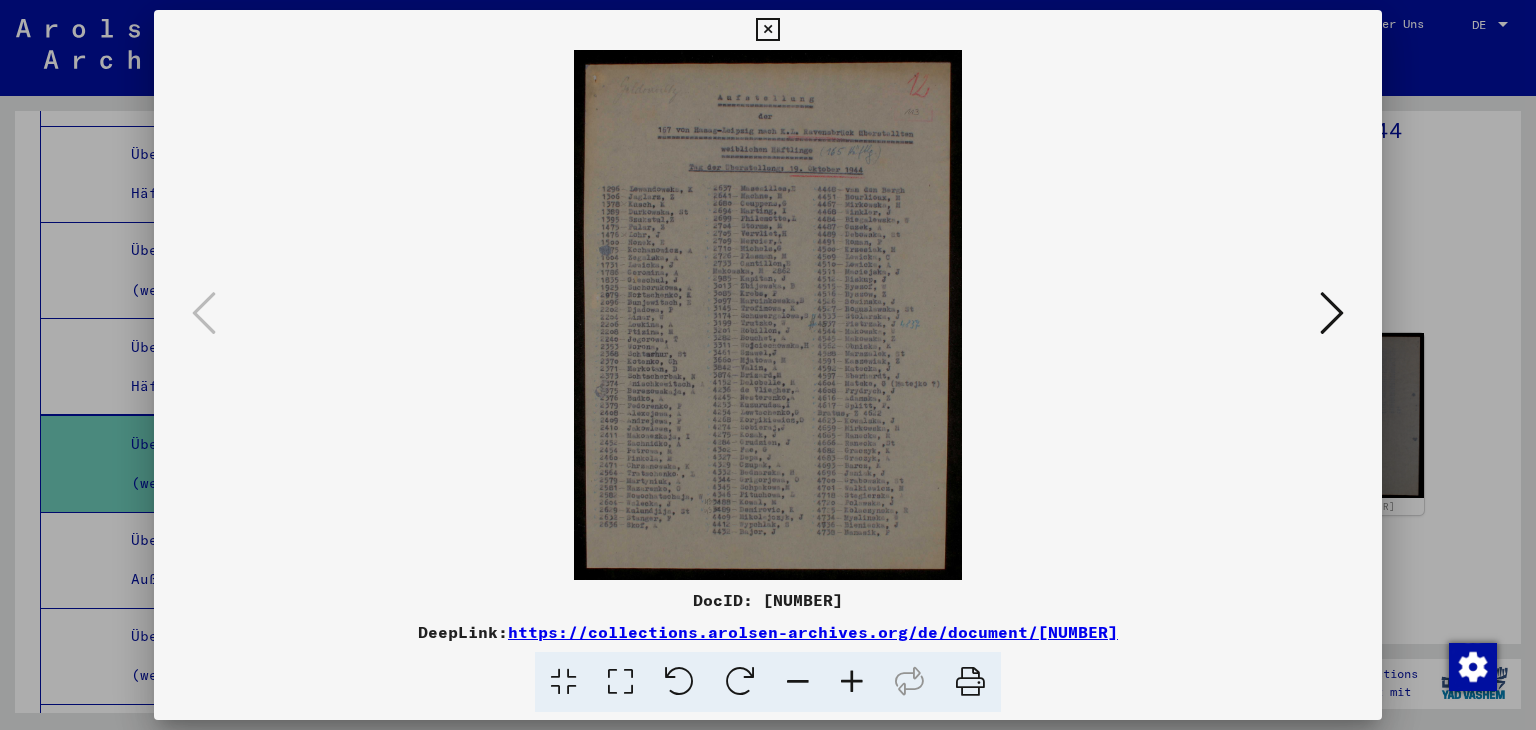 click at bounding box center (1332, 313) 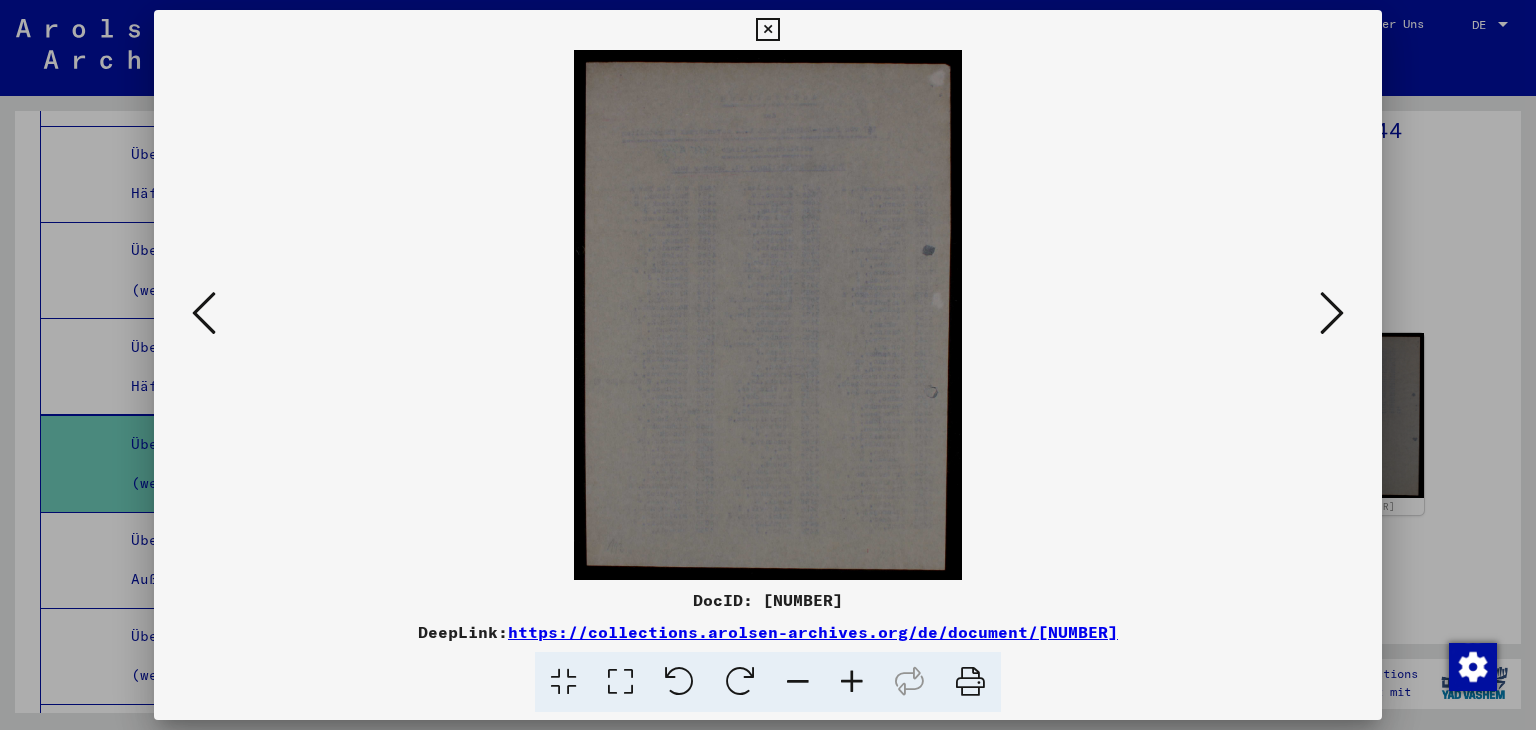 click at bounding box center (1332, 313) 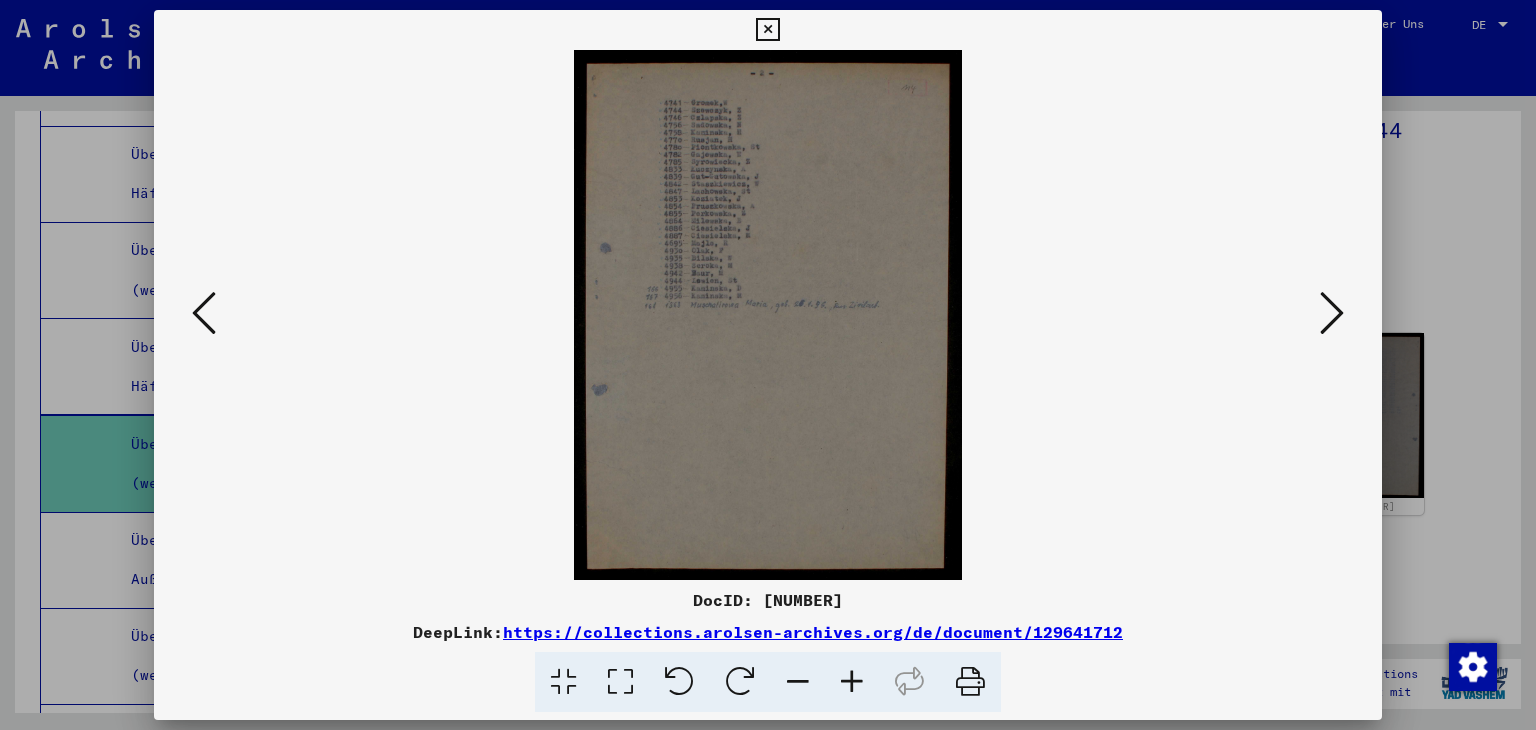 click at bounding box center (852, 682) 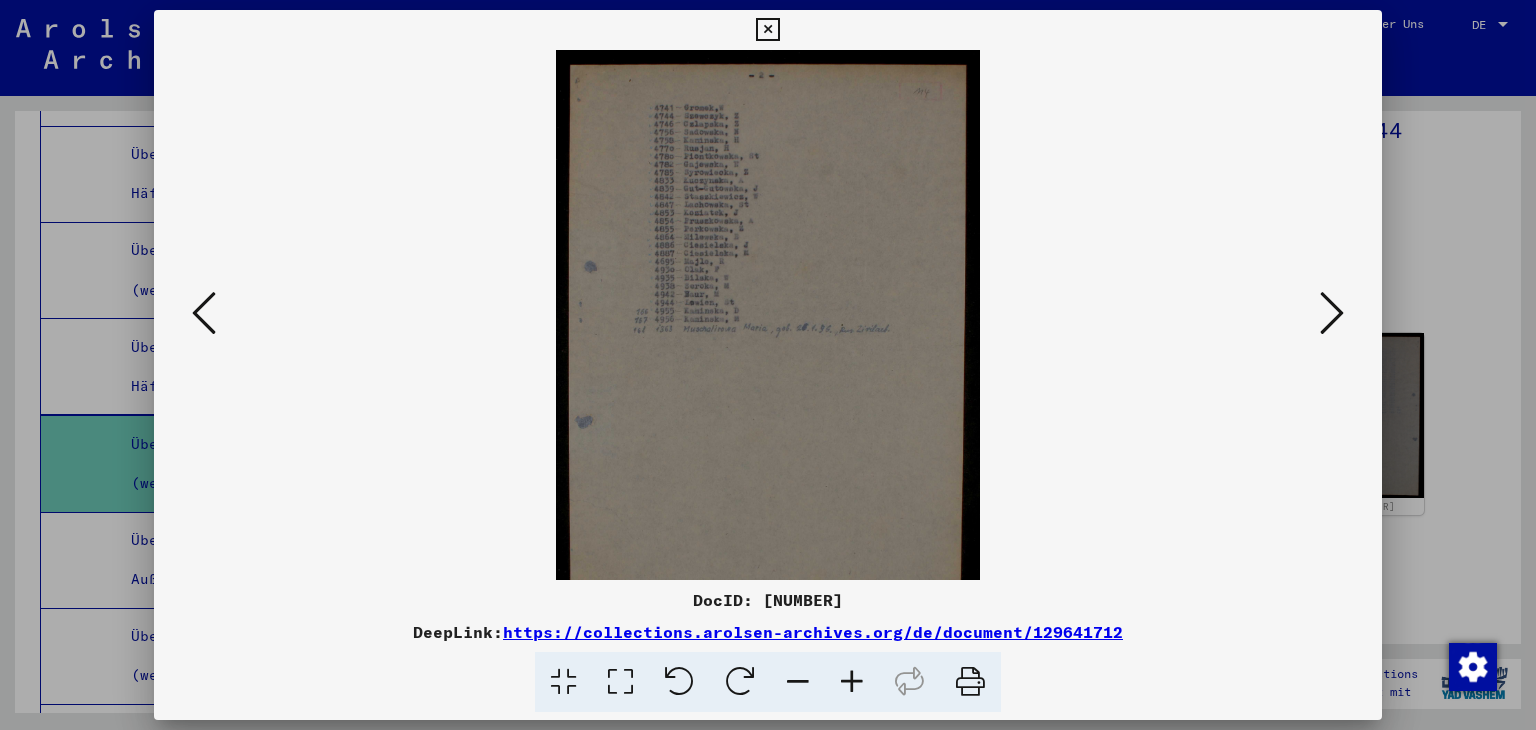 click at bounding box center [852, 682] 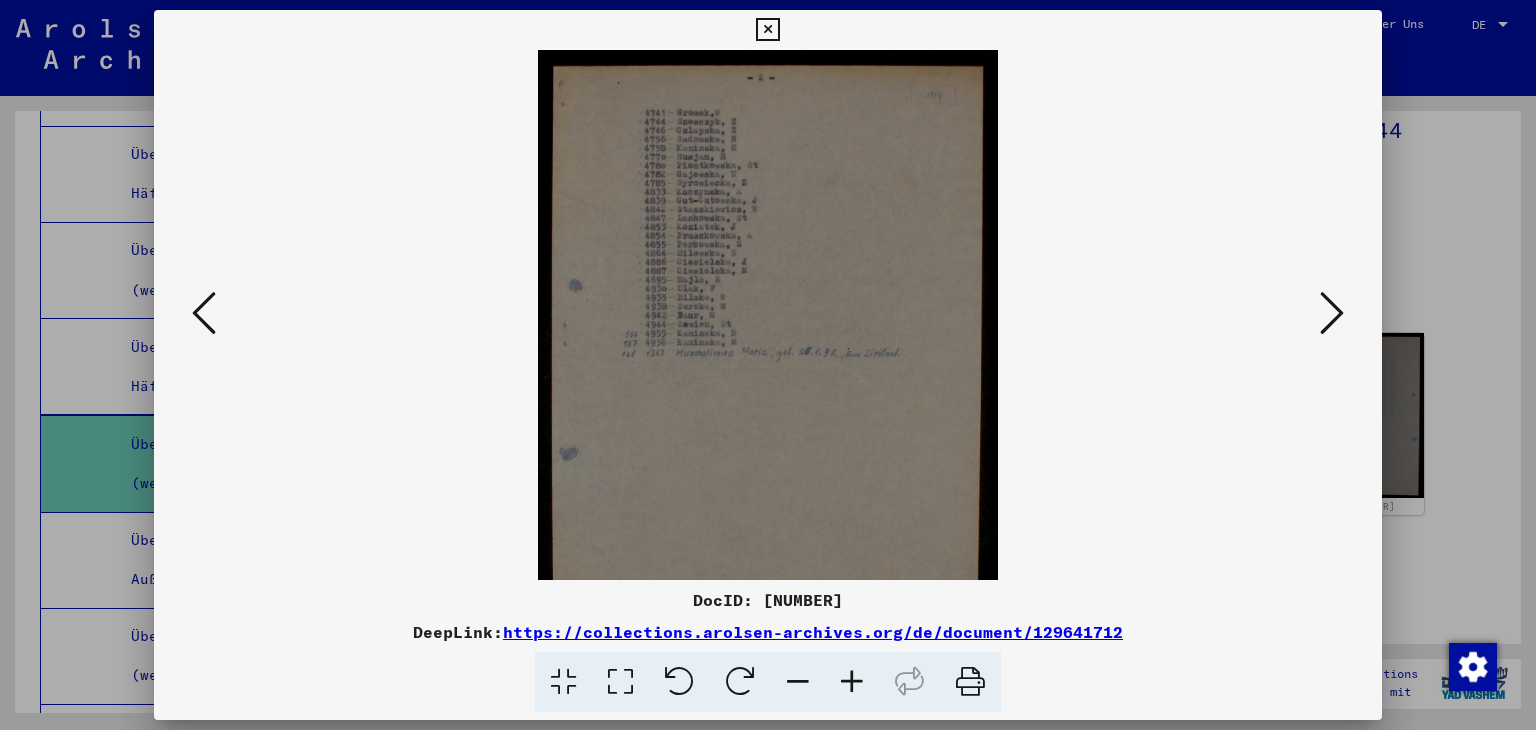 click at bounding box center [852, 682] 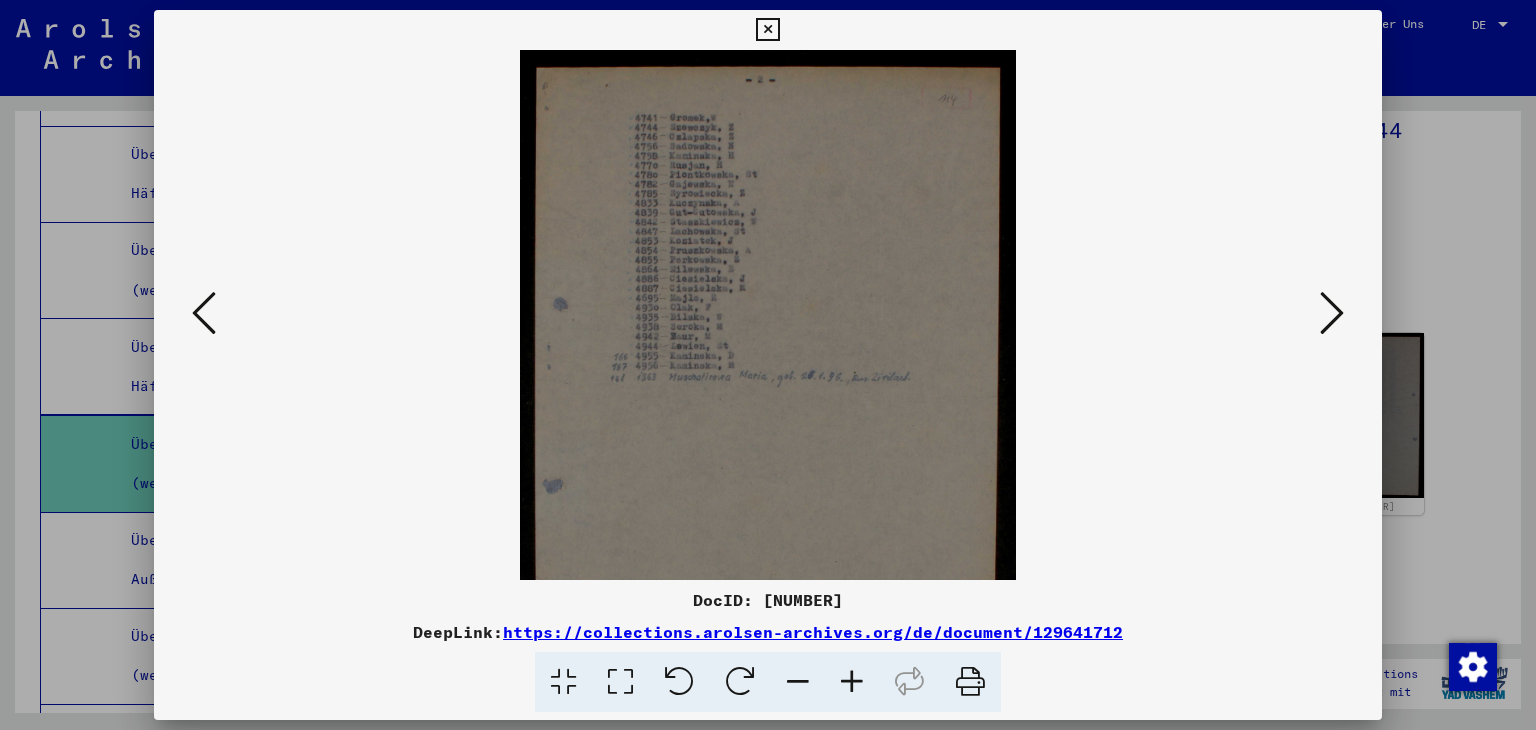 click at bounding box center [852, 682] 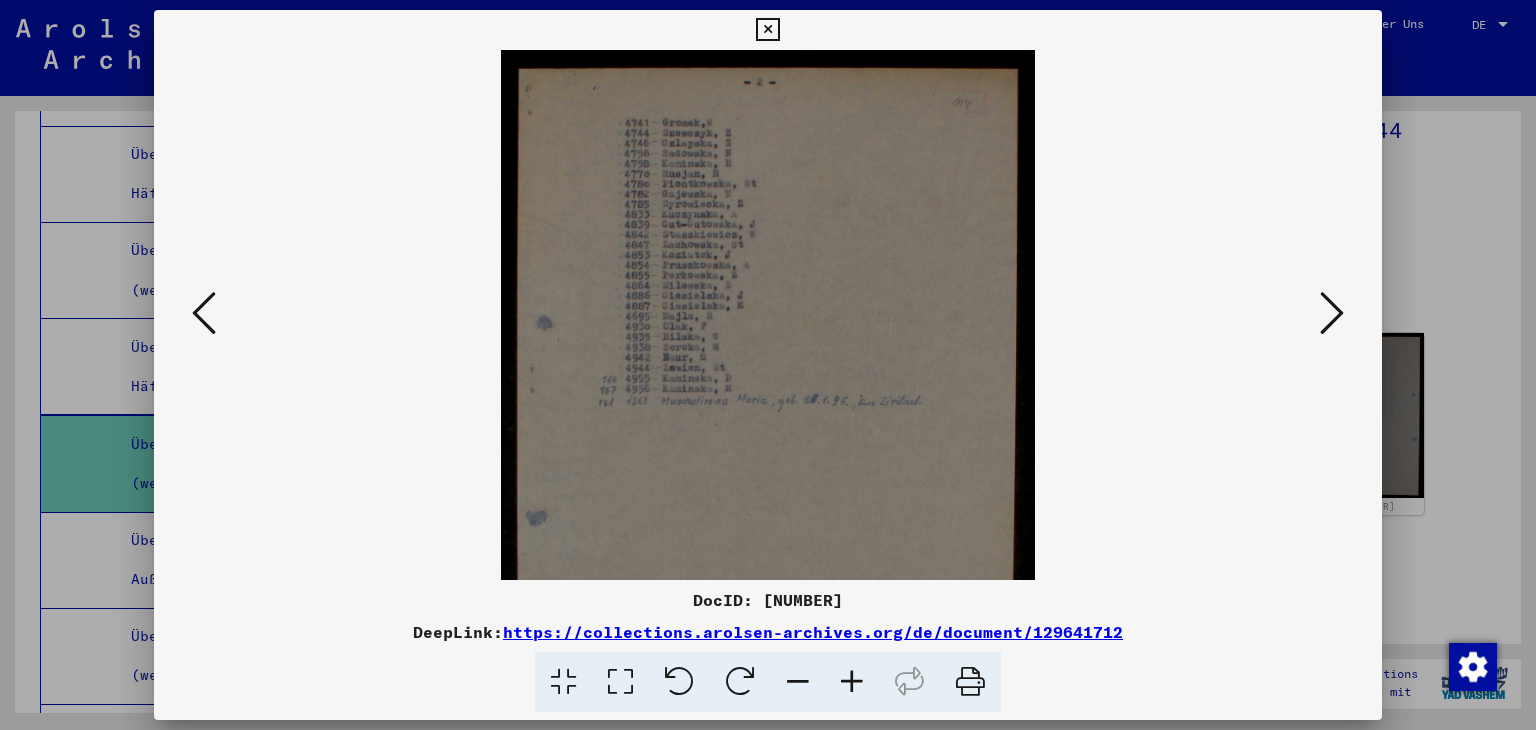 click at bounding box center [852, 682] 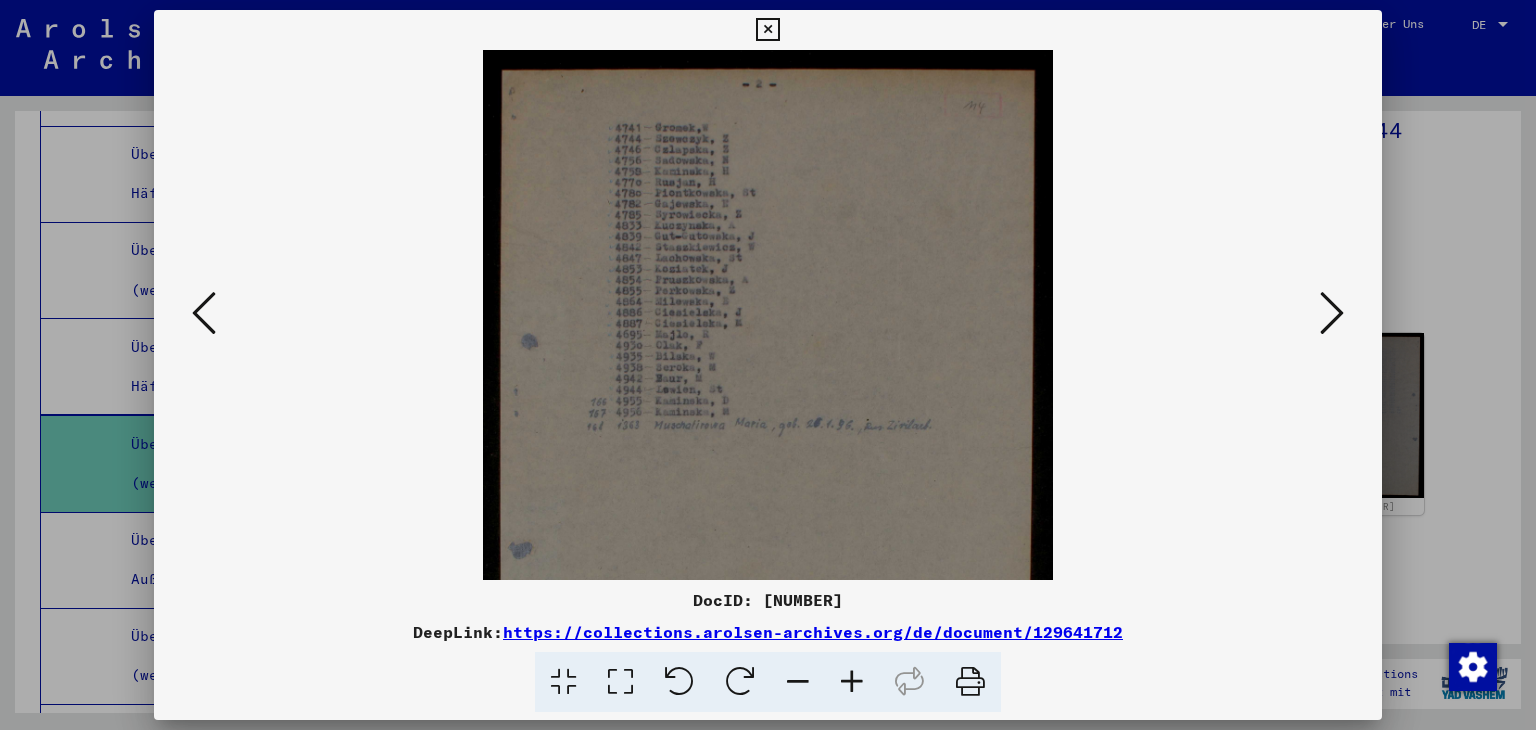 click at bounding box center (852, 682) 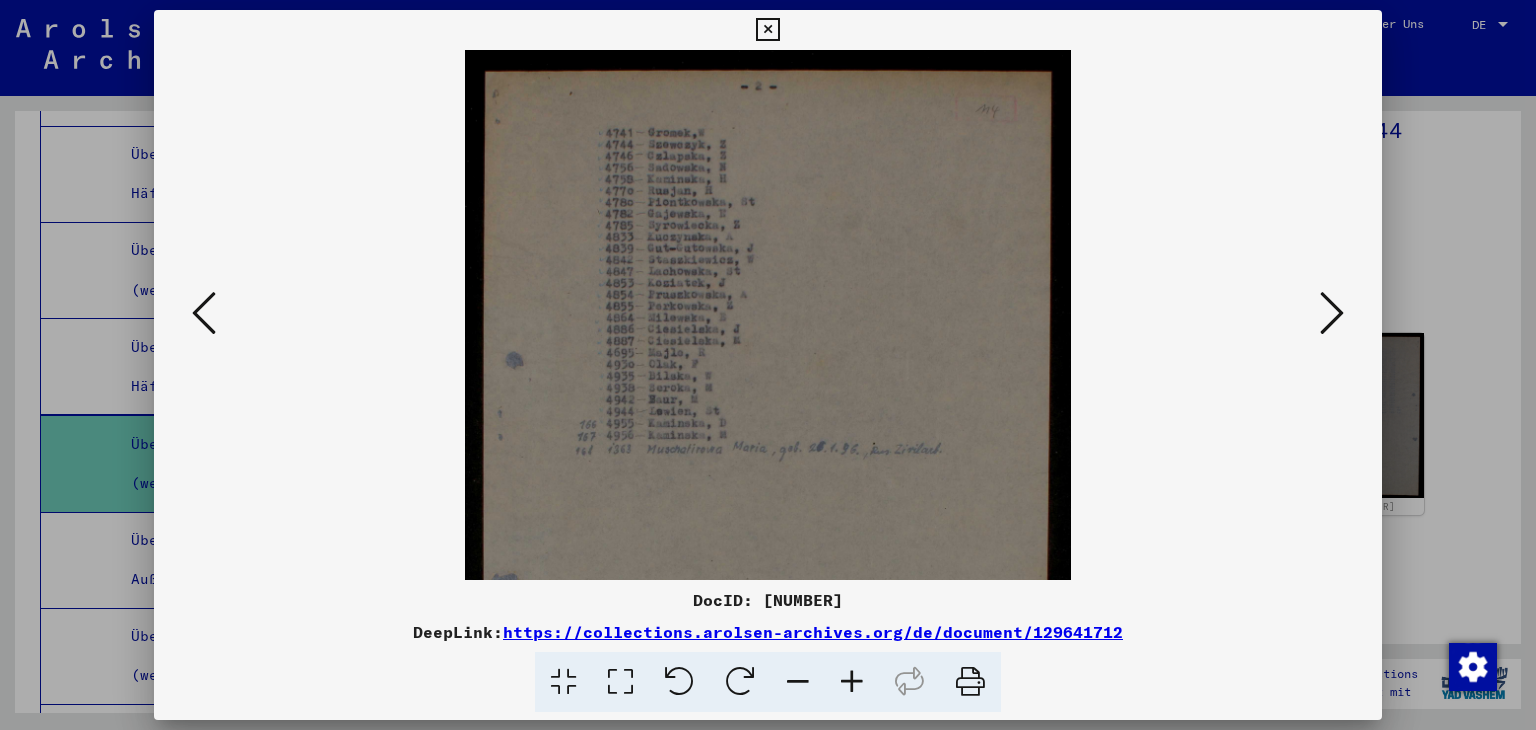 click at bounding box center [852, 682] 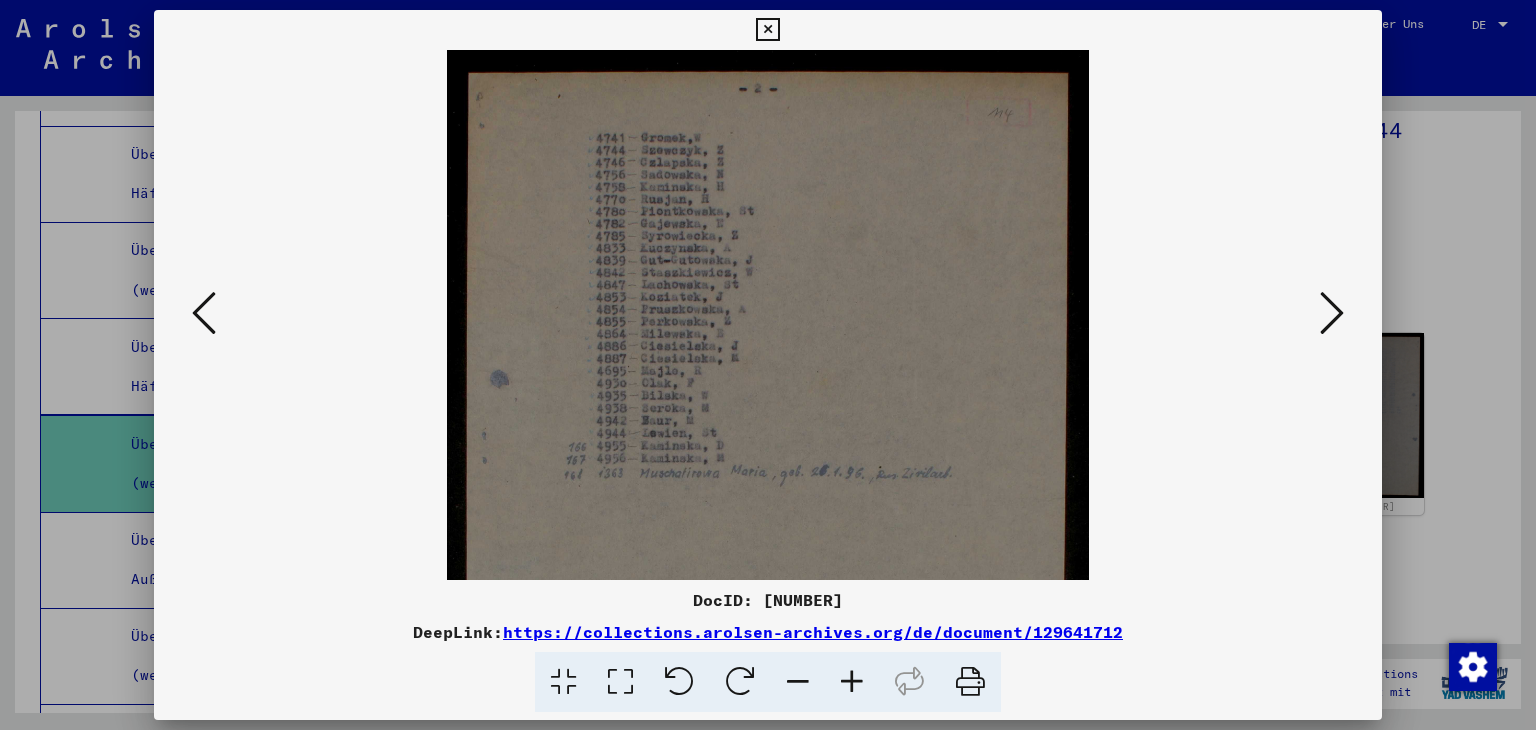 click at bounding box center (852, 682) 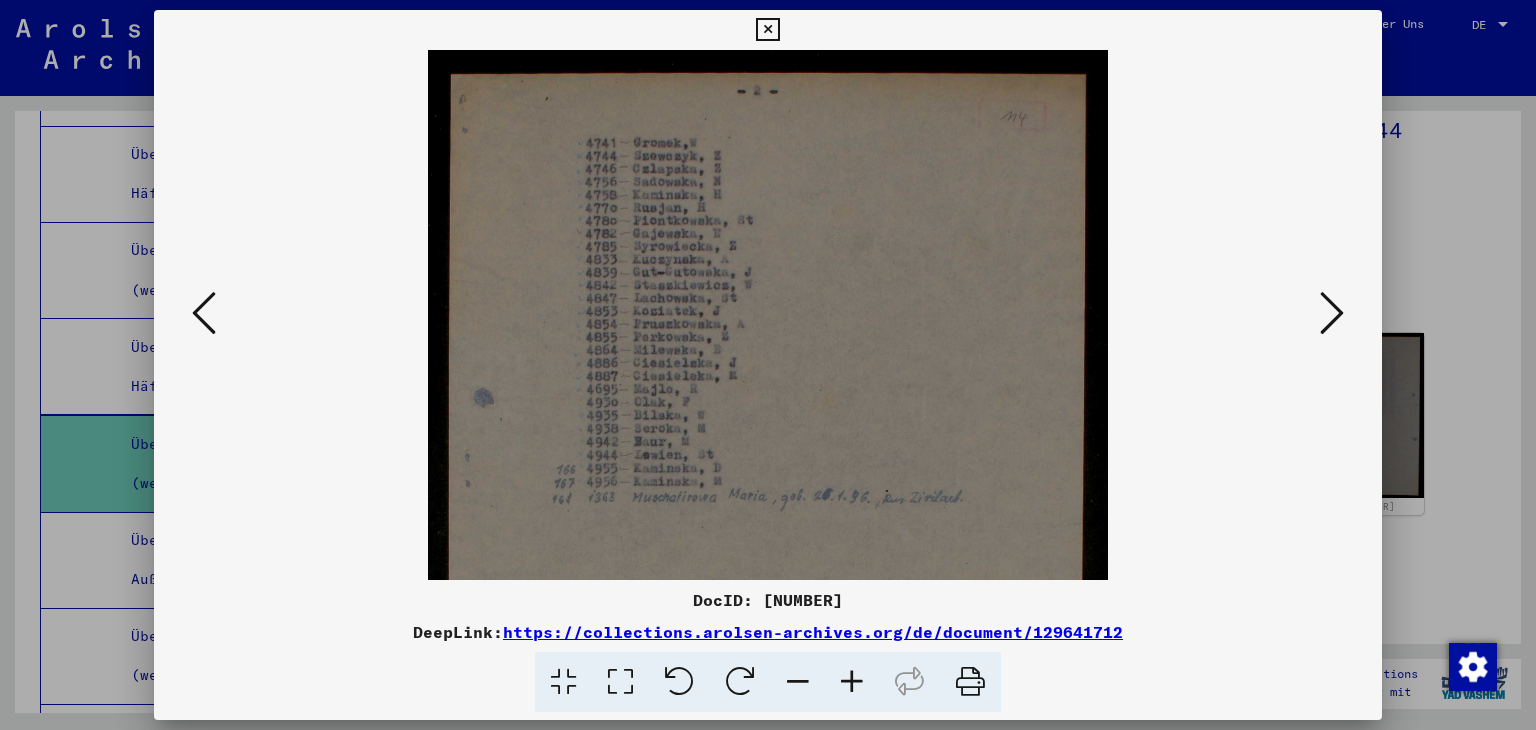 click at bounding box center [852, 682] 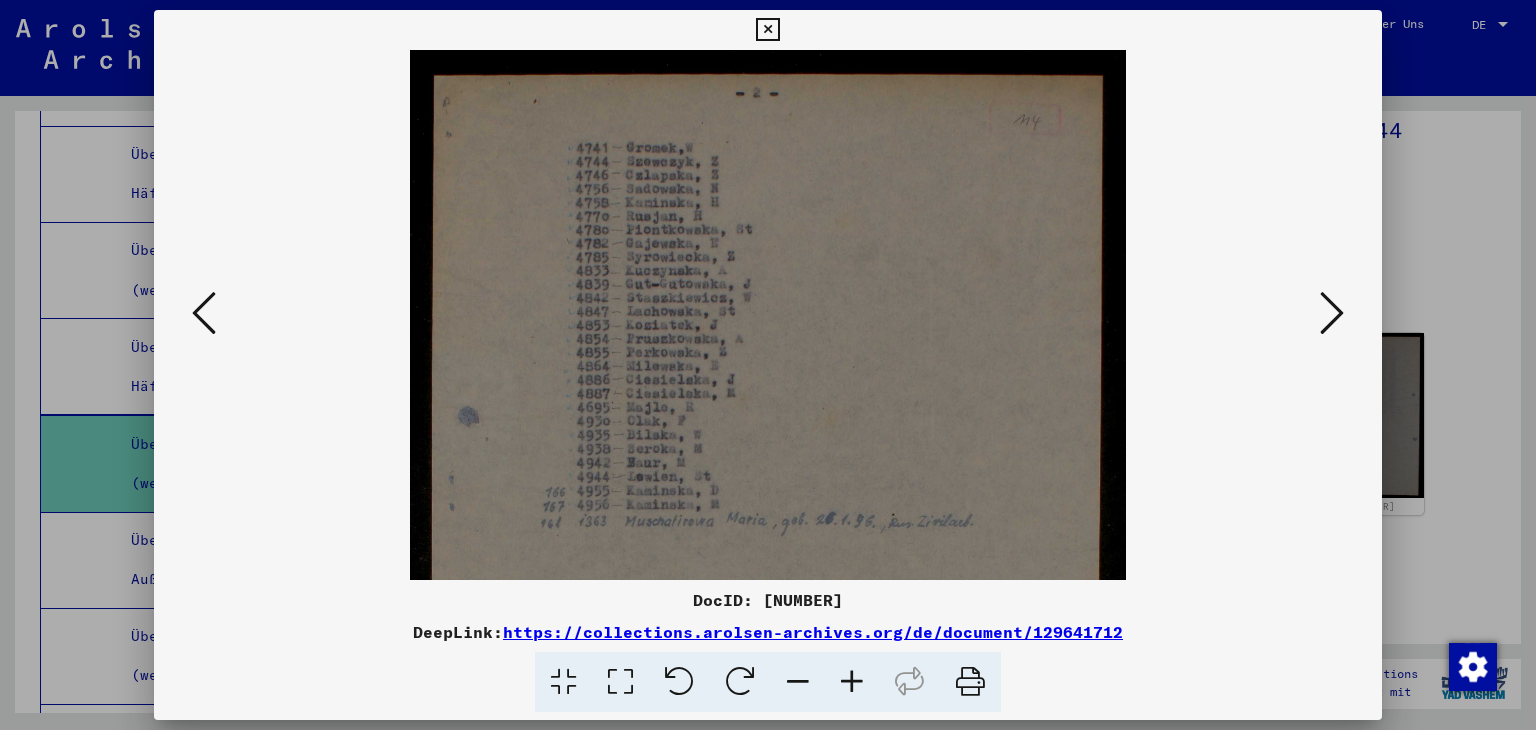click at bounding box center [852, 682] 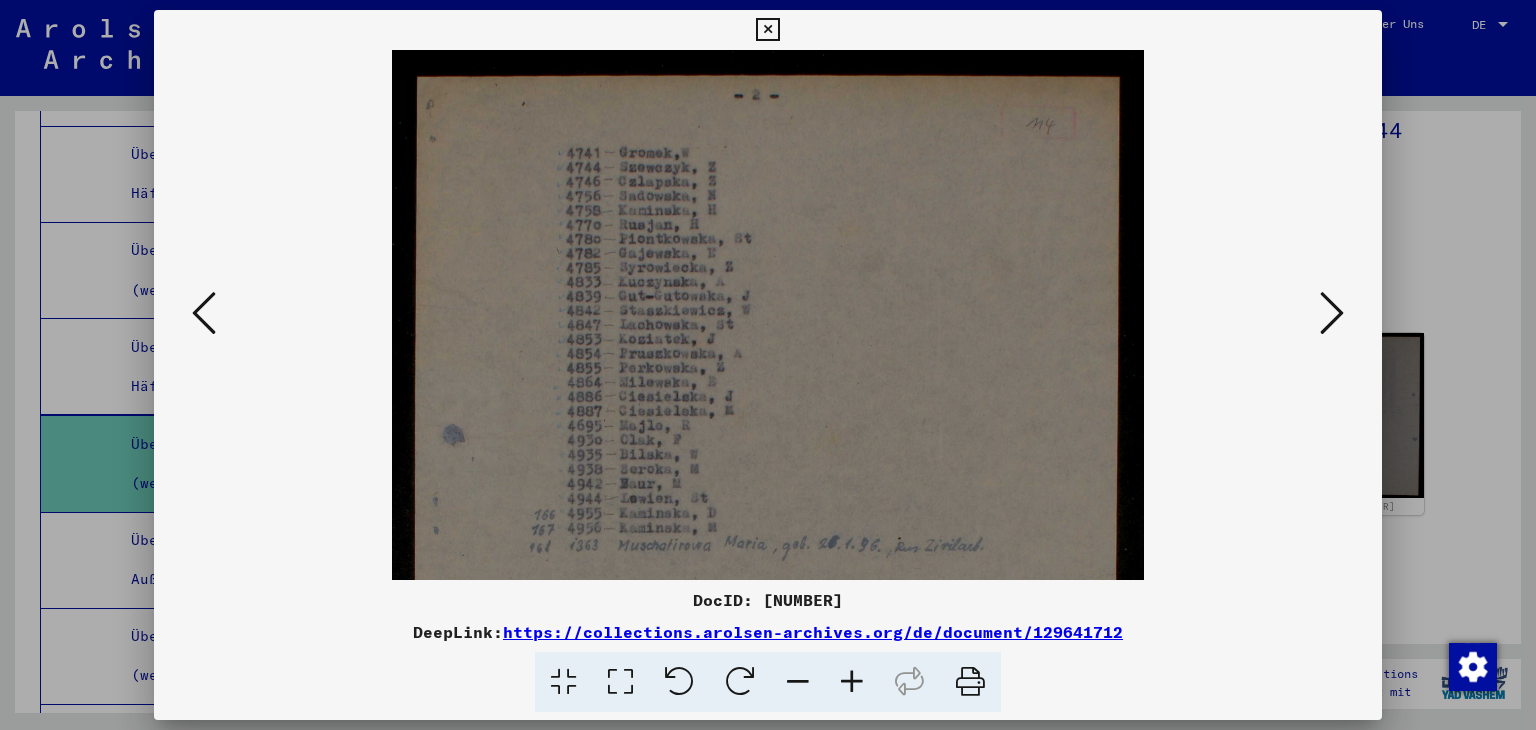 click at bounding box center (767, 30) 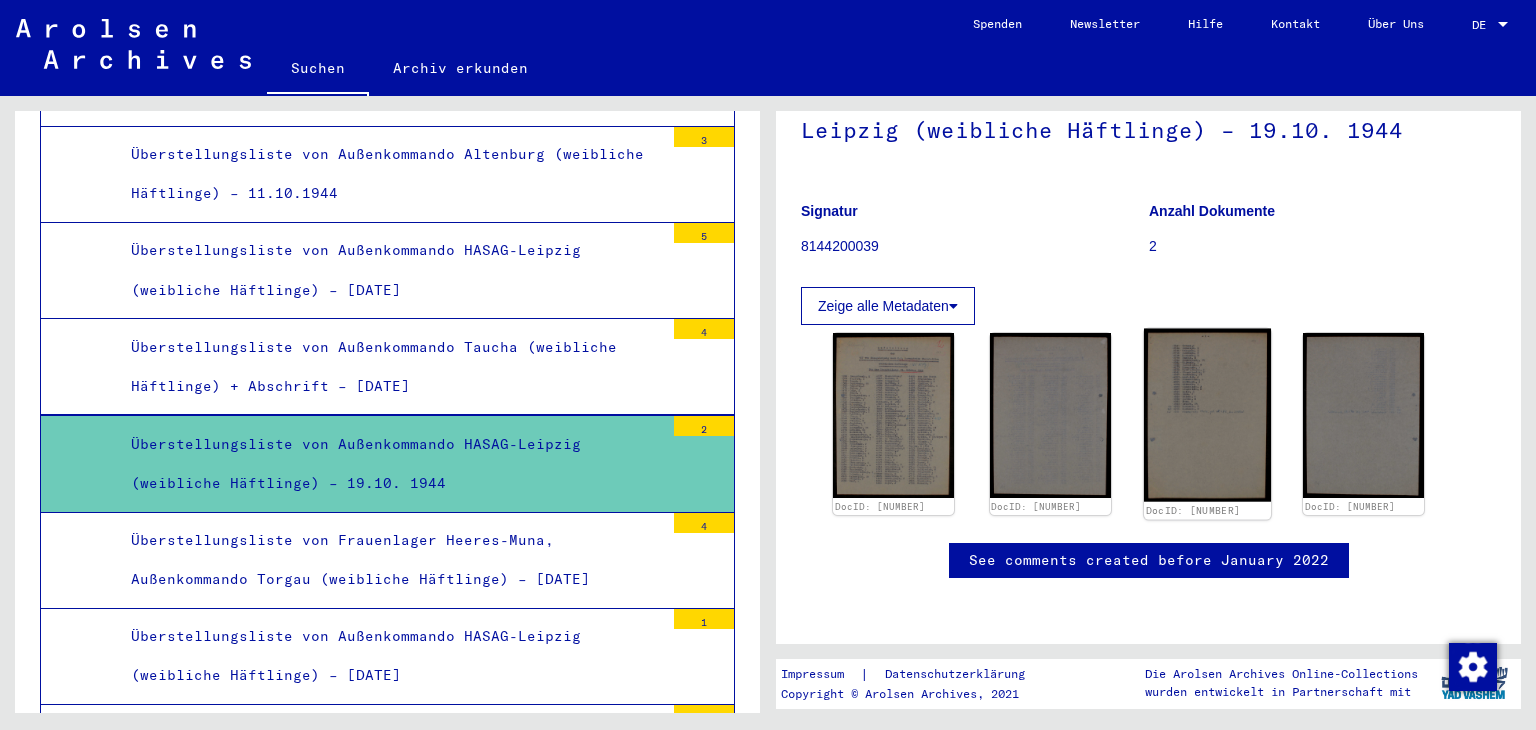 click 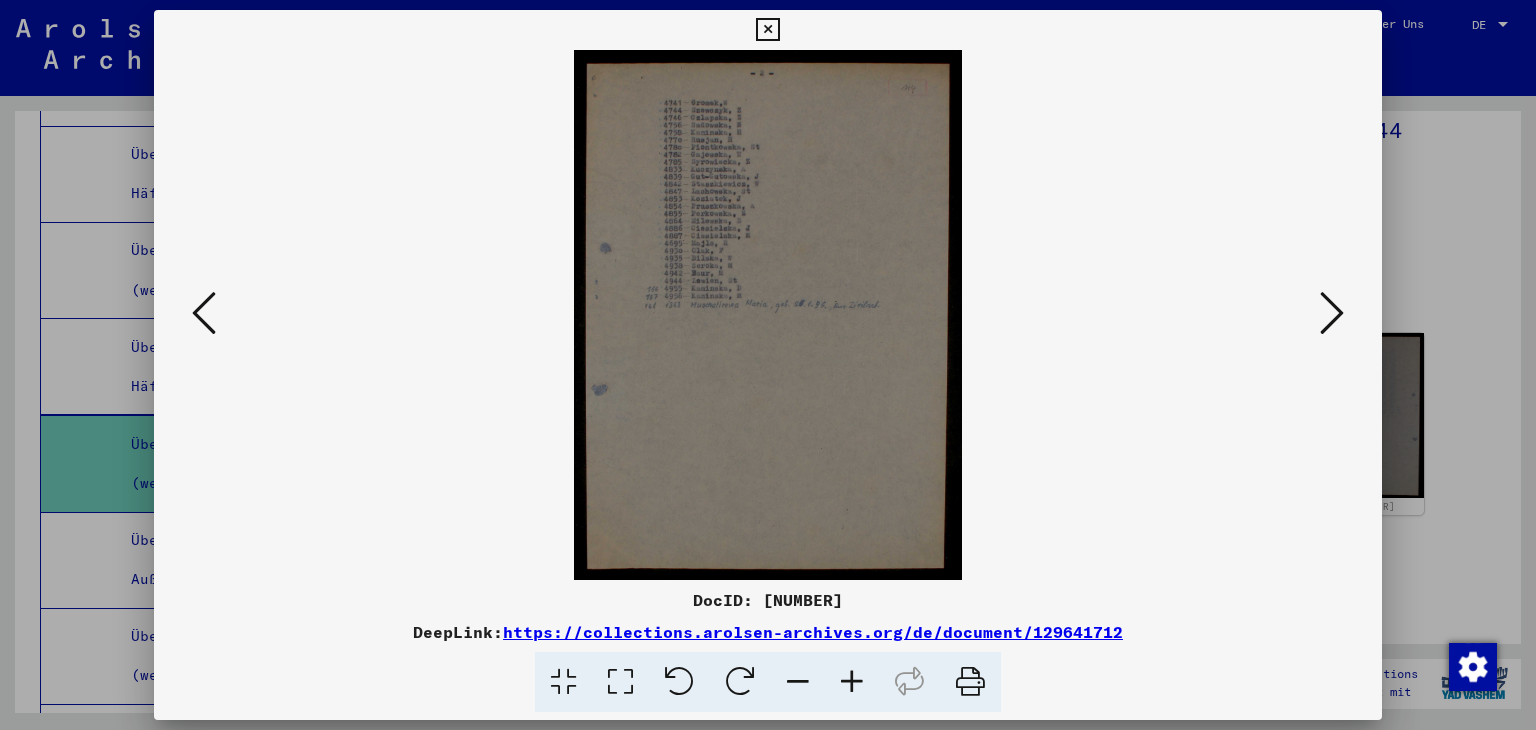 click at bounding box center [767, 30] 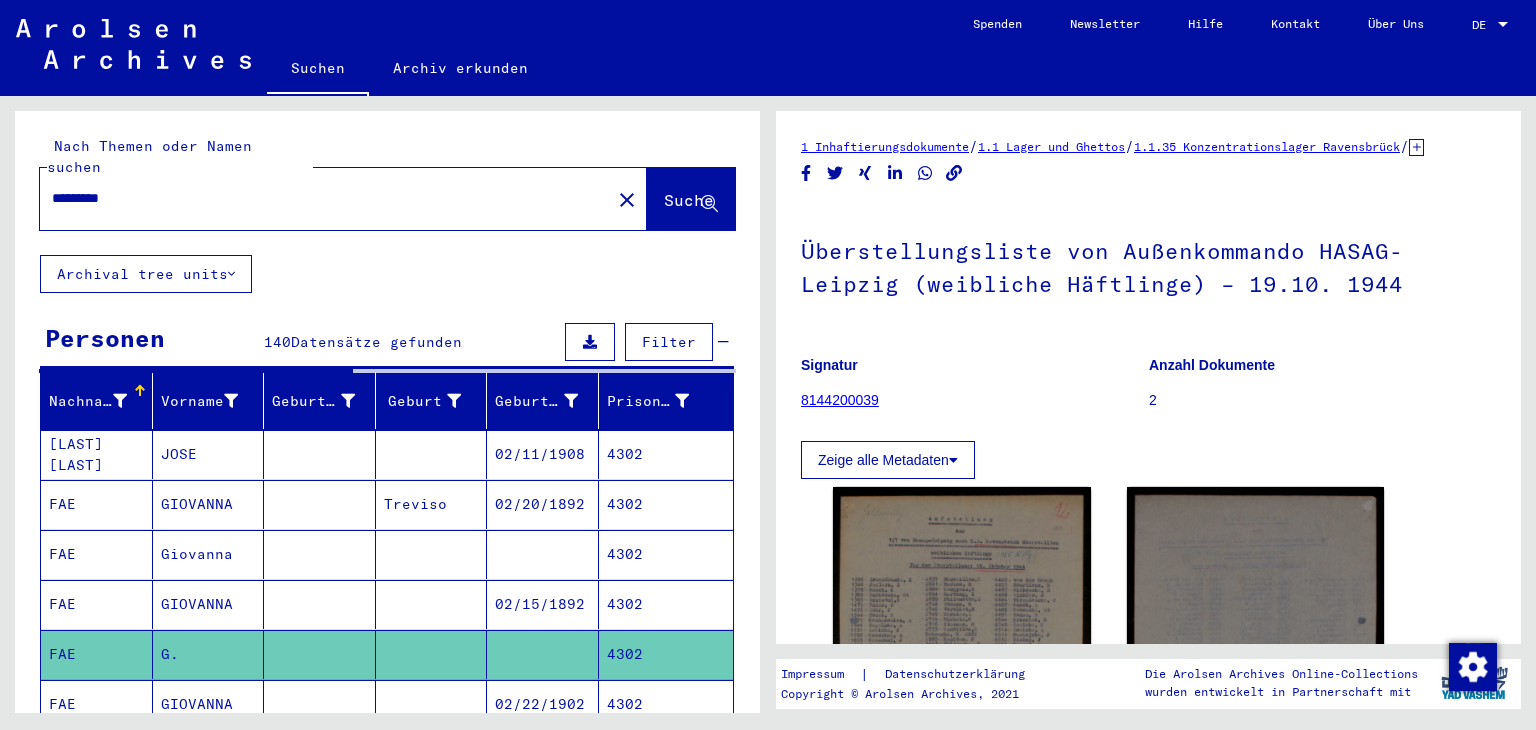drag, startPoint x: 173, startPoint y: 180, endPoint x: 0, endPoint y: 161, distance: 174.04022 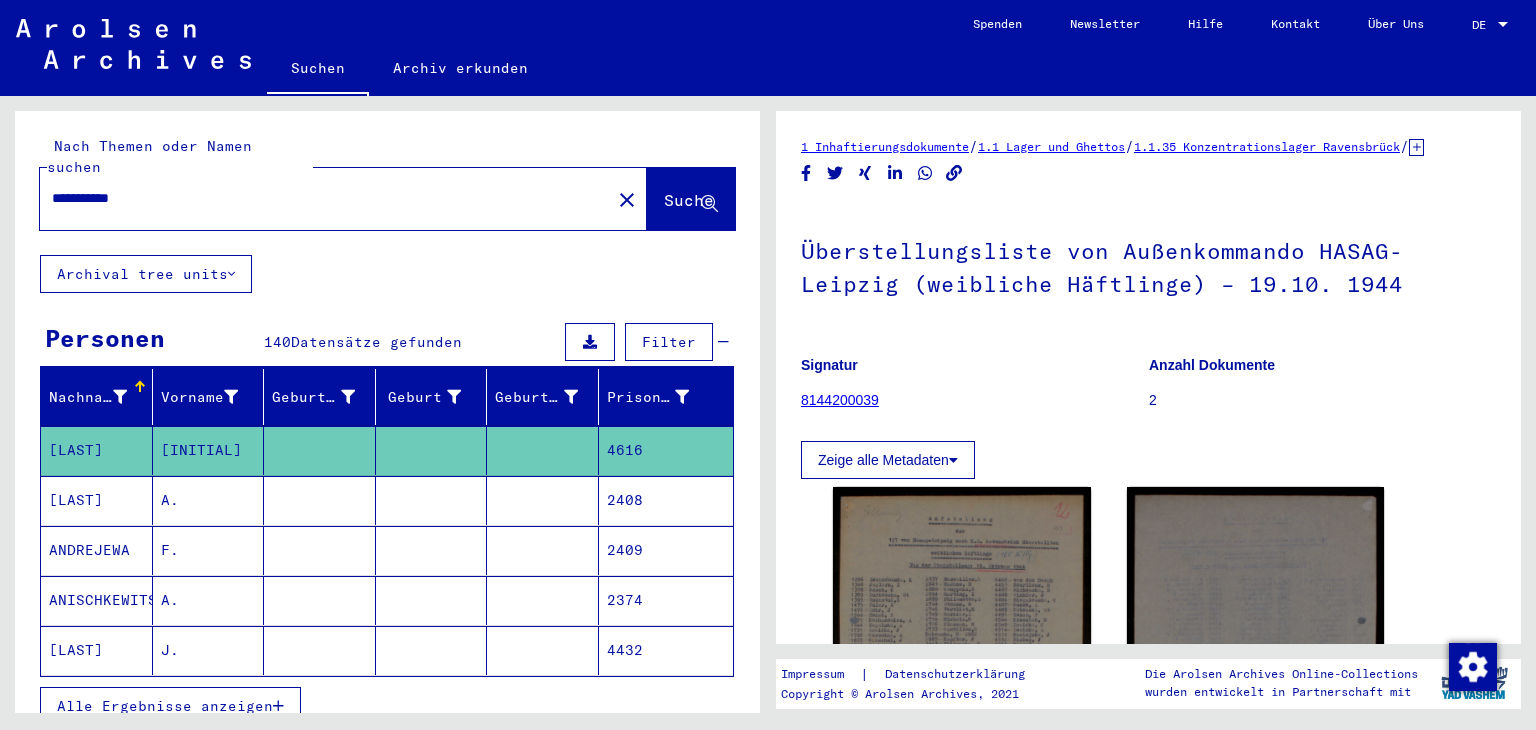 type on "**********" 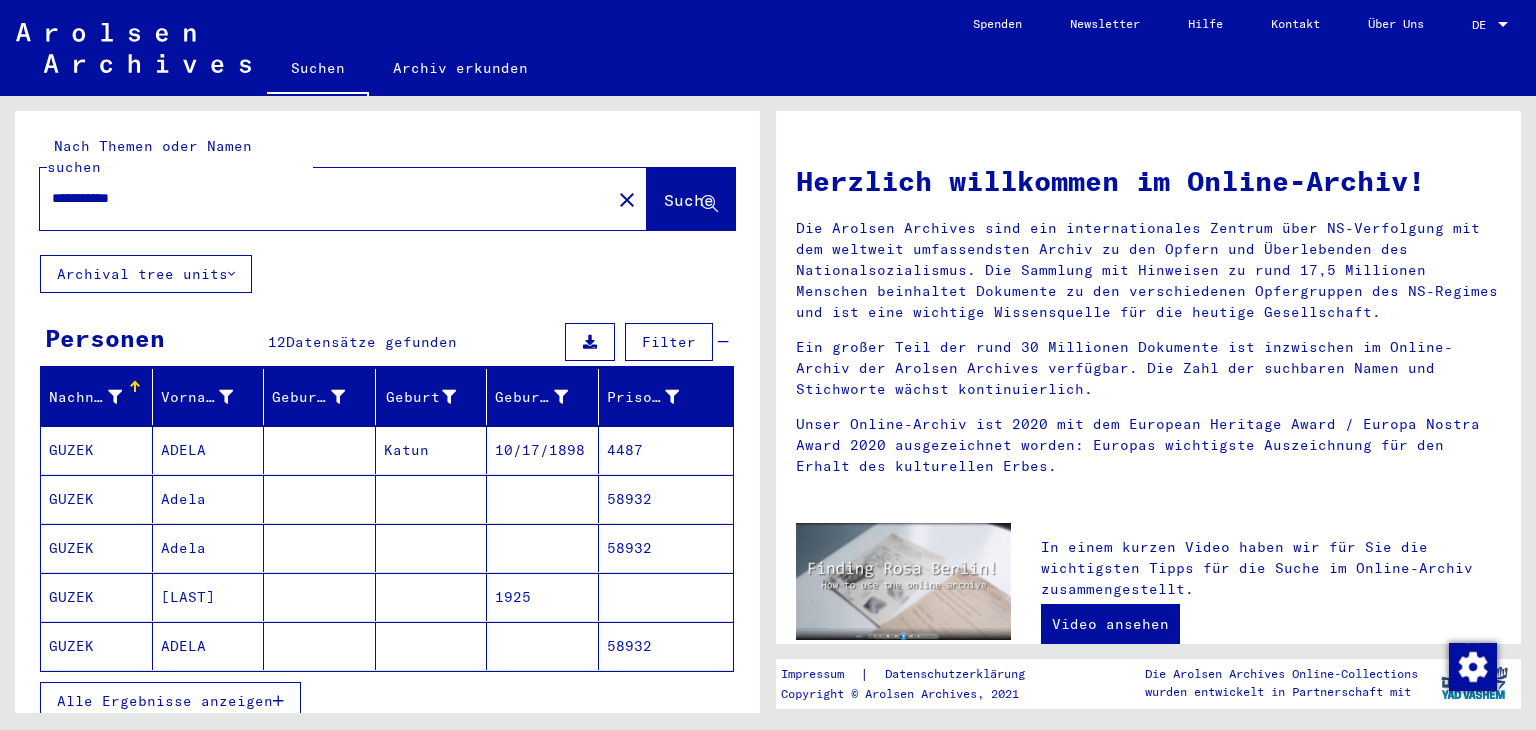 click on "Alle Ergebnisse anzeigen" at bounding box center (165, 701) 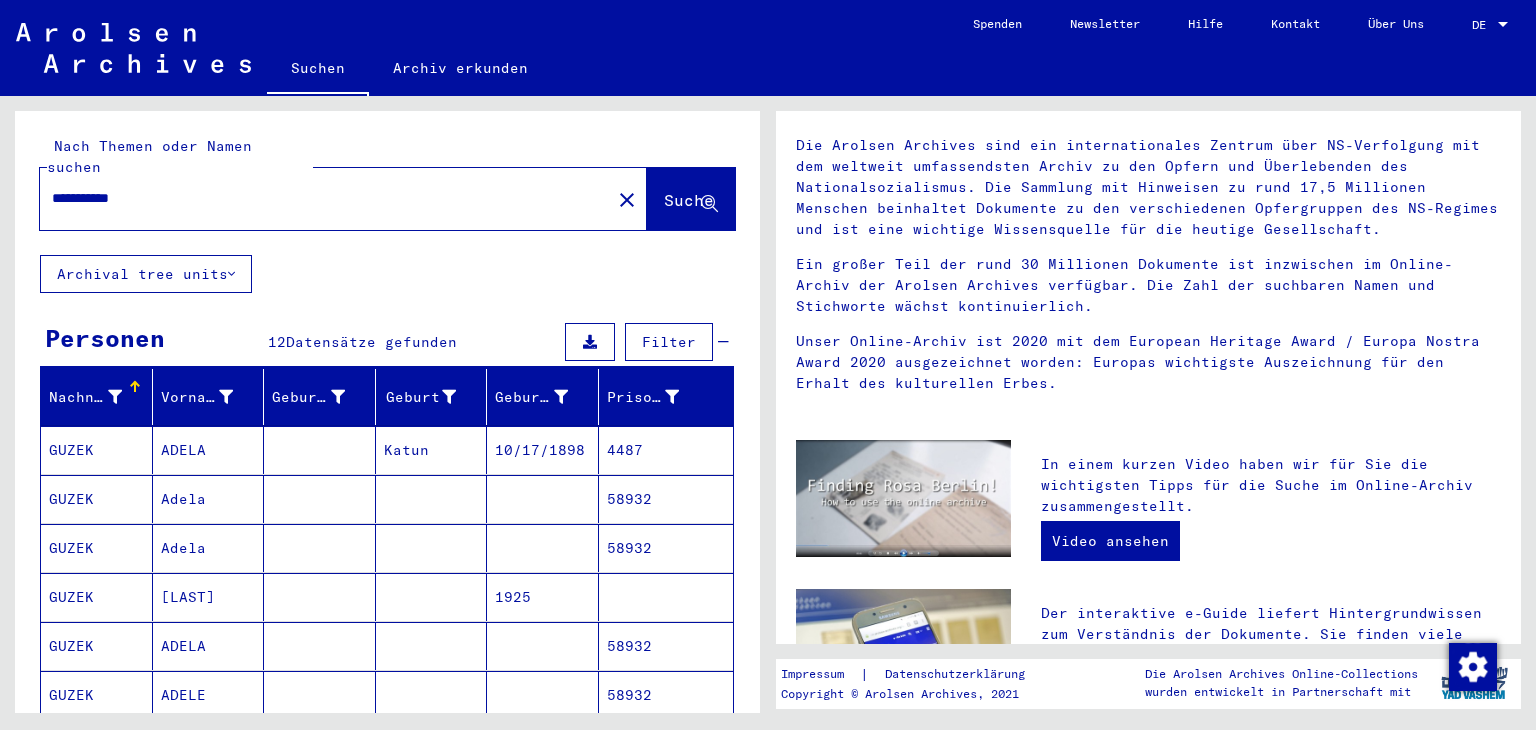 scroll, scrollTop: 200, scrollLeft: 0, axis: vertical 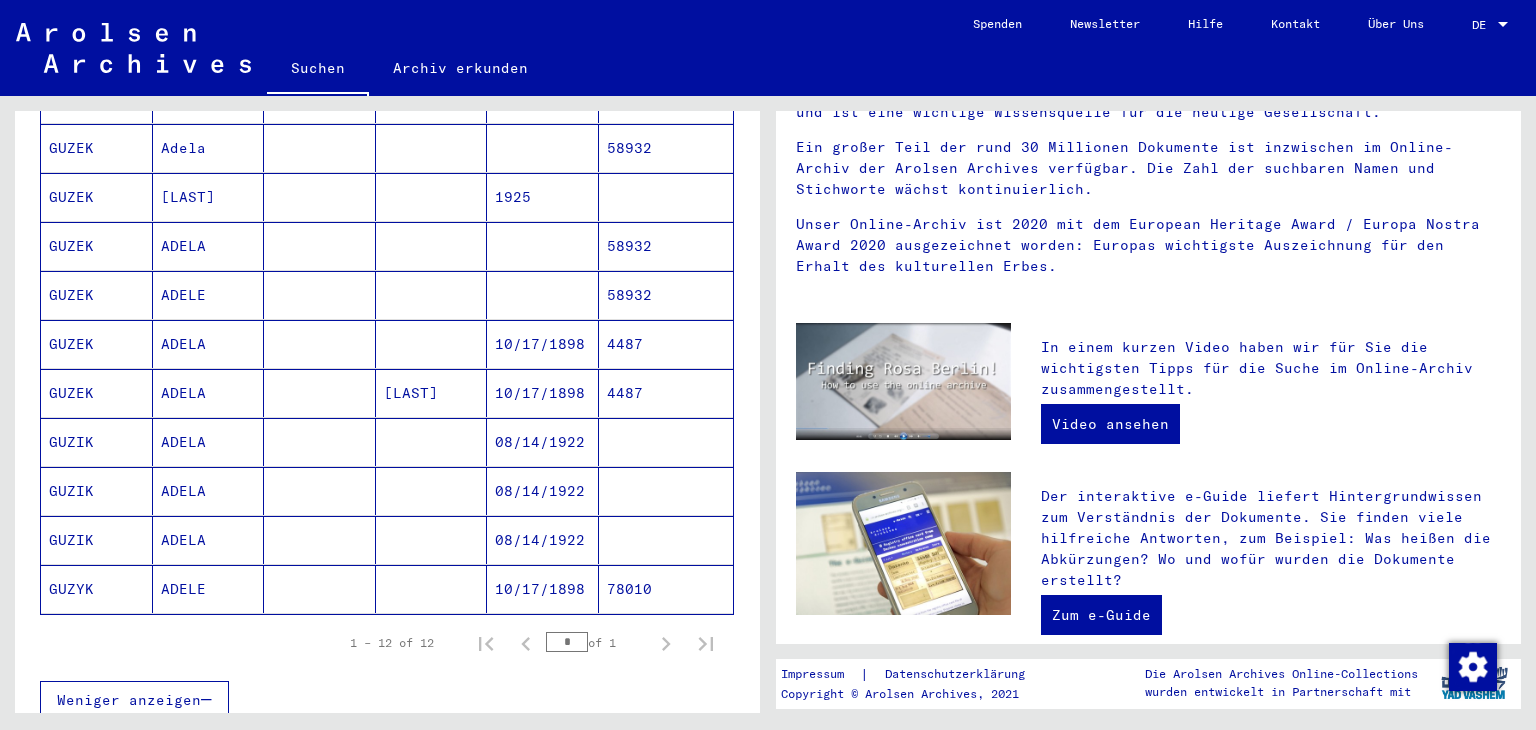 click on "78010" 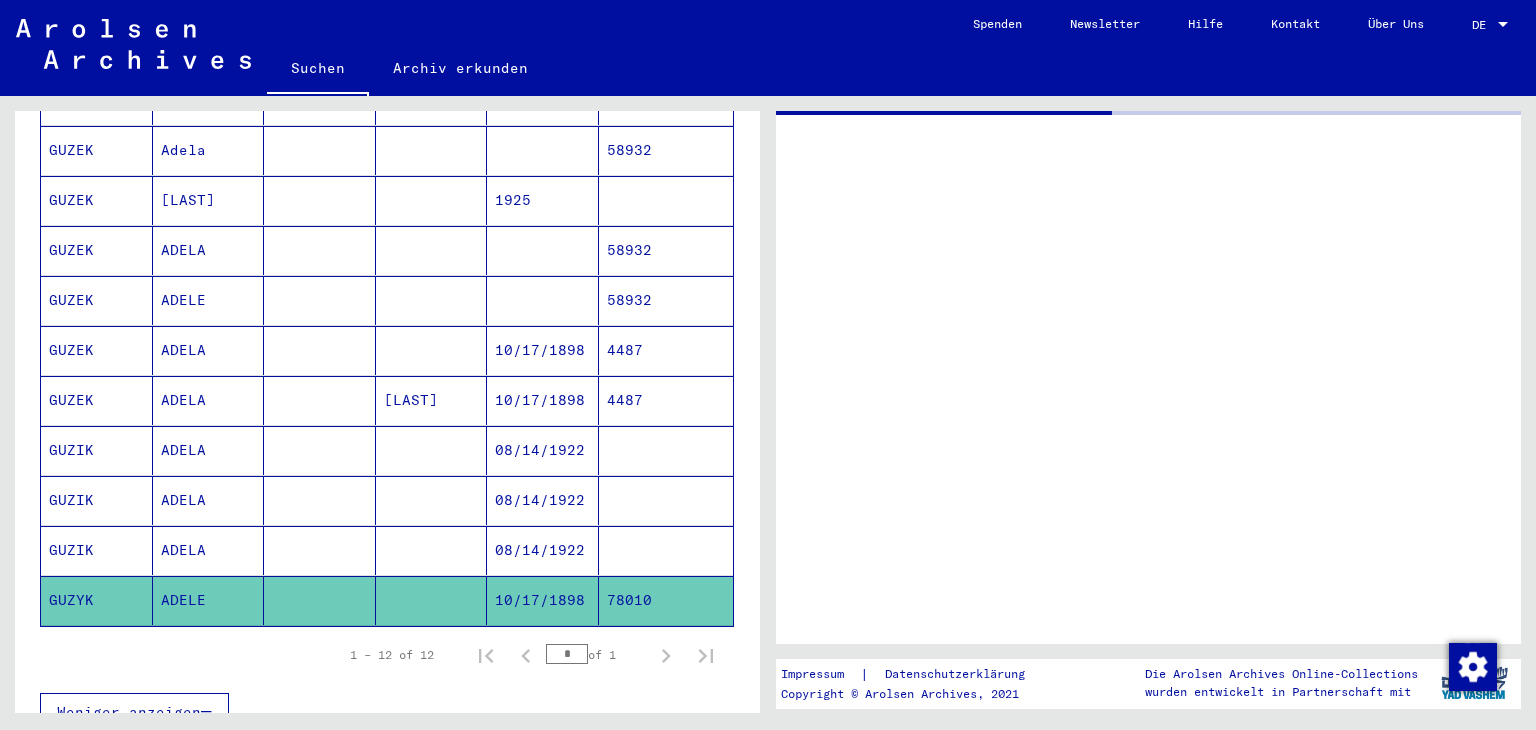 scroll, scrollTop: 0, scrollLeft: 0, axis: both 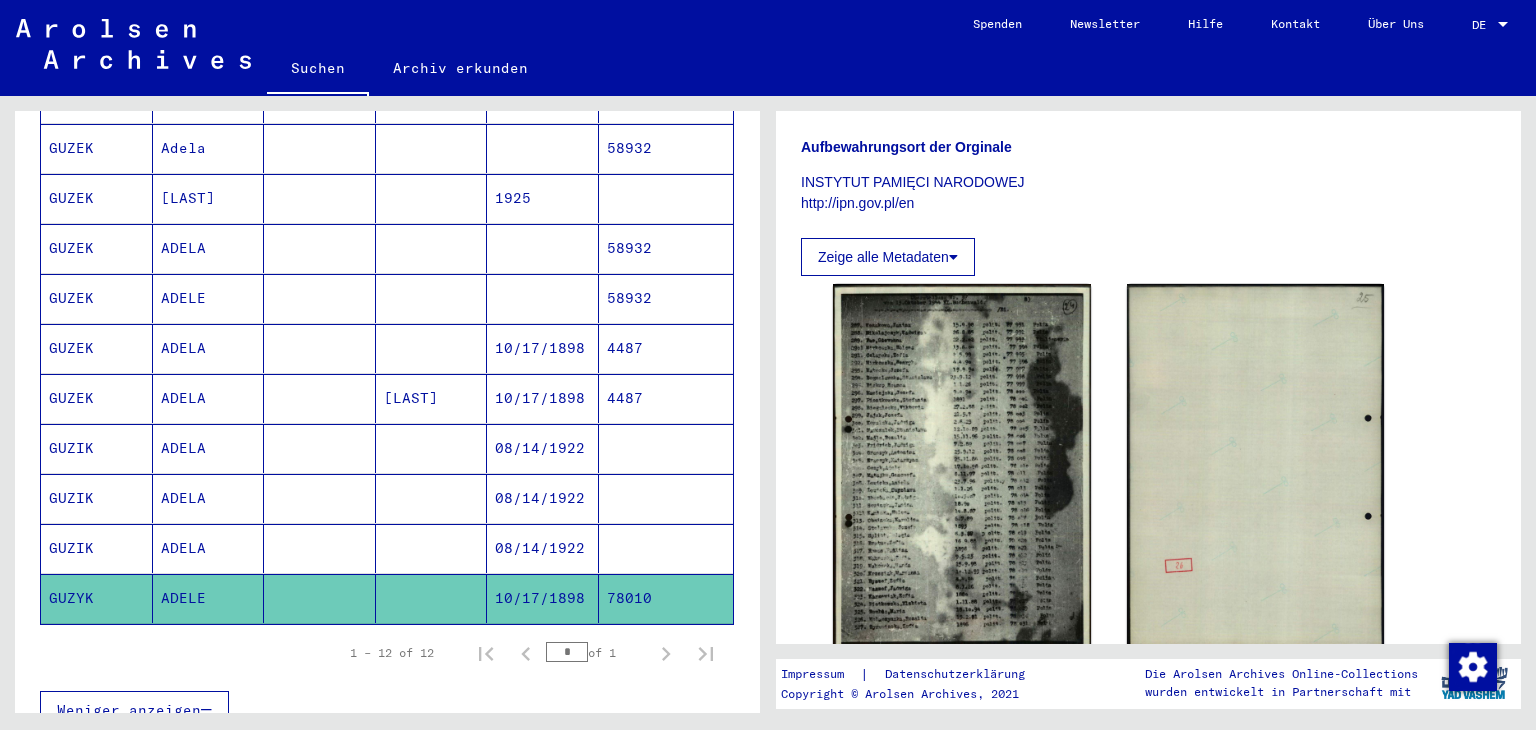 click at bounding box center (666, 598) 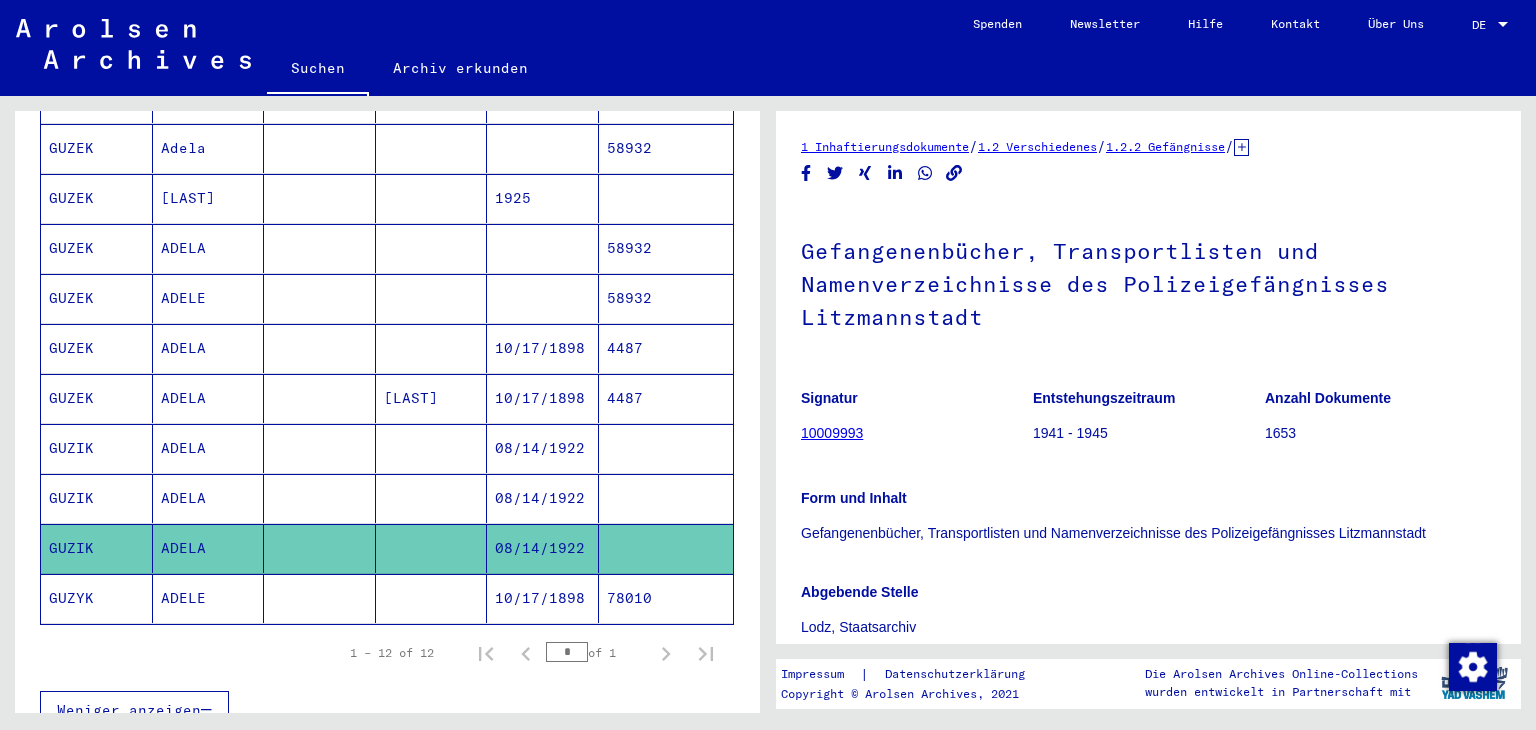 scroll, scrollTop: 0, scrollLeft: 0, axis: both 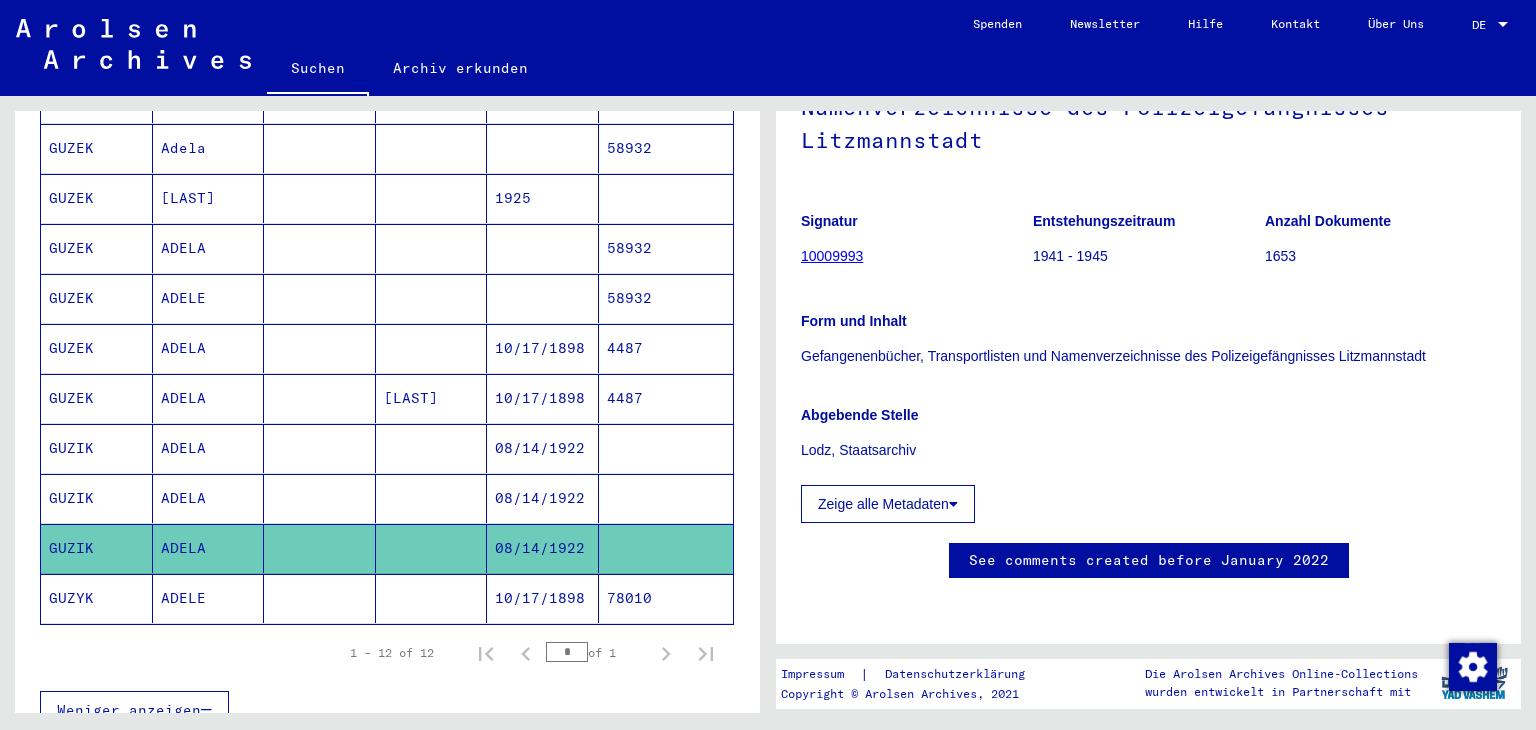 click at bounding box center (666, 548) 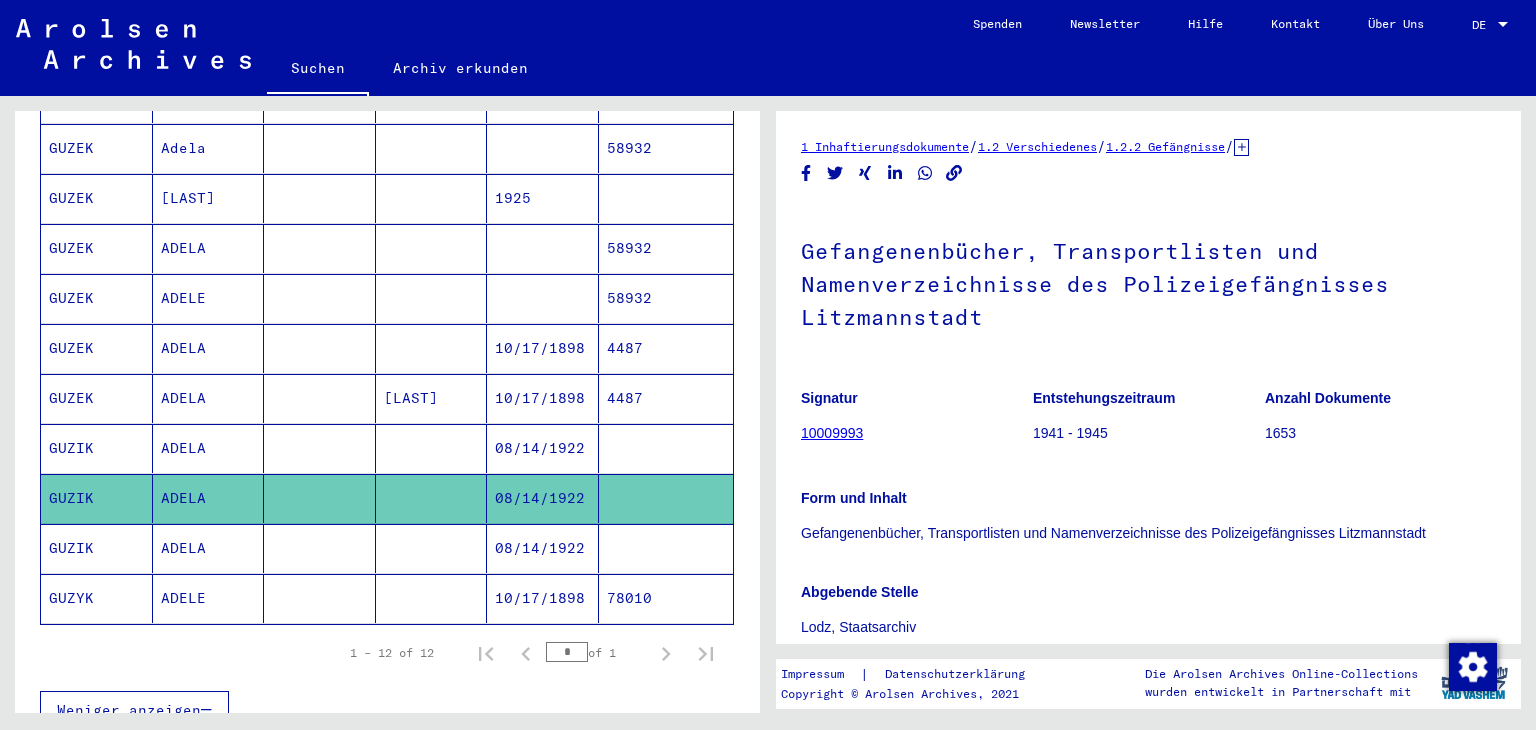 scroll, scrollTop: 0, scrollLeft: 0, axis: both 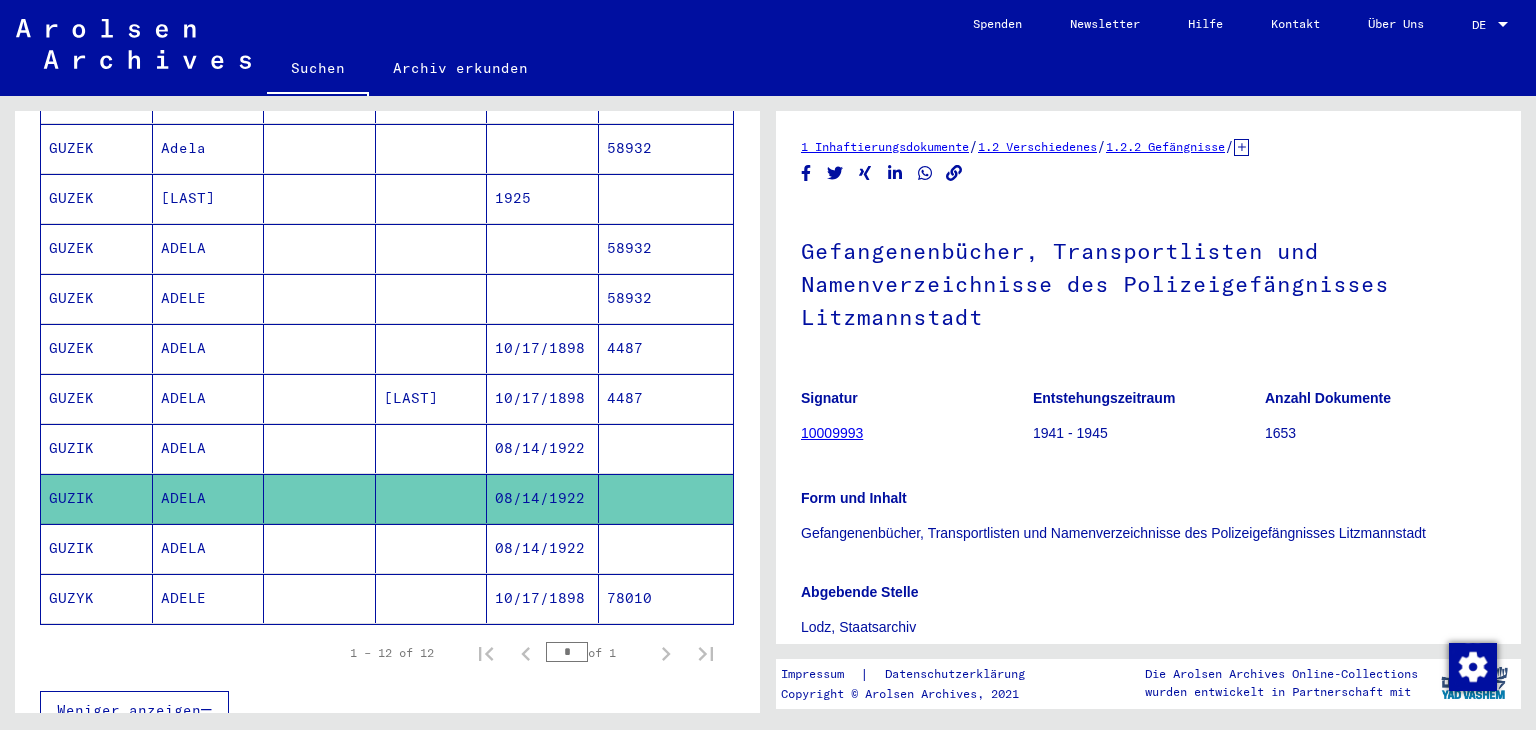 click at bounding box center [666, 498] 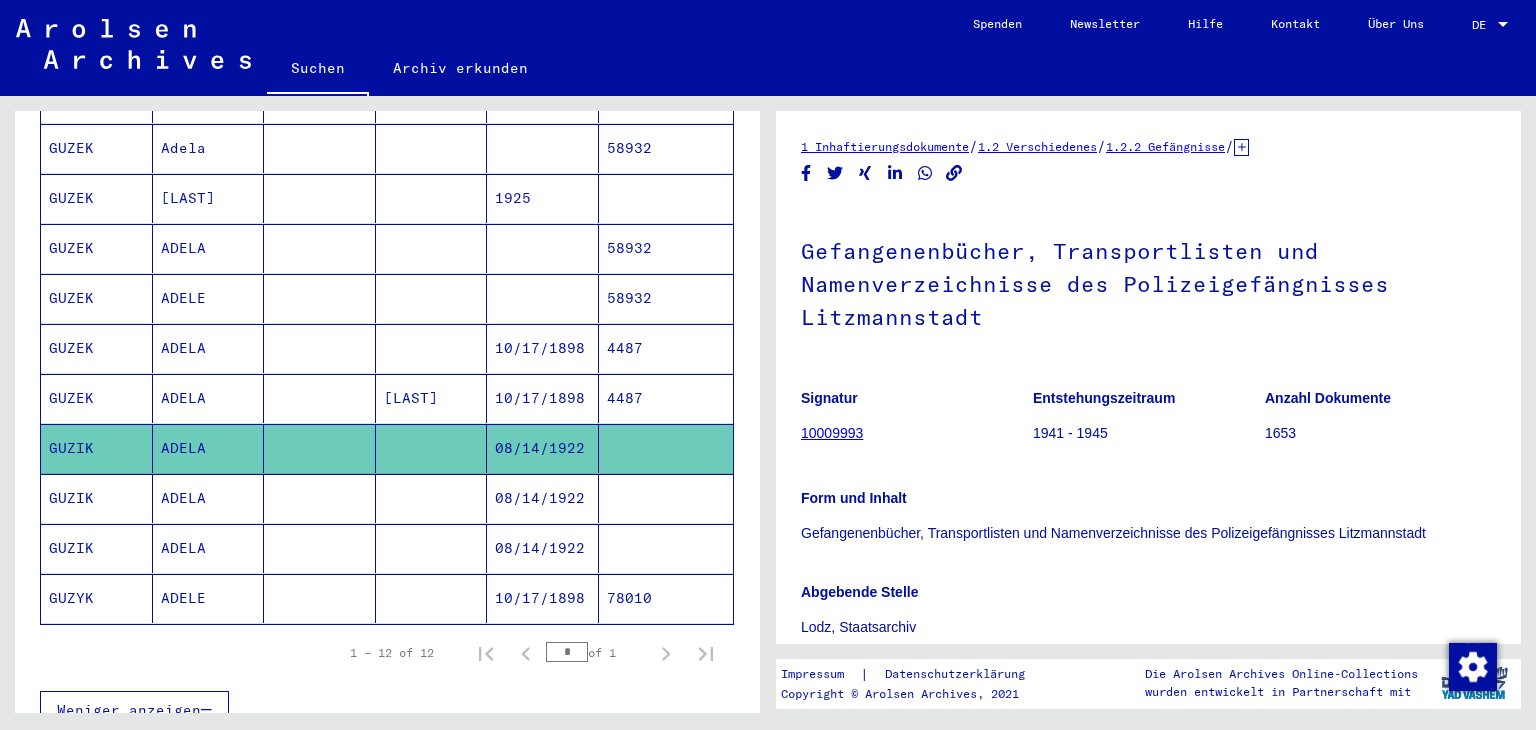scroll, scrollTop: 0, scrollLeft: 0, axis: both 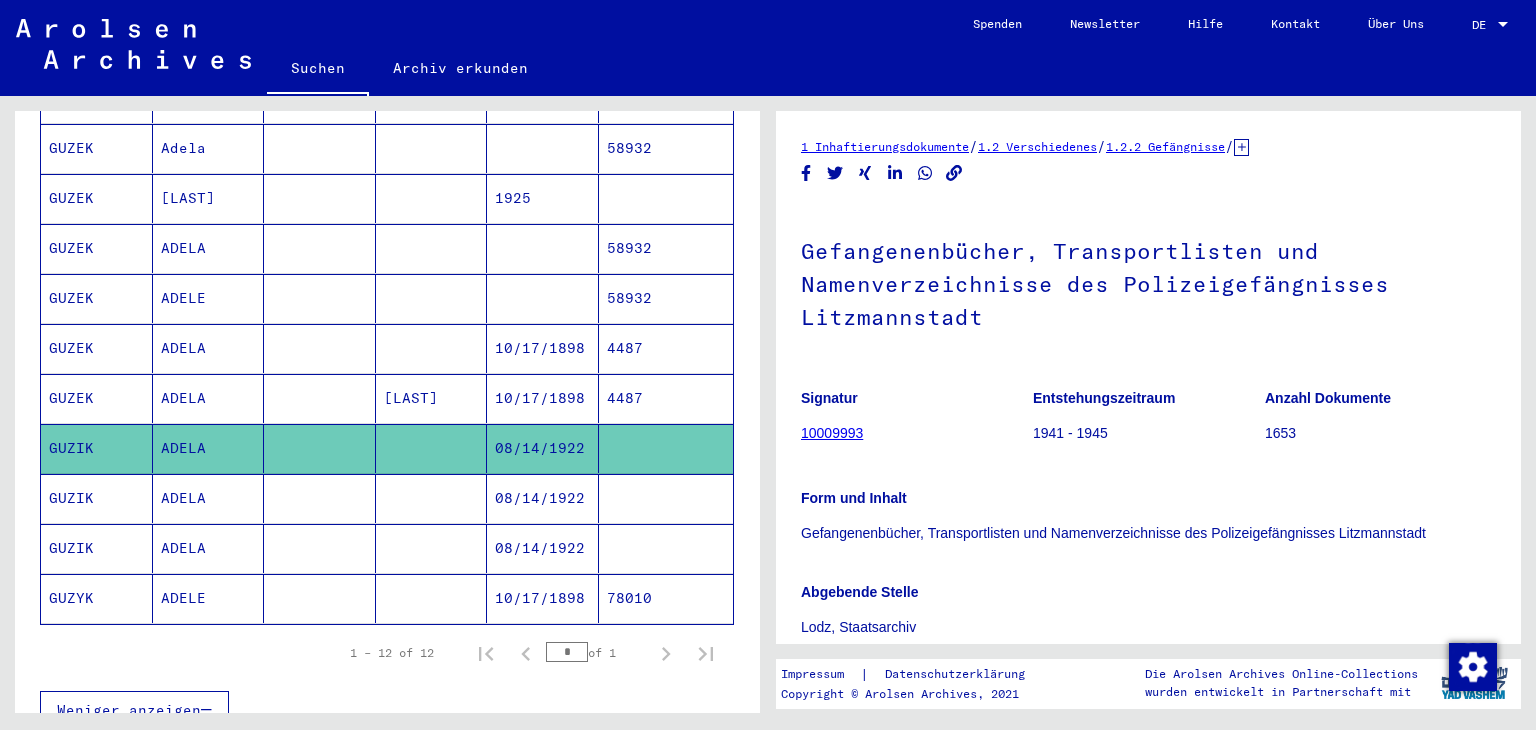 click on "4487" at bounding box center [666, 448] 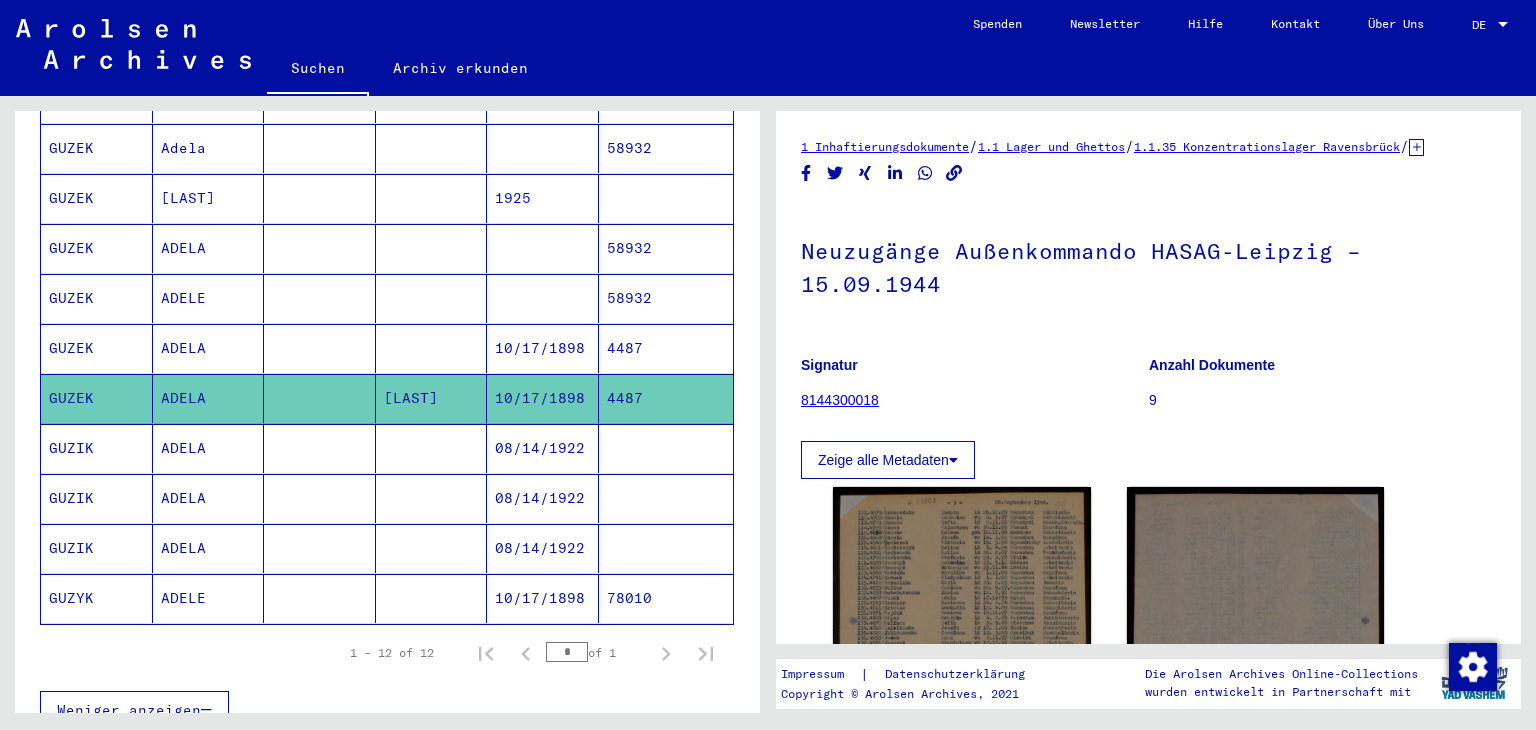 scroll, scrollTop: 0, scrollLeft: 0, axis: both 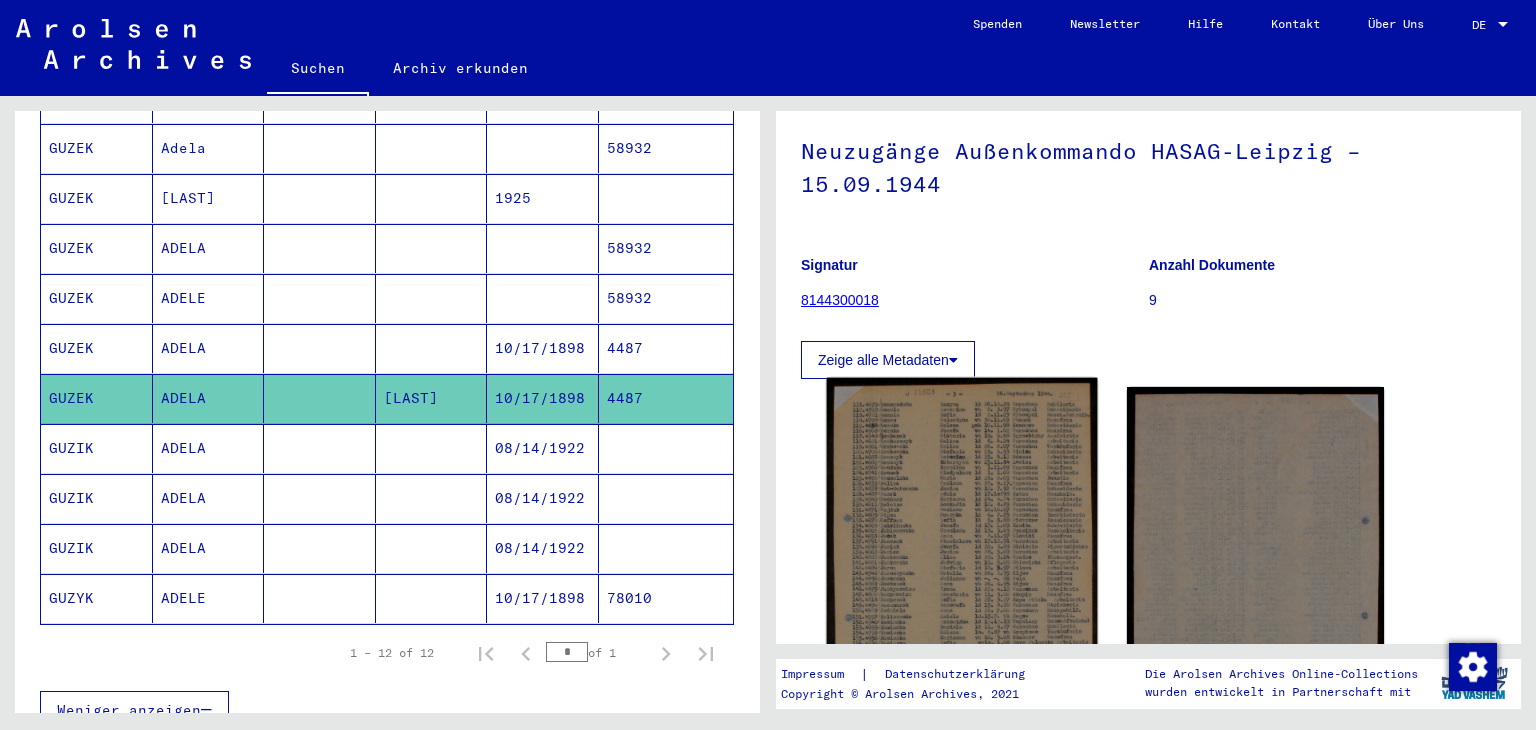 click 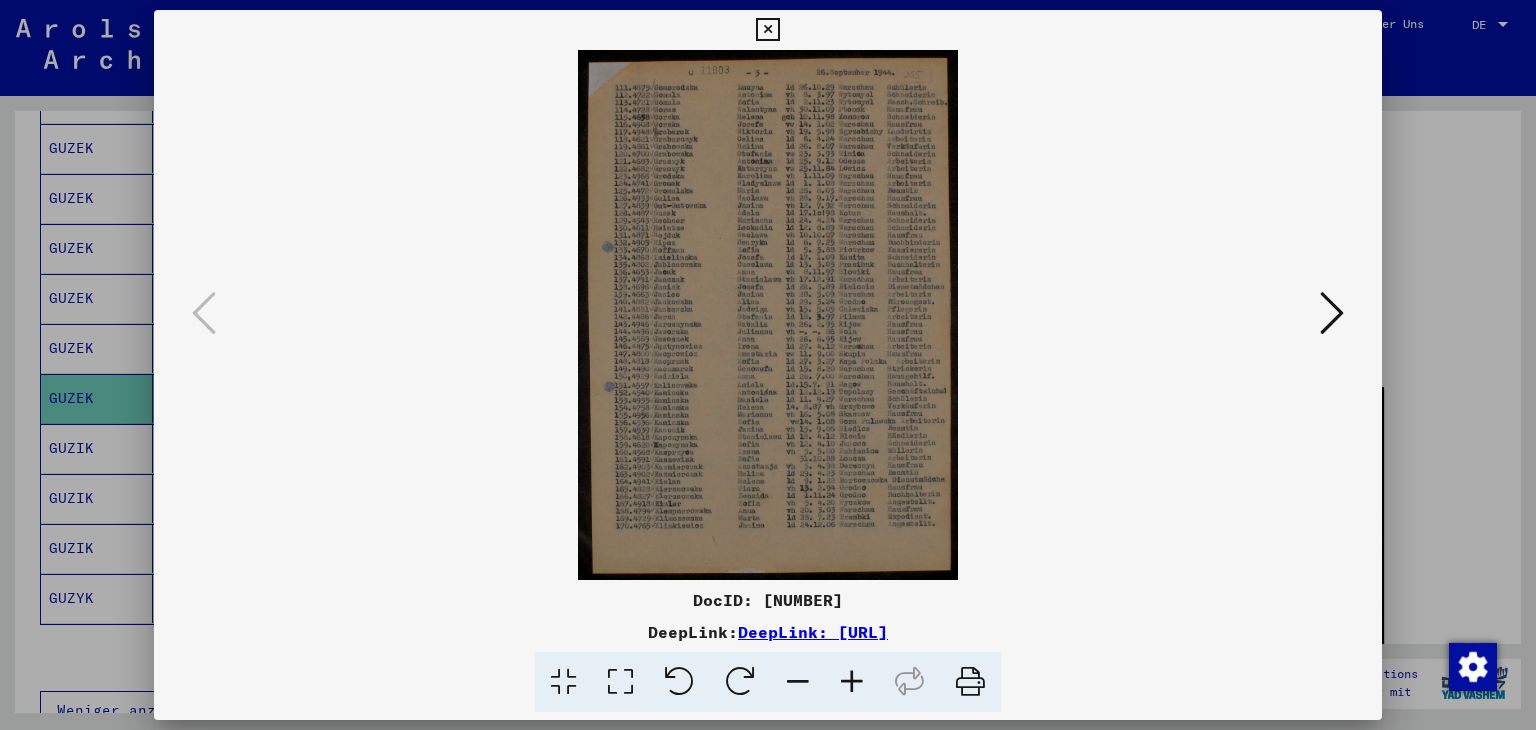 click at bounding box center (852, 682) 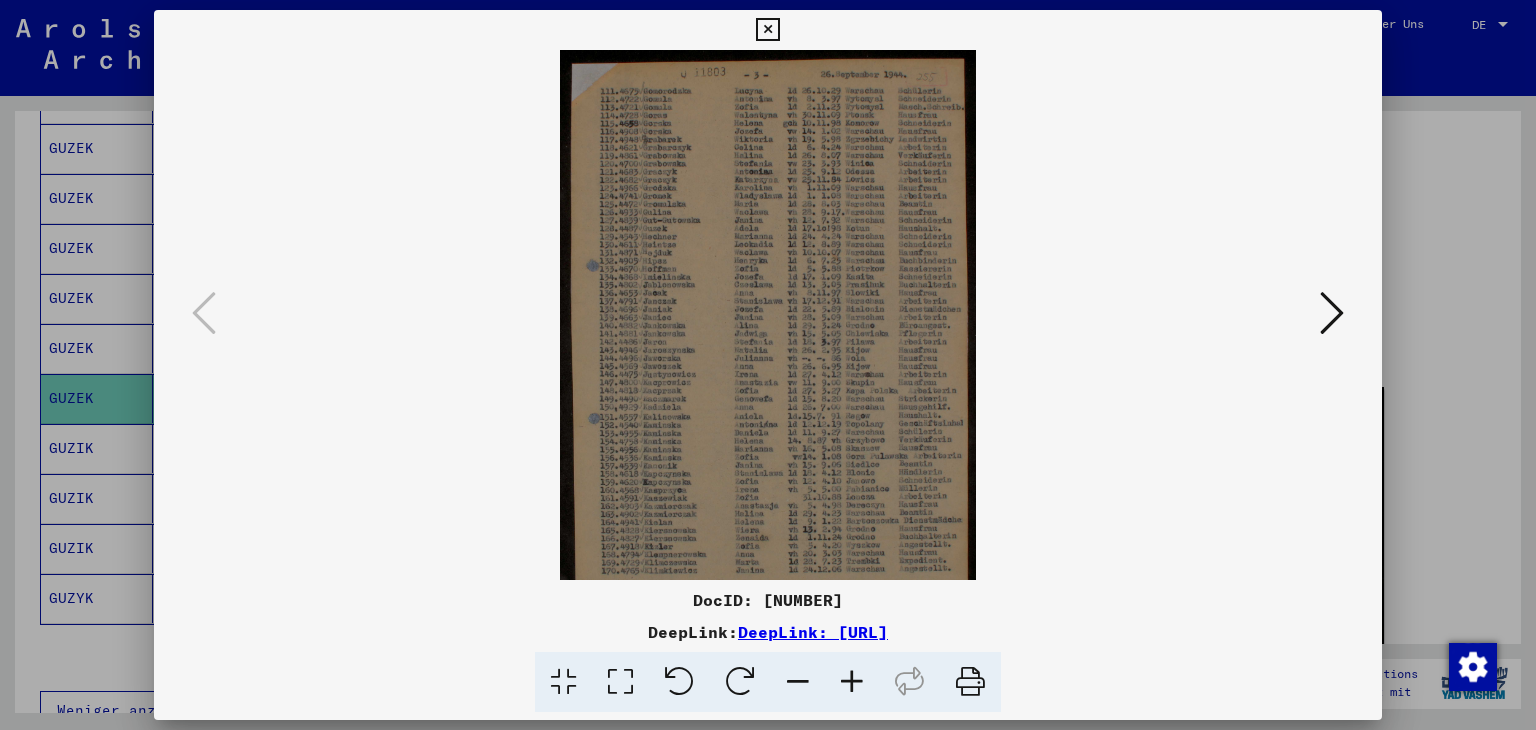 click at bounding box center [852, 682] 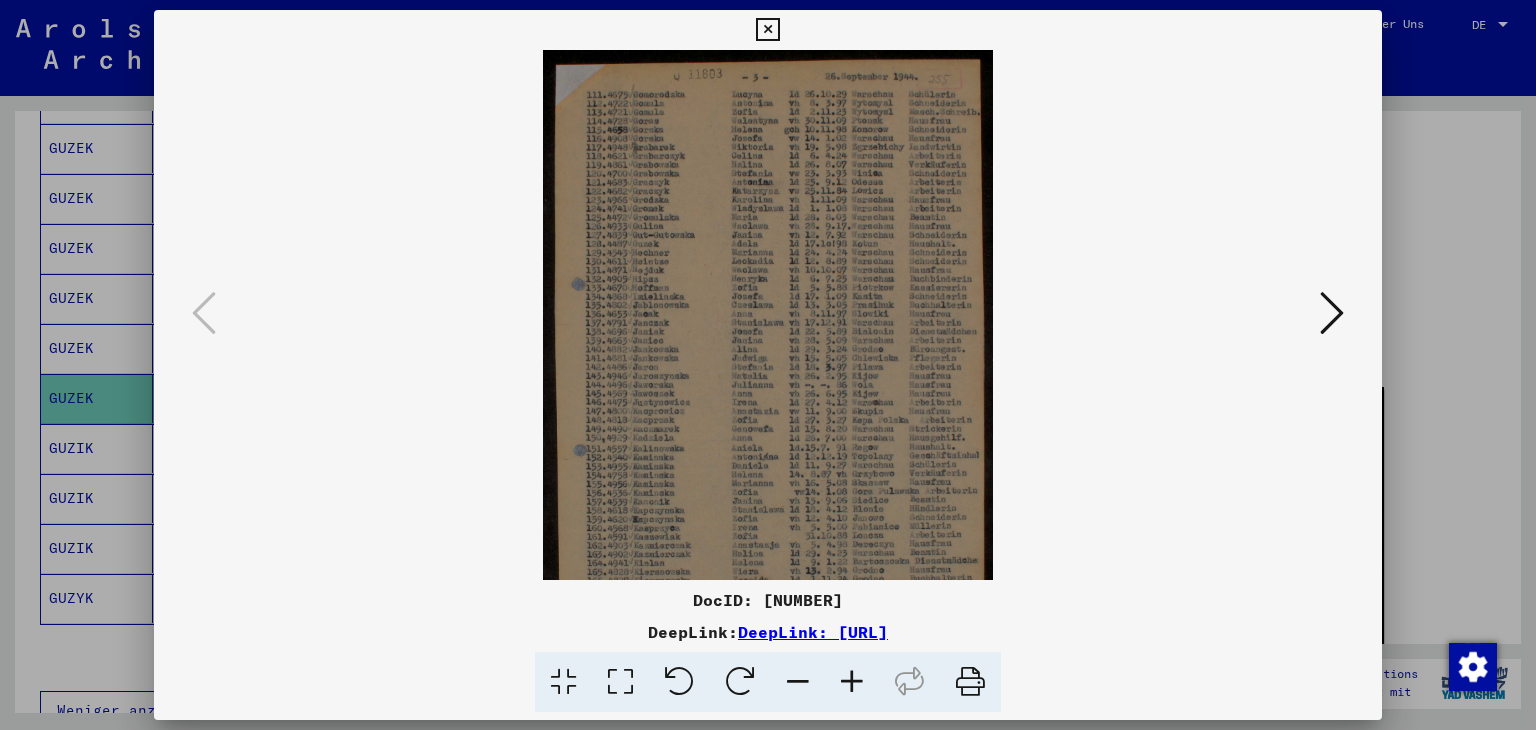 click at bounding box center [852, 682] 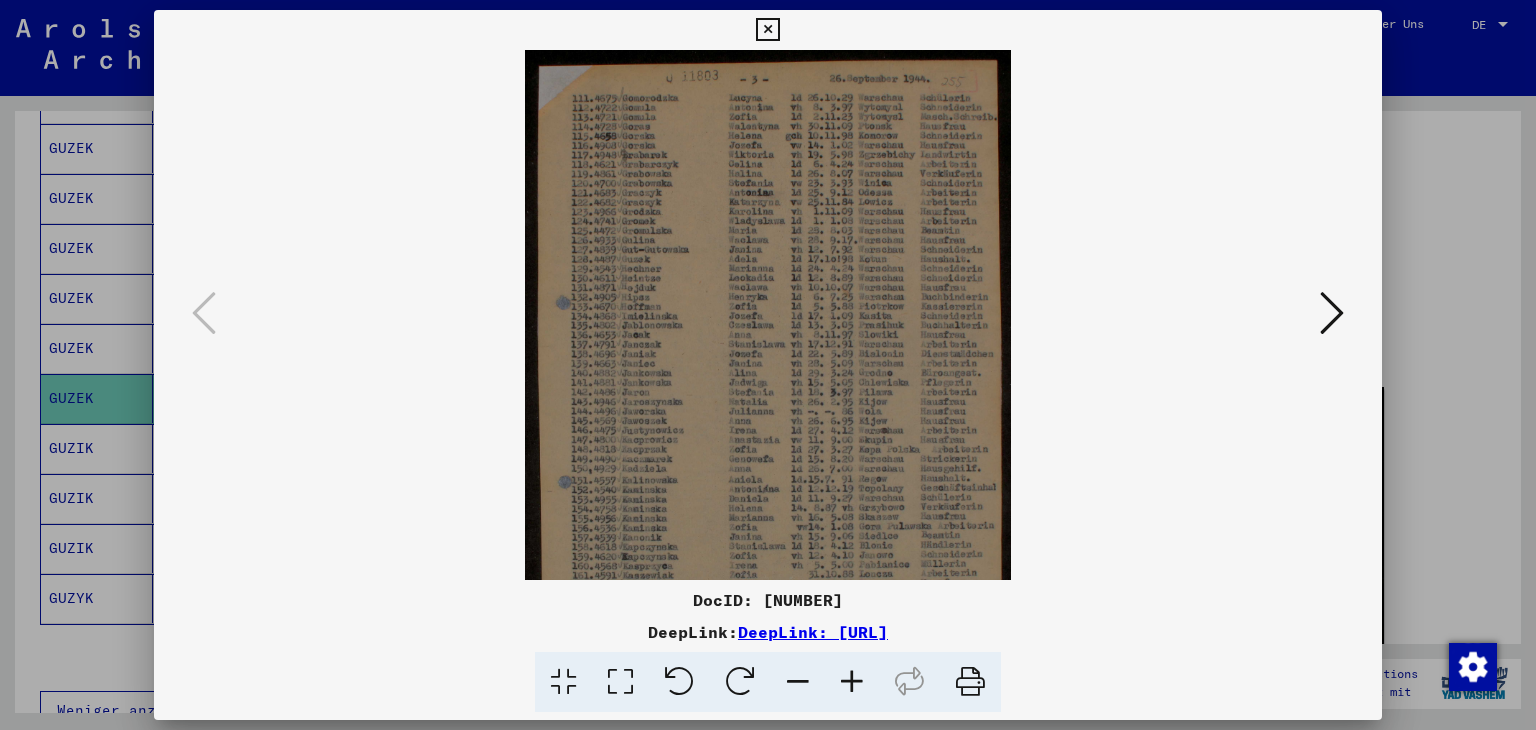 click at bounding box center [852, 682] 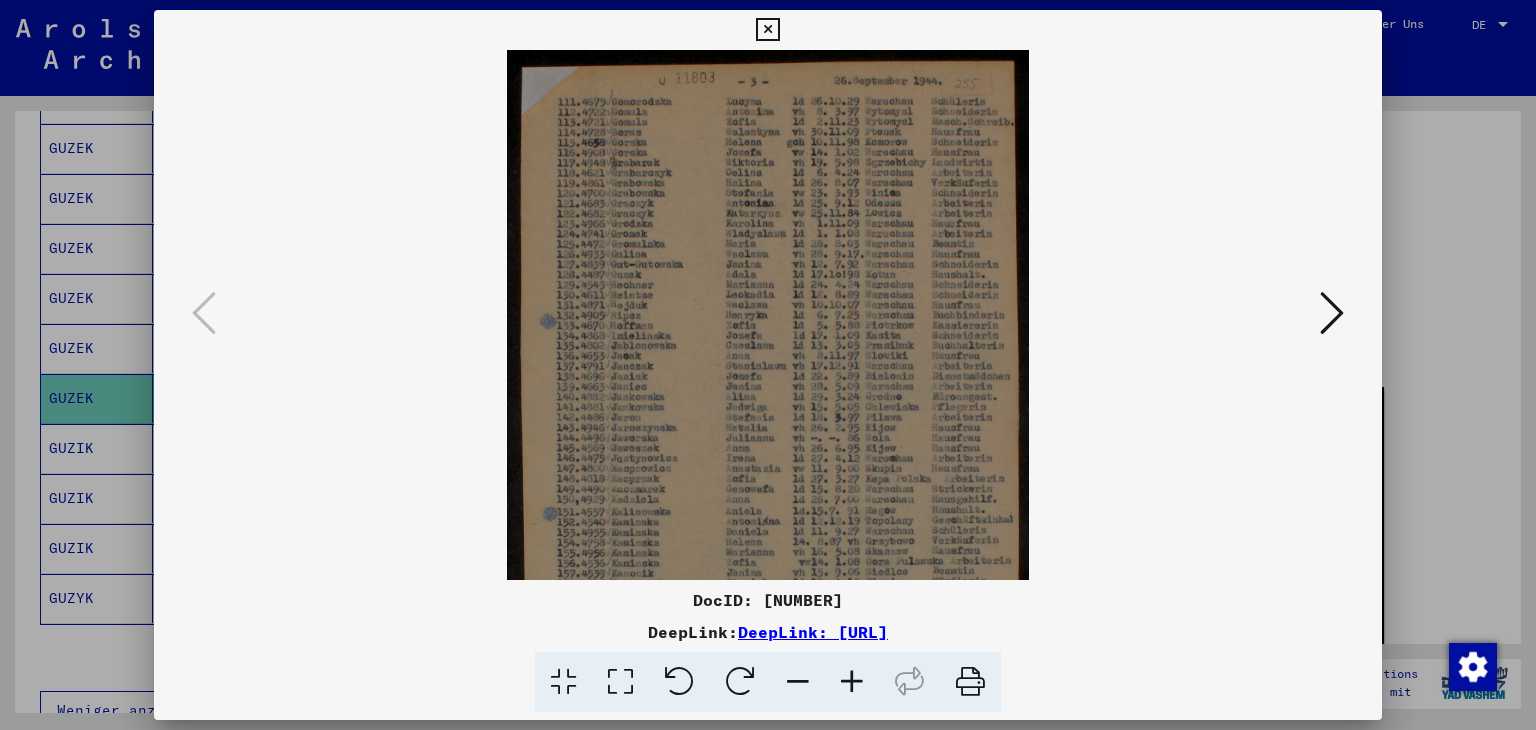 click at bounding box center (852, 682) 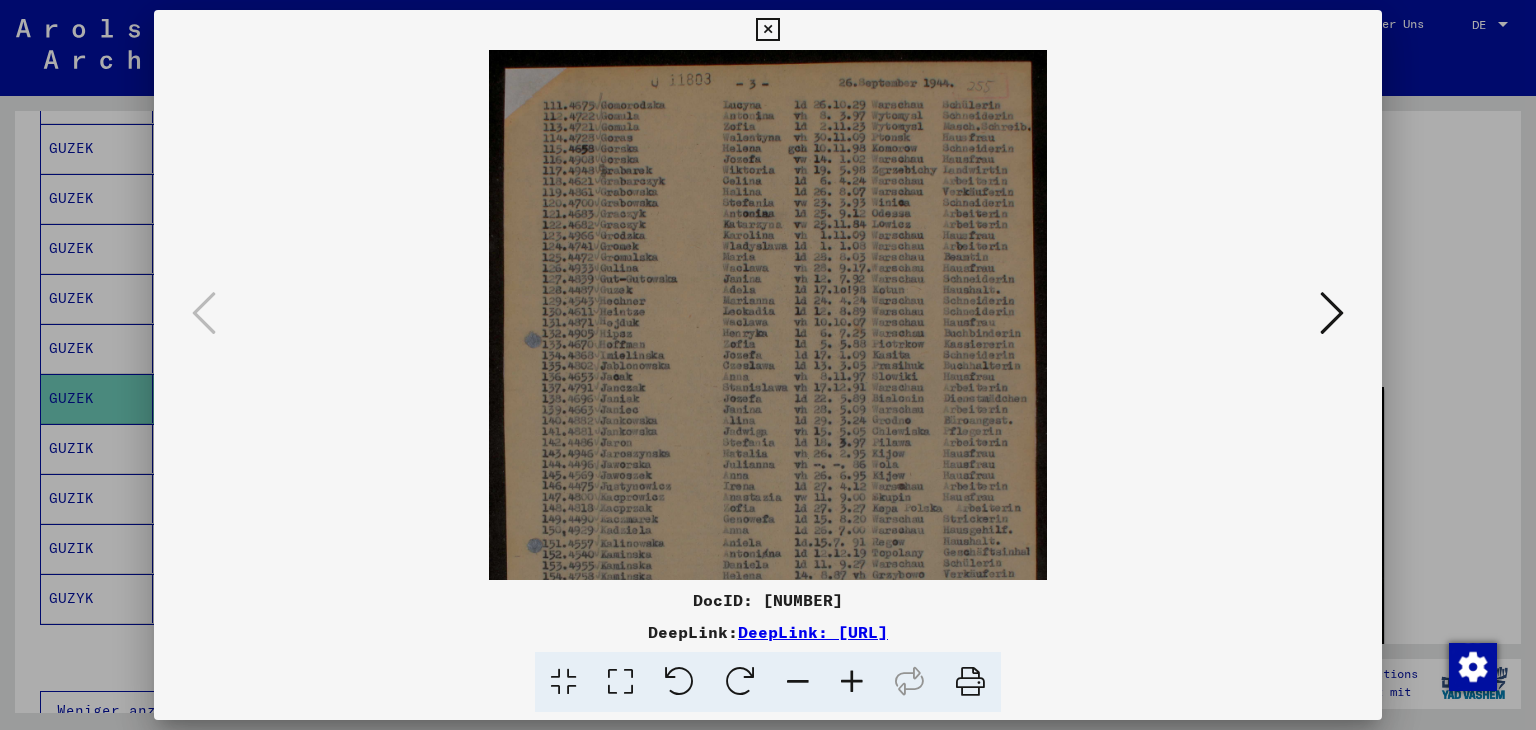 click at bounding box center (852, 682) 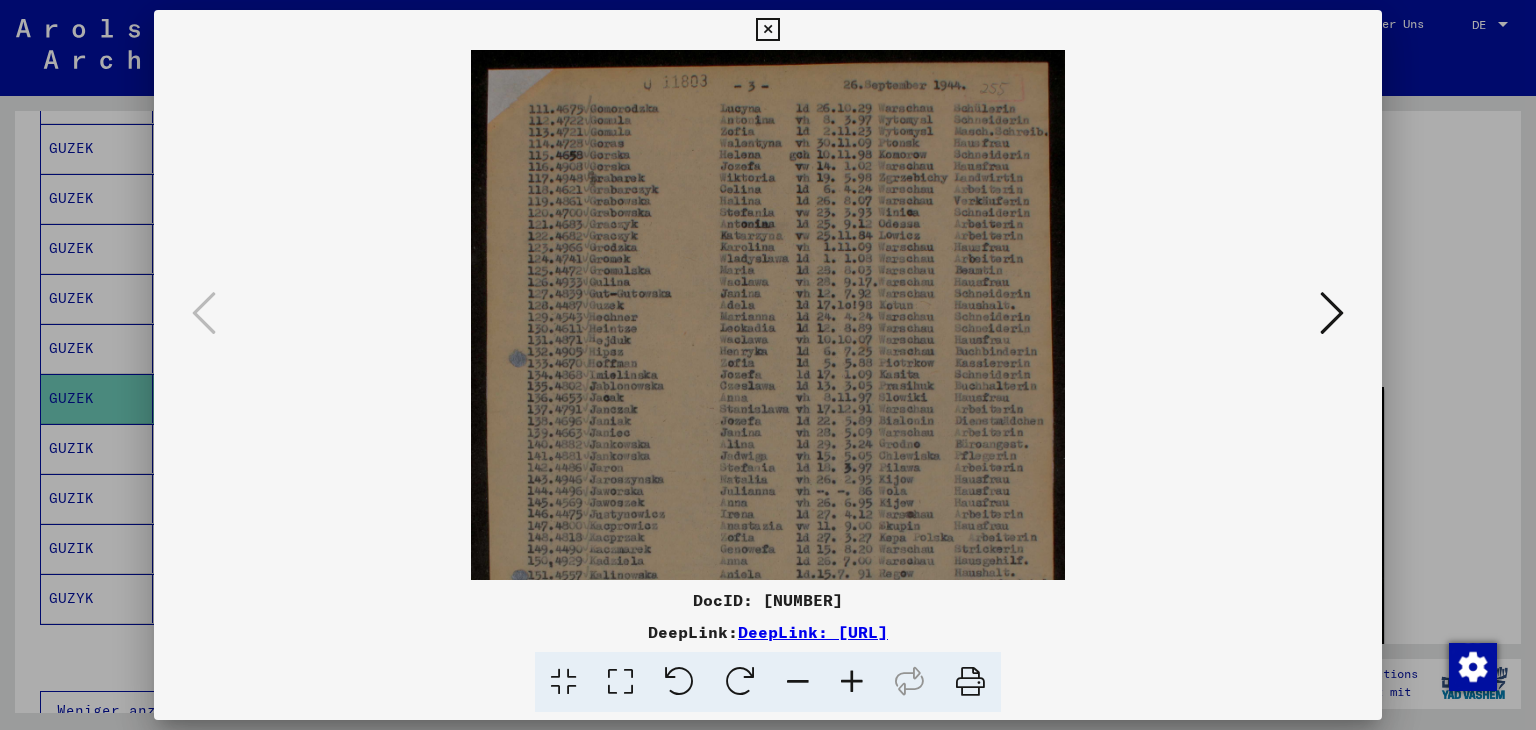 click at bounding box center (852, 682) 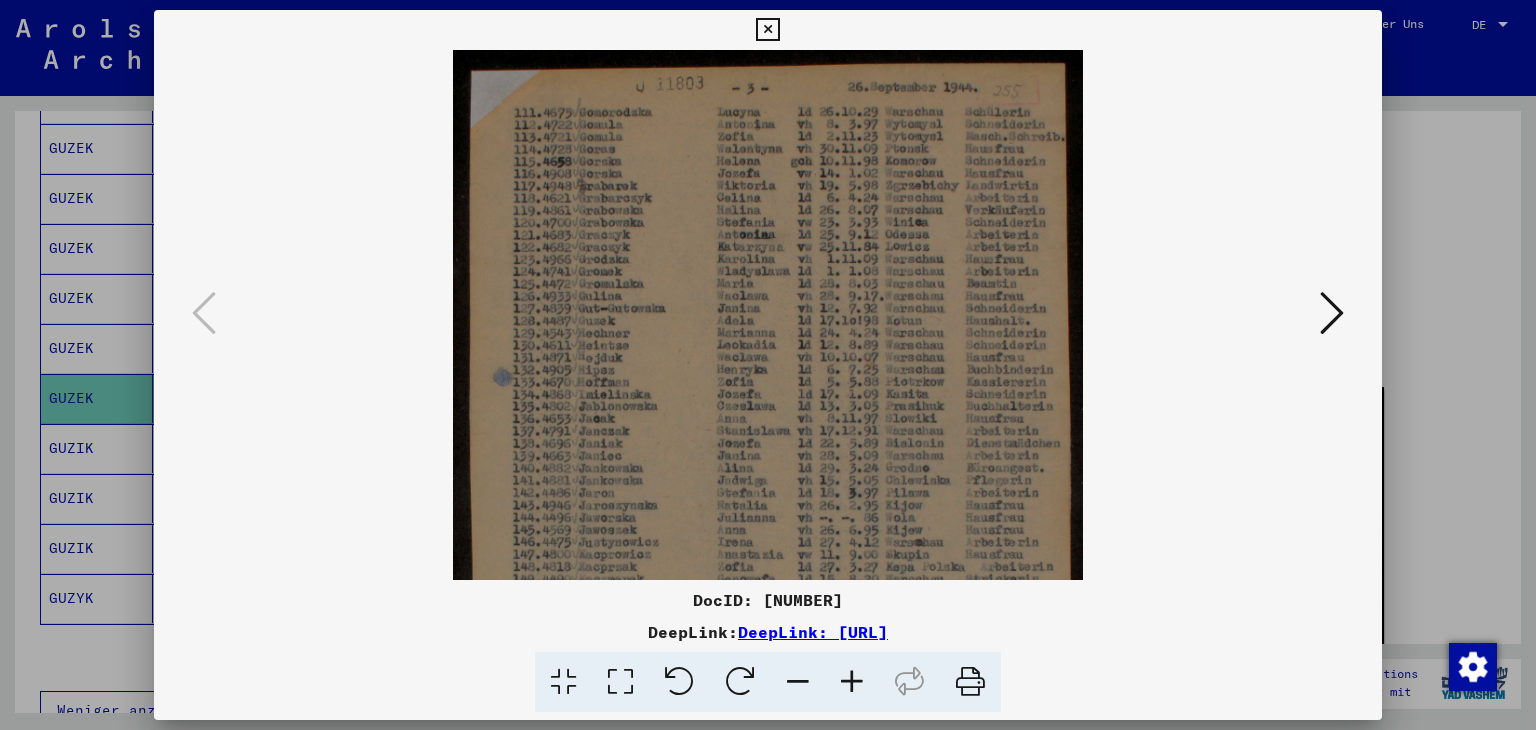 click at bounding box center (852, 682) 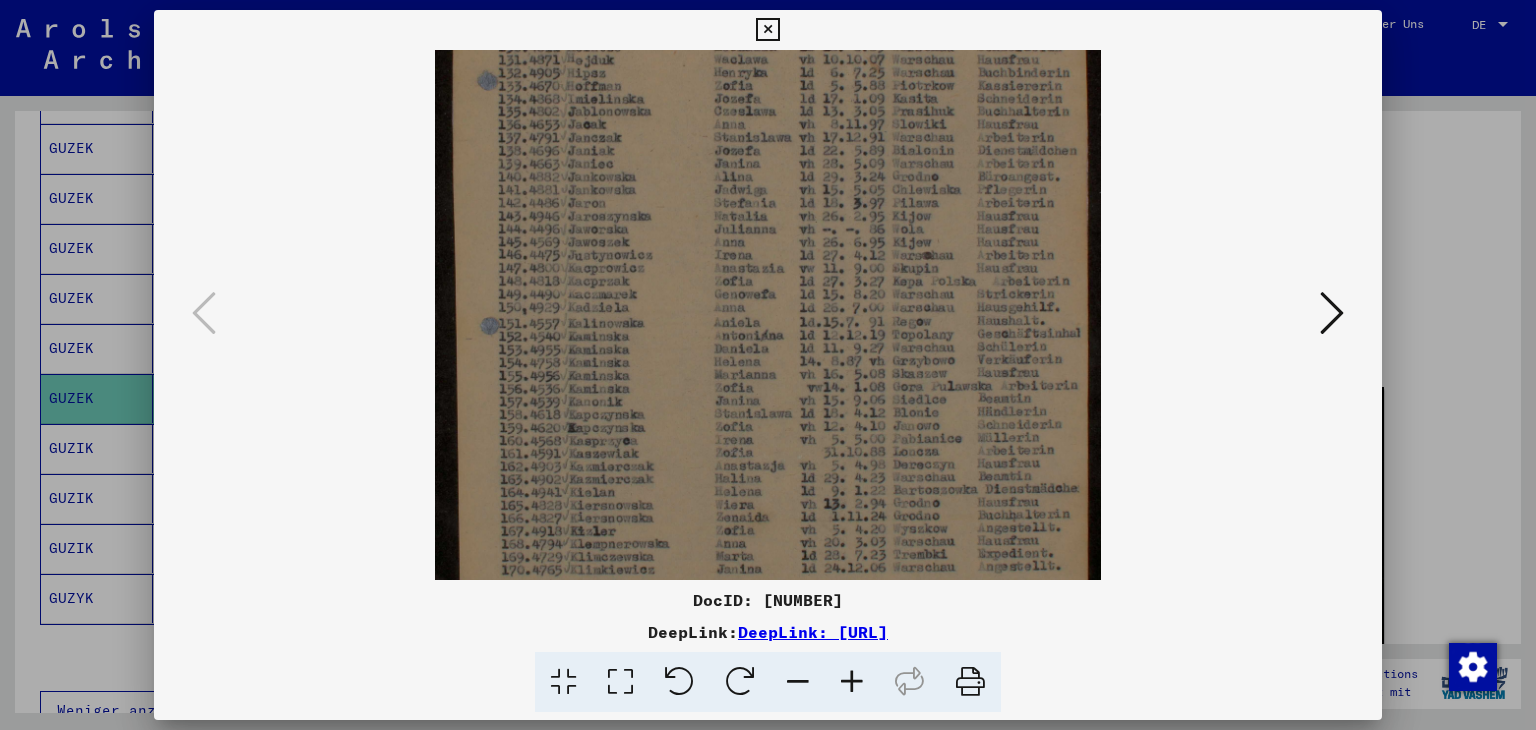 scroll, scrollTop: 322, scrollLeft: 0, axis: vertical 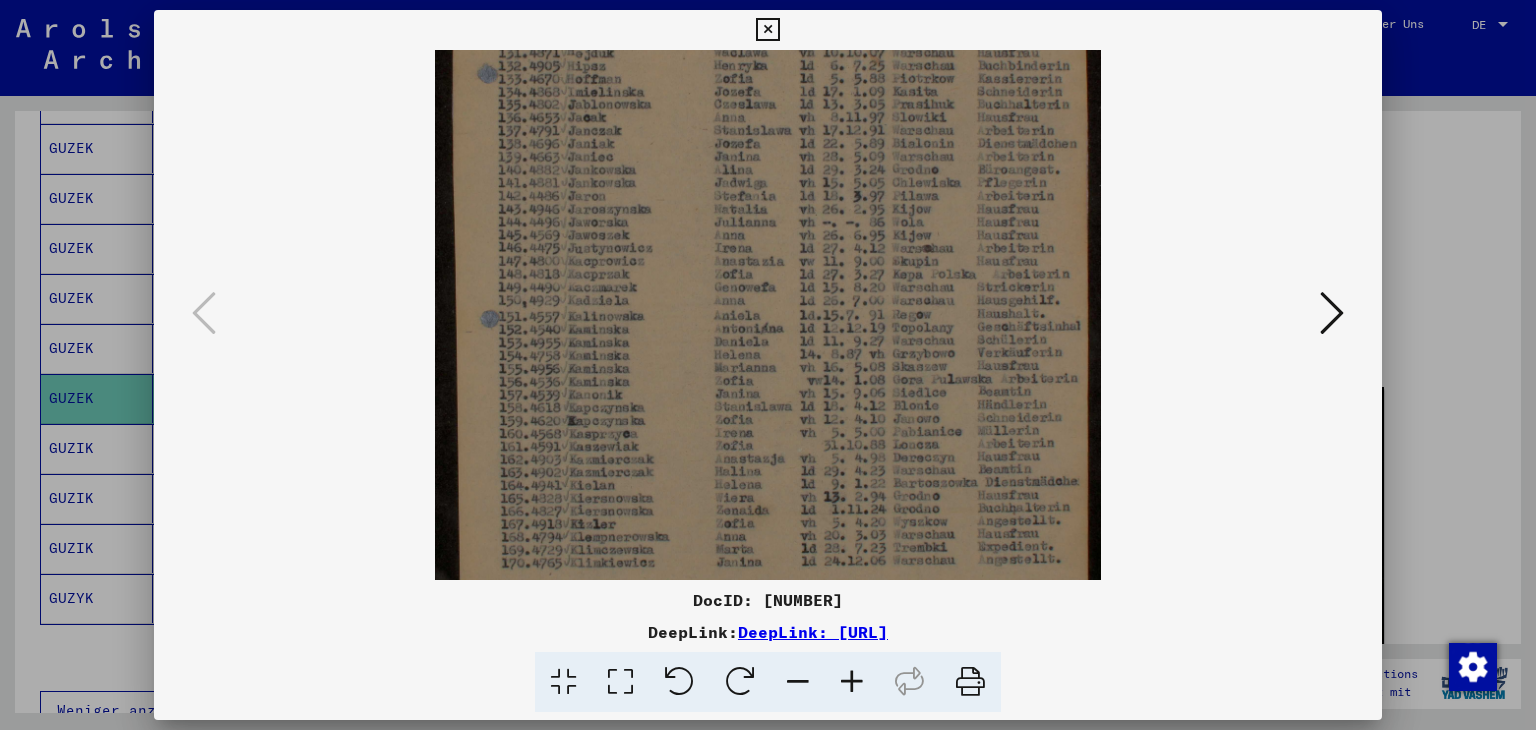 drag, startPoint x: 707, startPoint y: 512, endPoint x: 652, endPoint y: 241, distance: 276.52487 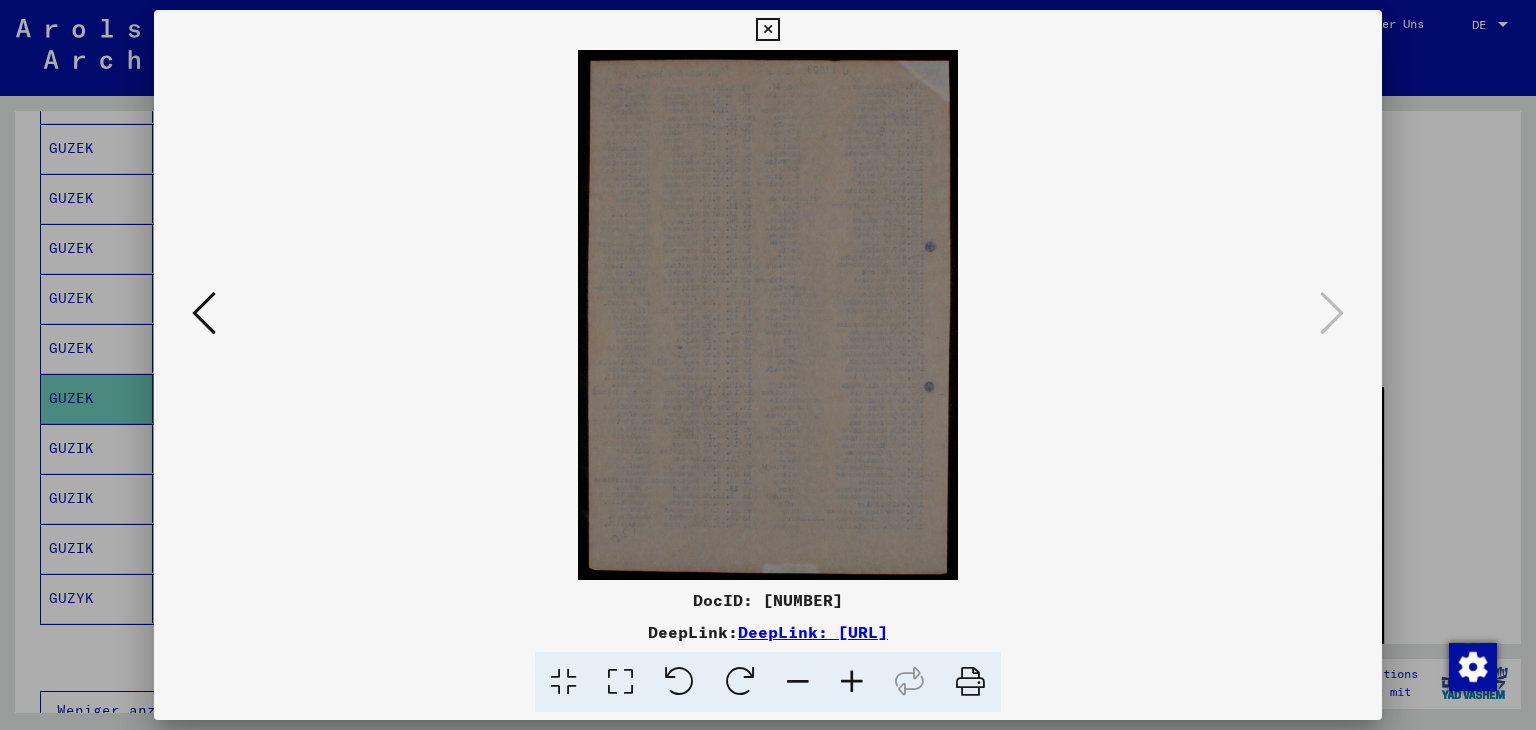 scroll, scrollTop: 0, scrollLeft: 0, axis: both 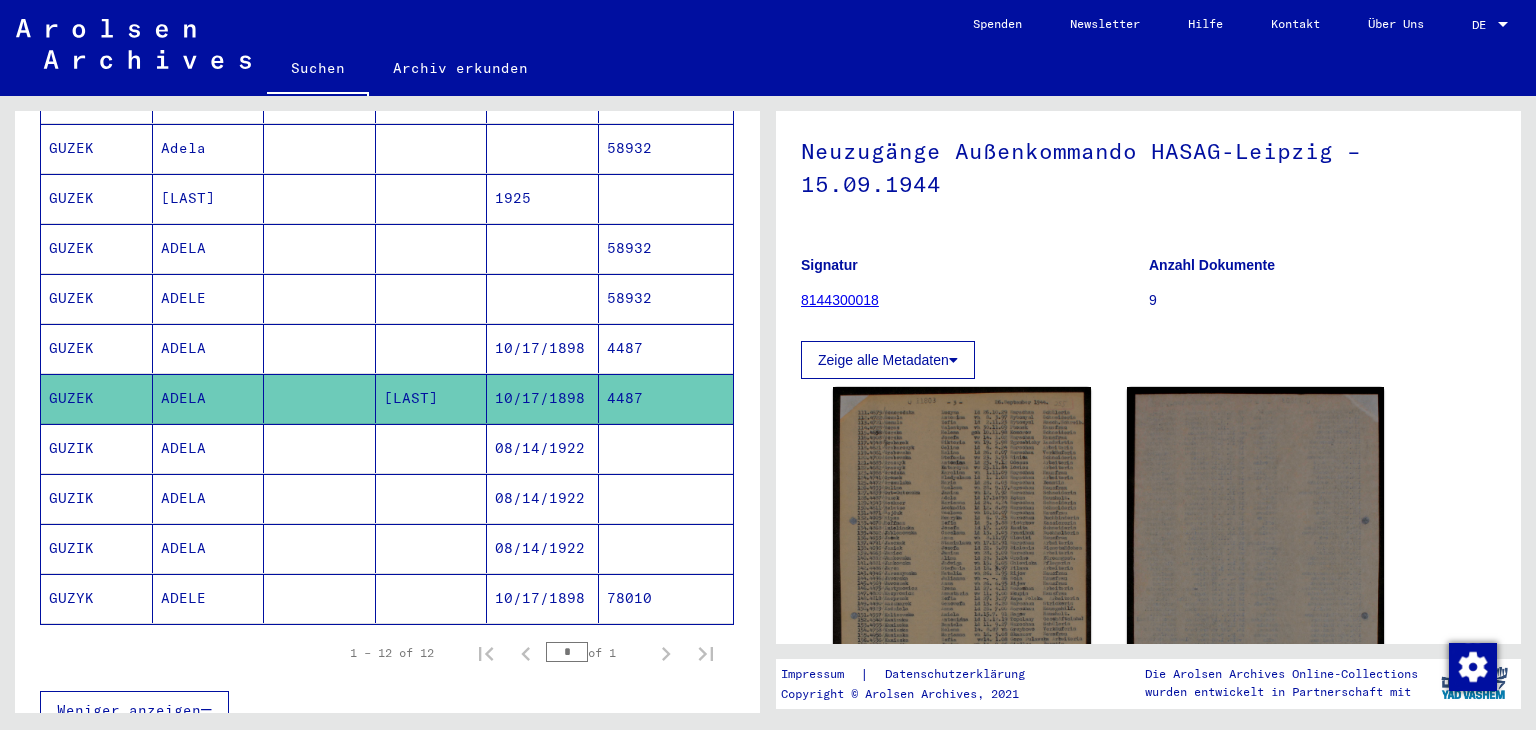 click on "8144300018" 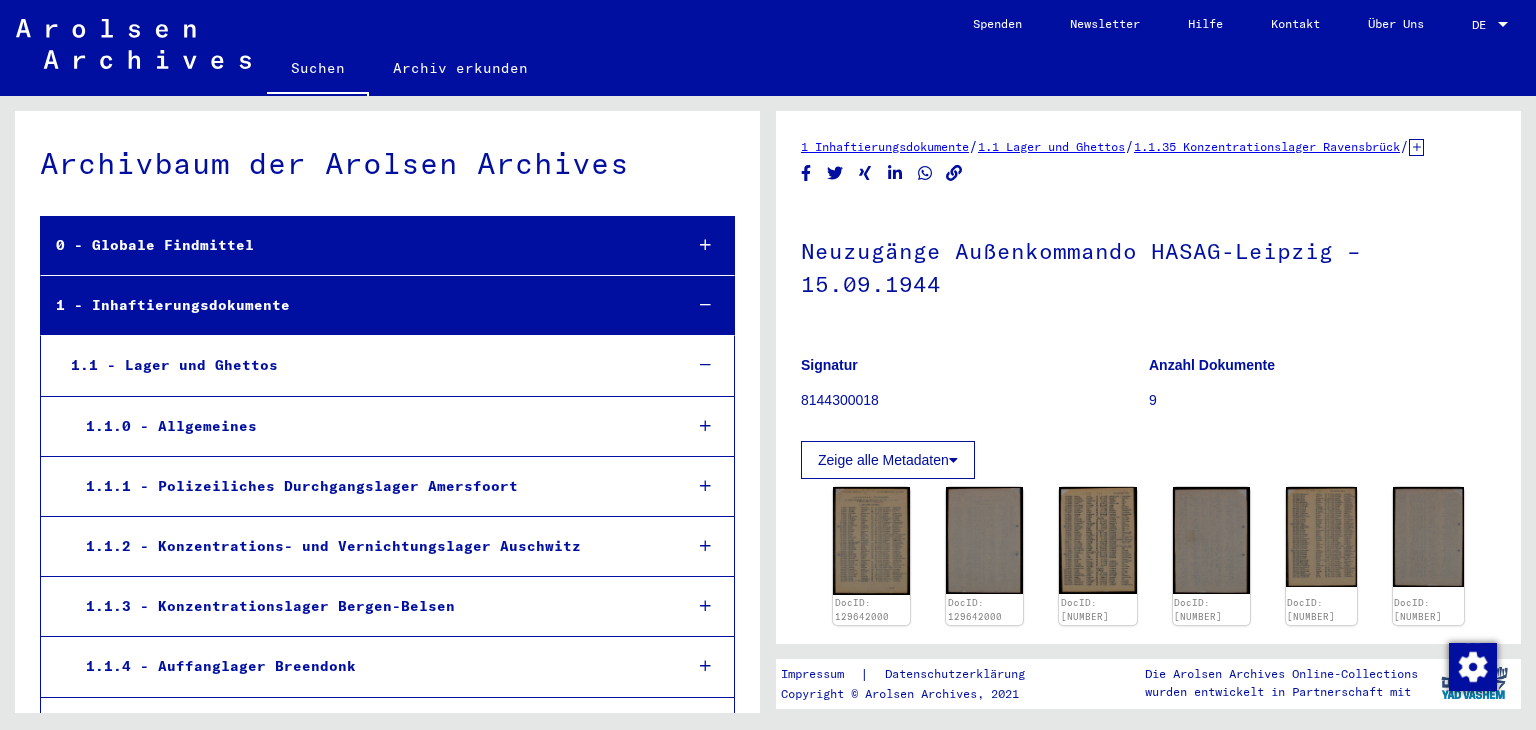 scroll, scrollTop: 5165, scrollLeft: 0, axis: vertical 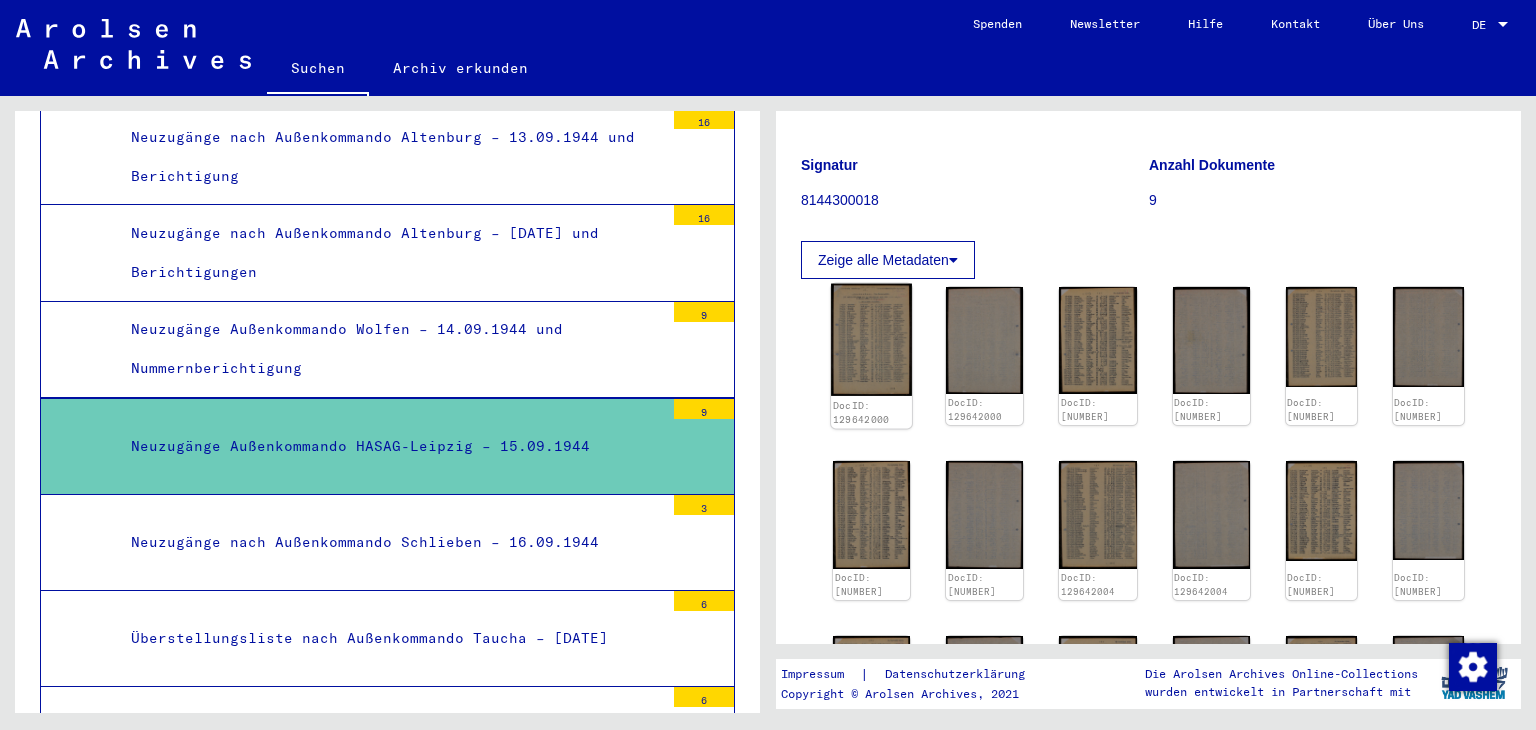 click 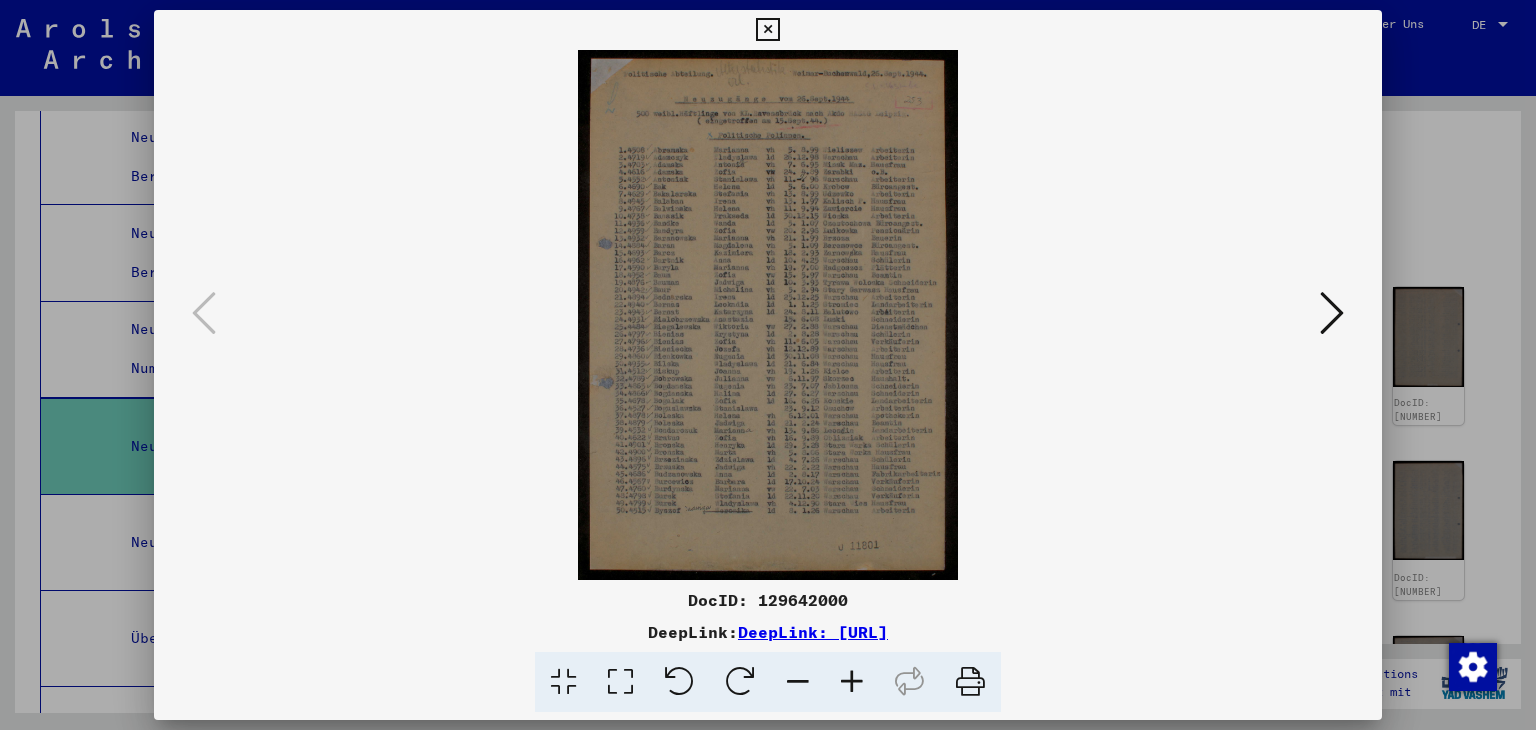 click at bounding box center [852, 682] 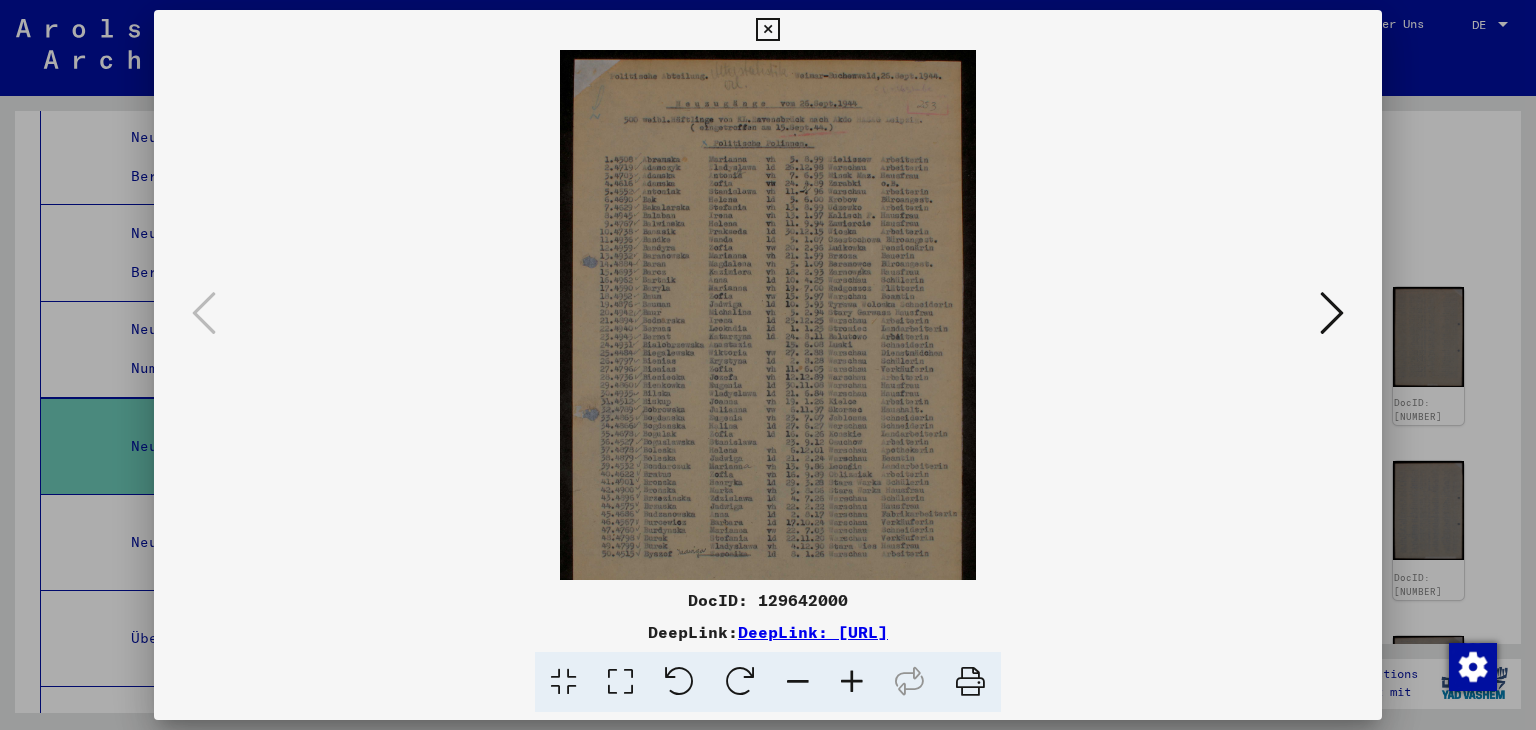 click at bounding box center (852, 682) 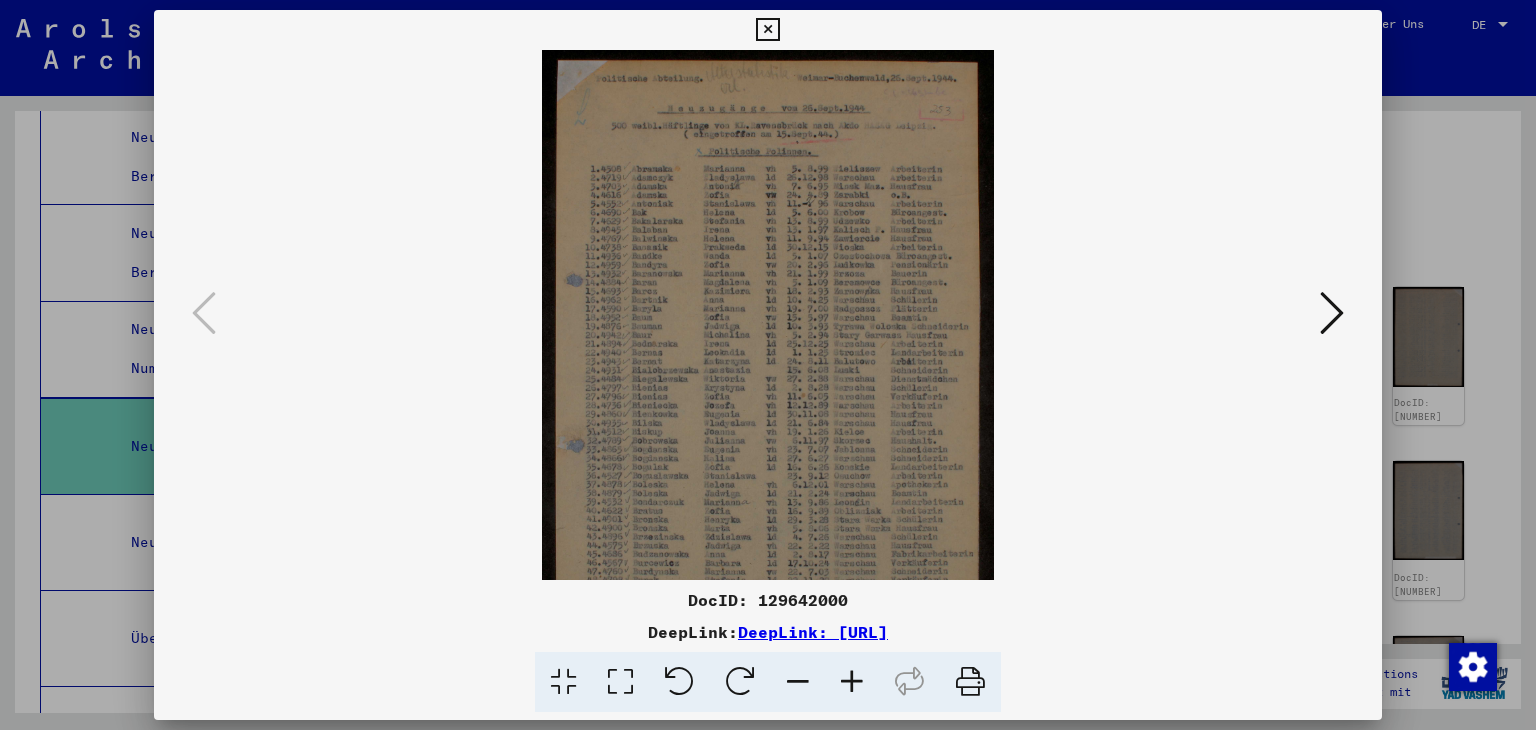 click at bounding box center [852, 682] 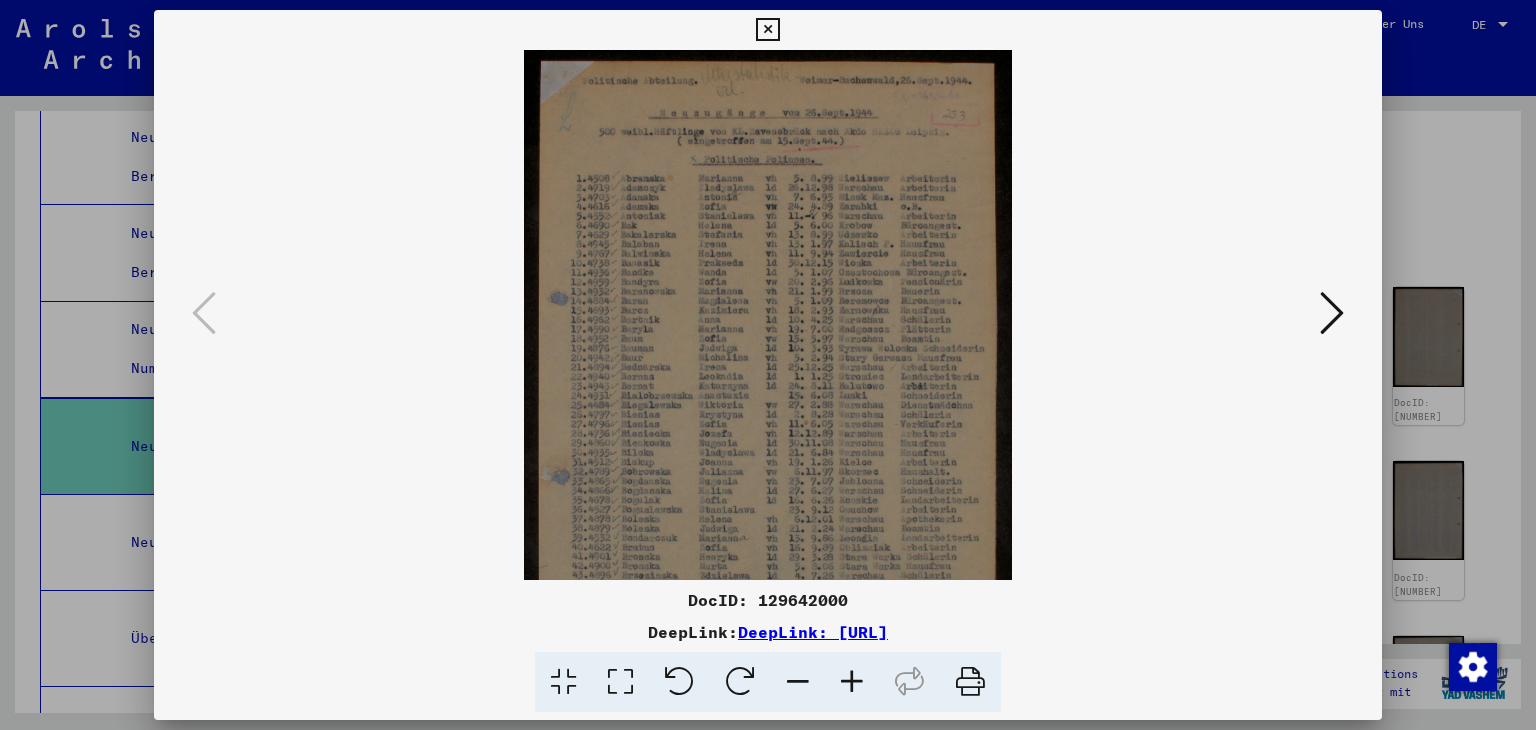 click at bounding box center (852, 682) 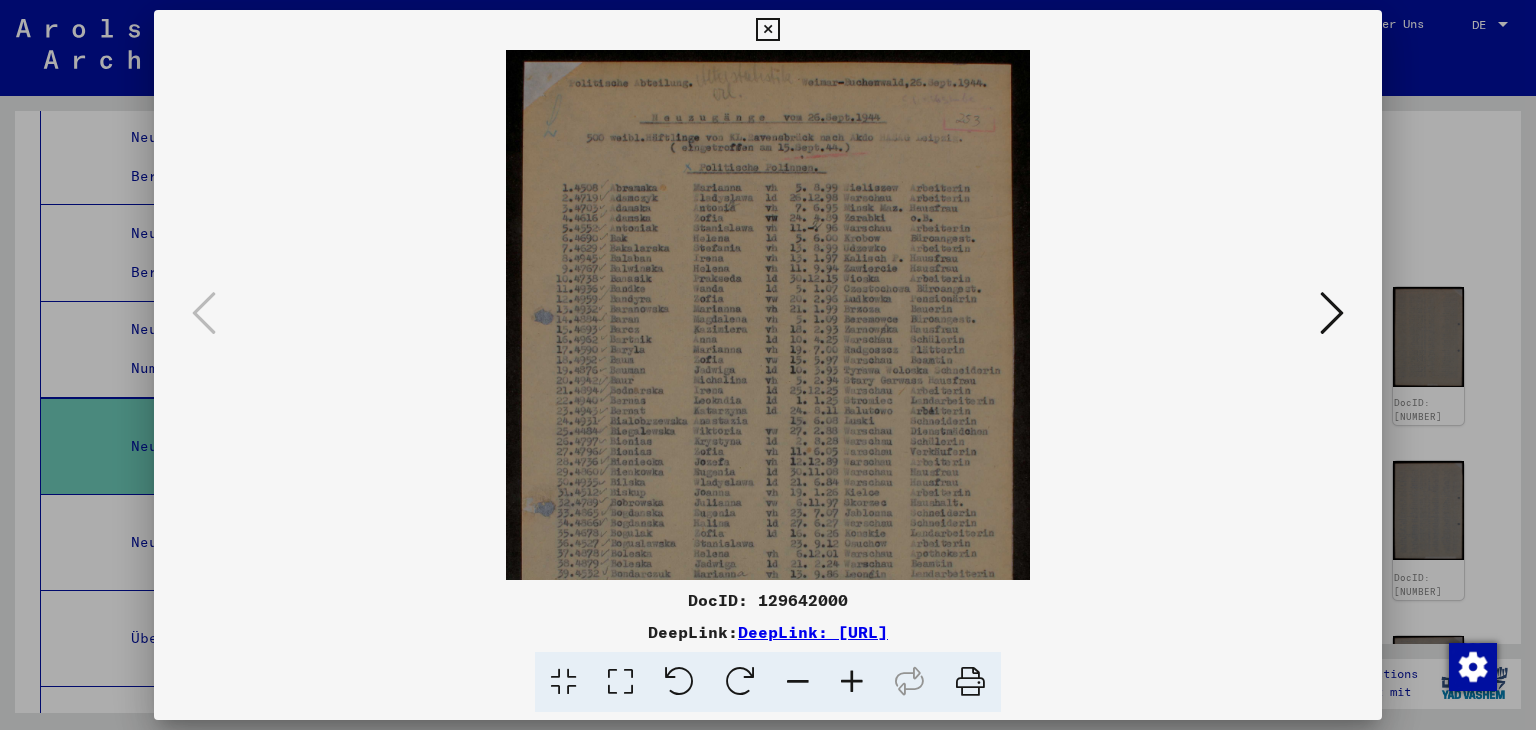 click at bounding box center [852, 682] 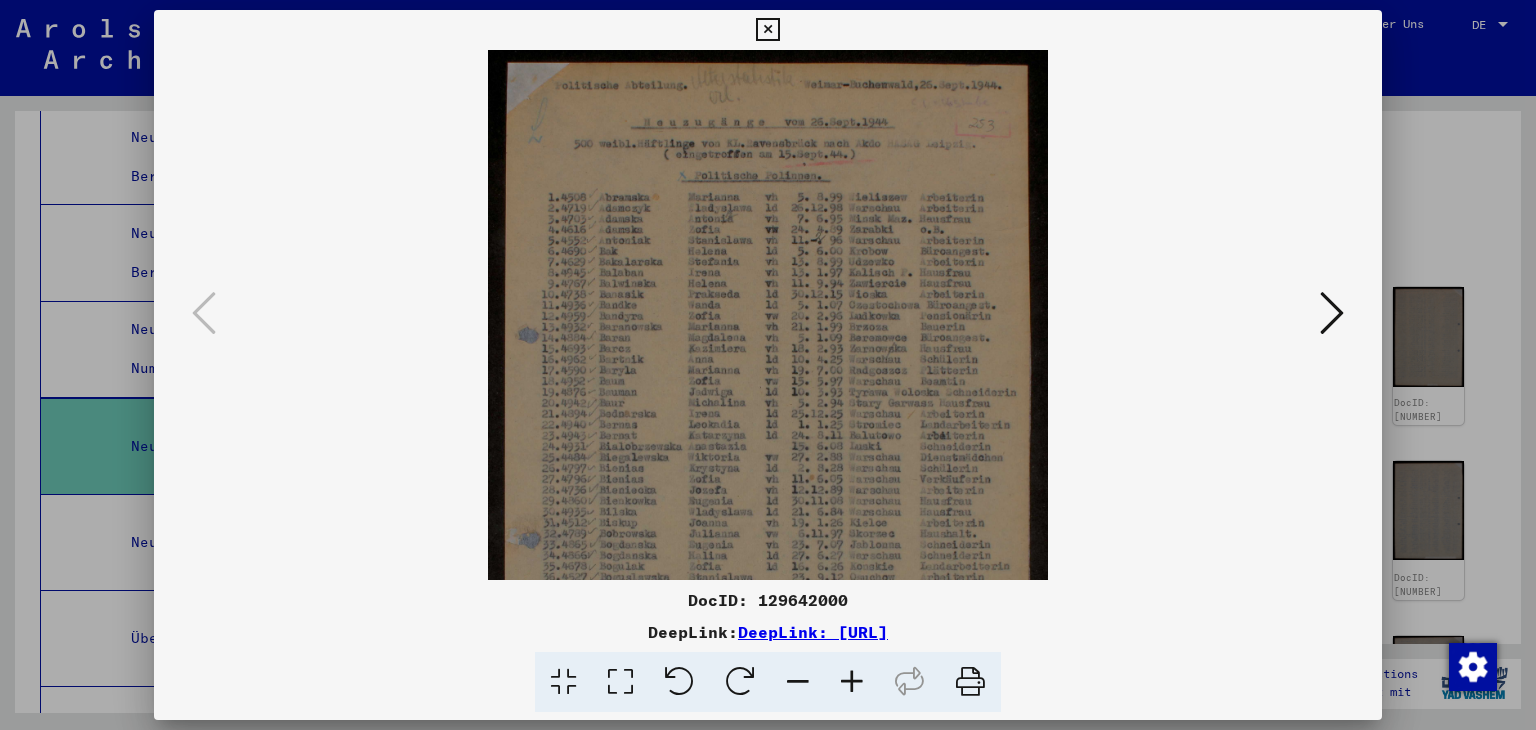 click at bounding box center (852, 682) 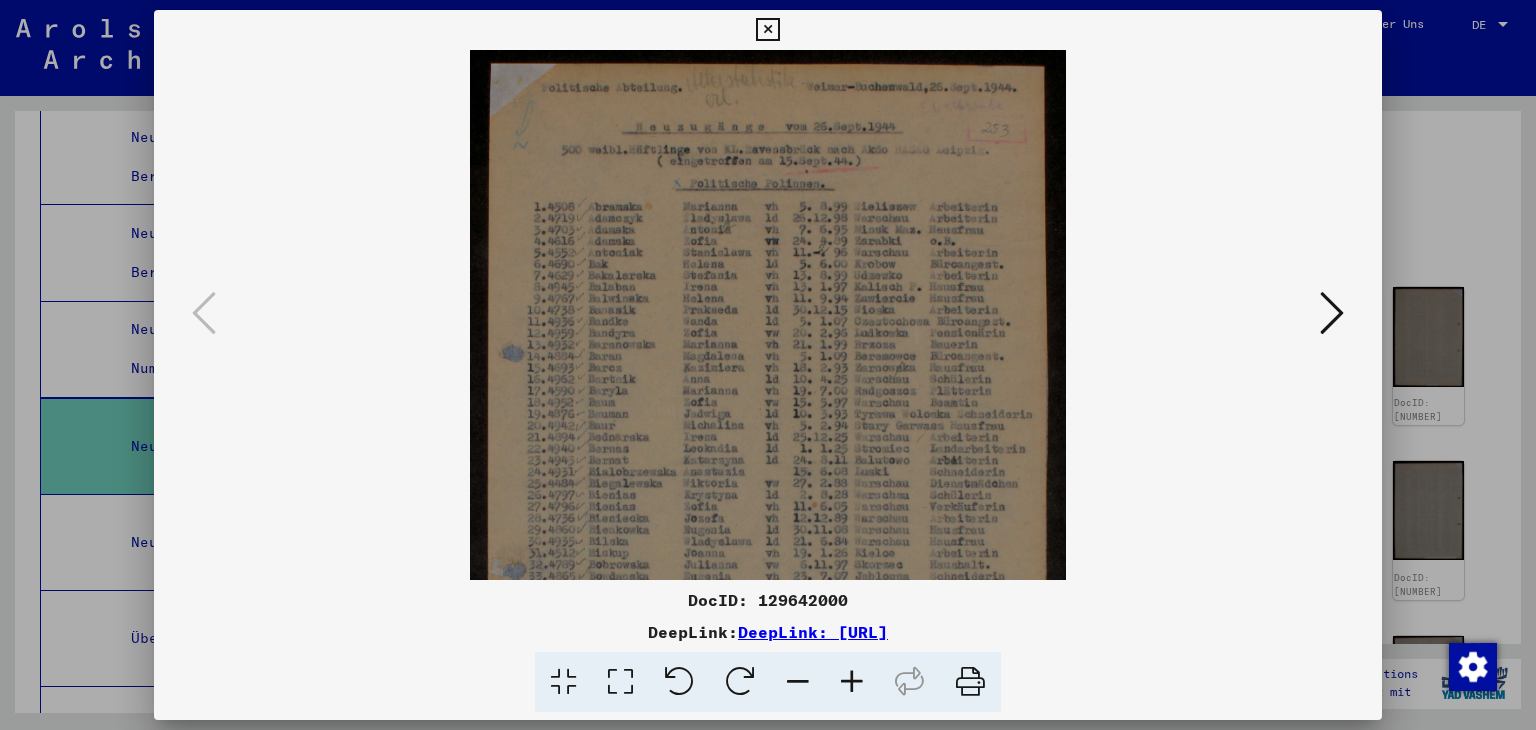 click at bounding box center [852, 682] 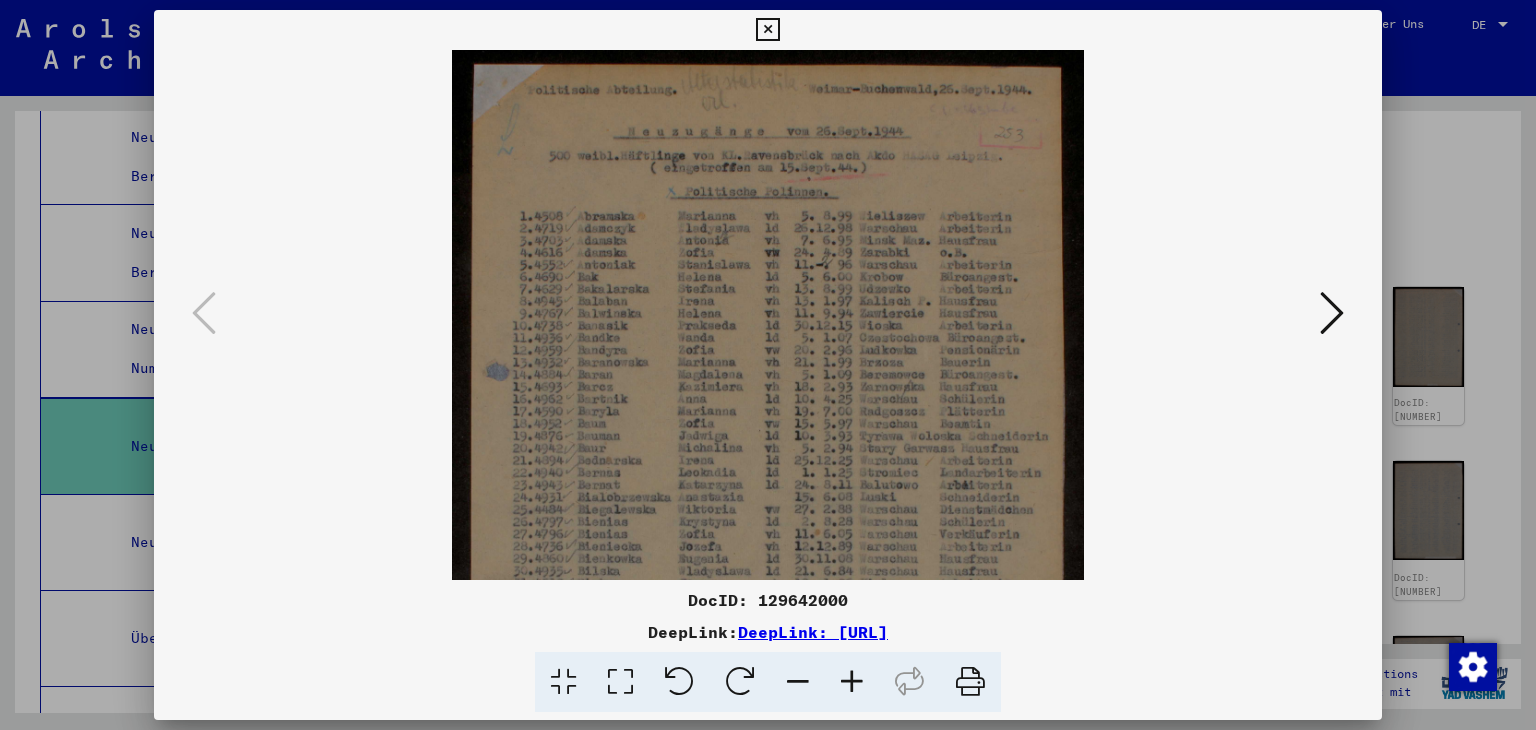 click at bounding box center [852, 682] 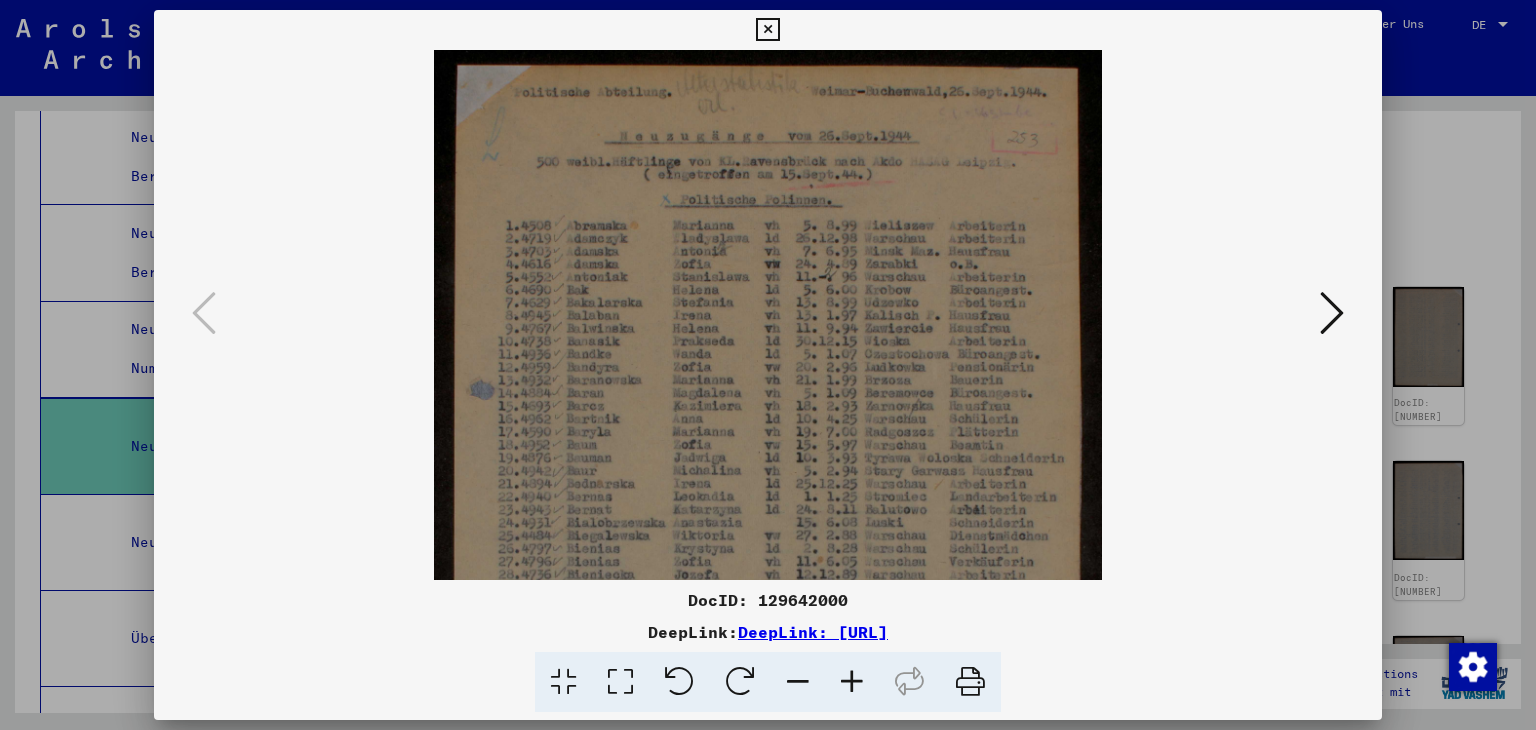 click at bounding box center (852, 682) 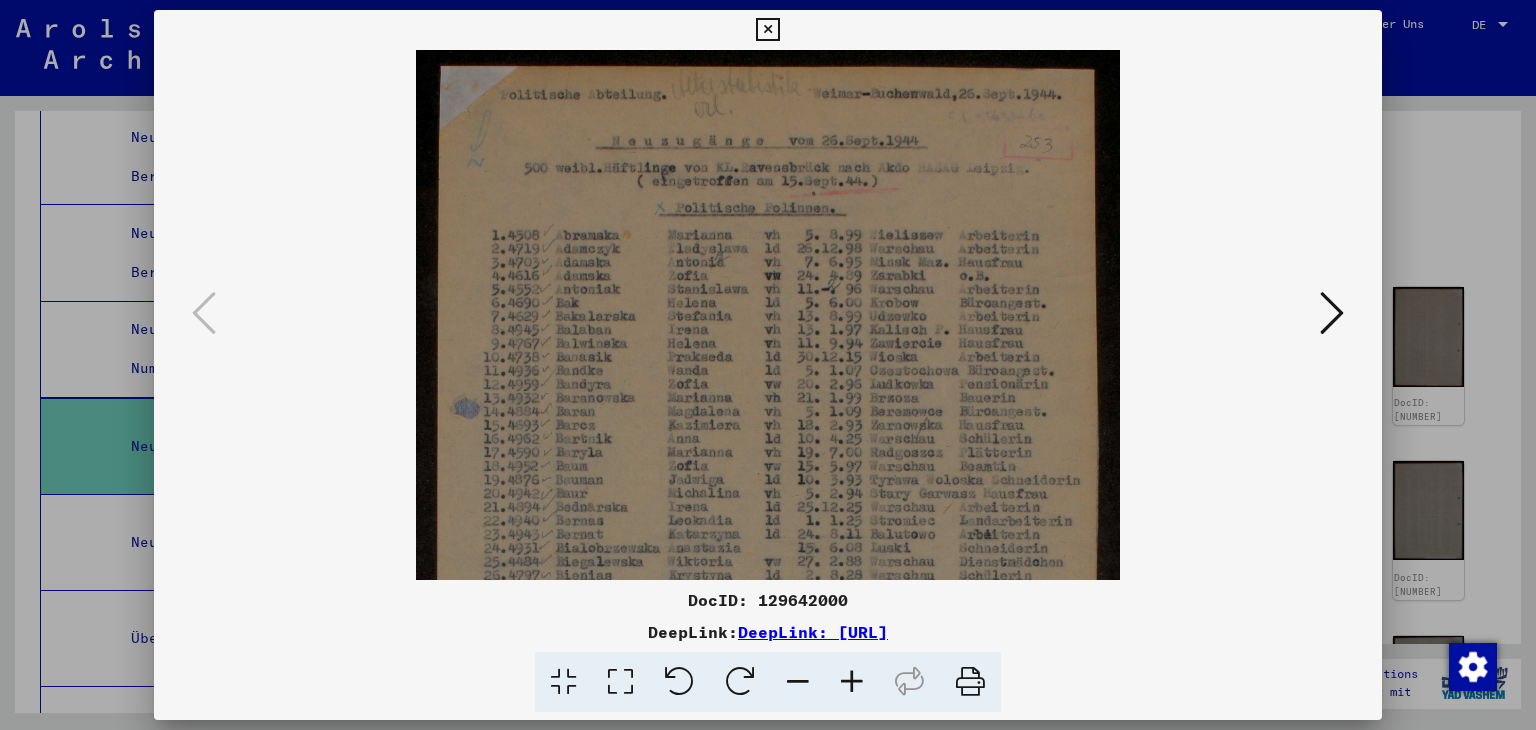 click at bounding box center (852, 682) 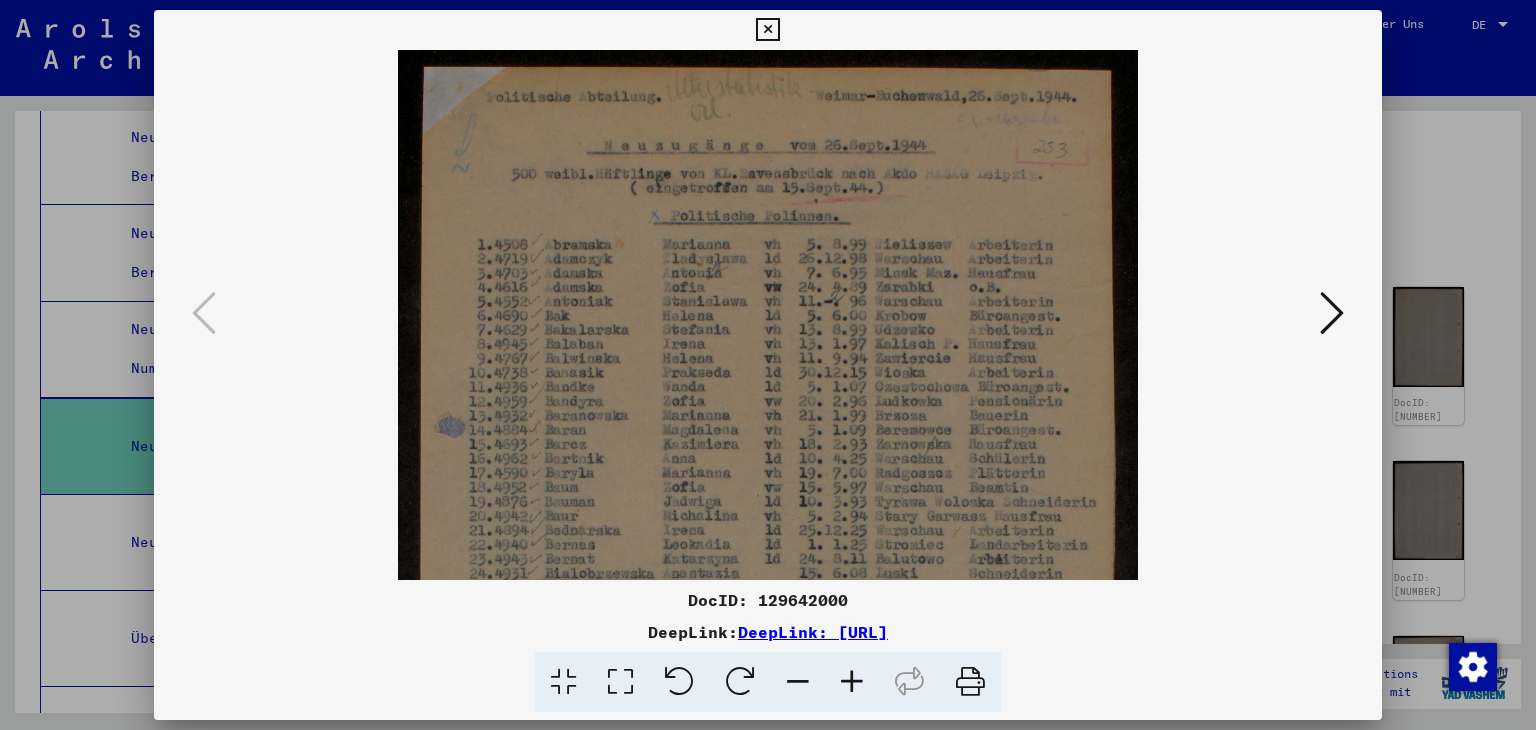click at bounding box center (852, 682) 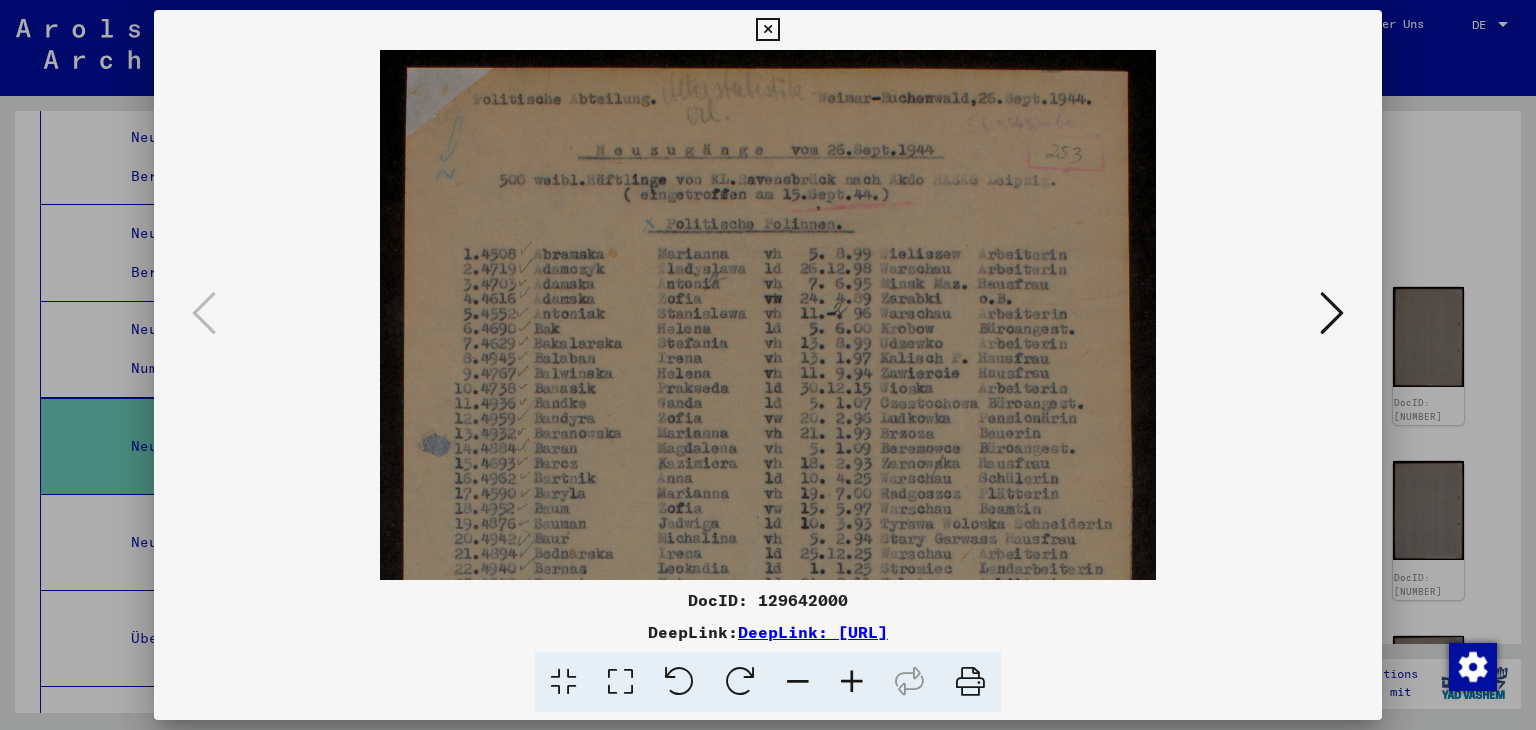 click at bounding box center (852, 682) 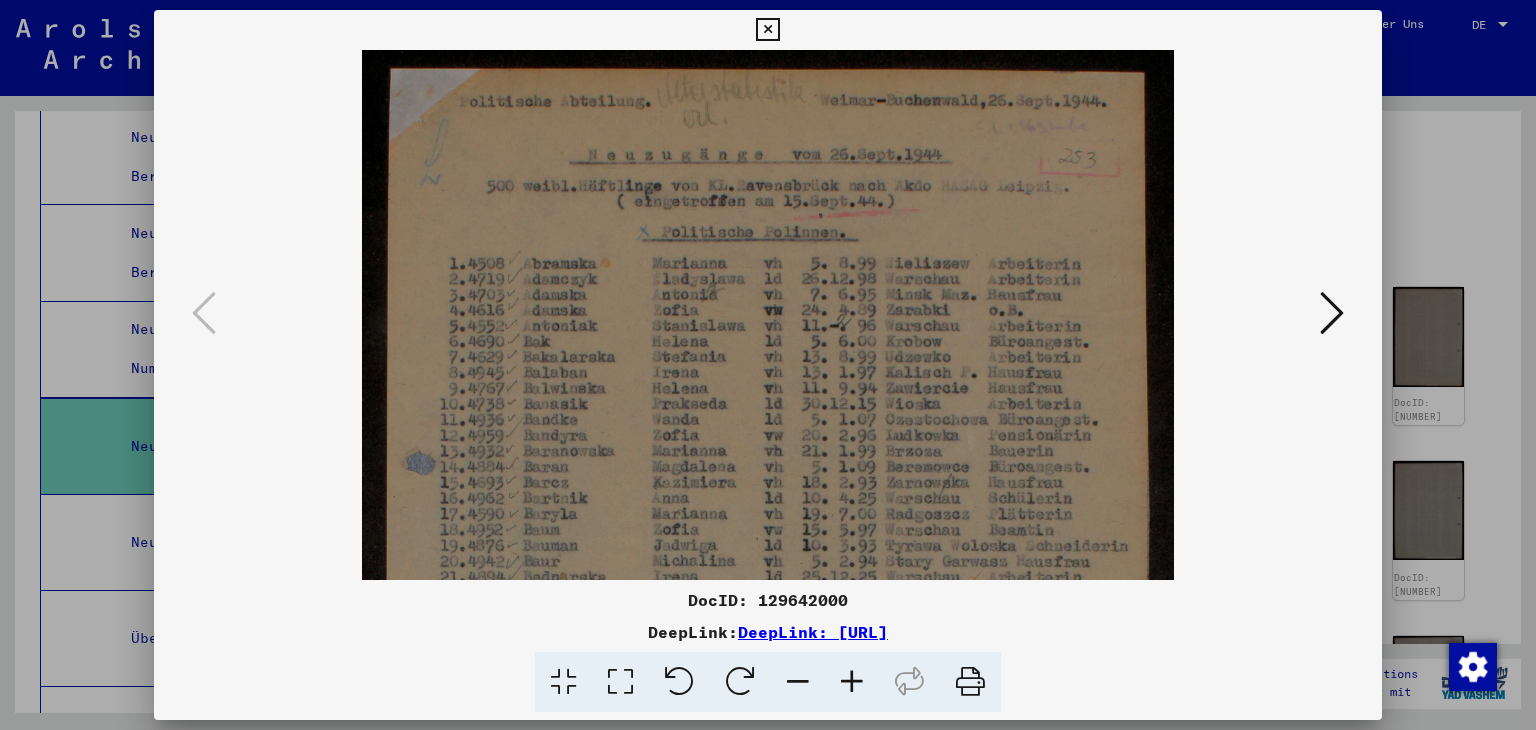 click at bounding box center [852, 682] 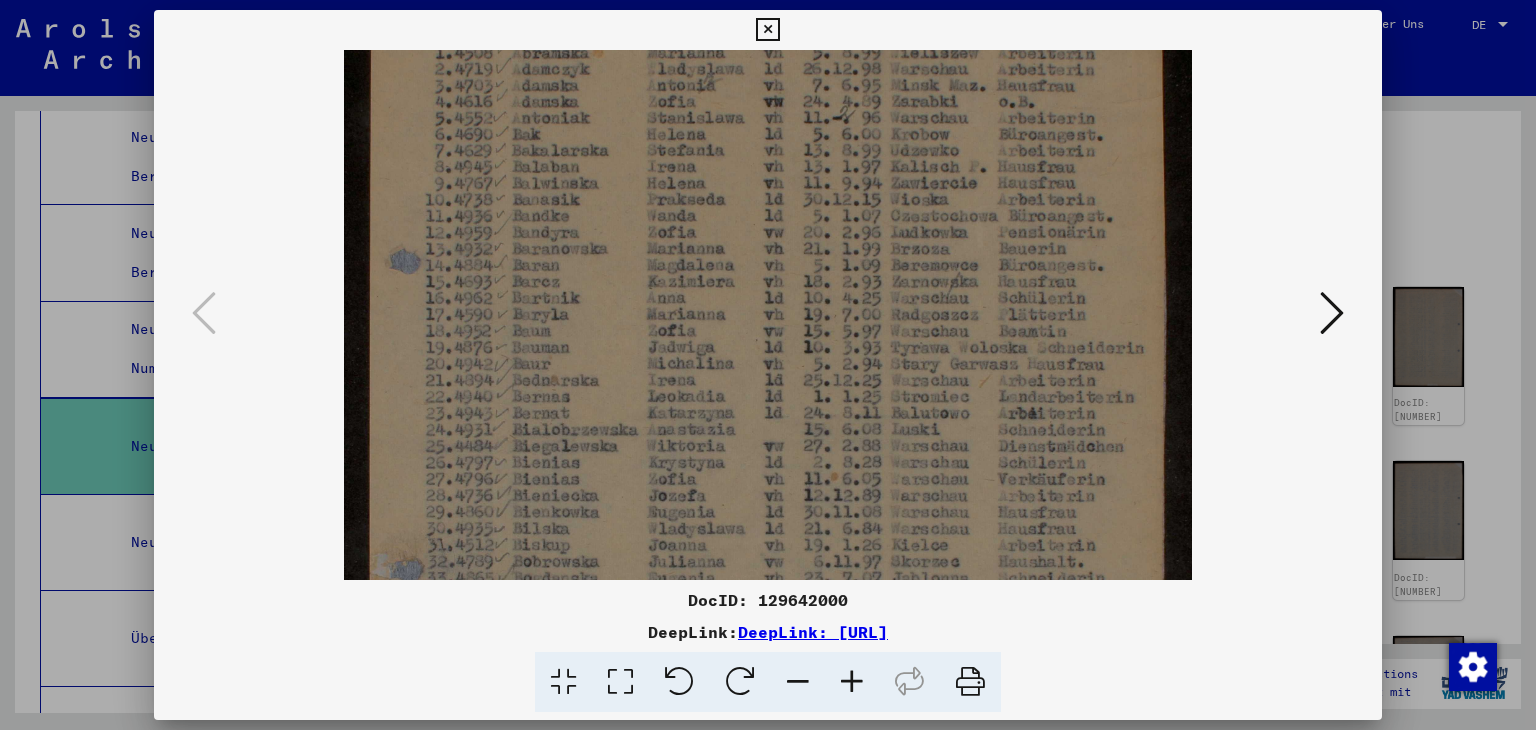 scroll, scrollTop: 232, scrollLeft: 0, axis: vertical 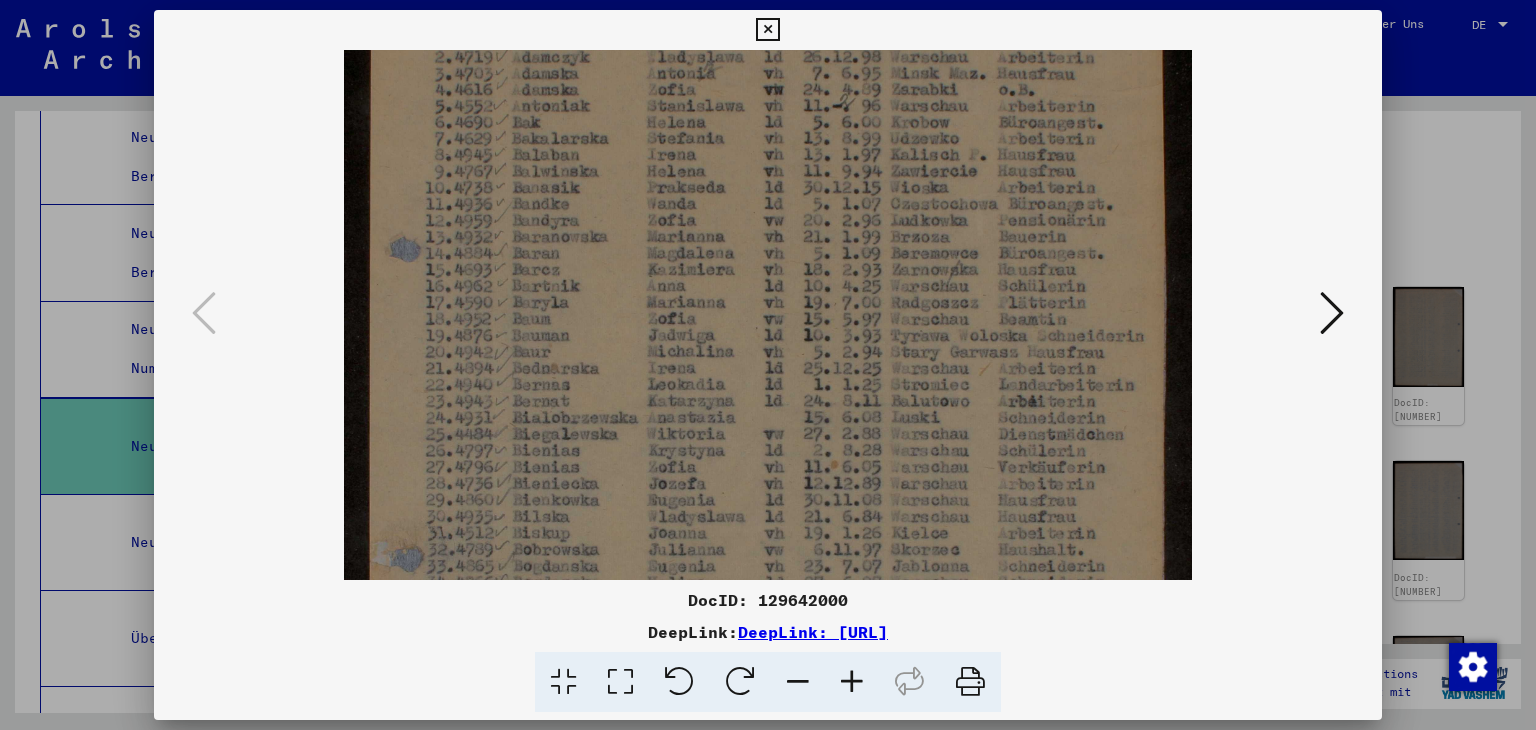 drag, startPoint x: 748, startPoint y: 512, endPoint x: 744, endPoint y: 284, distance: 228.03508 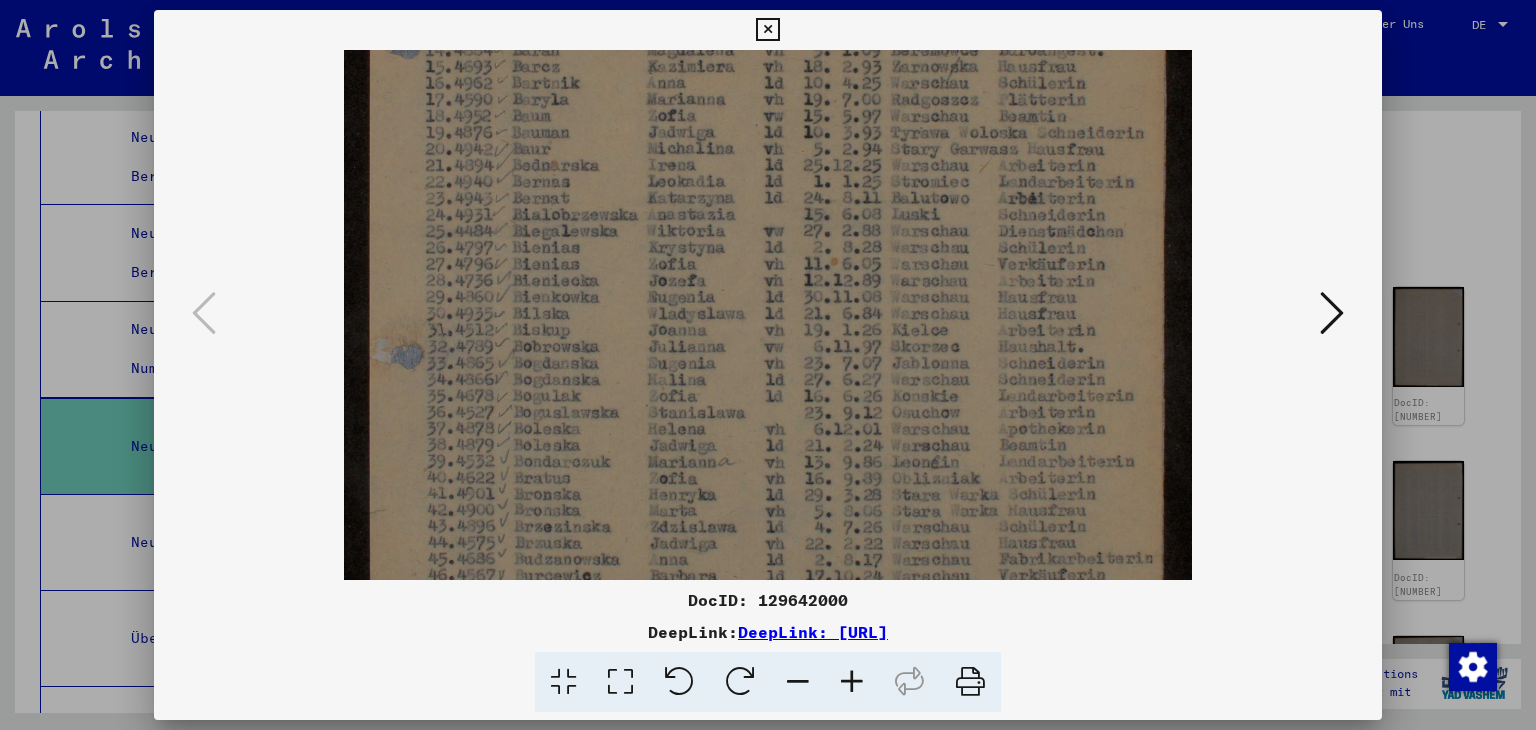 scroll, scrollTop: 451, scrollLeft: 0, axis: vertical 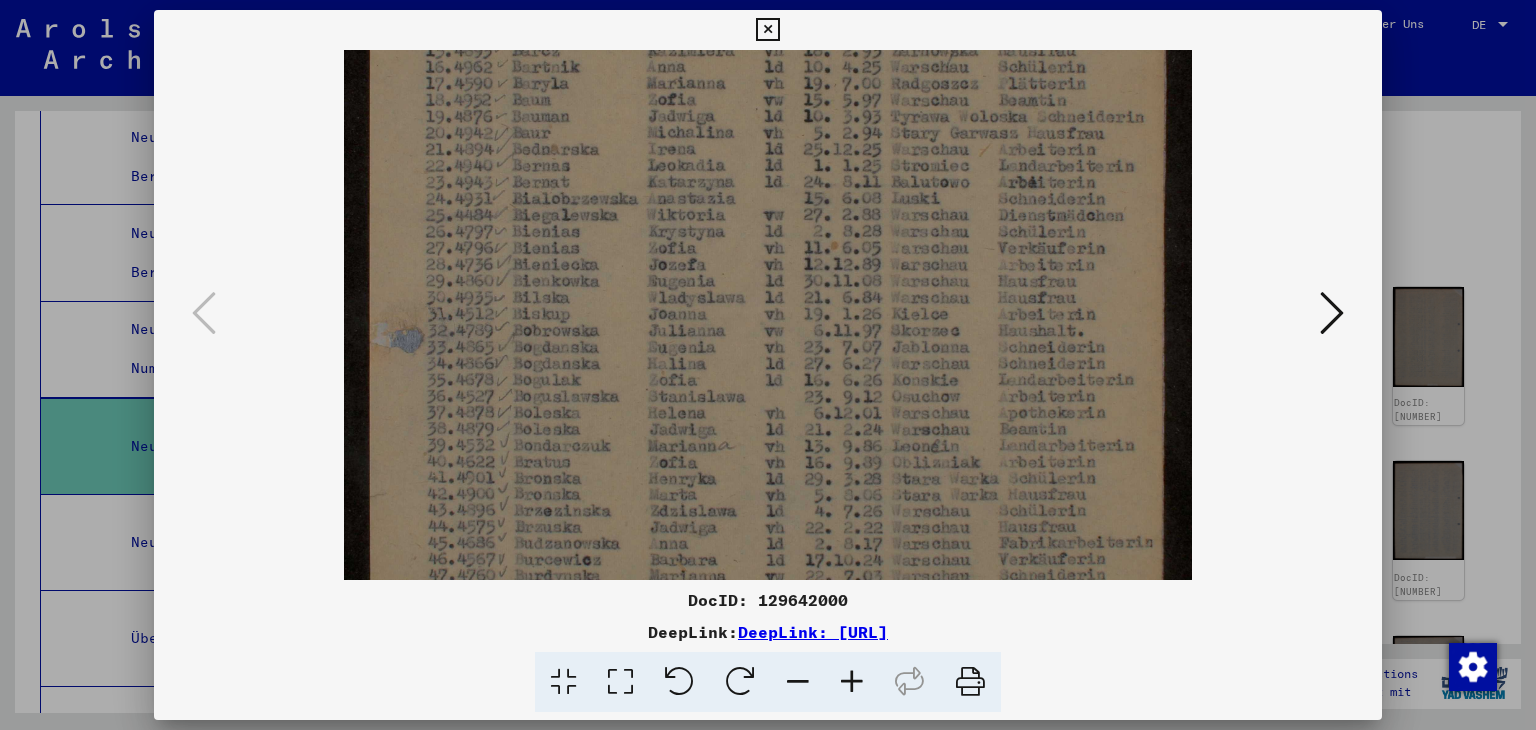 drag, startPoint x: 713, startPoint y: 533, endPoint x: 730, endPoint y: 319, distance: 214.67418 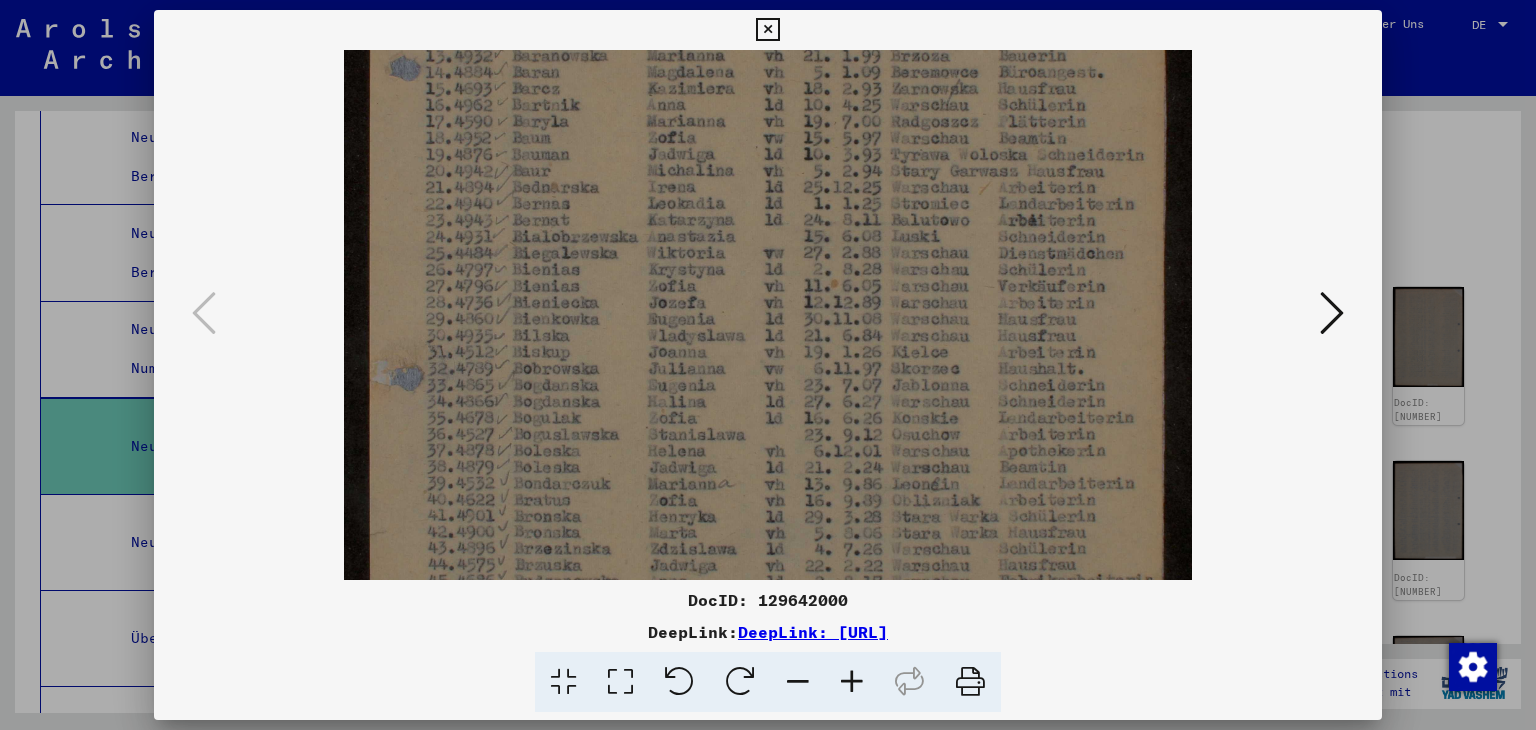 scroll, scrollTop: 410, scrollLeft: 0, axis: vertical 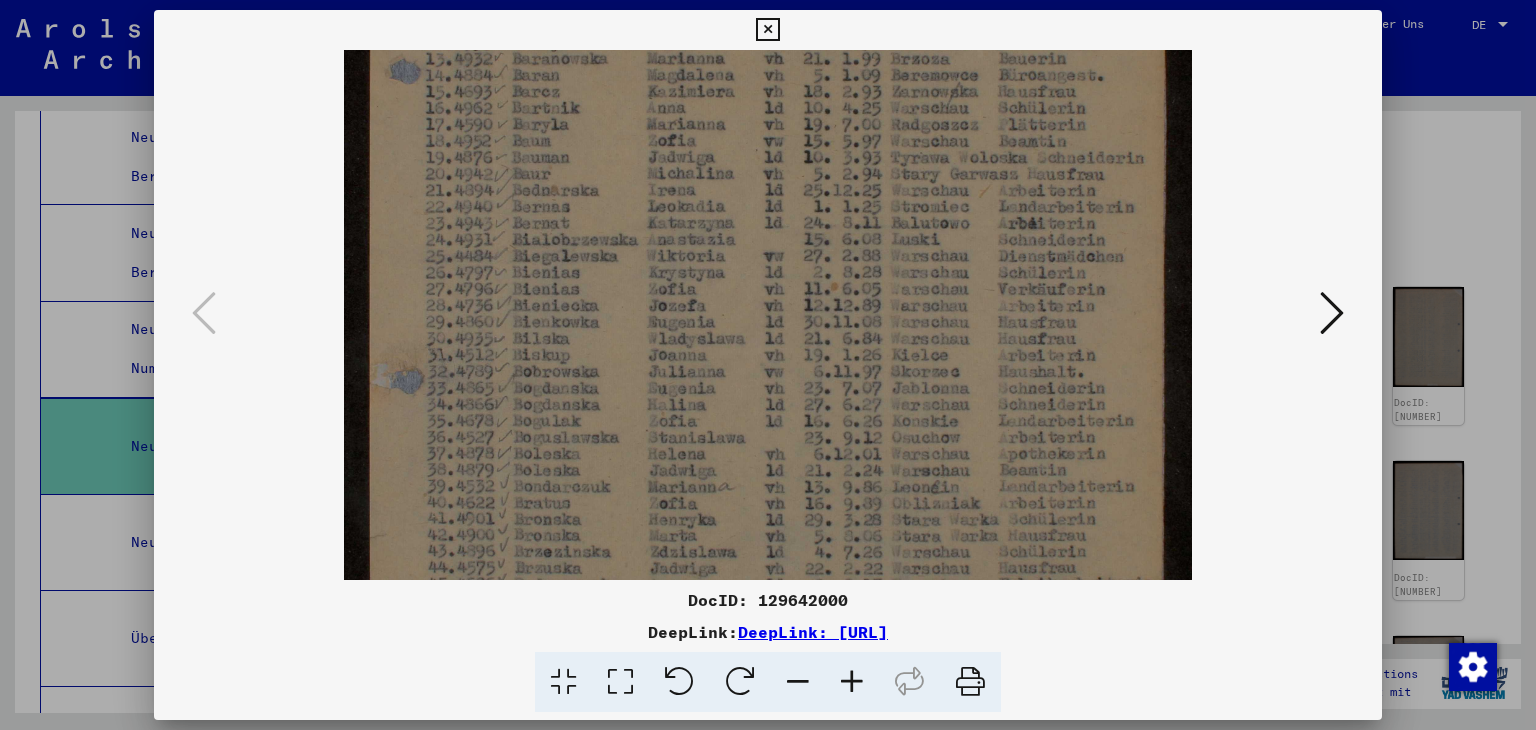 drag, startPoint x: 704, startPoint y: 553, endPoint x: 704, endPoint y: 601, distance: 48 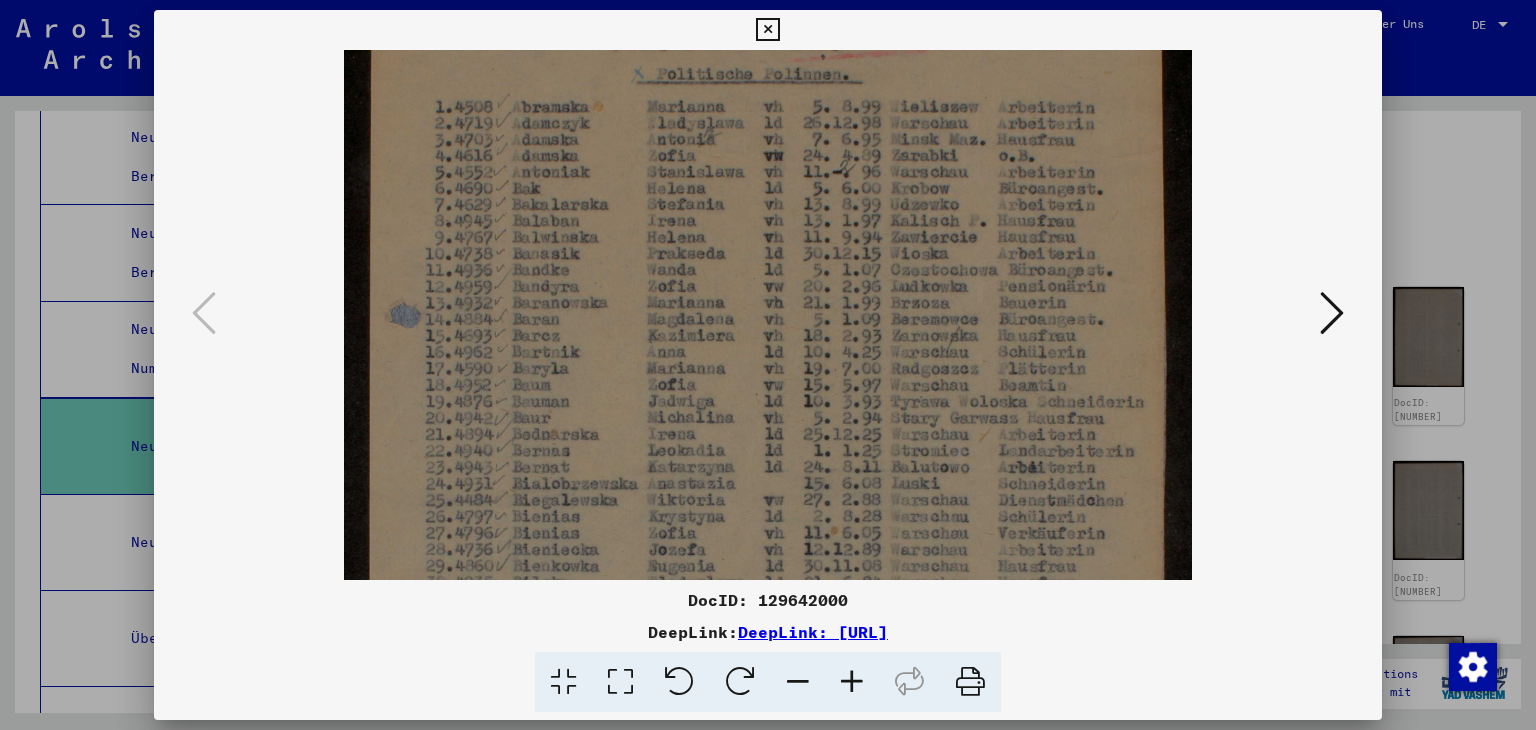 scroll, scrollTop: 148, scrollLeft: 0, axis: vertical 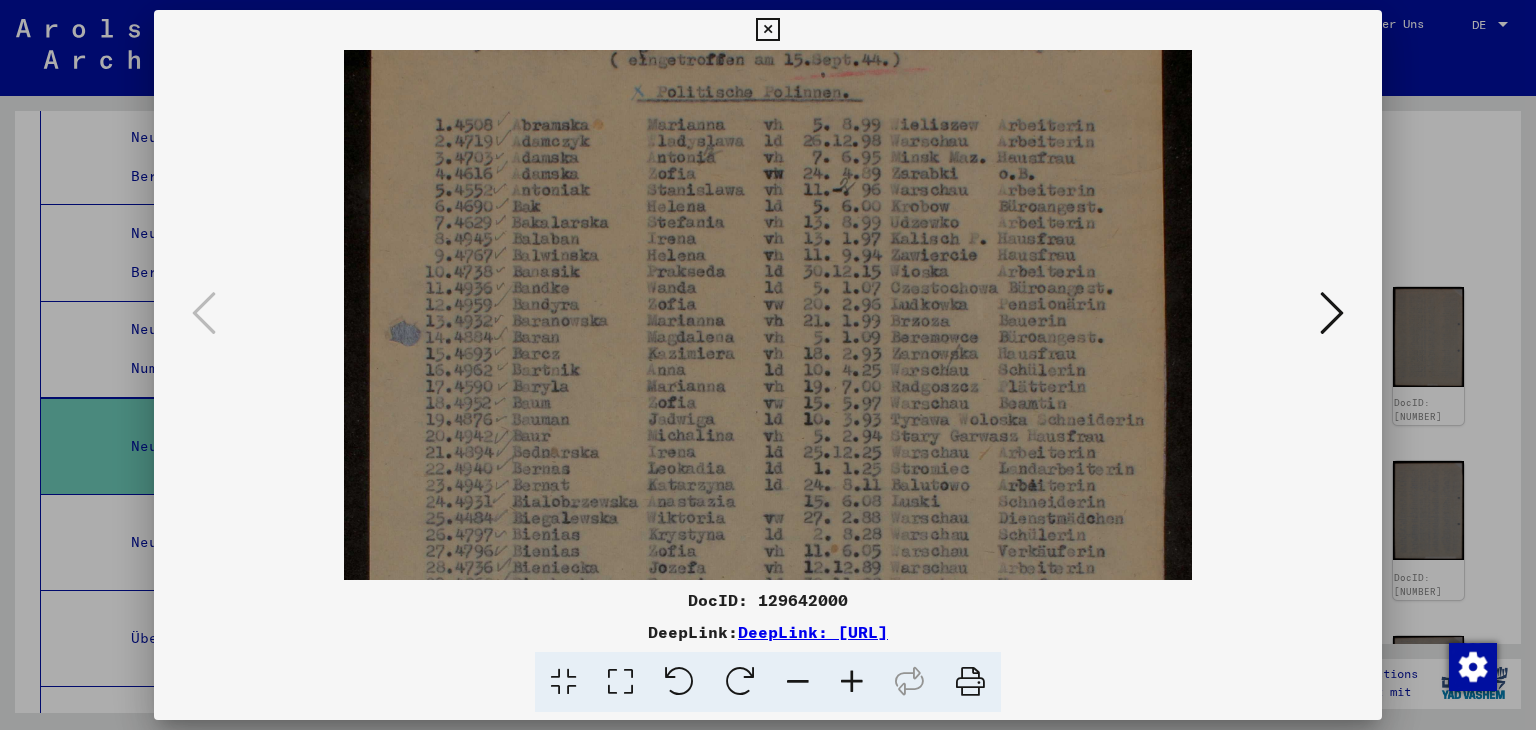 drag, startPoint x: 589, startPoint y: 246, endPoint x: 564, endPoint y: 509, distance: 264.18555 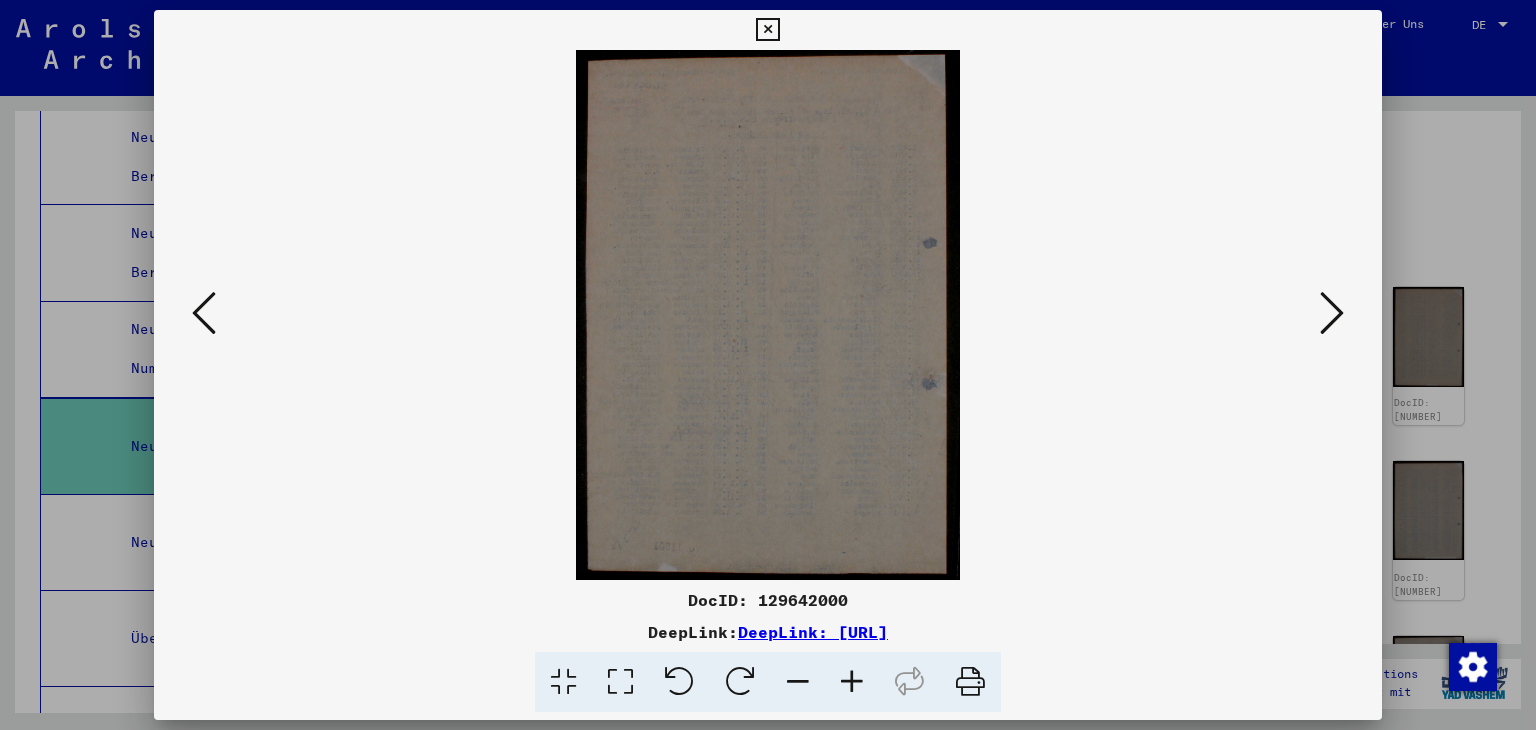 click at bounding box center (1332, 313) 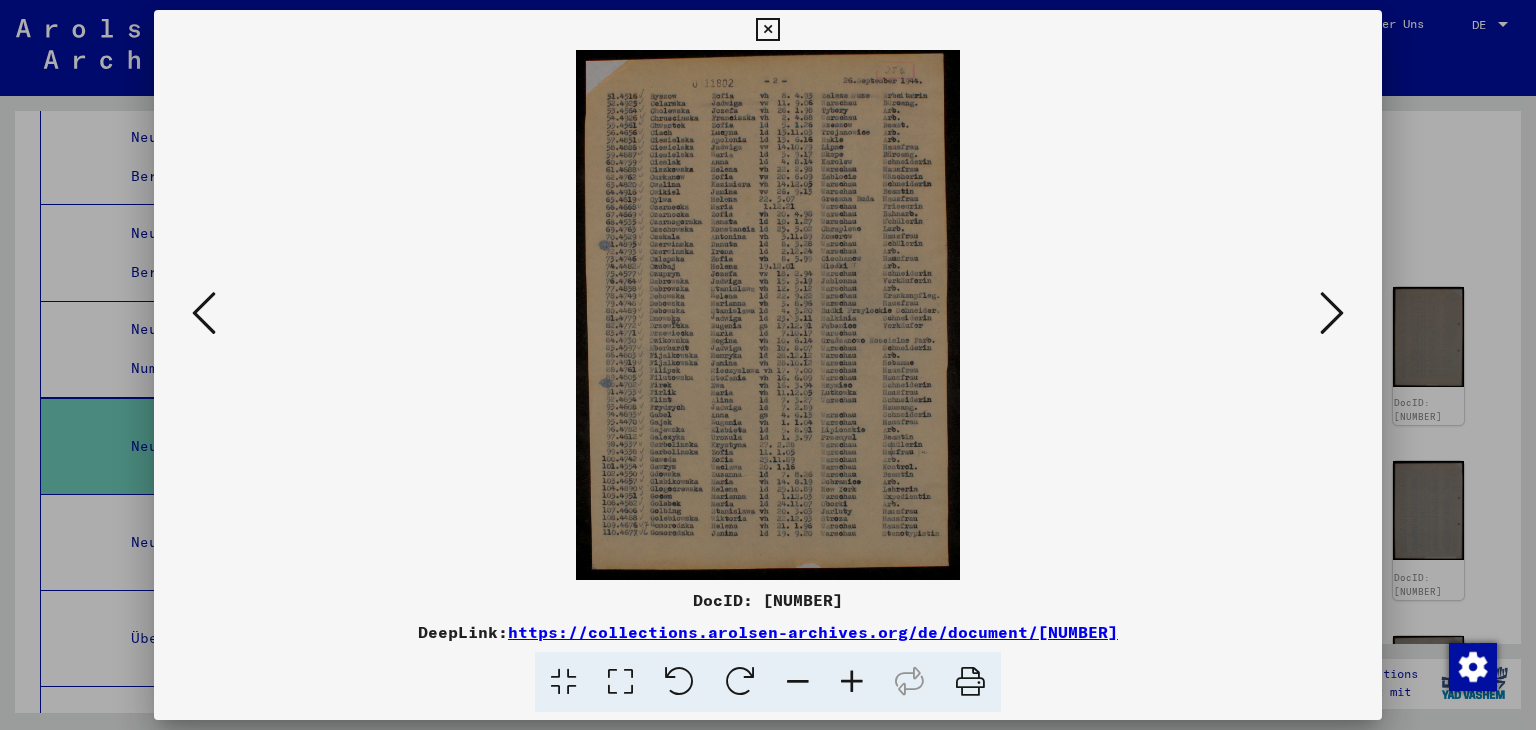 click at bounding box center (852, 682) 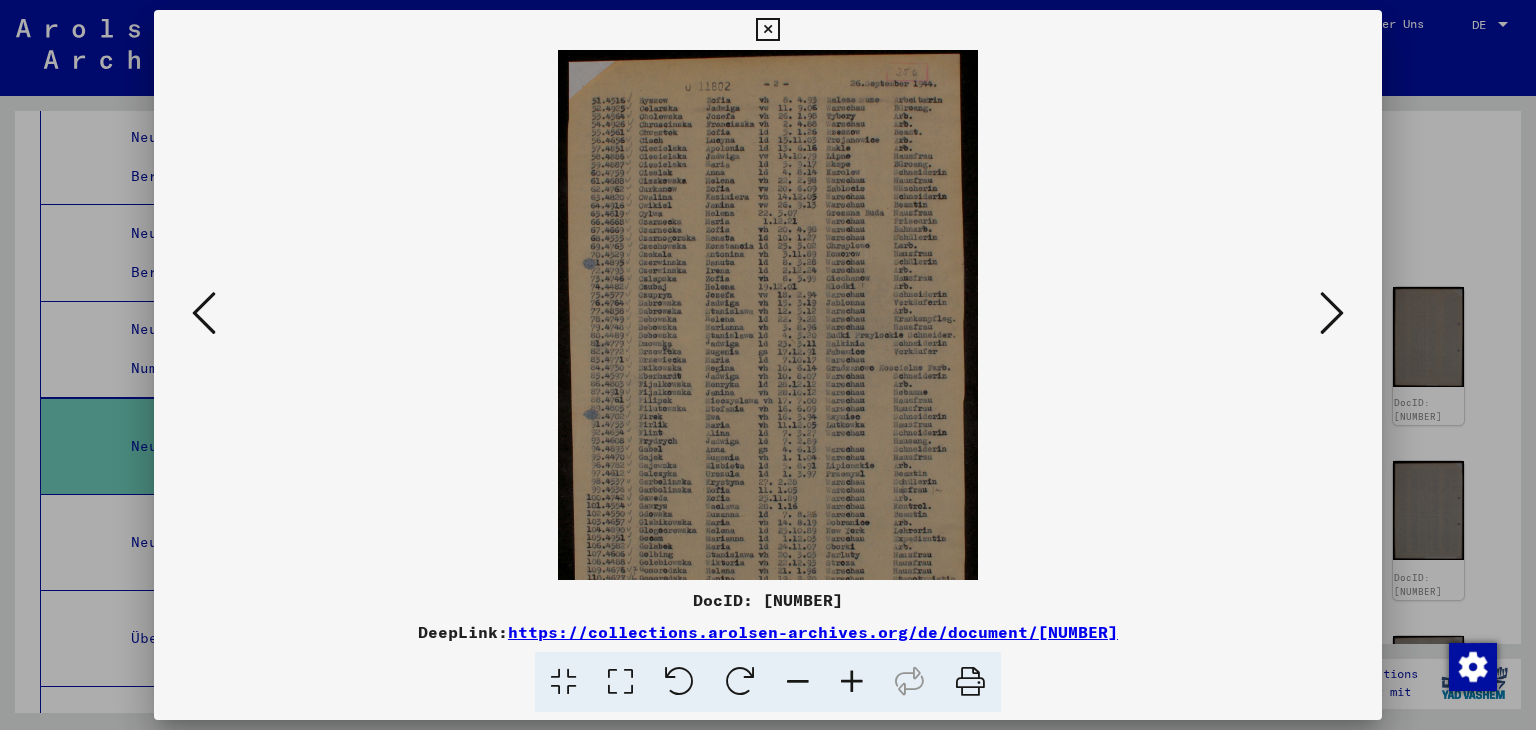 click at bounding box center [852, 682] 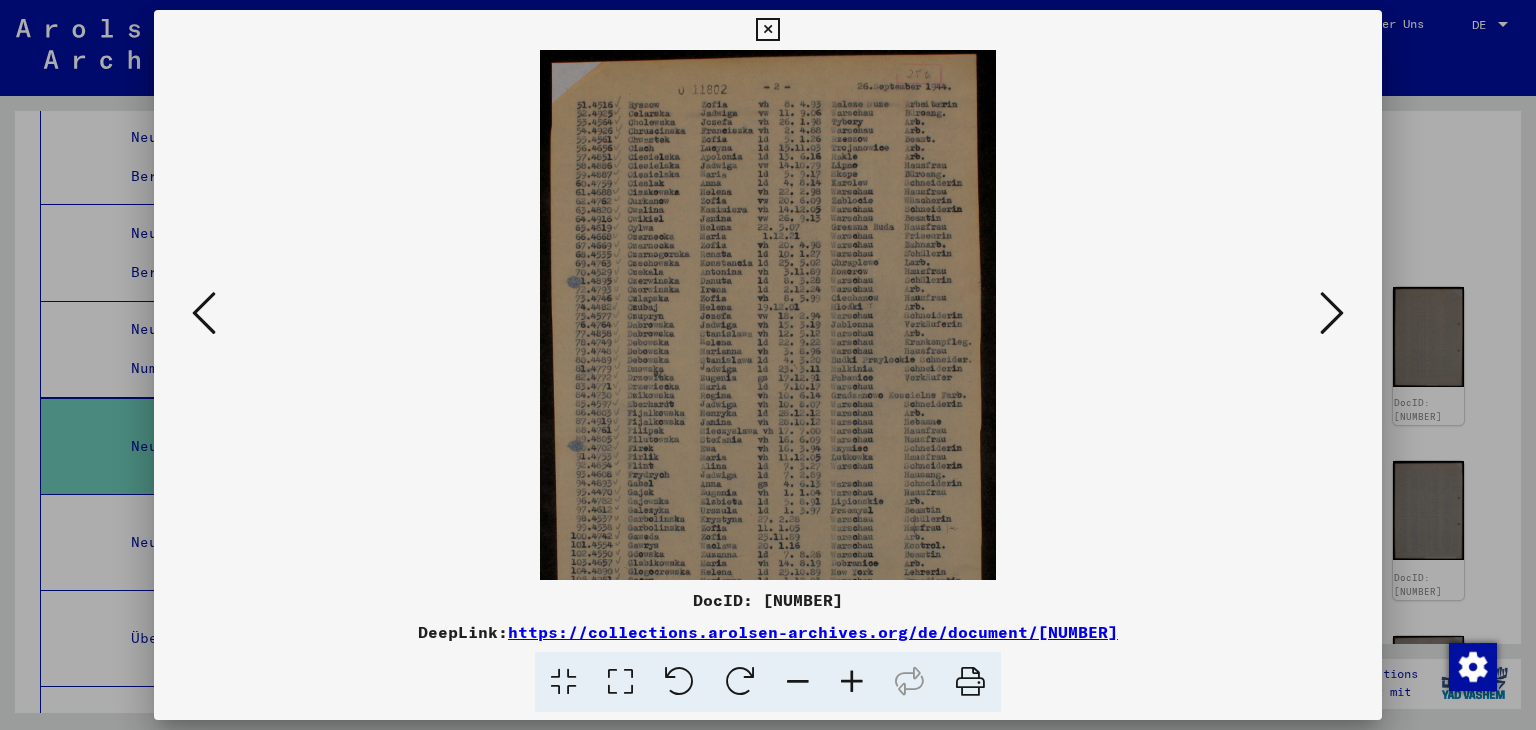 click at bounding box center [852, 682] 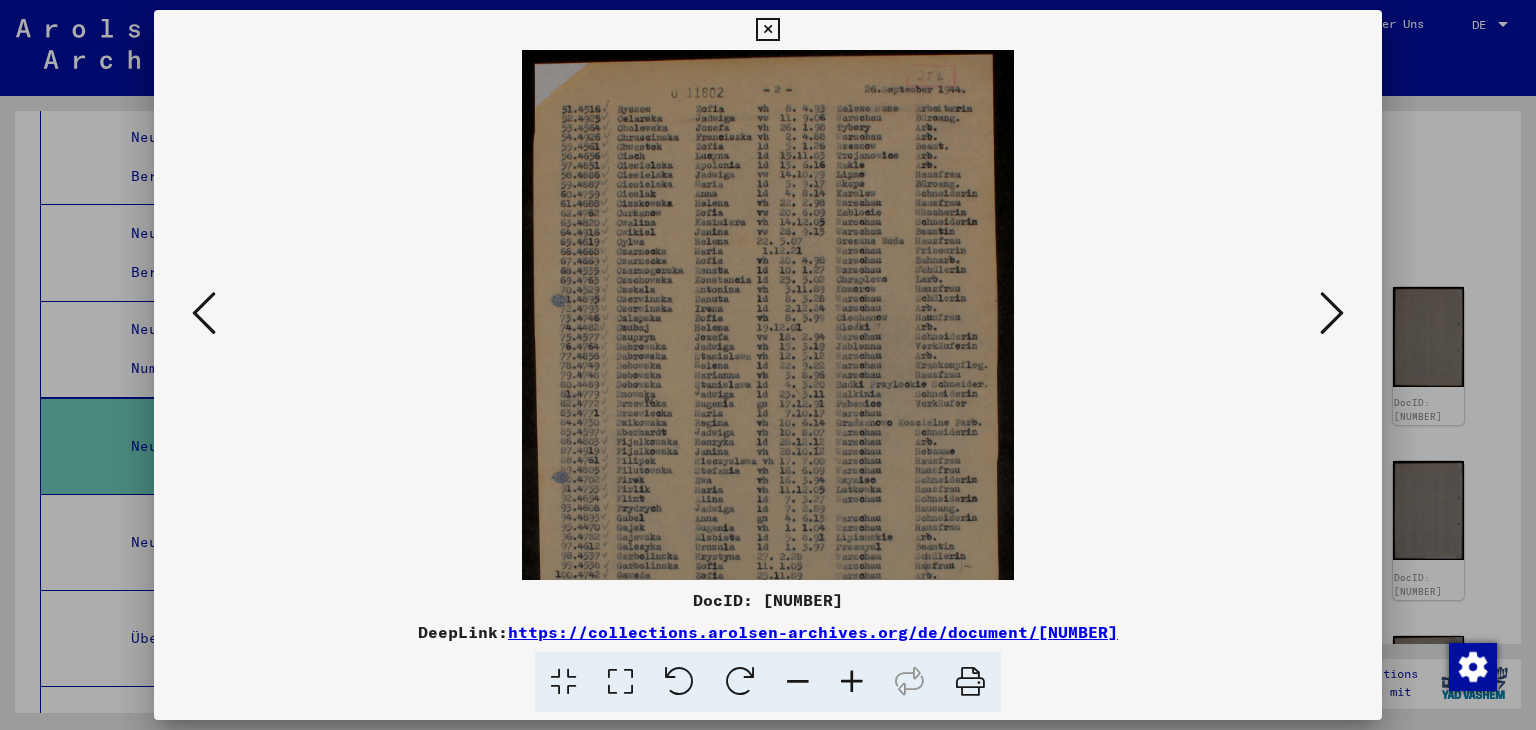 click at bounding box center [852, 682] 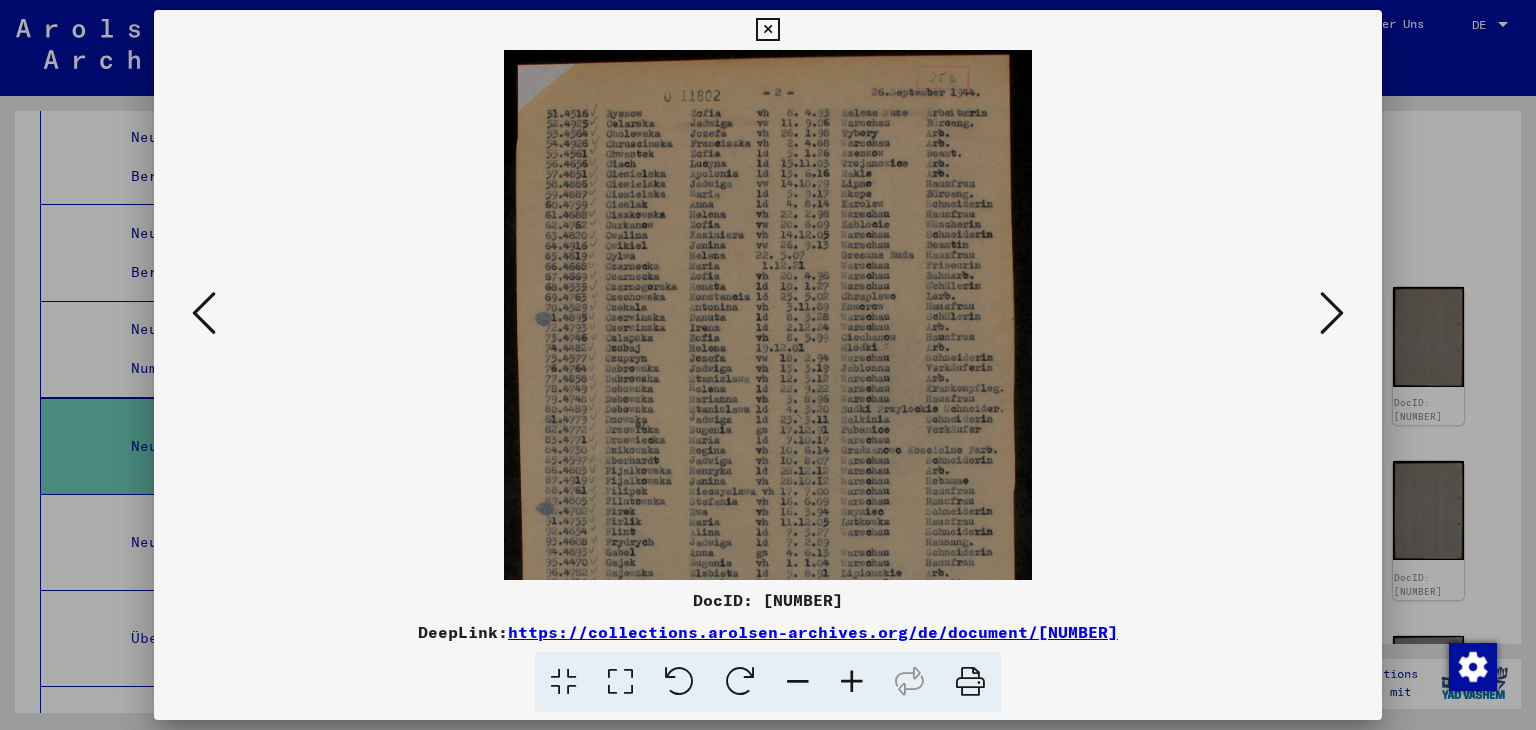 click at bounding box center (852, 682) 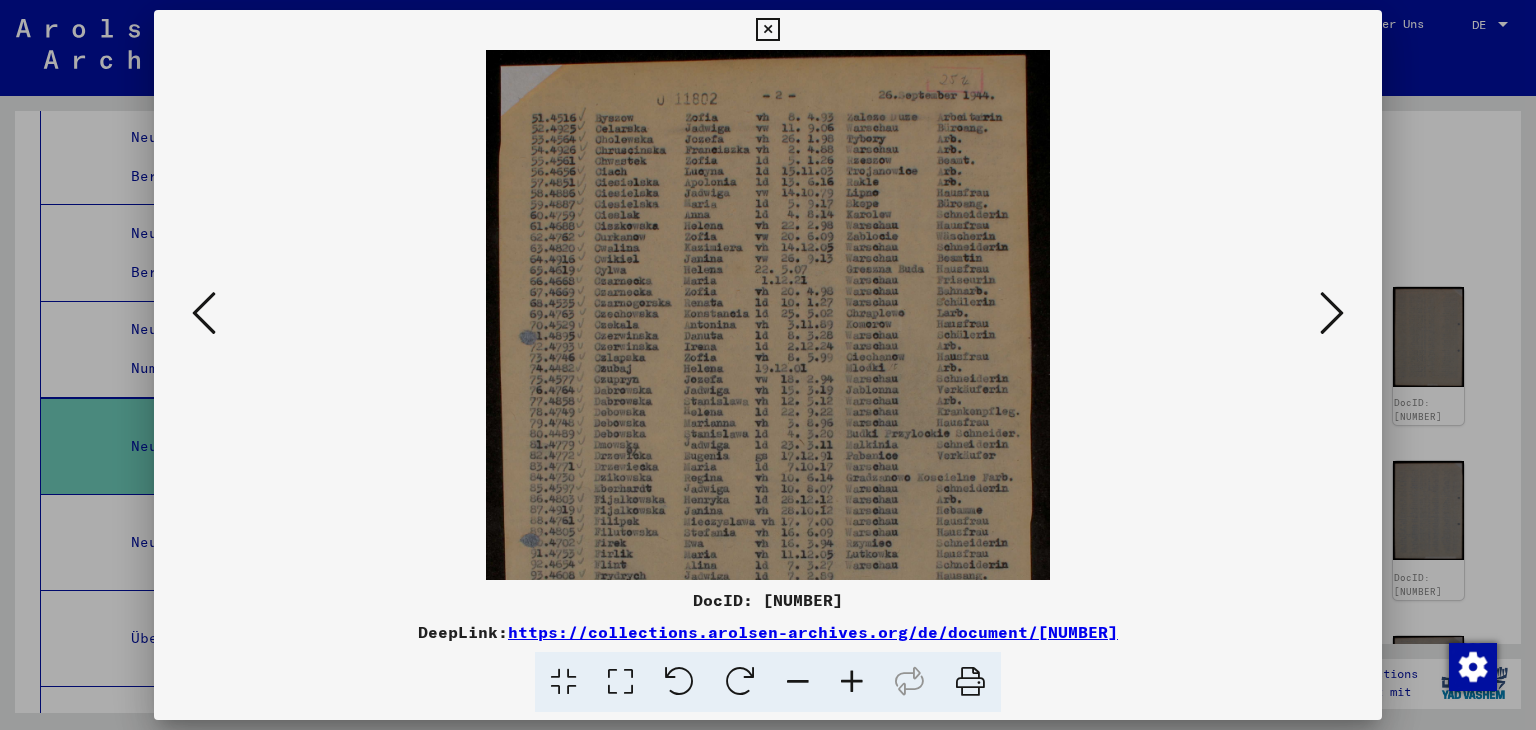 click at bounding box center [852, 682] 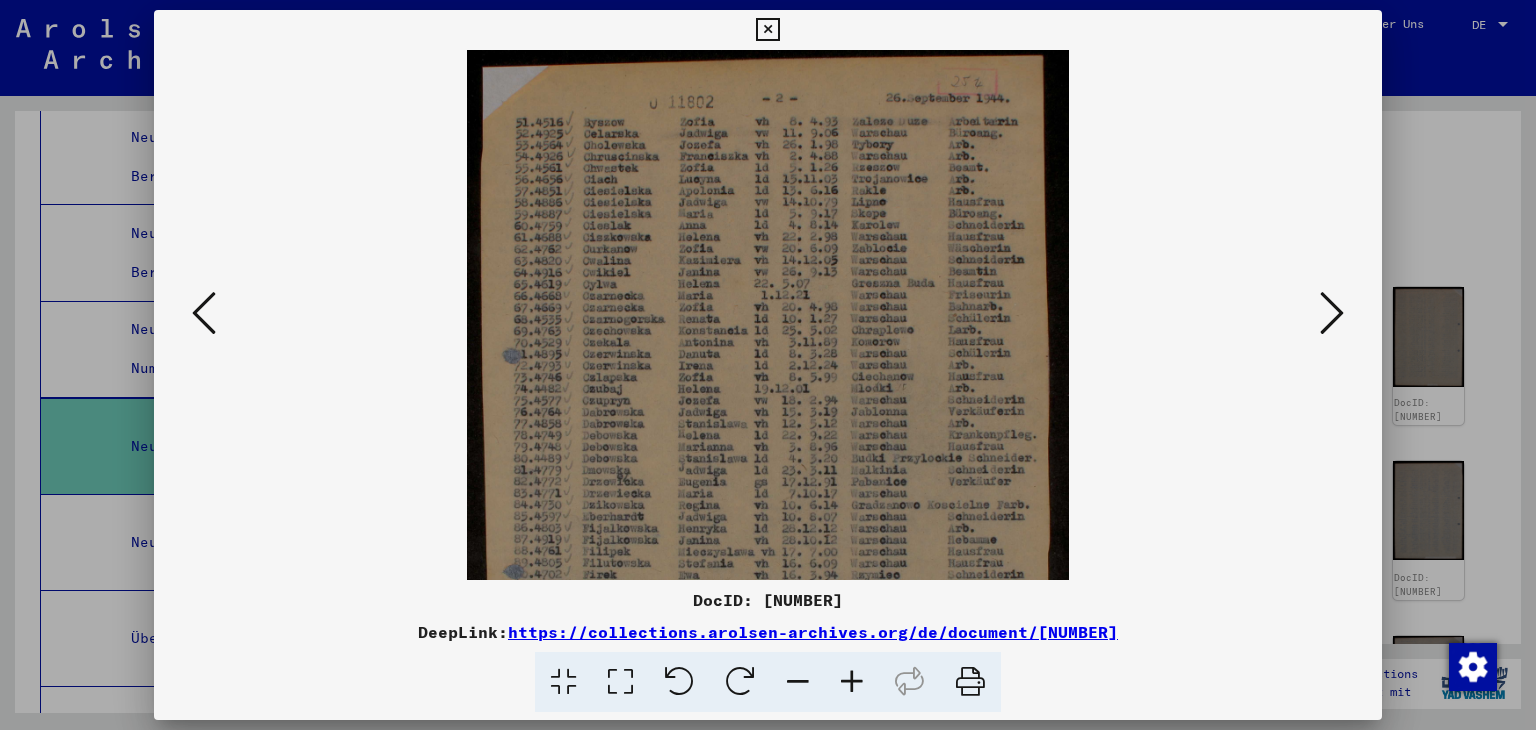 click at bounding box center (1332, 313) 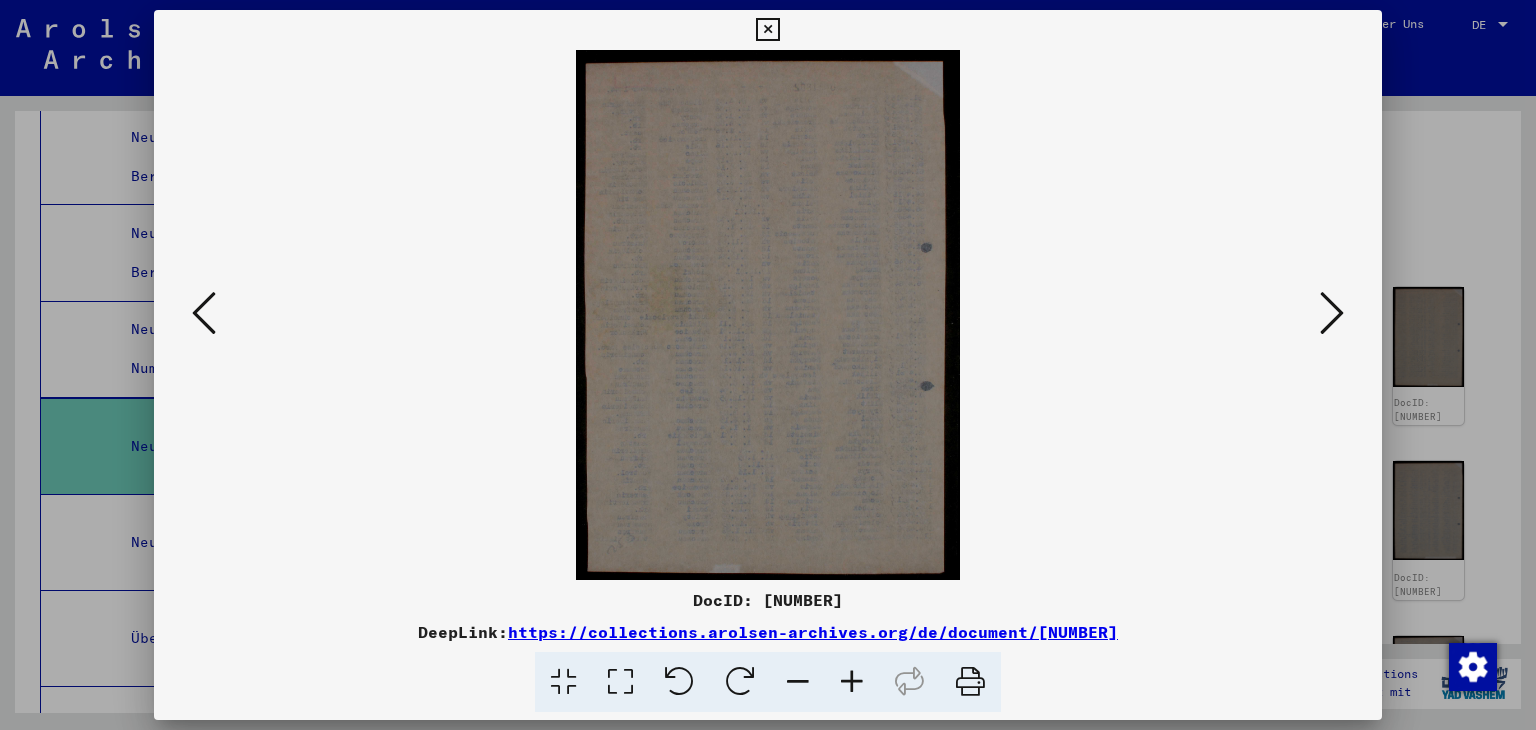 click at bounding box center [1332, 313] 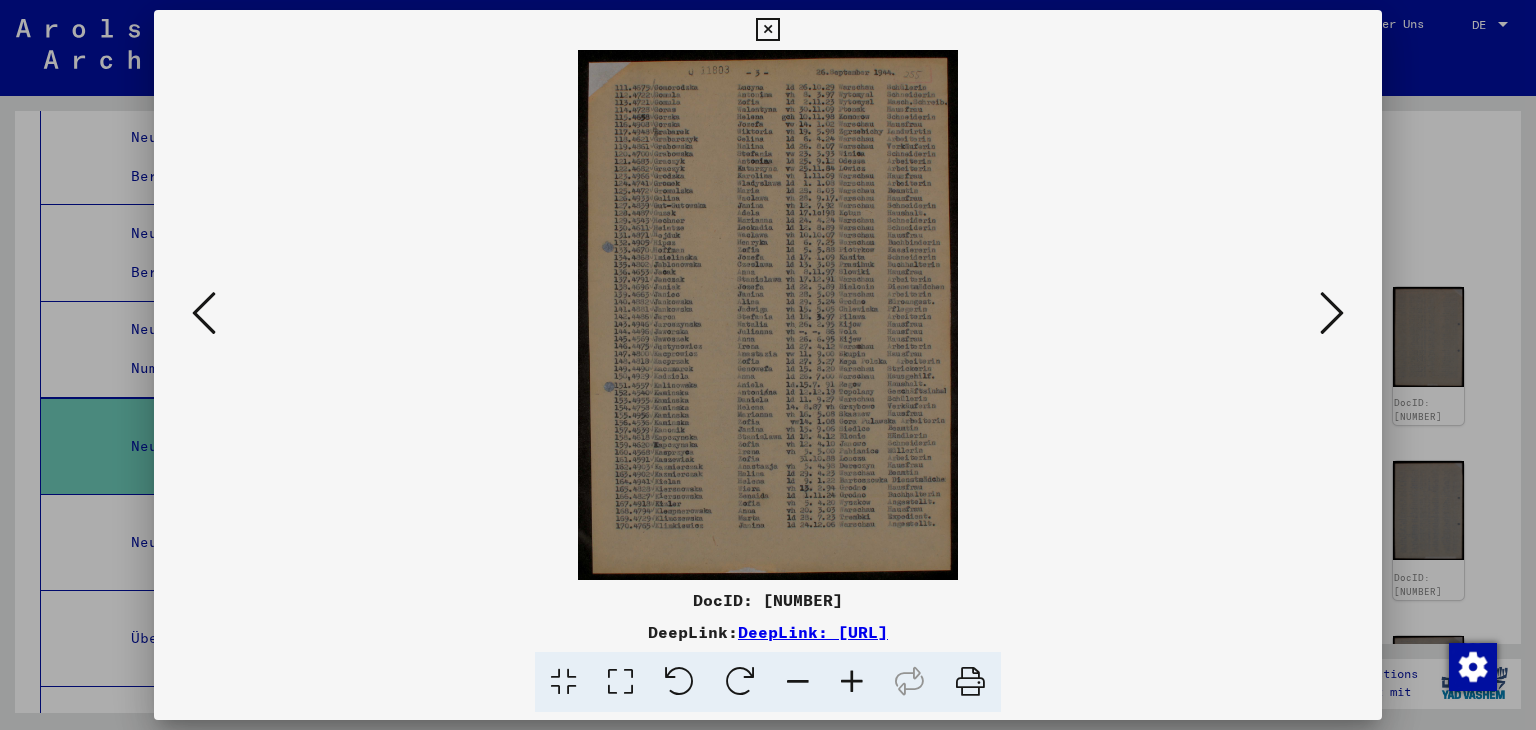 click at bounding box center [1332, 313] 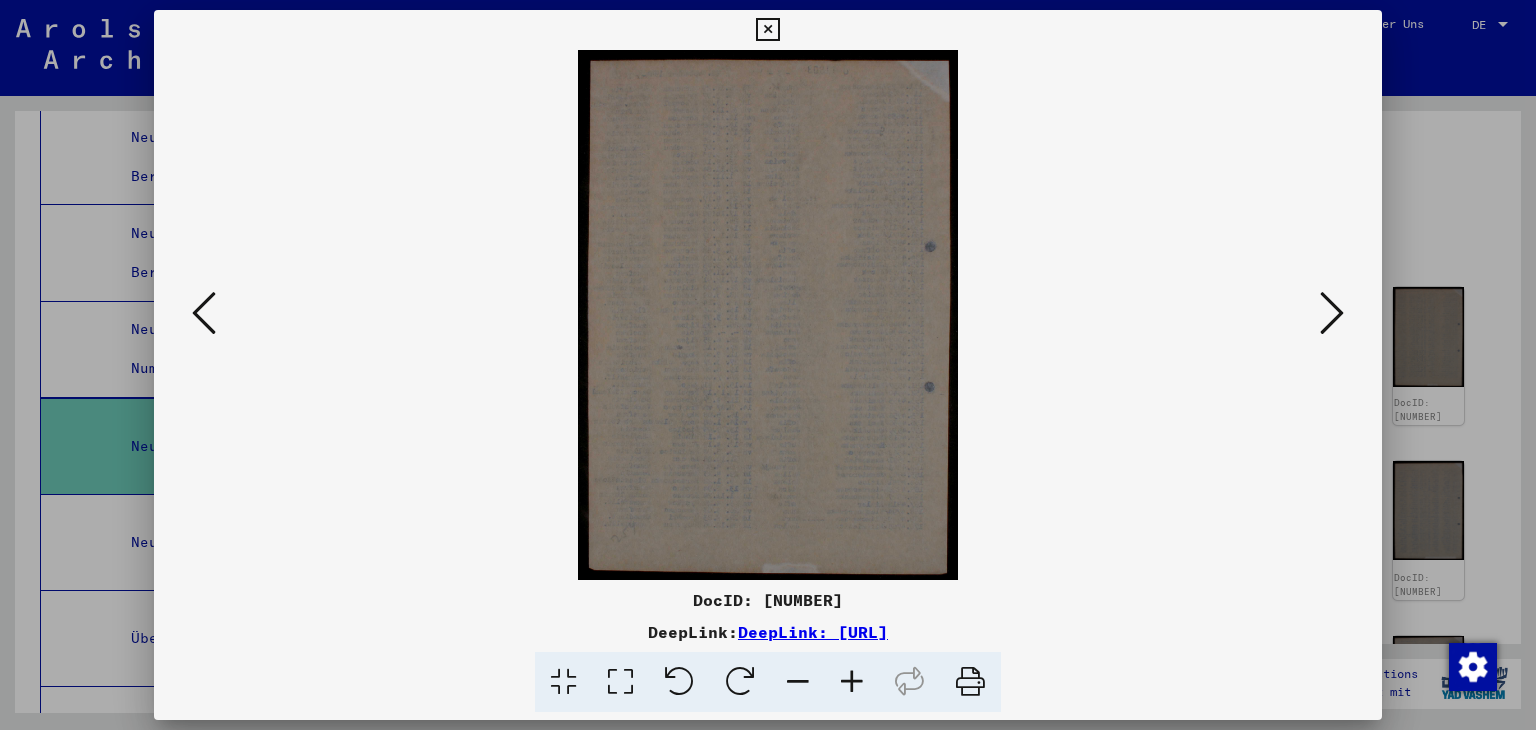 click at bounding box center [1332, 313] 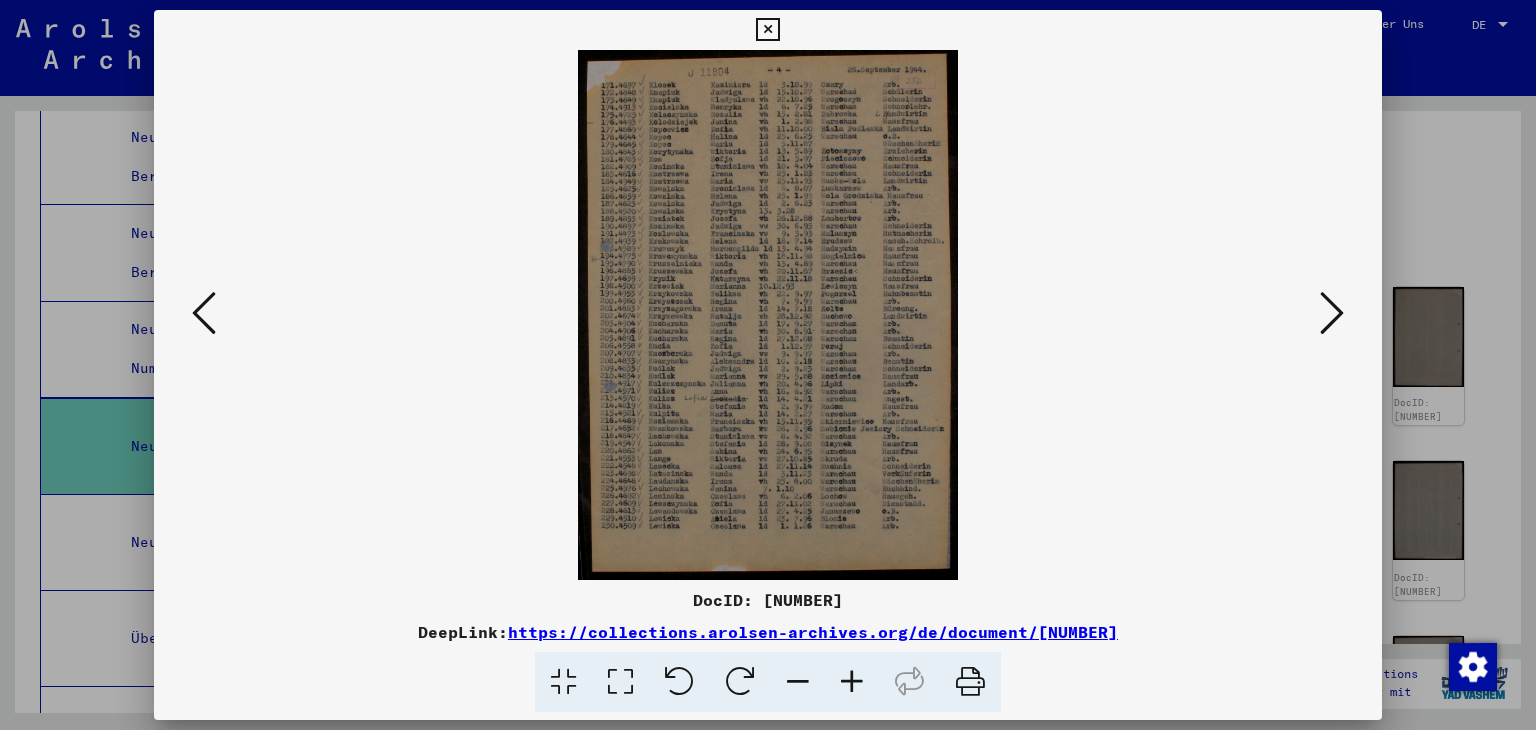 click at bounding box center (1332, 313) 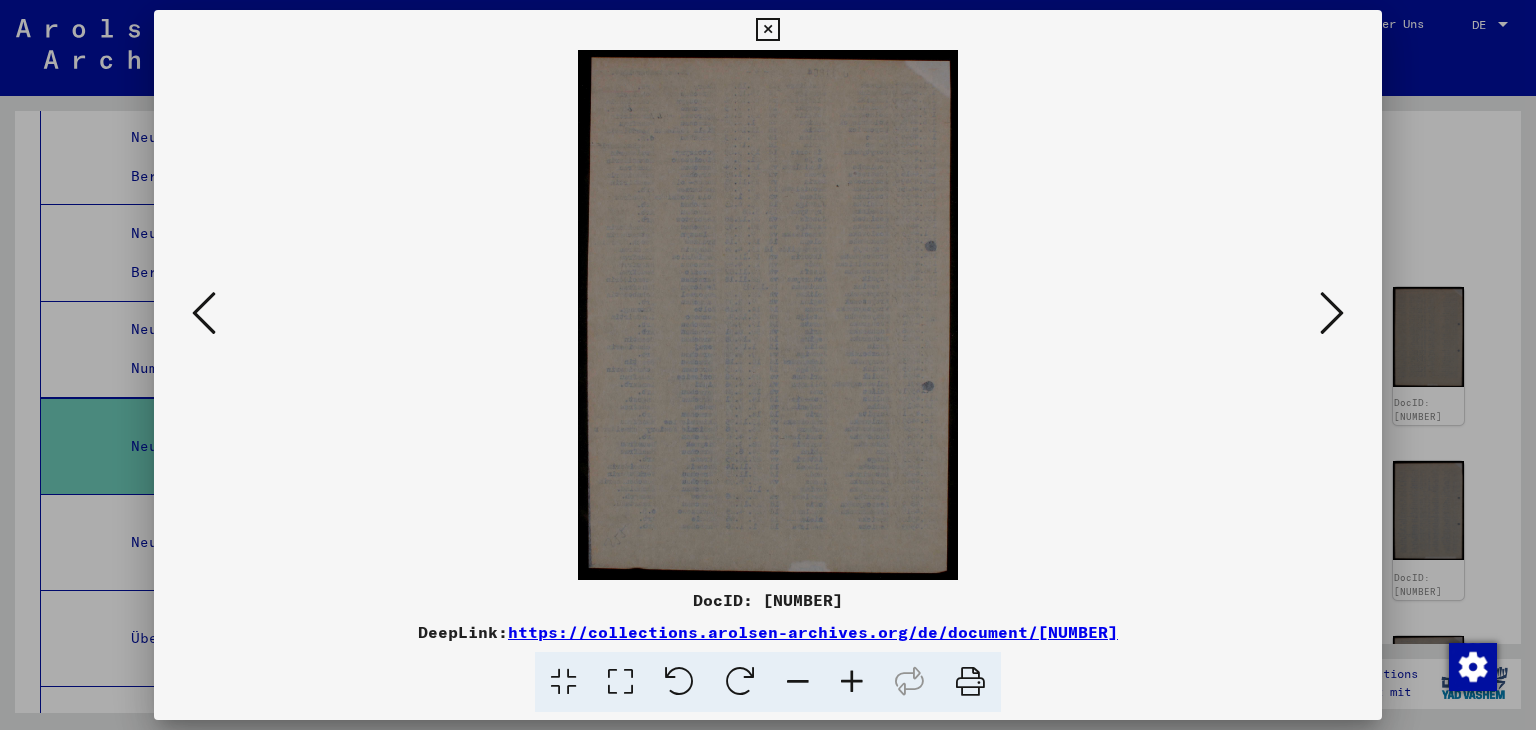 click at bounding box center (1332, 313) 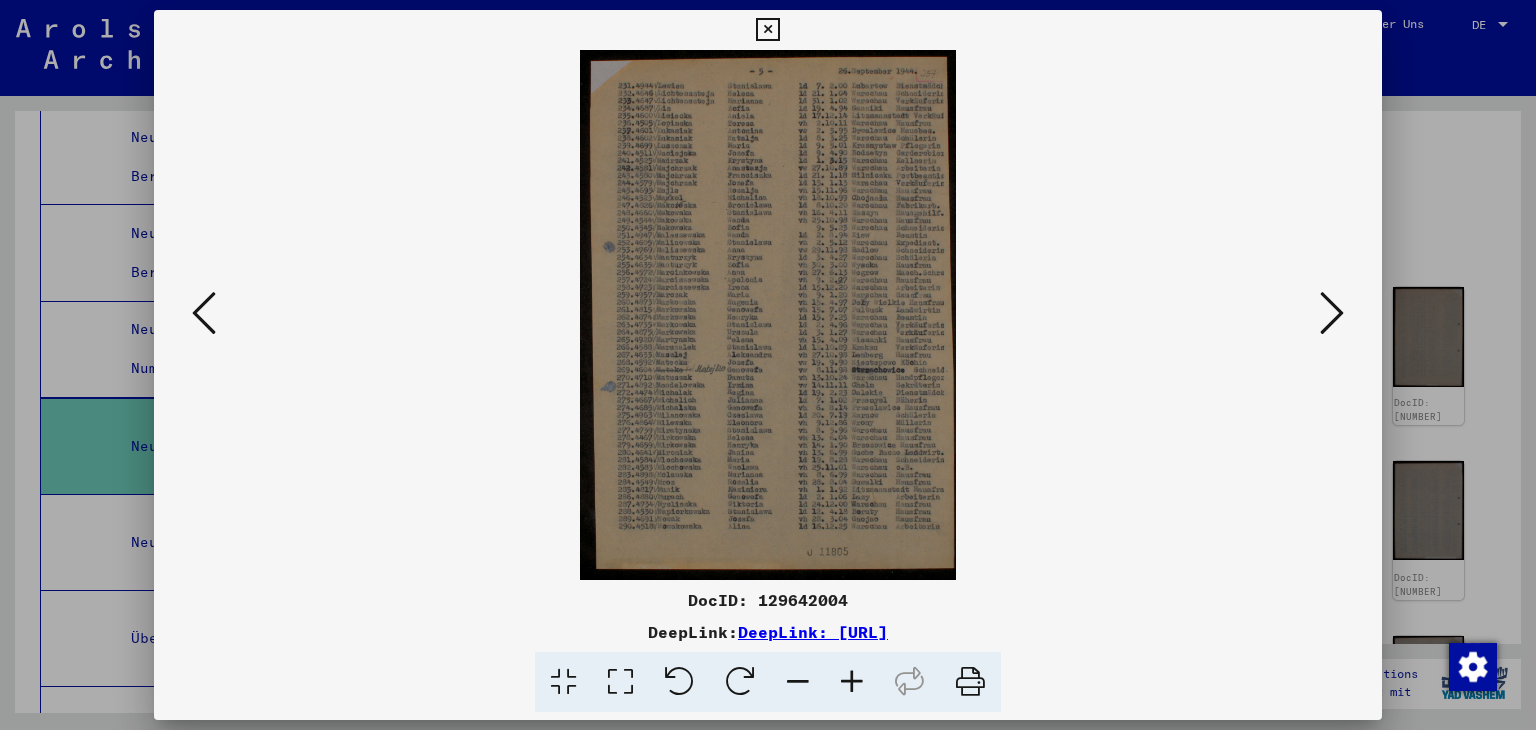 click at bounding box center [852, 682] 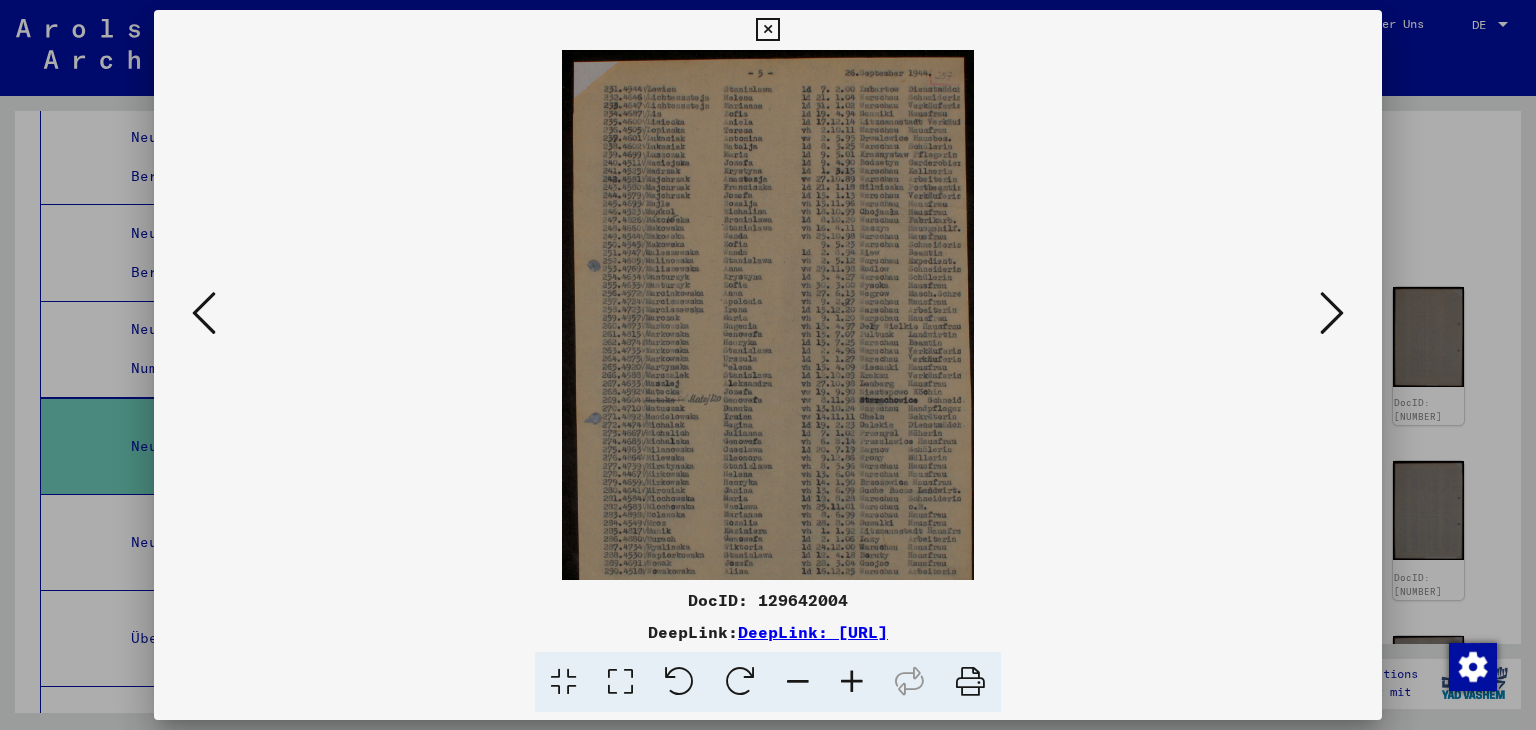 click at bounding box center [852, 682] 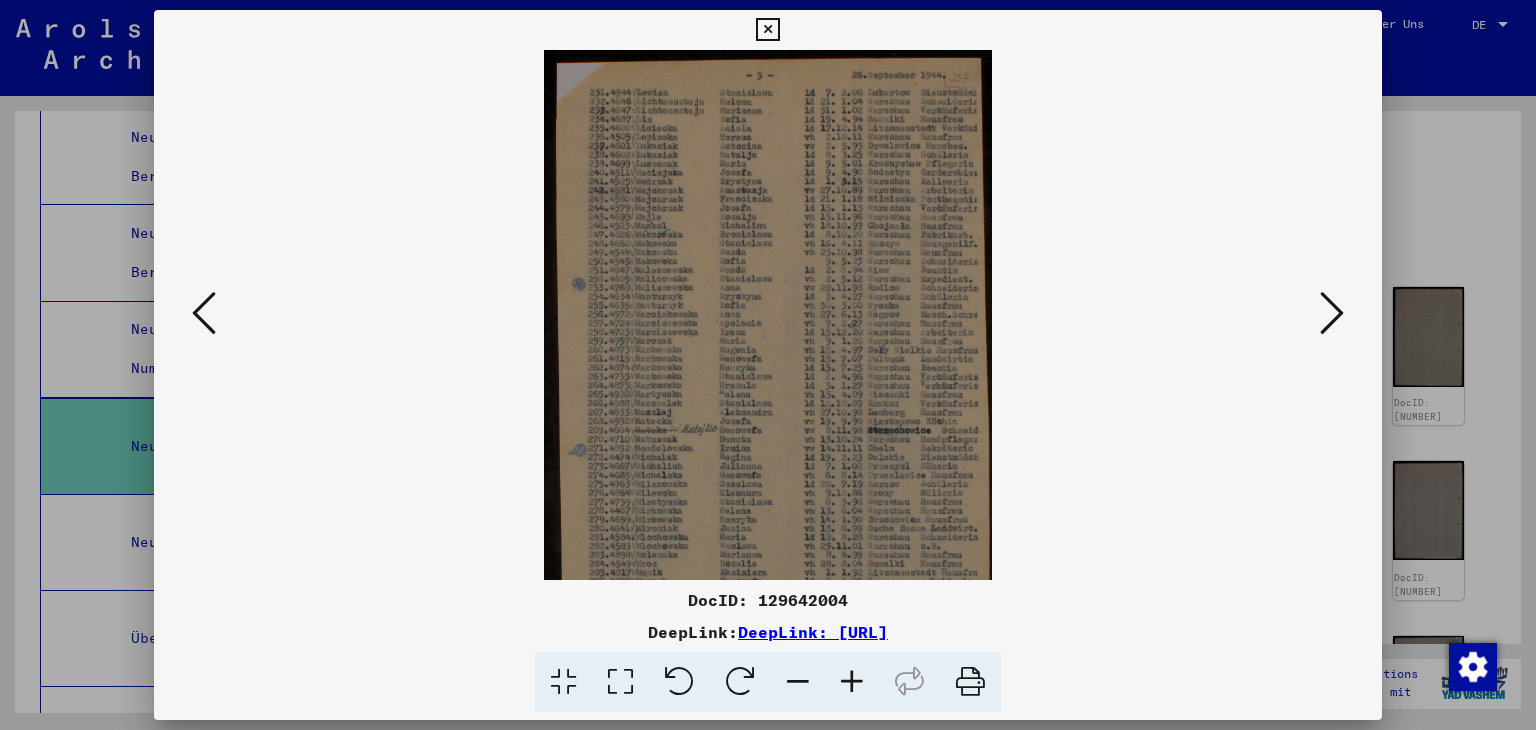 click at bounding box center (852, 682) 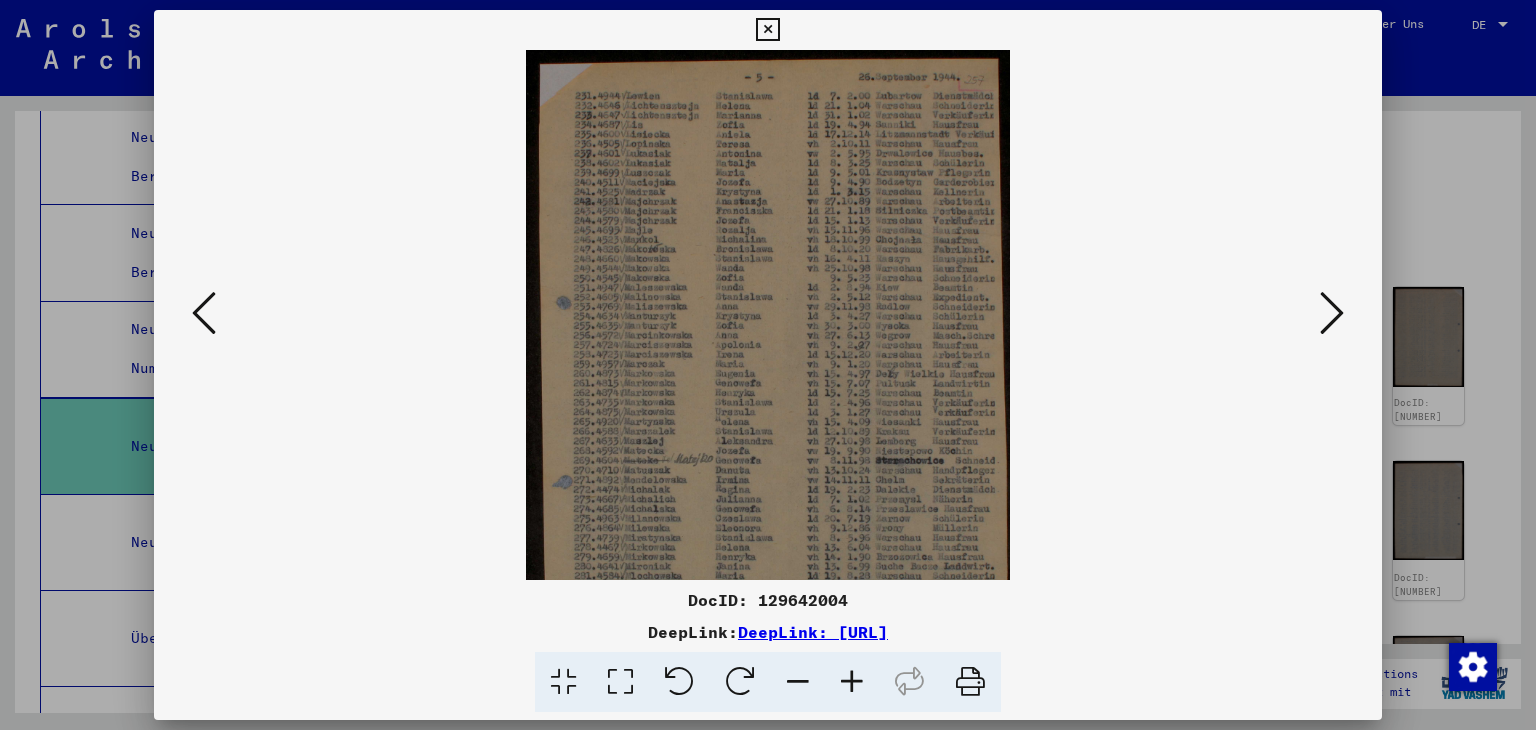 click at bounding box center [852, 682] 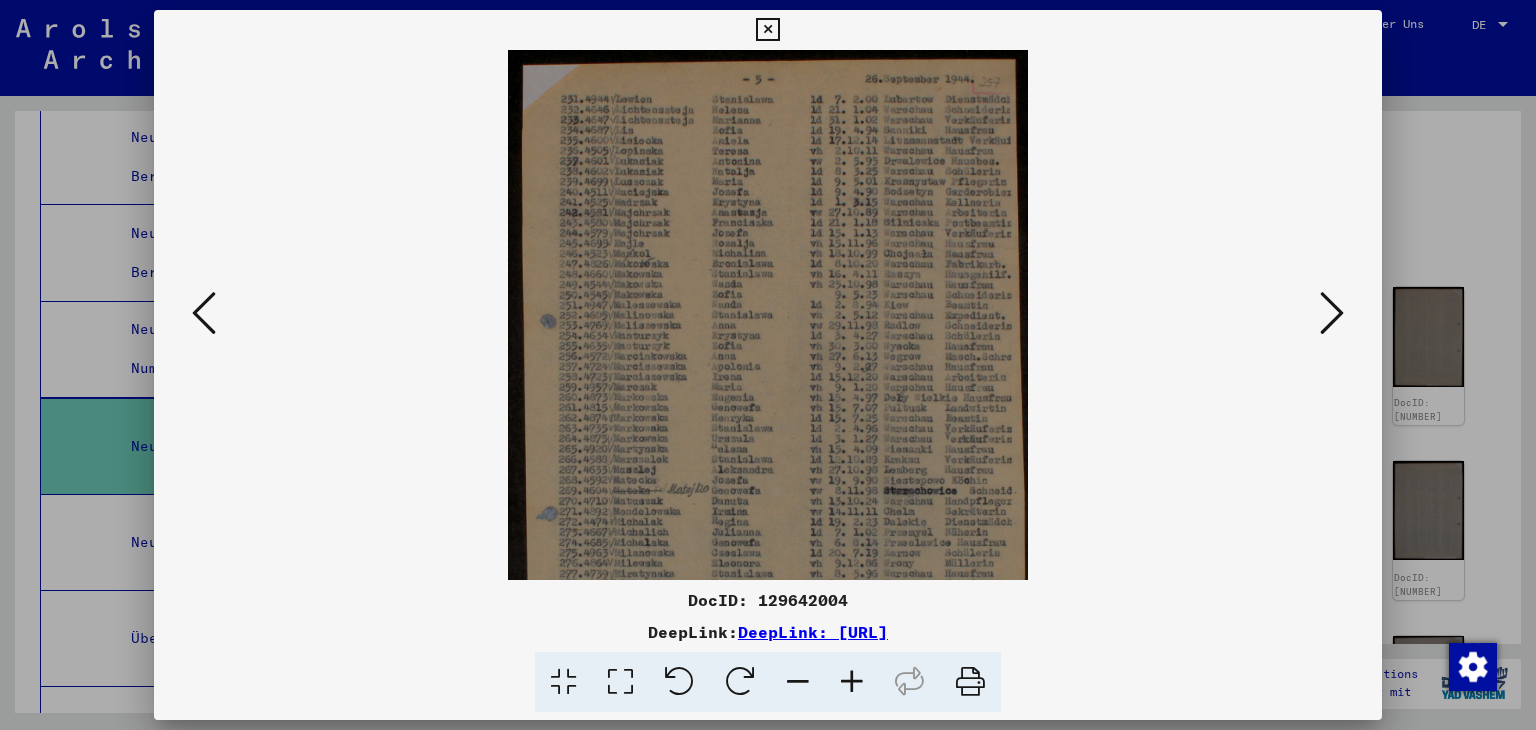 click at bounding box center (852, 682) 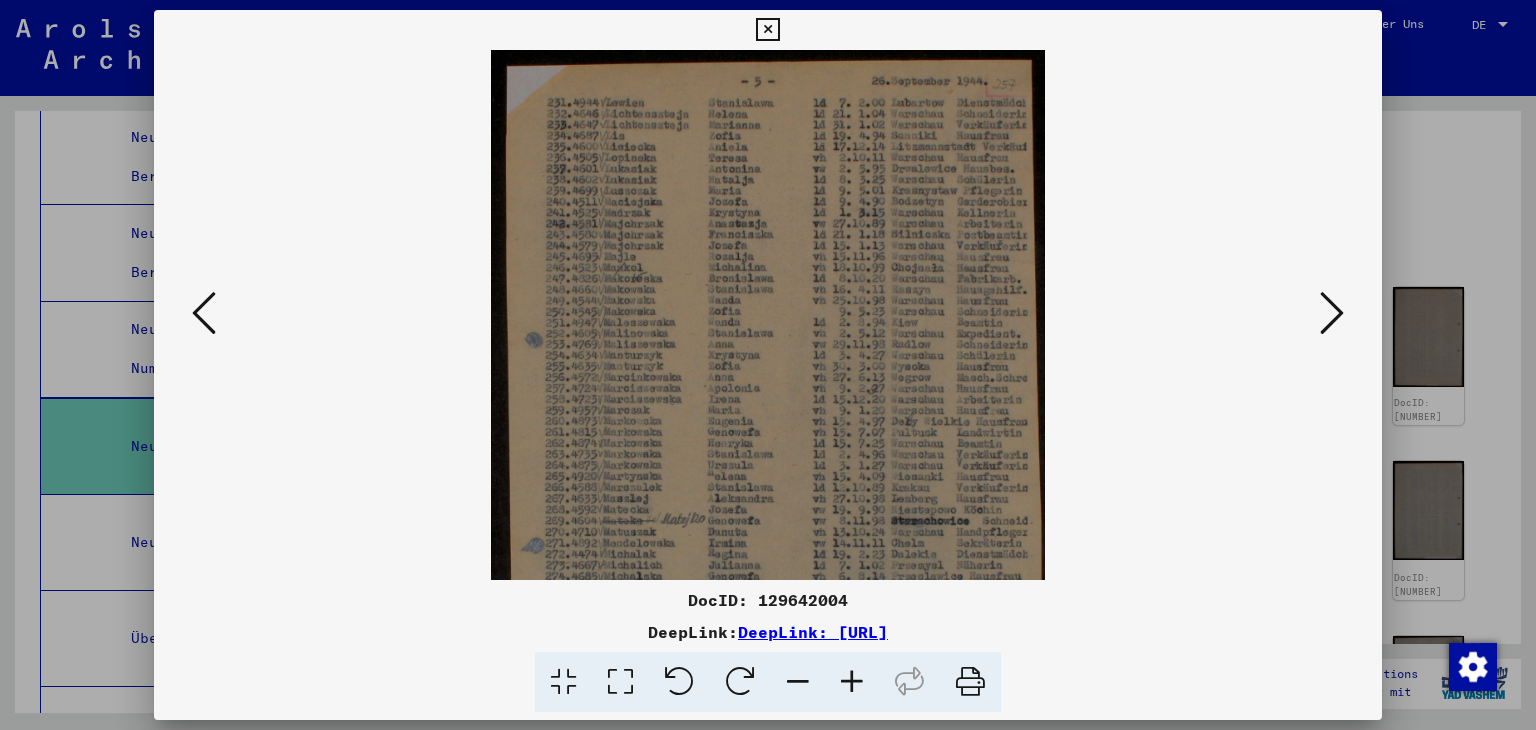 click at bounding box center [852, 682] 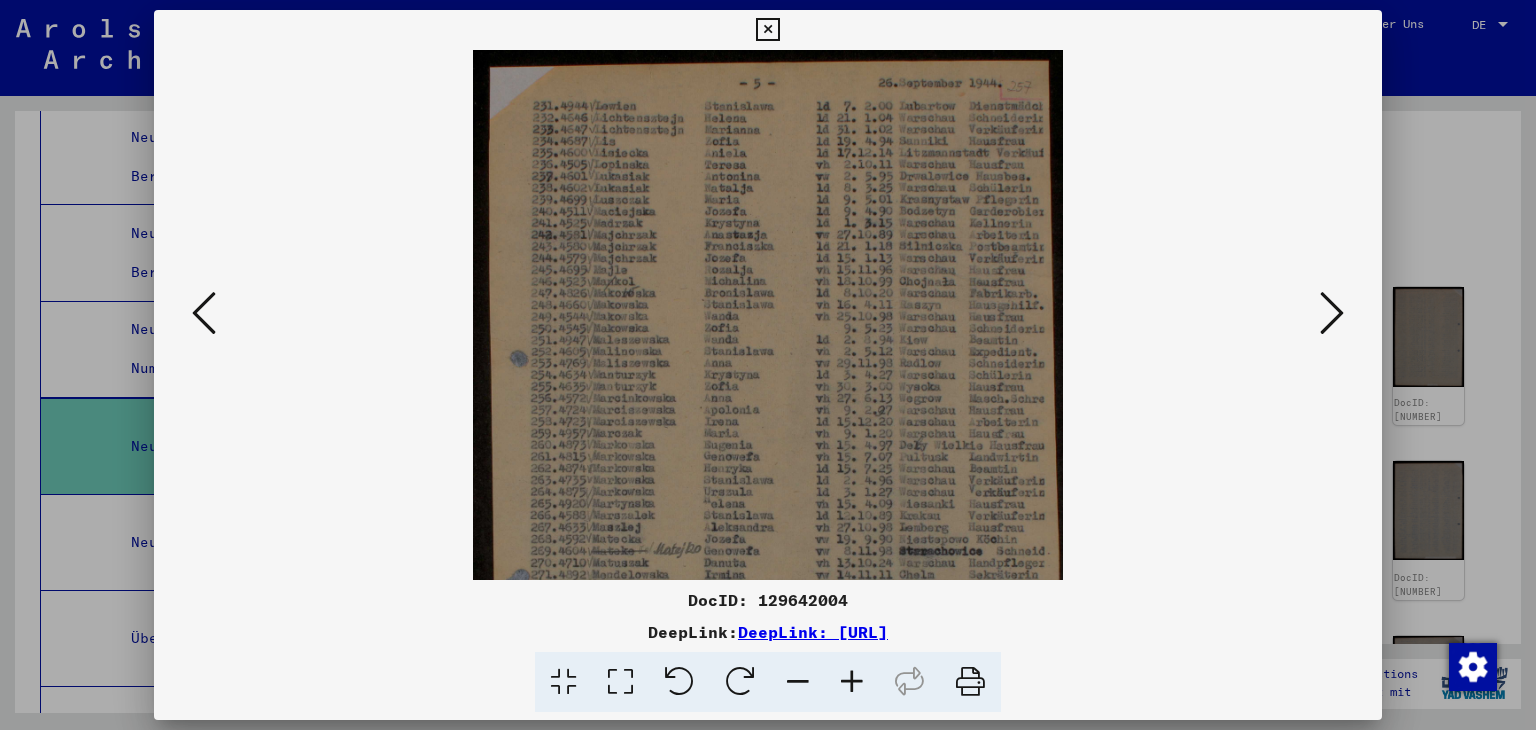 click at bounding box center (767, 30) 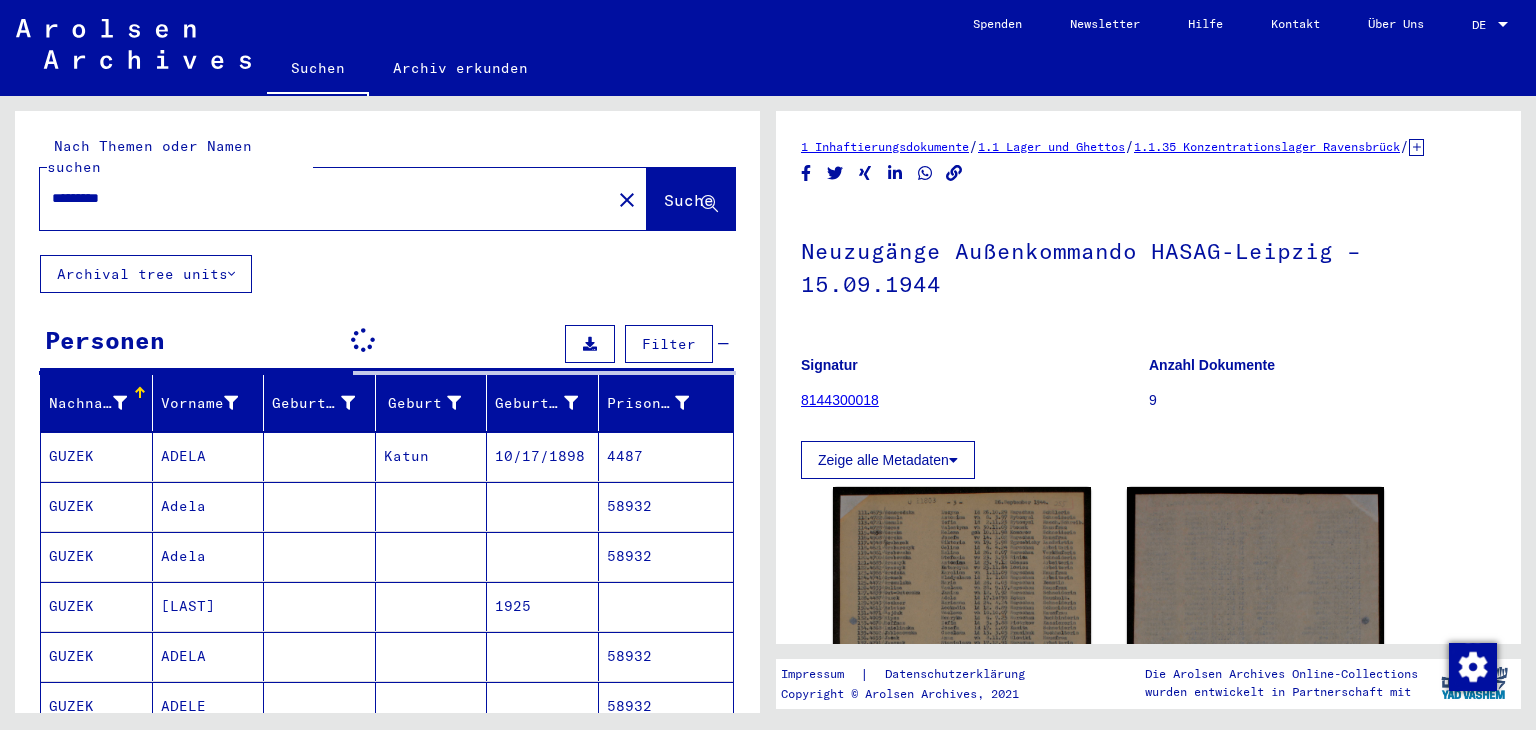 scroll, scrollTop: 0, scrollLeft: 0, axis: both 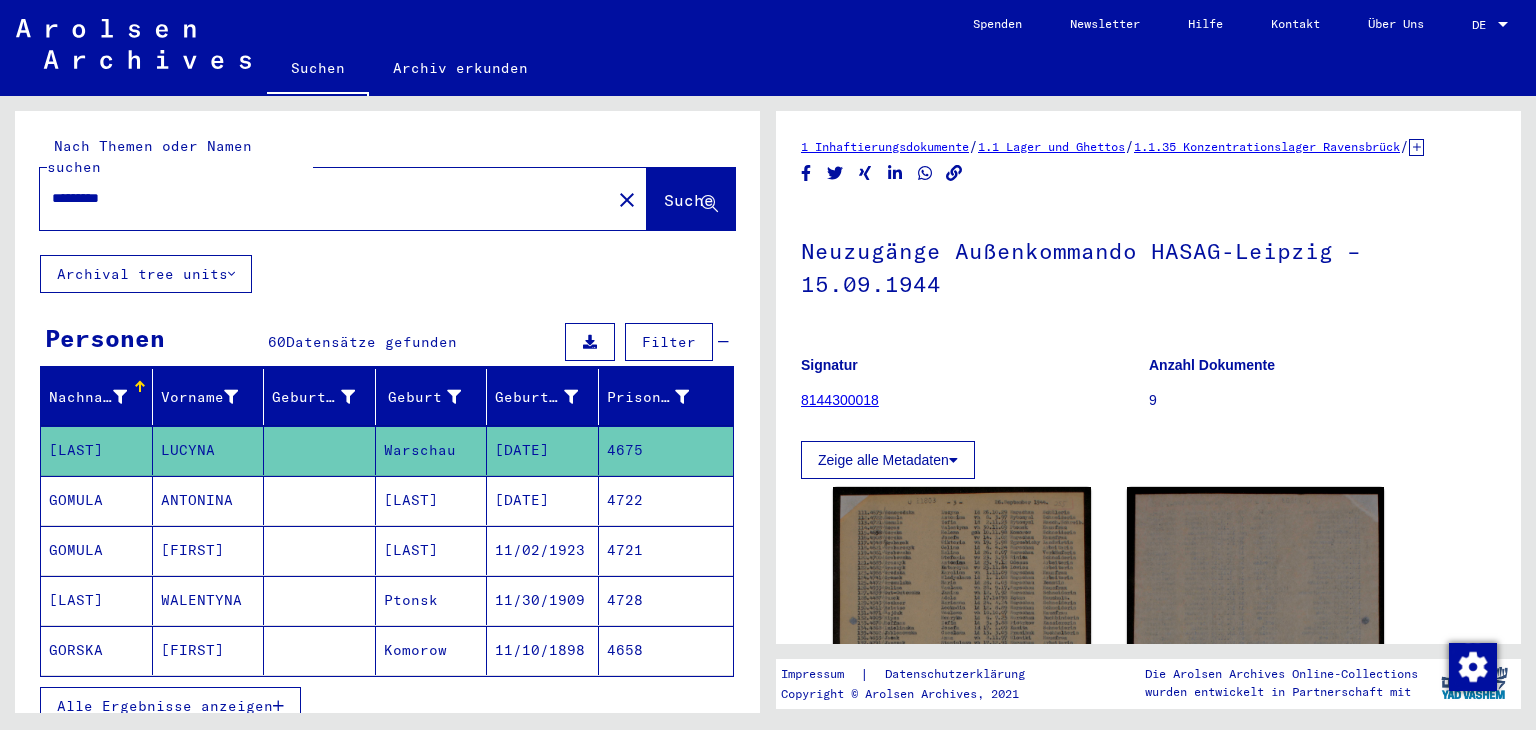 drag, startPoint x: 149, startPoint y: 177, endPoint x: 0, endPoint y: 165, distance: 149.48244 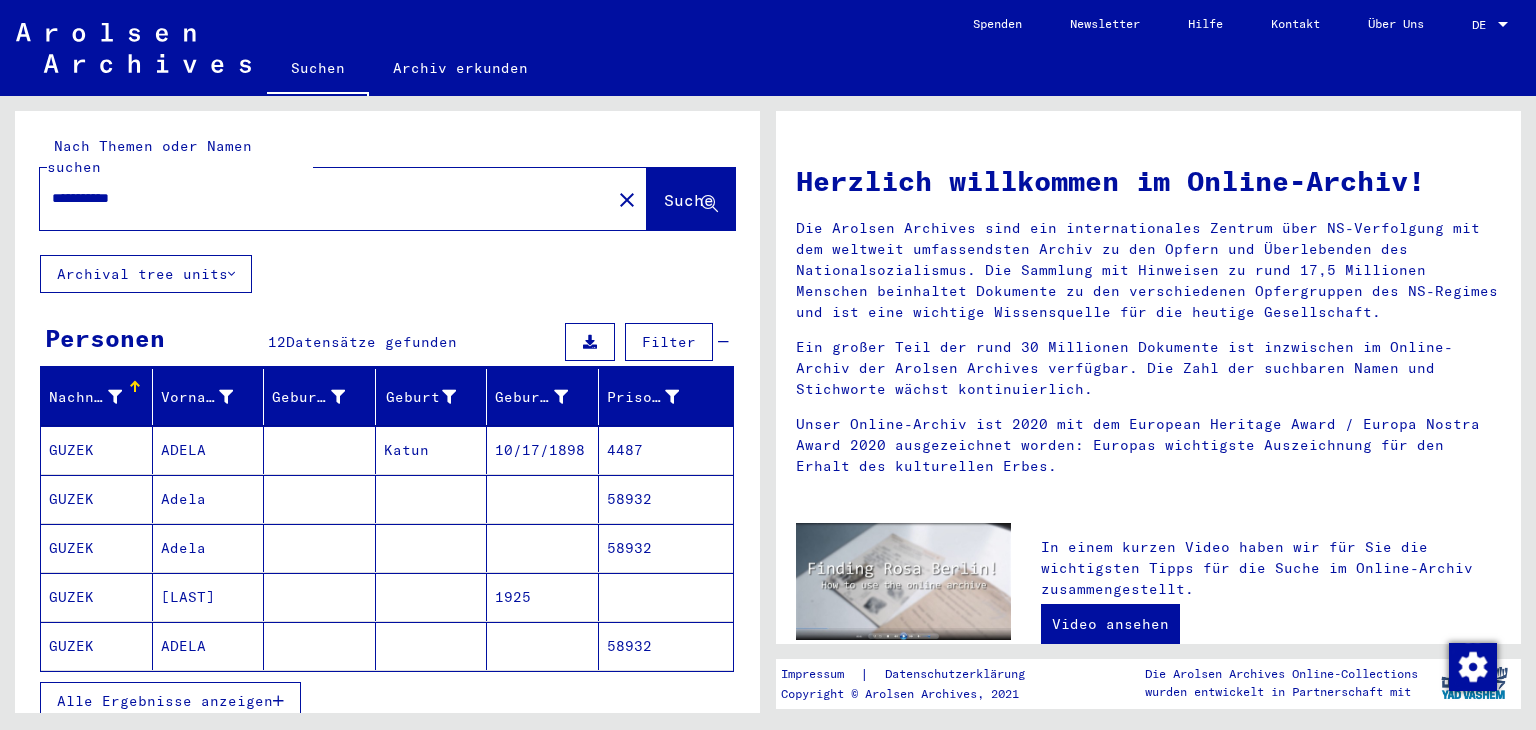 click on "Alle Ergebnisse anzeigen" at bounding box center [170, 701] 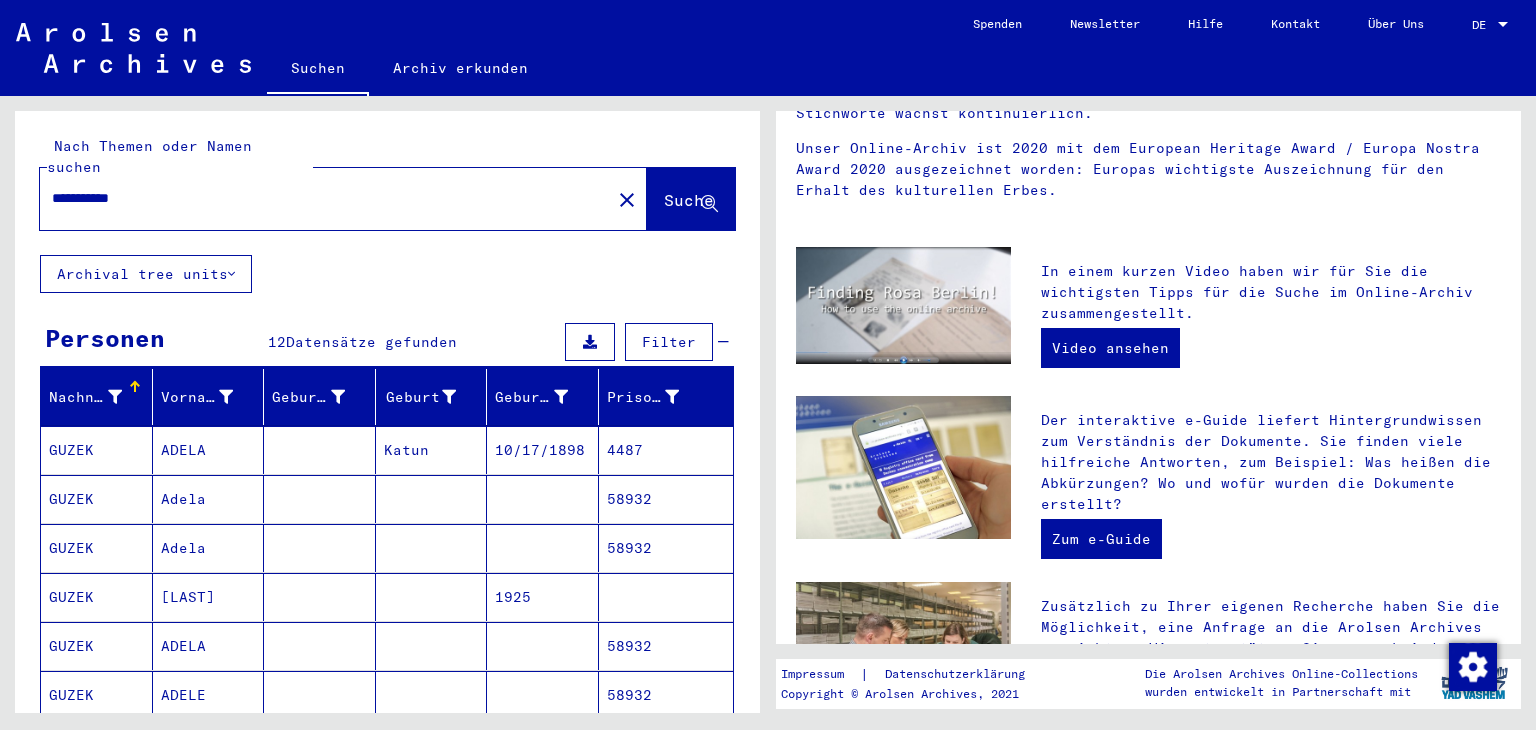 scroll, scrollTop: 300, scrollLeft: 0, axis: vertical 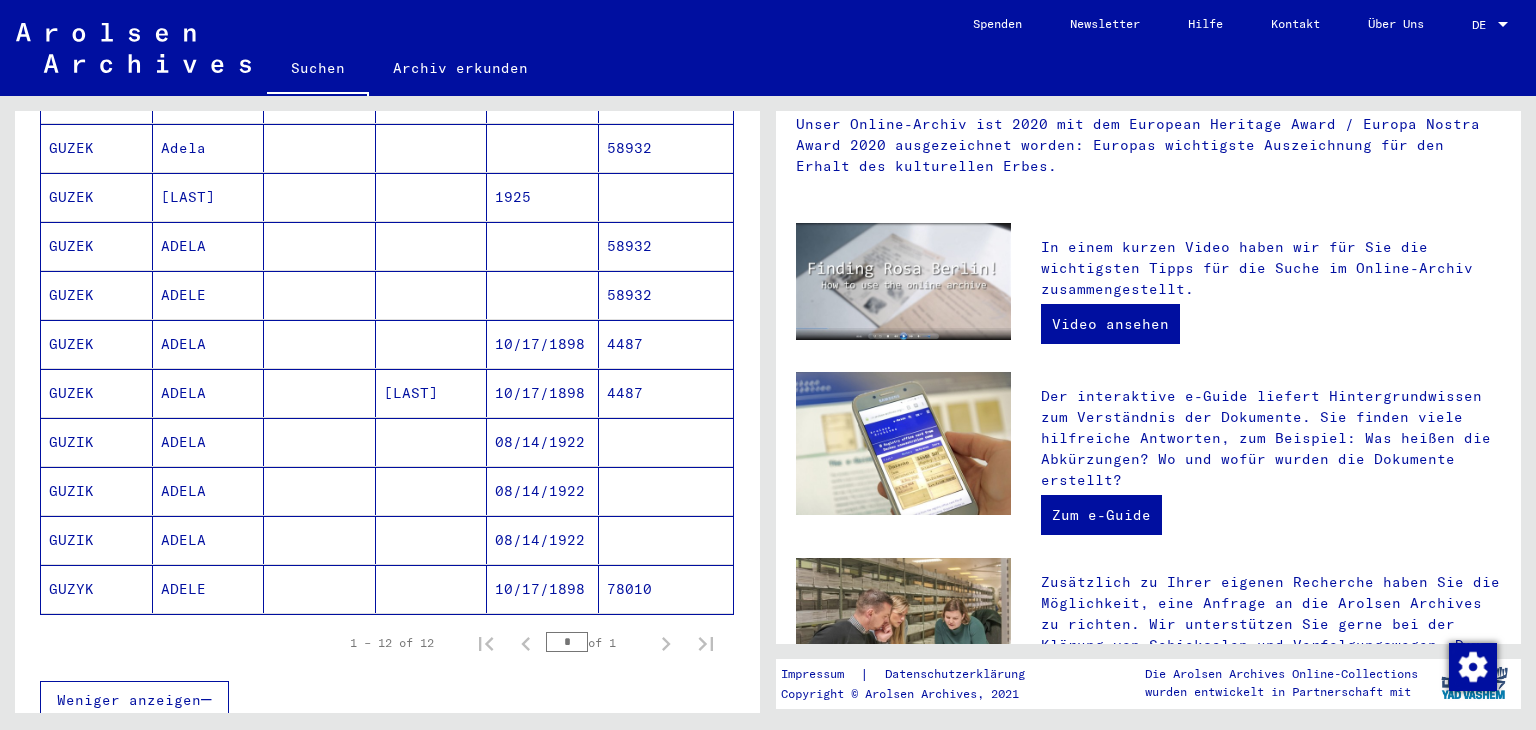 click on "78010" 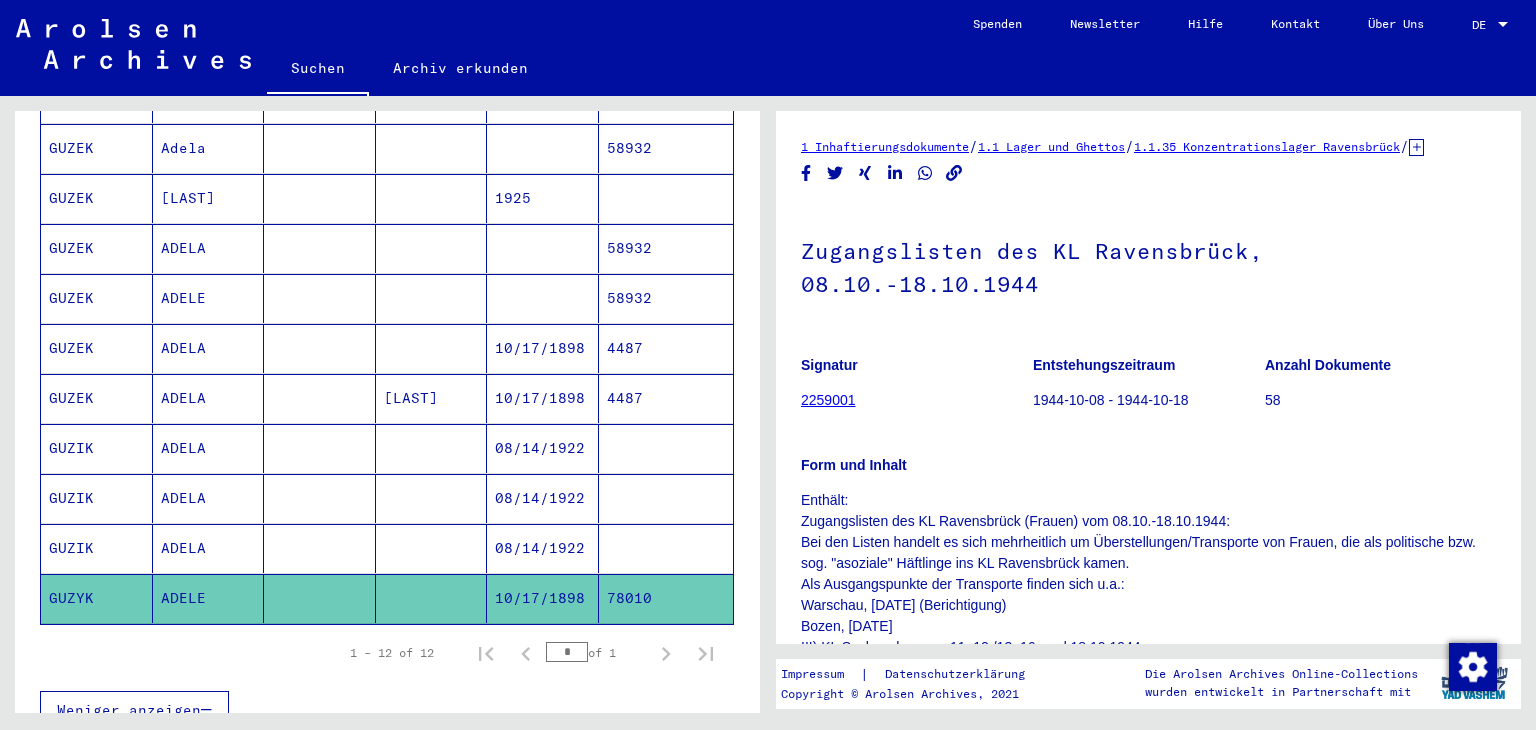 scroll, scrollTop: 0, scrollLeft: 0, axis: both 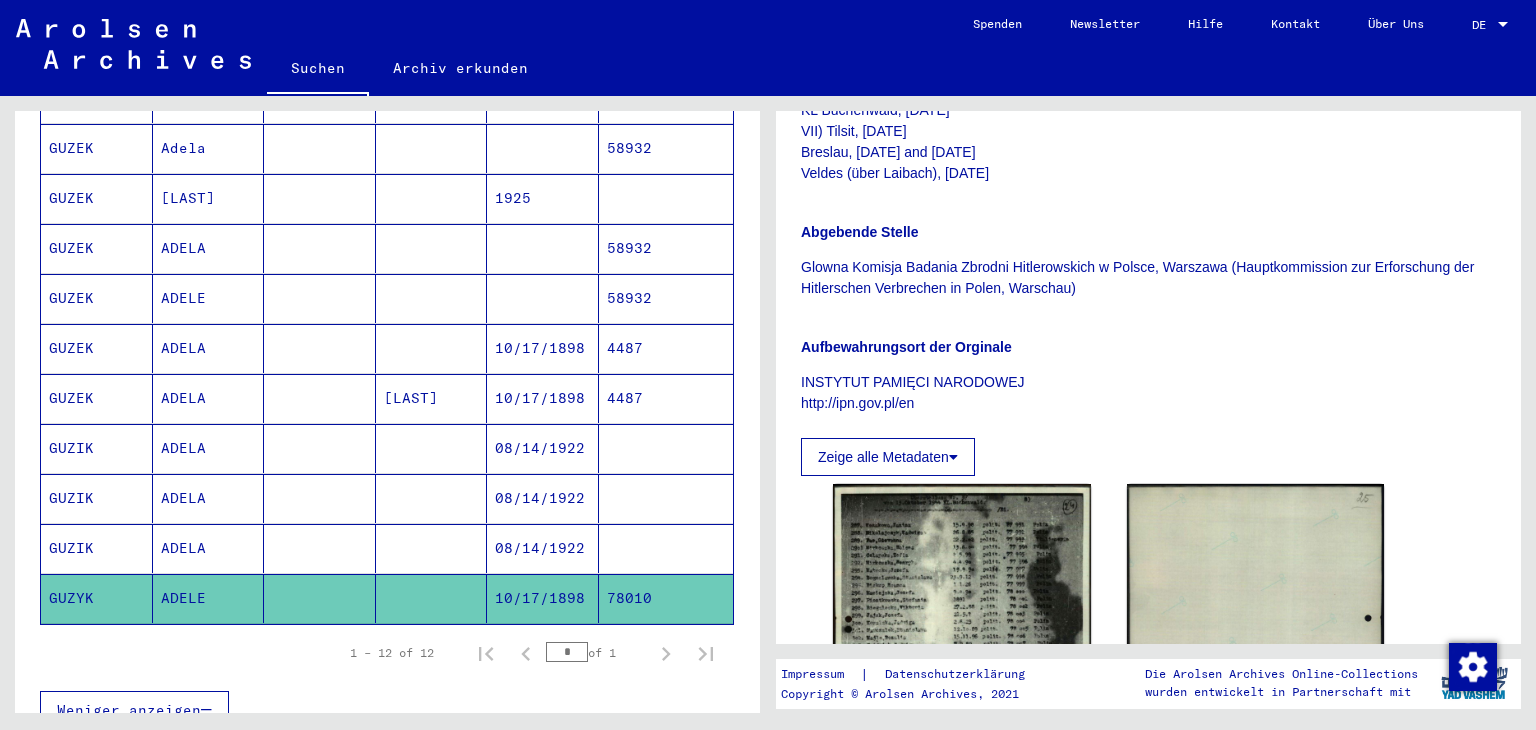 click at bounding box center (666, 598) 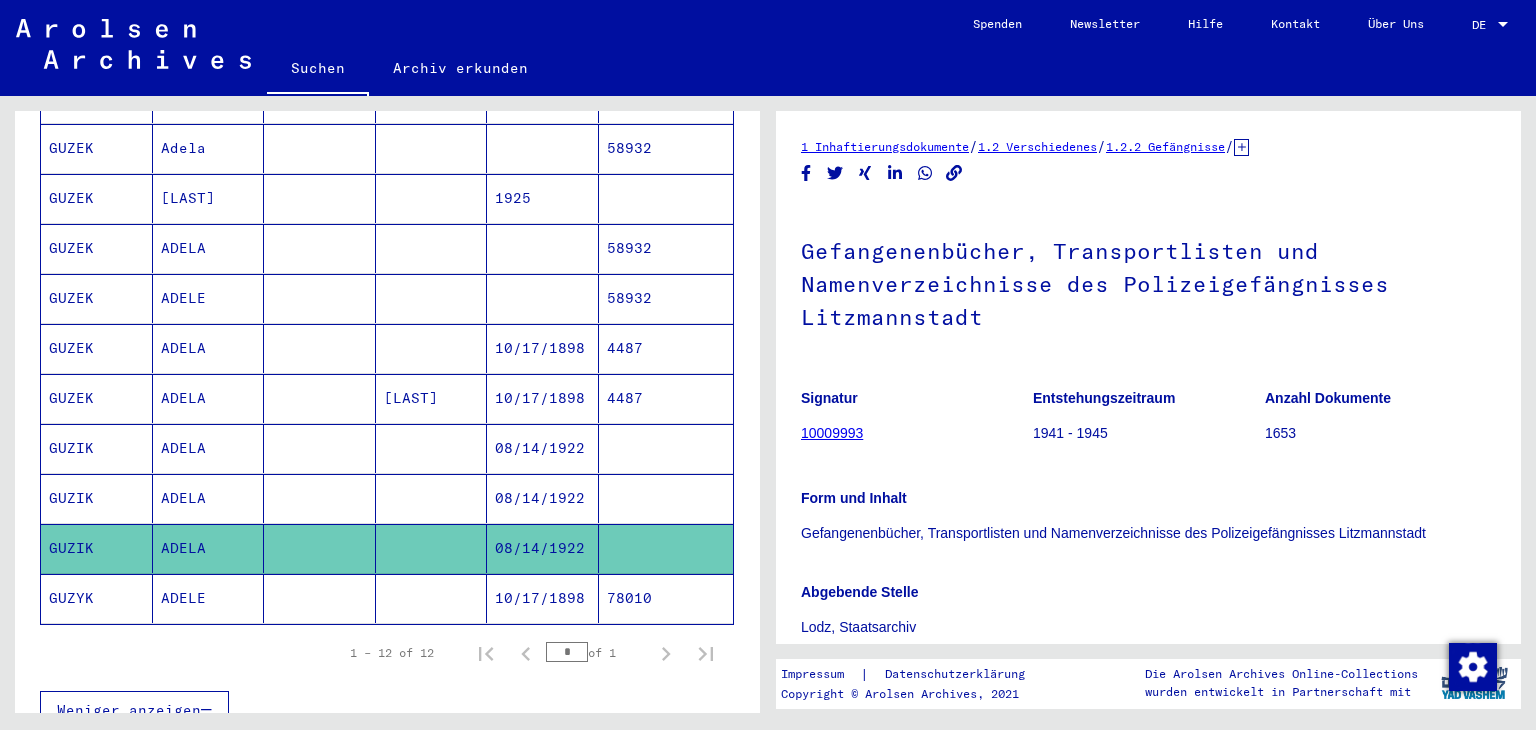 scroll, scrollTop: 0, scrollLeft: 0, axis: both 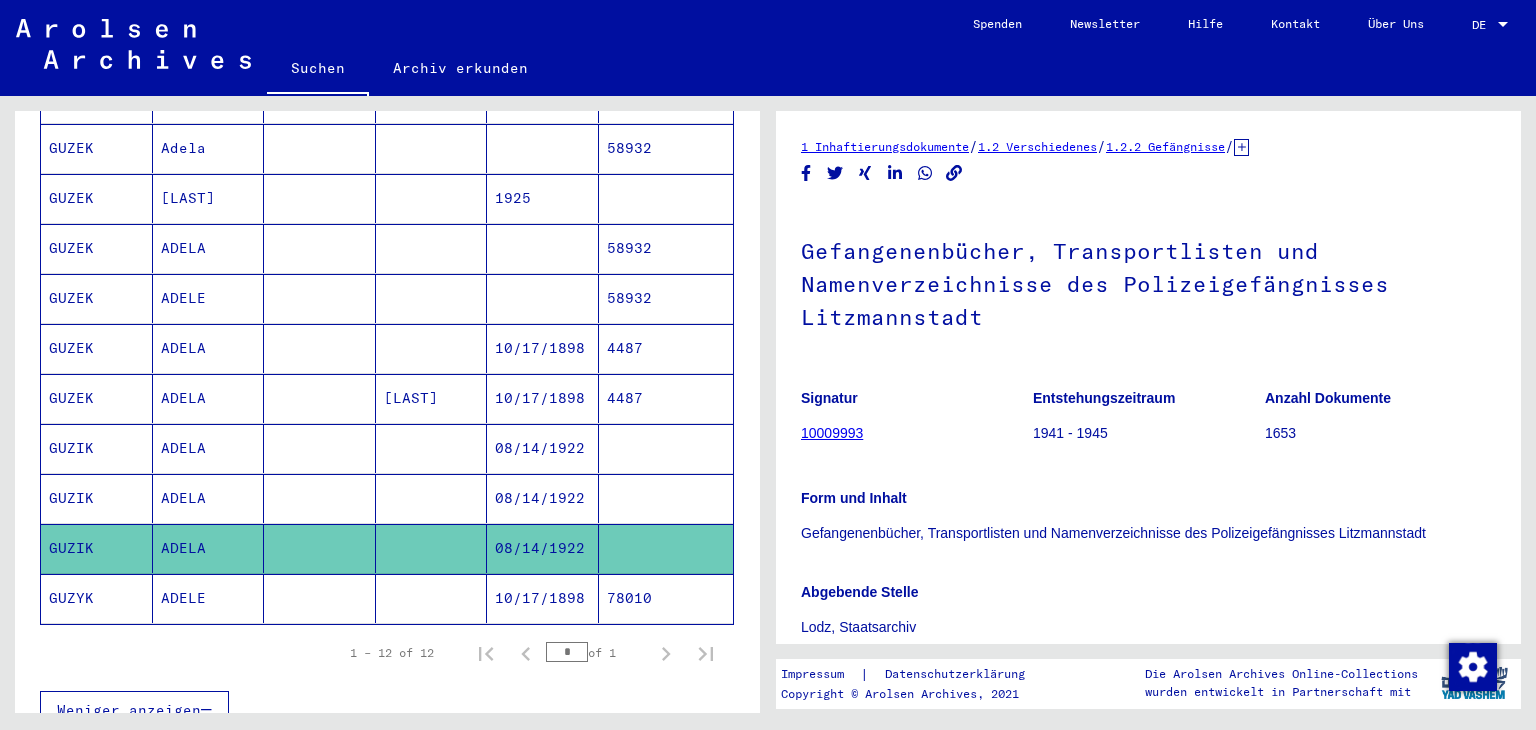click on "4487" at bounding box center [666, 448] 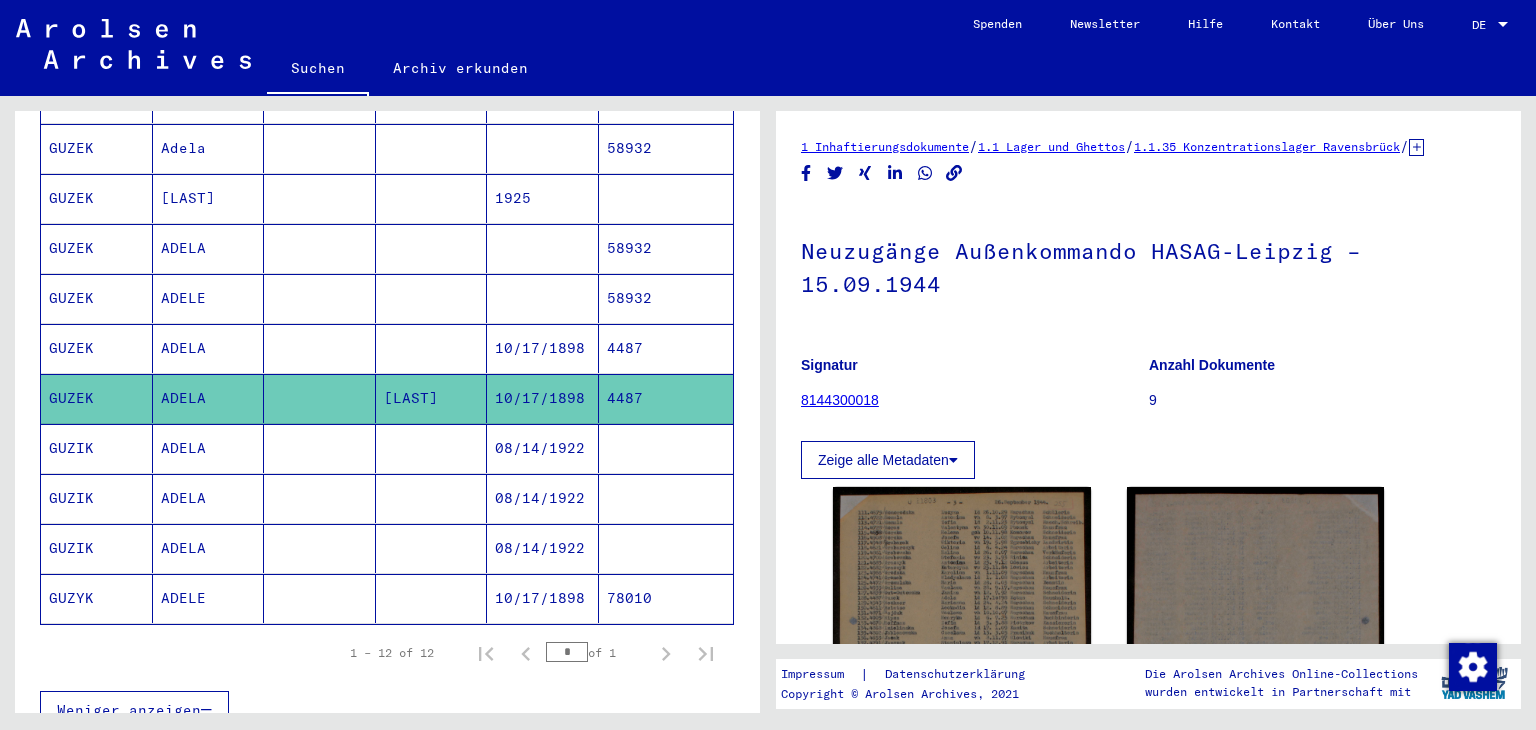 scroll, scrollTop: 0, scrollLeft: 0, axis: both 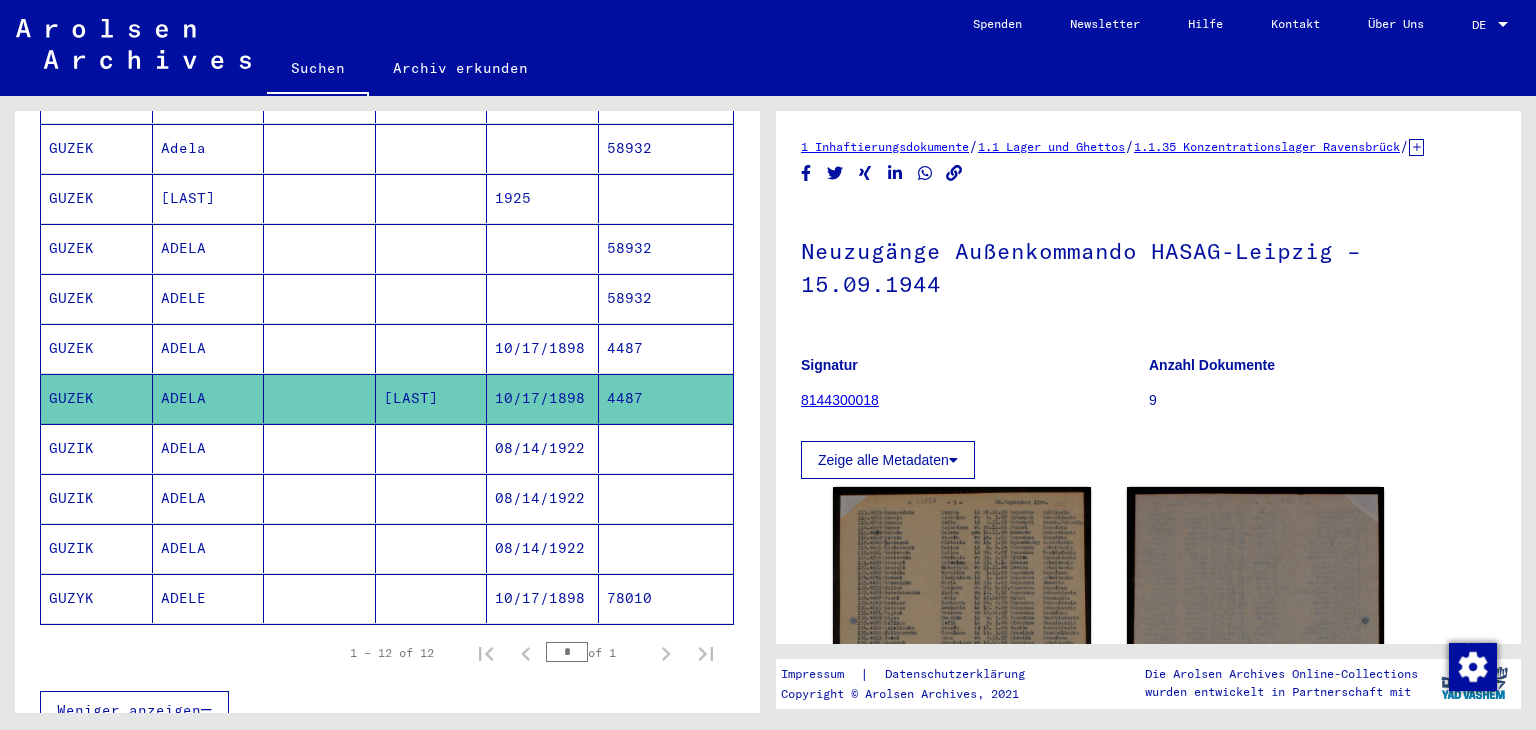 click on "4487" at bounding box center (666, 398) 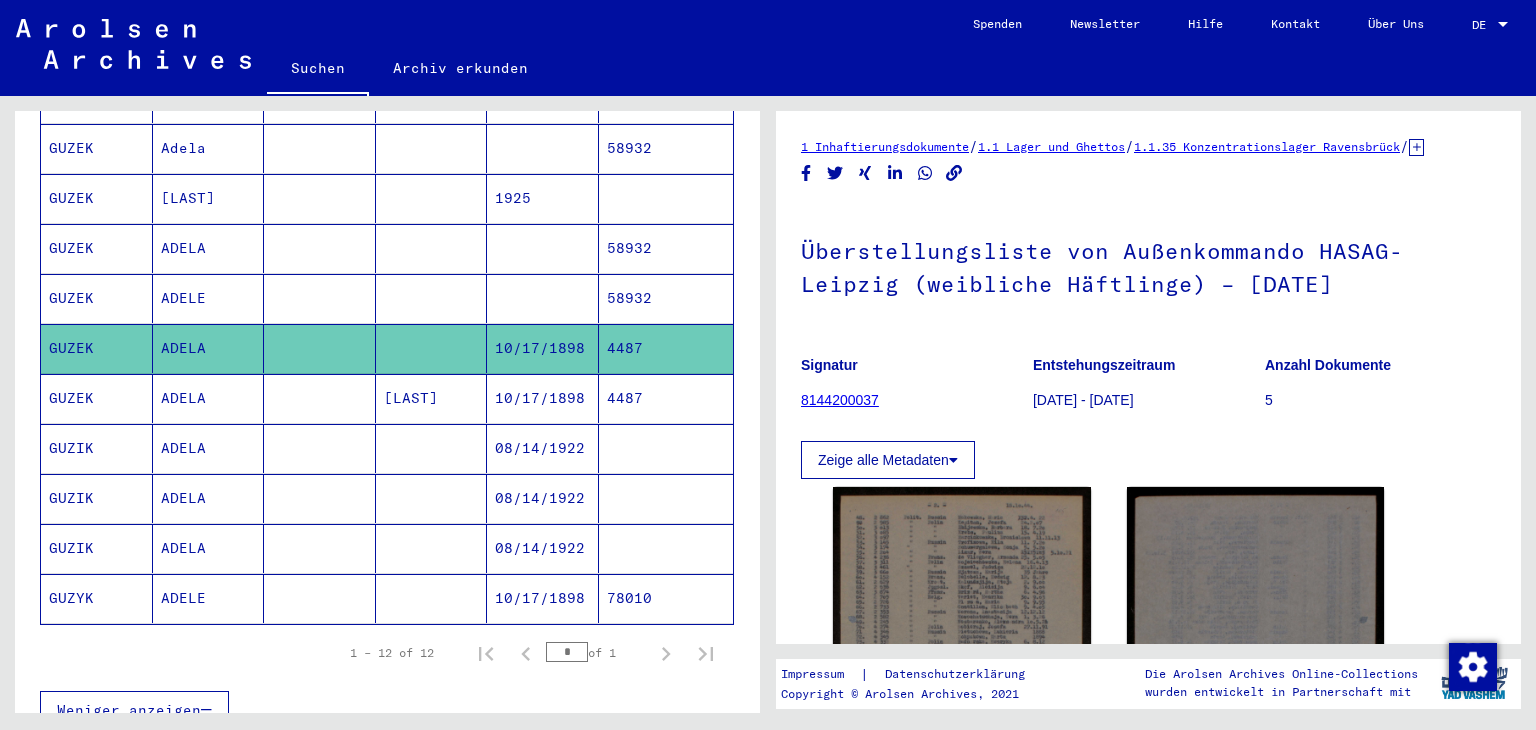 scroll, scrollTop: 0, scrollLeft: 0, axis: both 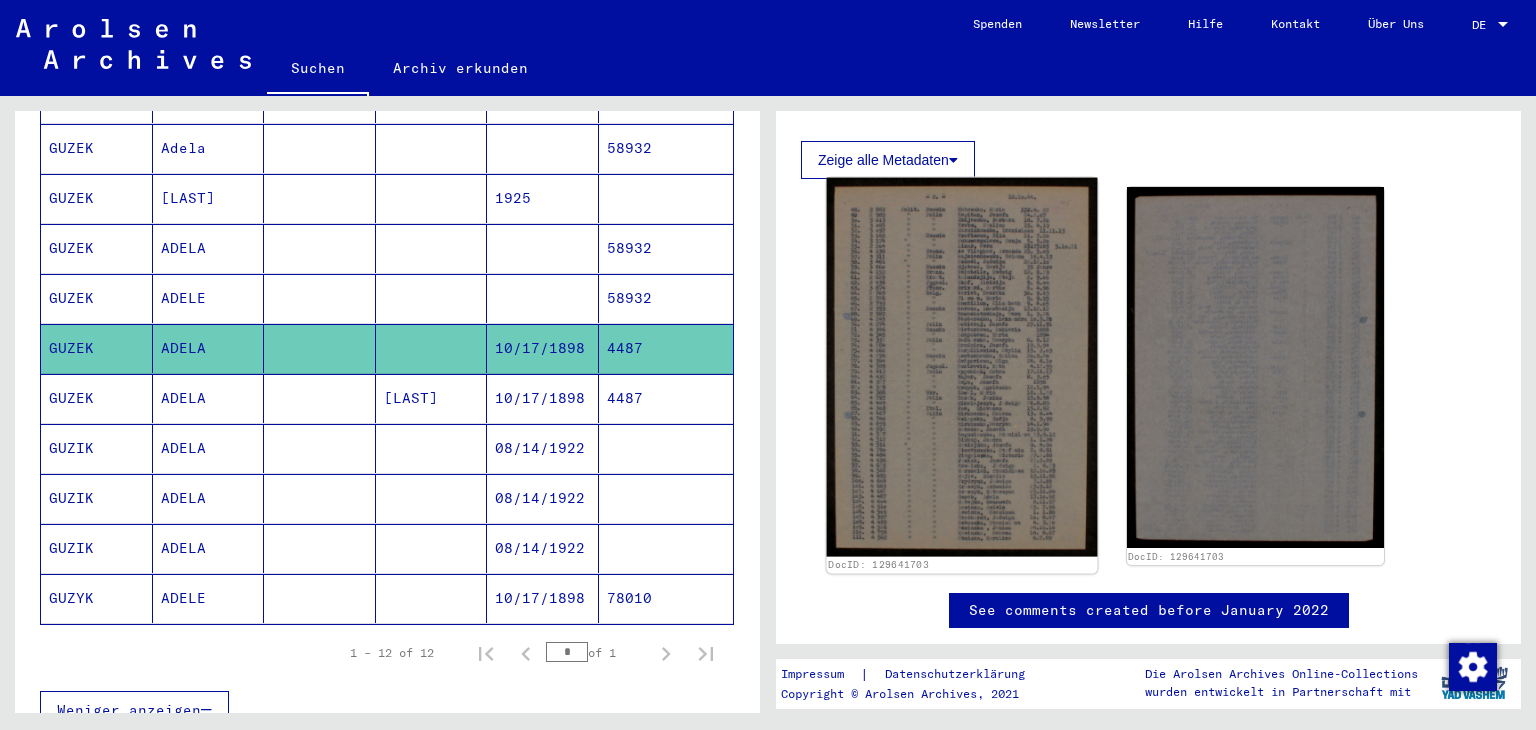 click 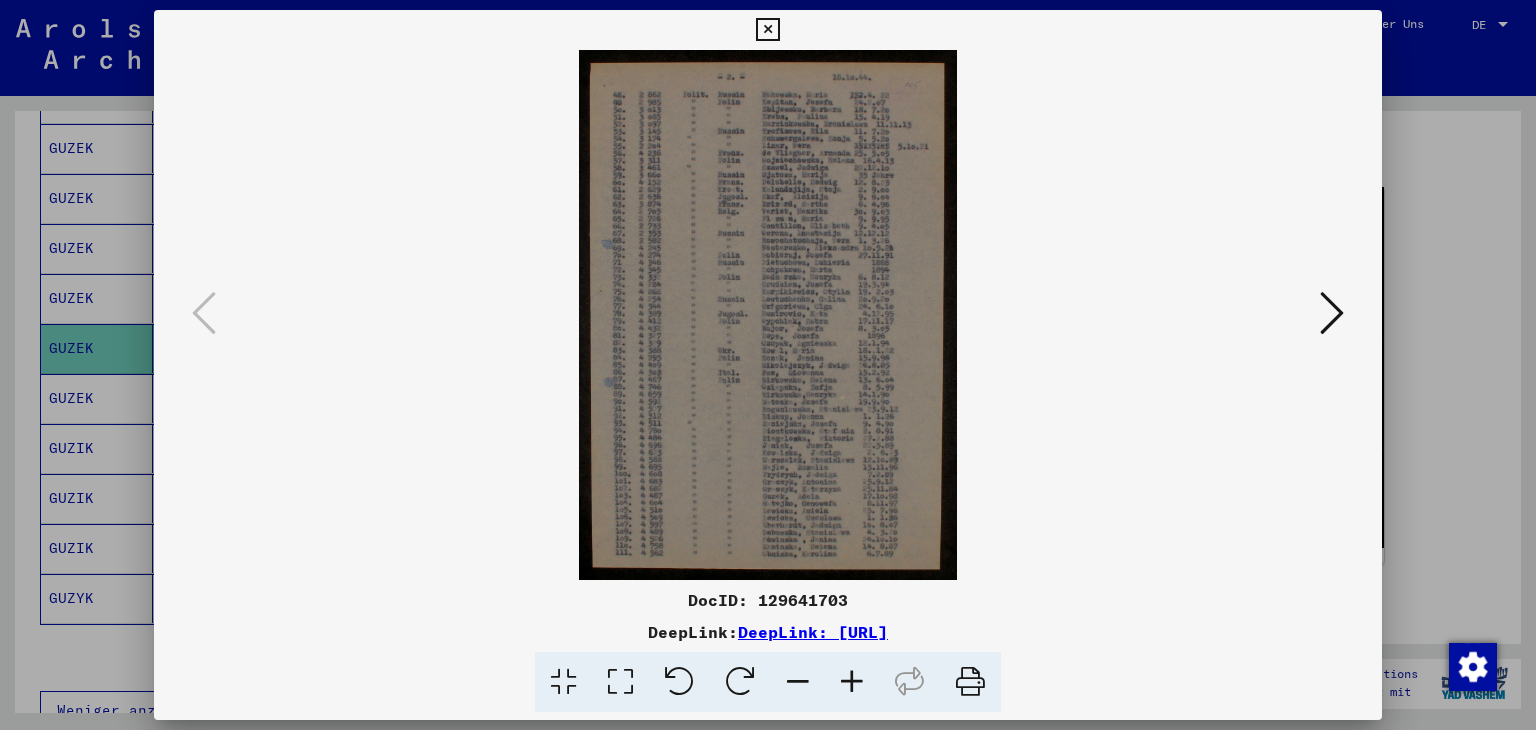 click at bounding box center (852, 682) 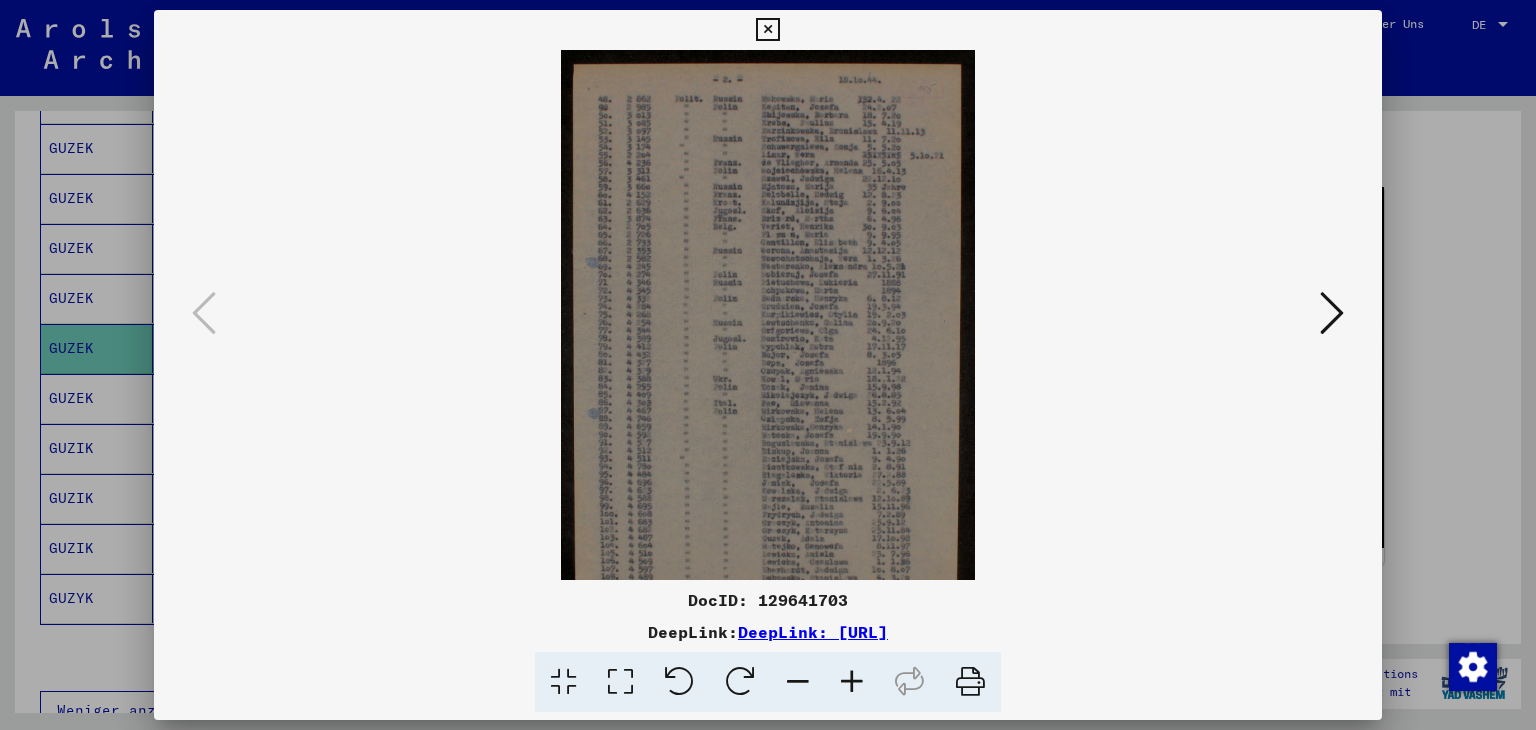 click at bounding box center [852, 682] 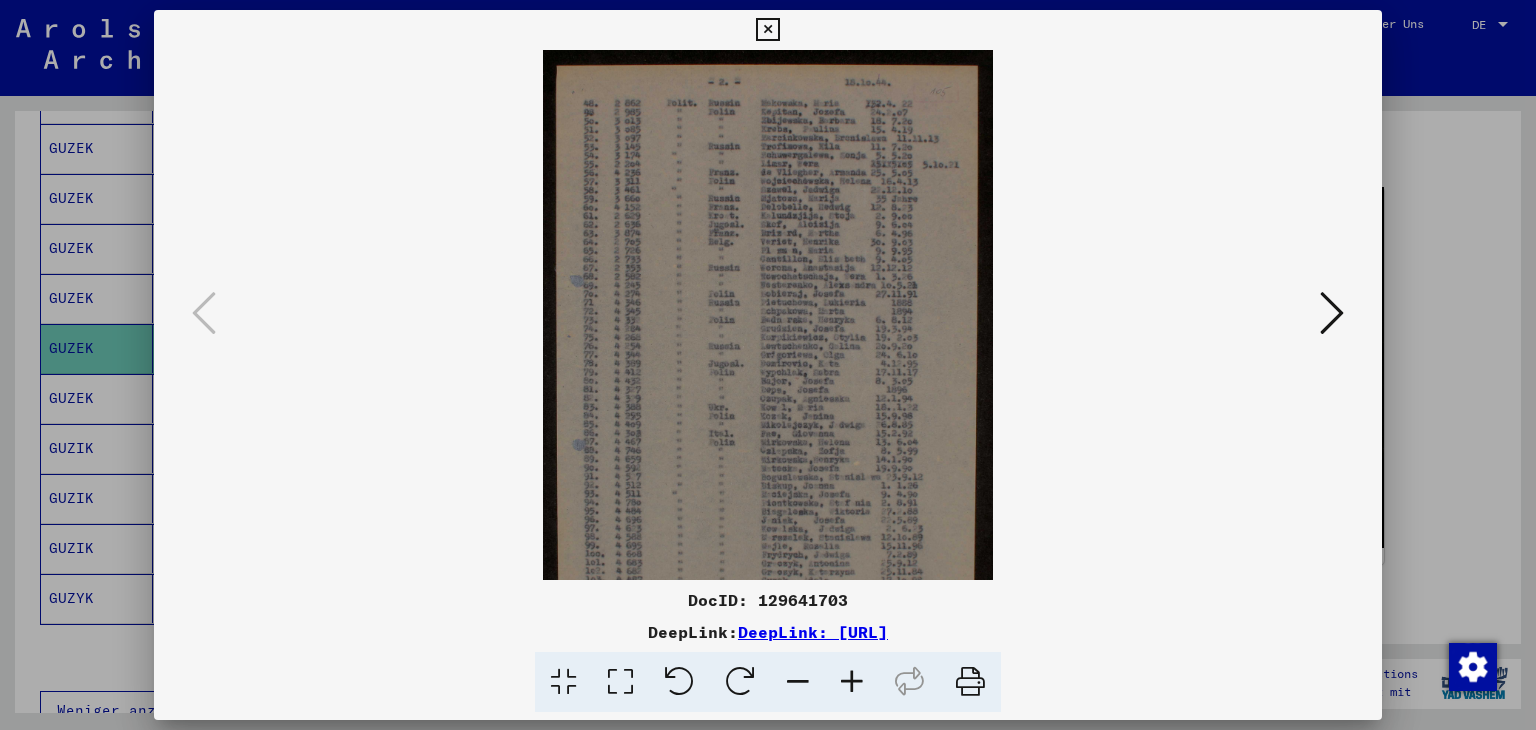 click at bounding box center [852, 682] 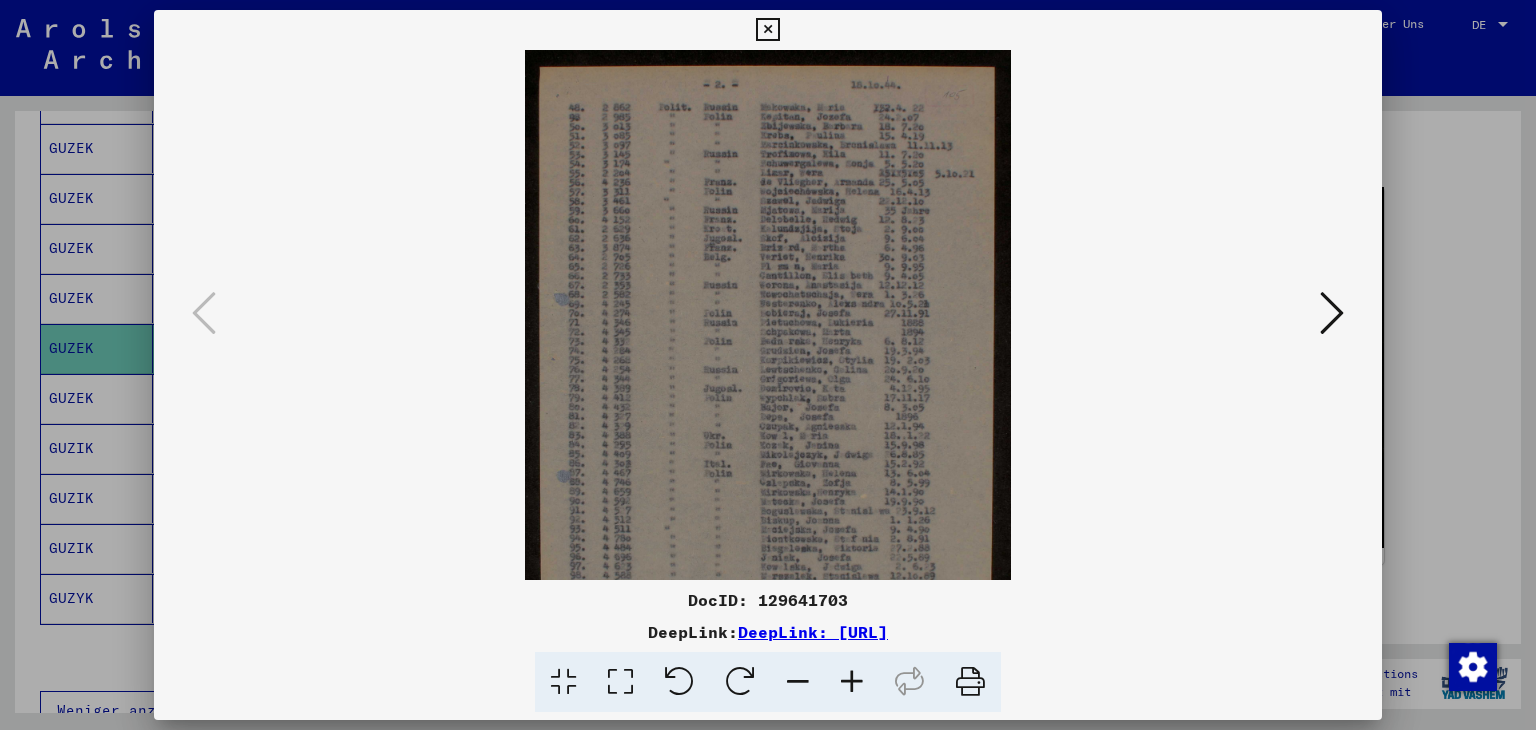 click at bounding box center (852, 682) 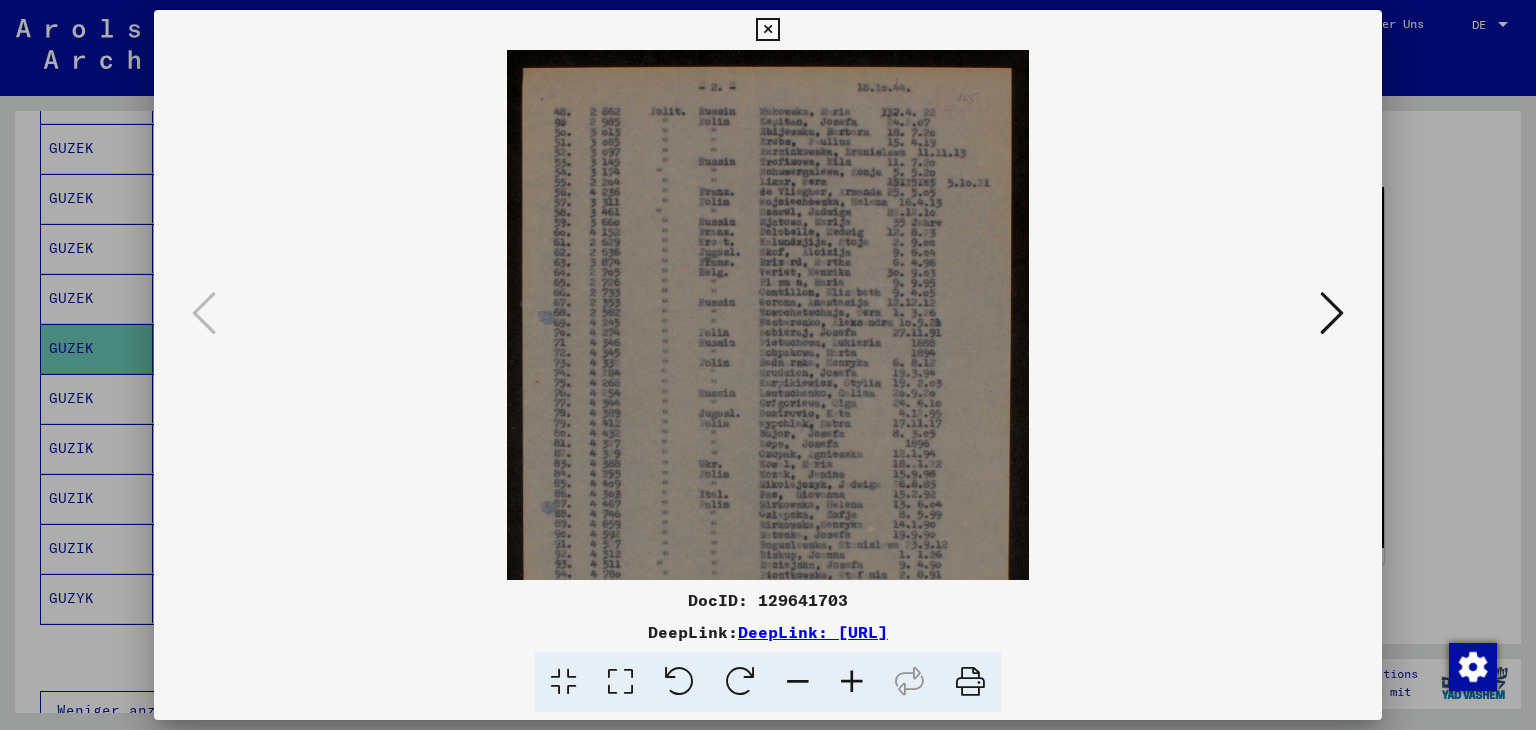 click at bounding box center (852, 682) 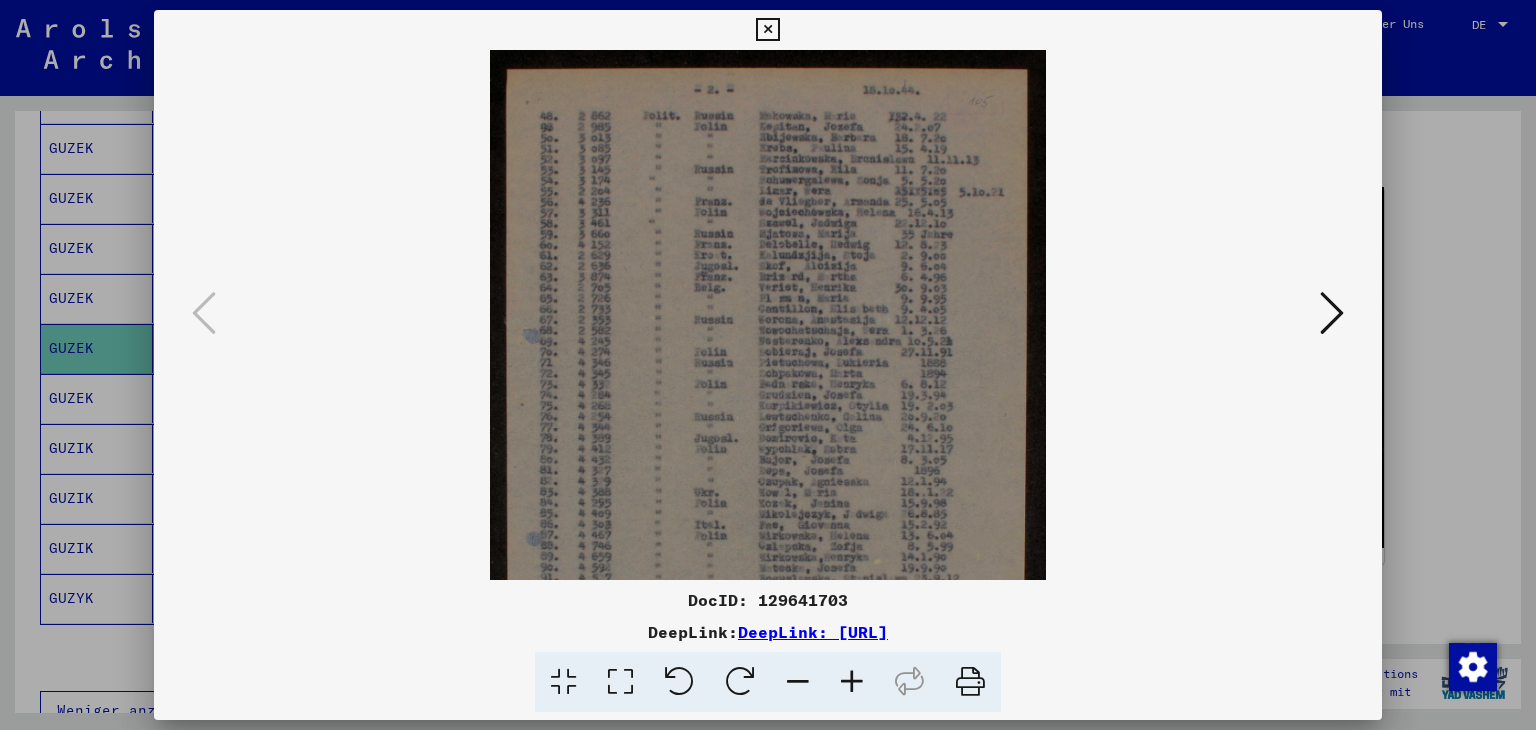 click at bounding box center (852, 682) 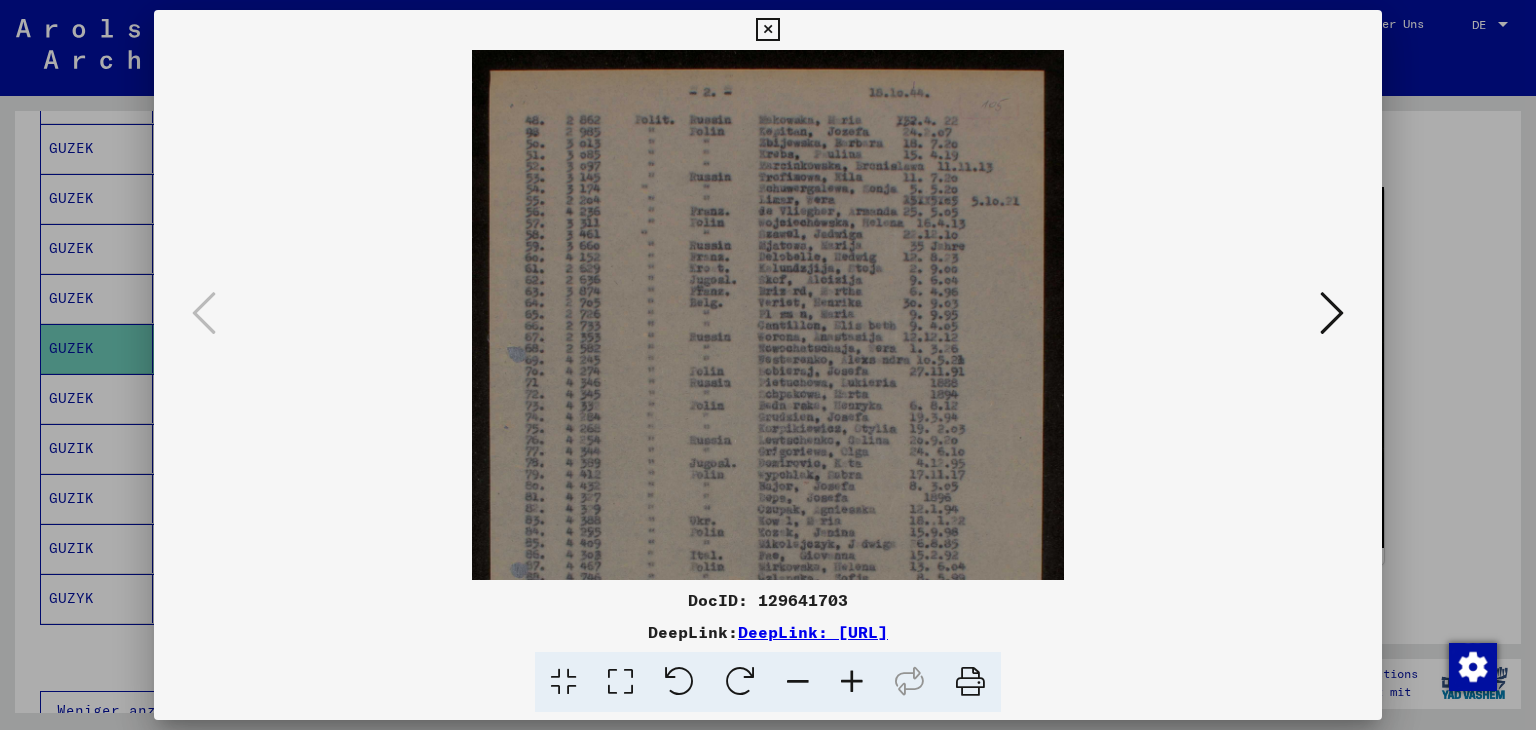 click at bounding box center (852, 682) 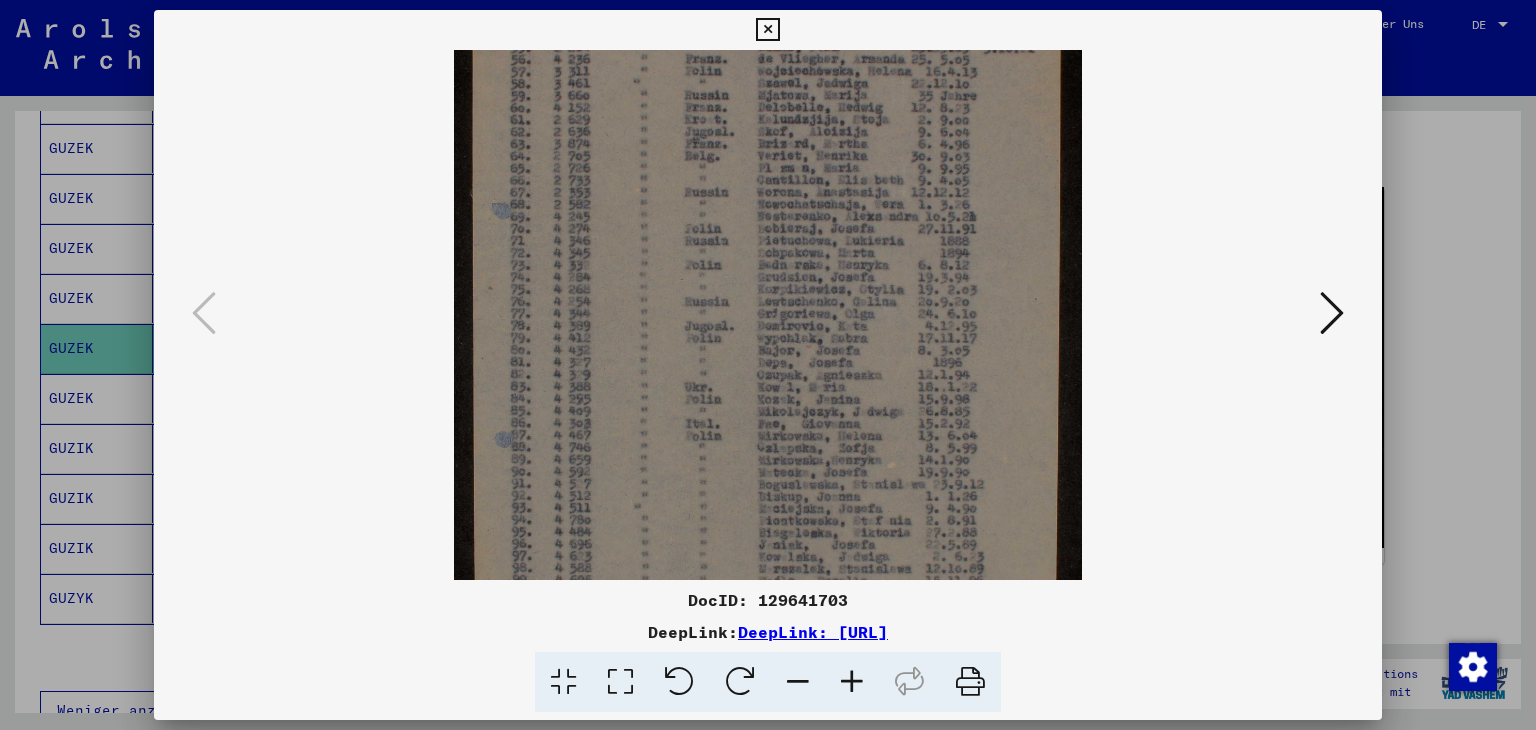 scroll, scrollTop: 163, scrollLeft: 0, axis: vertical 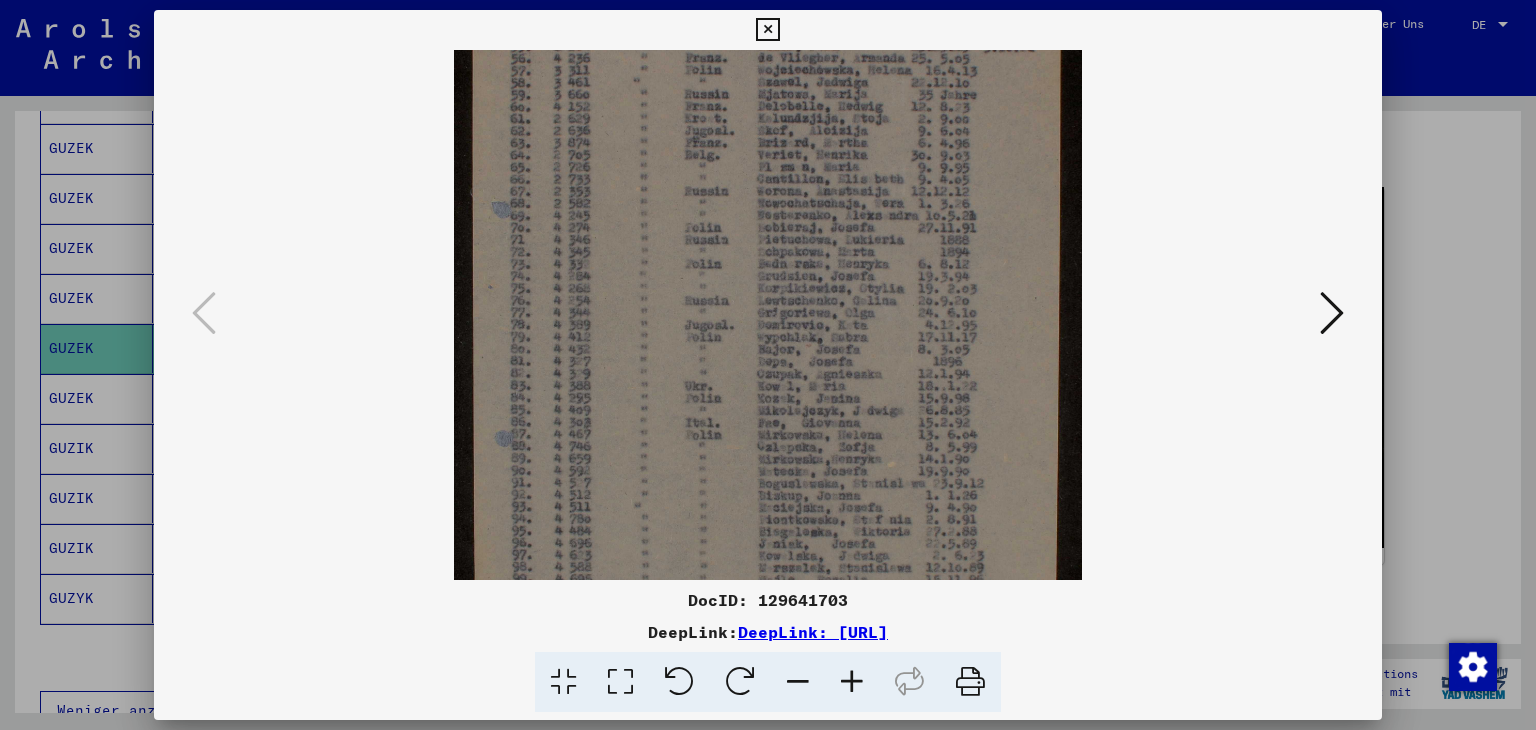 drag, startPoint x: 758, startPoint y: 521, endPoint x: 813, endPoint y: 369, distance: 161.64467 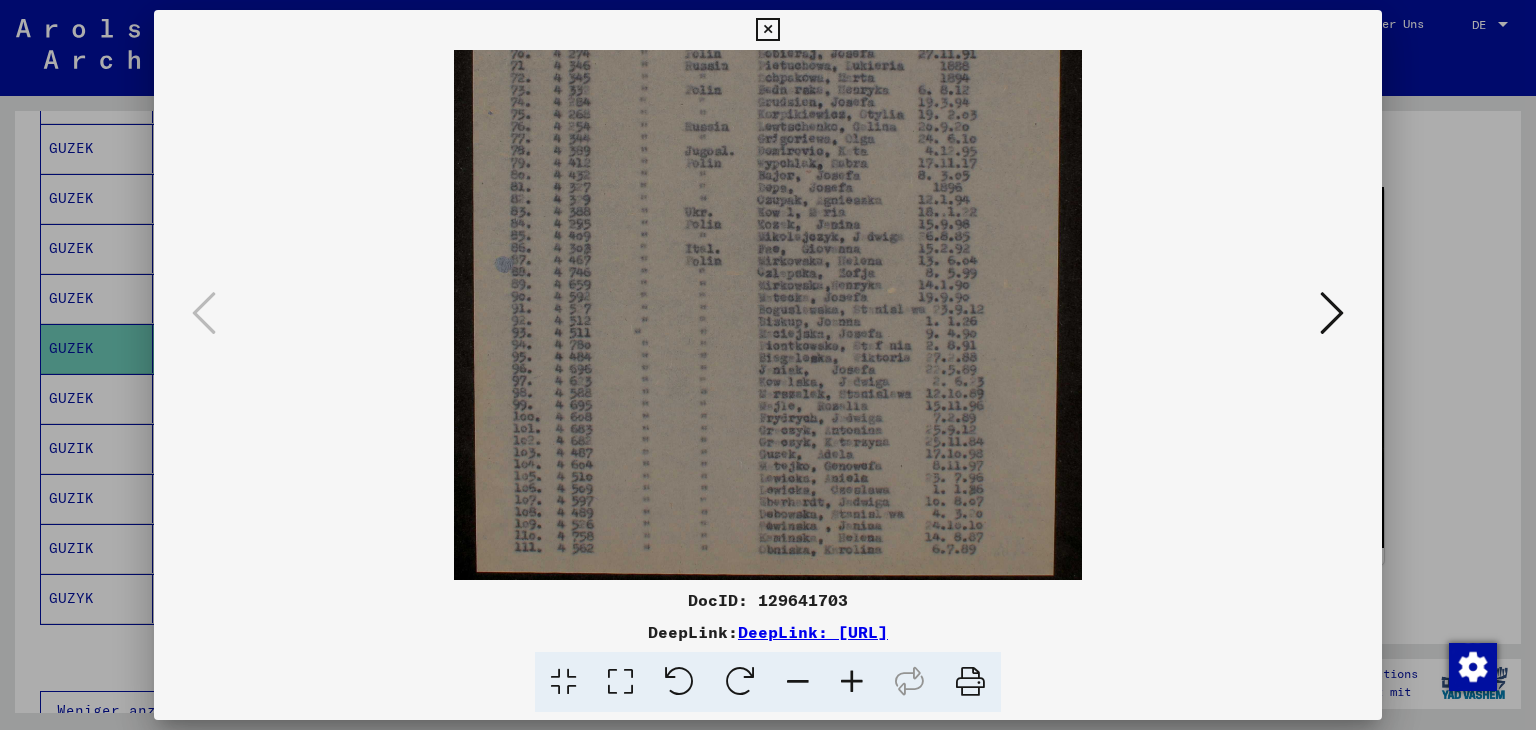 scroll, scrollTop: 340, scrollLeft: 0, axis: vertical 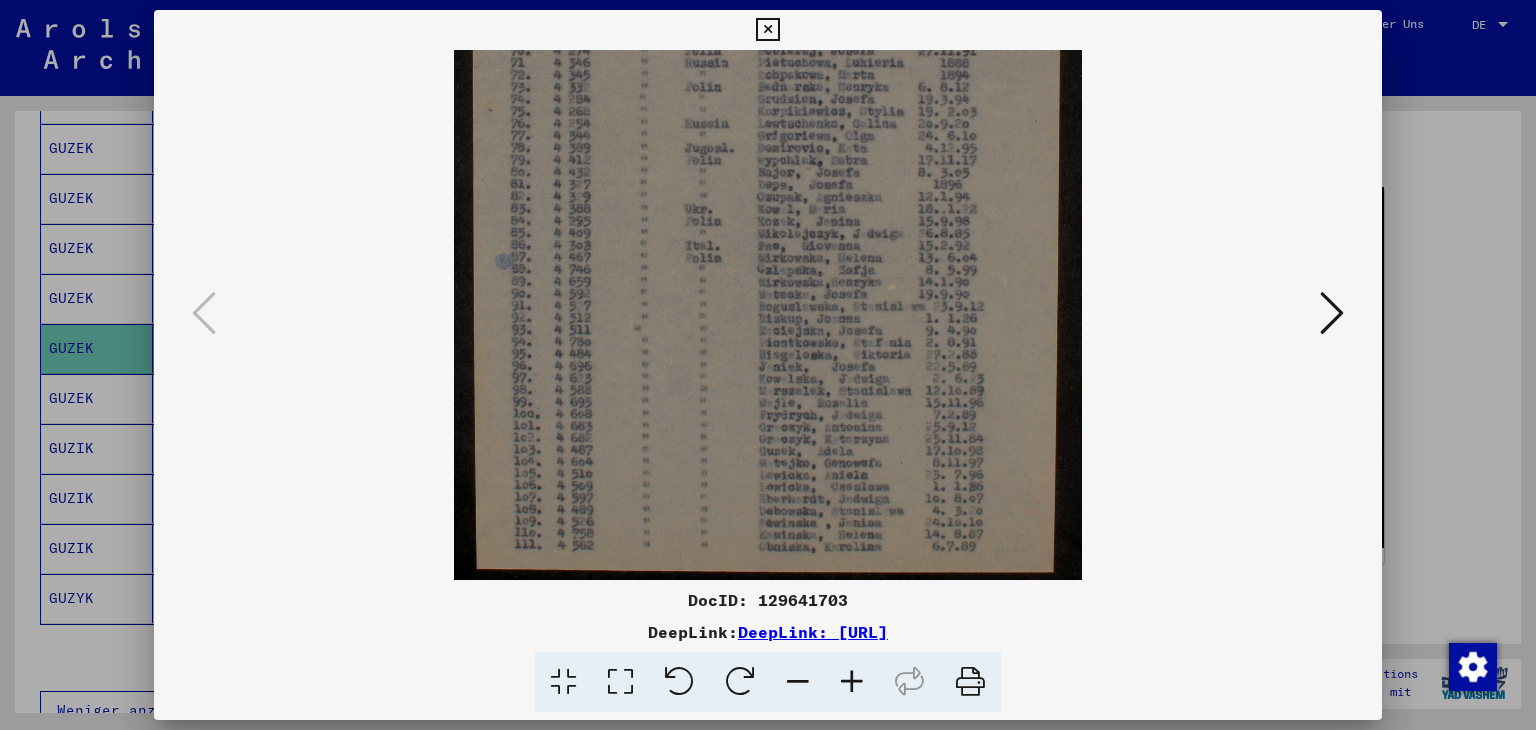 drag, startPoint x: 905, startPoint y: 487, endPoint x: 894, endPoint y: 311, distance: 176.34341 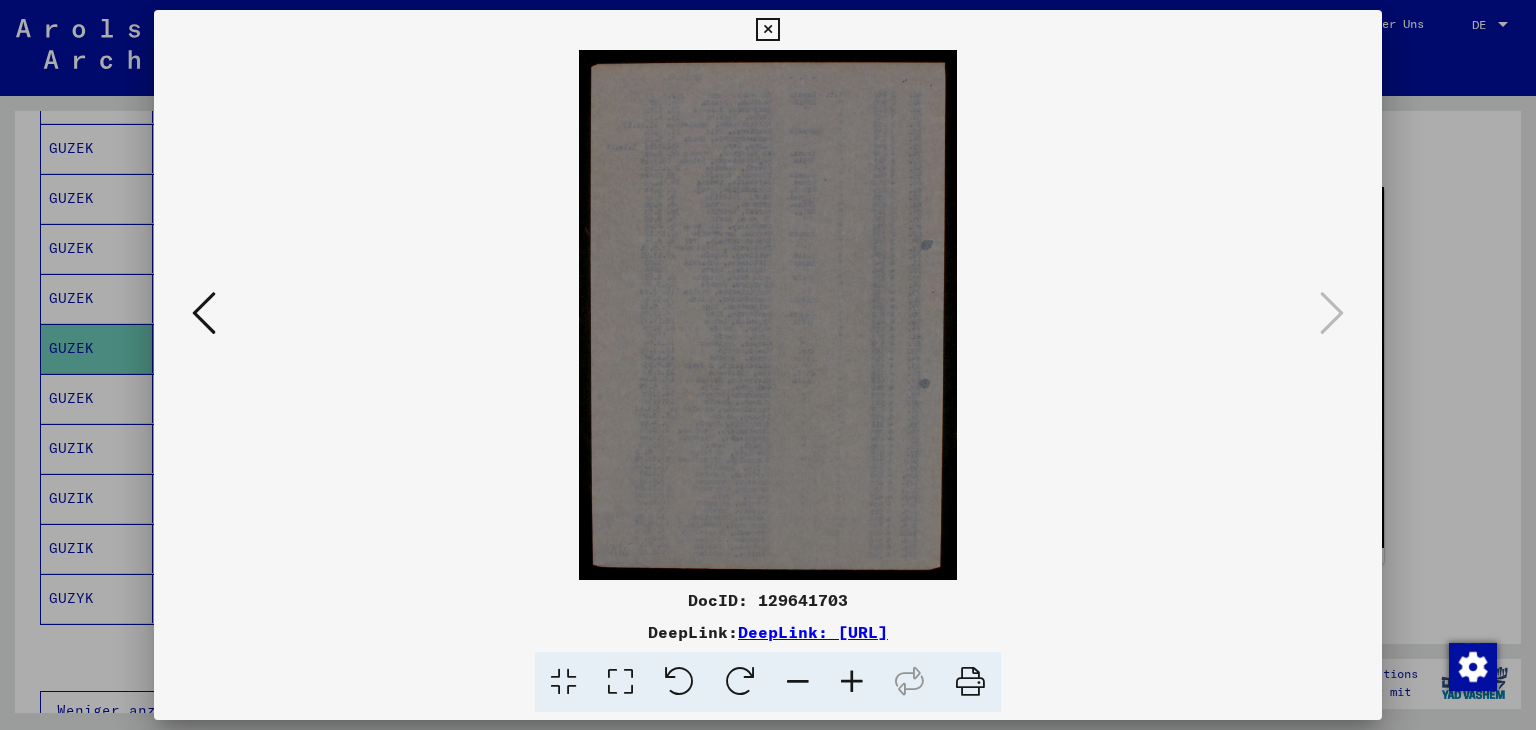 scroll, scrollTop: 0, scrollLeft: 0, axis: both 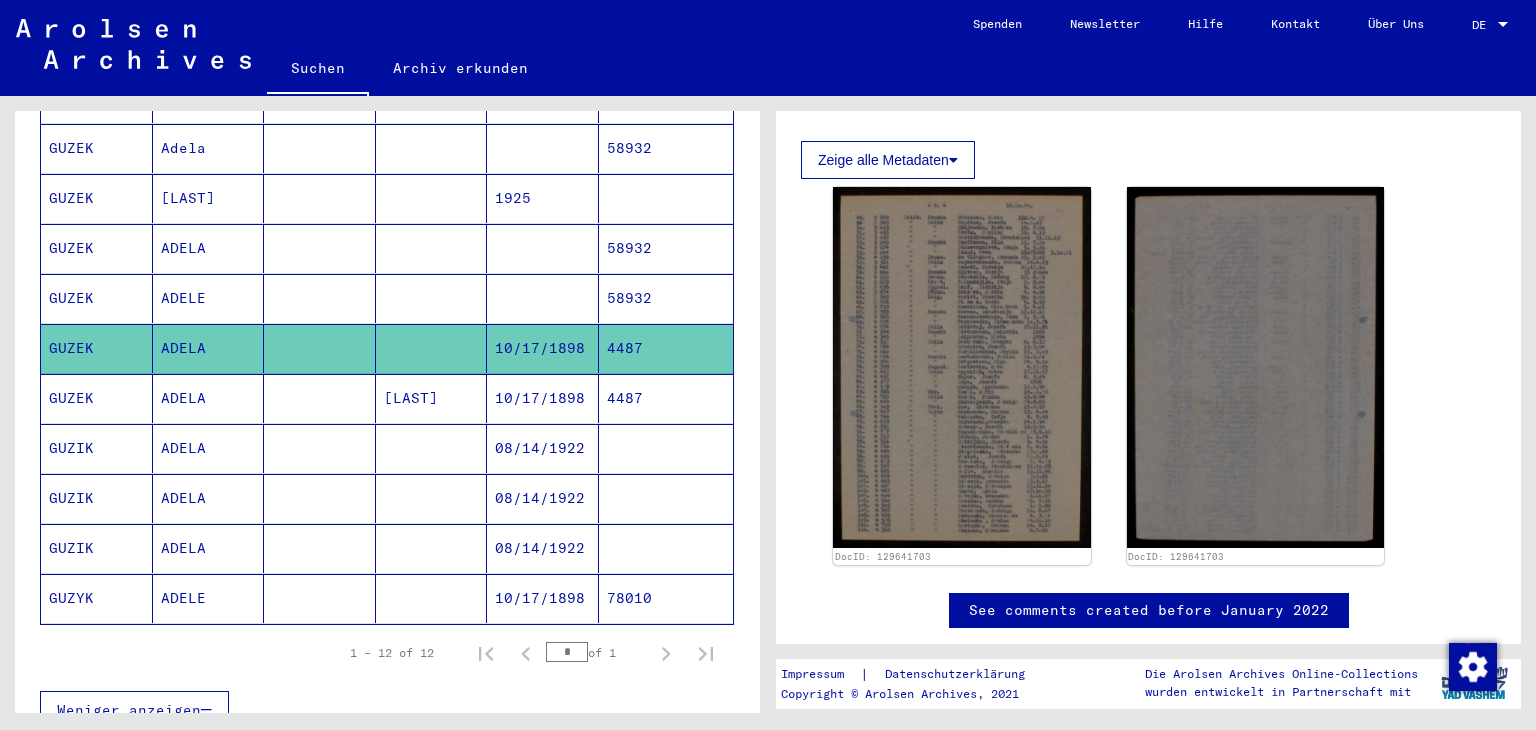 click on "58932" at bounding box center (666, 348) 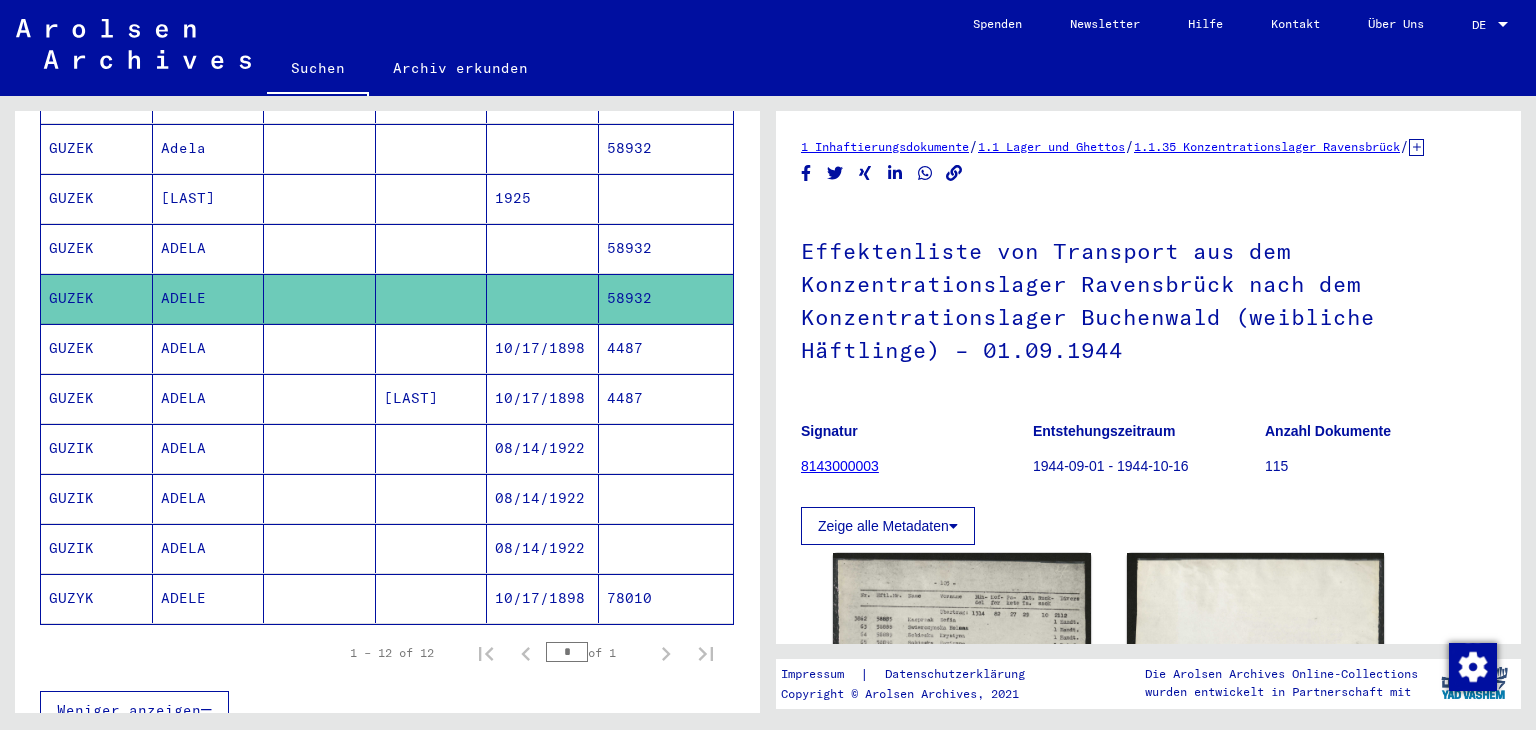 scroll, scrollTop: 0, scrollLeft: 0, axis: both 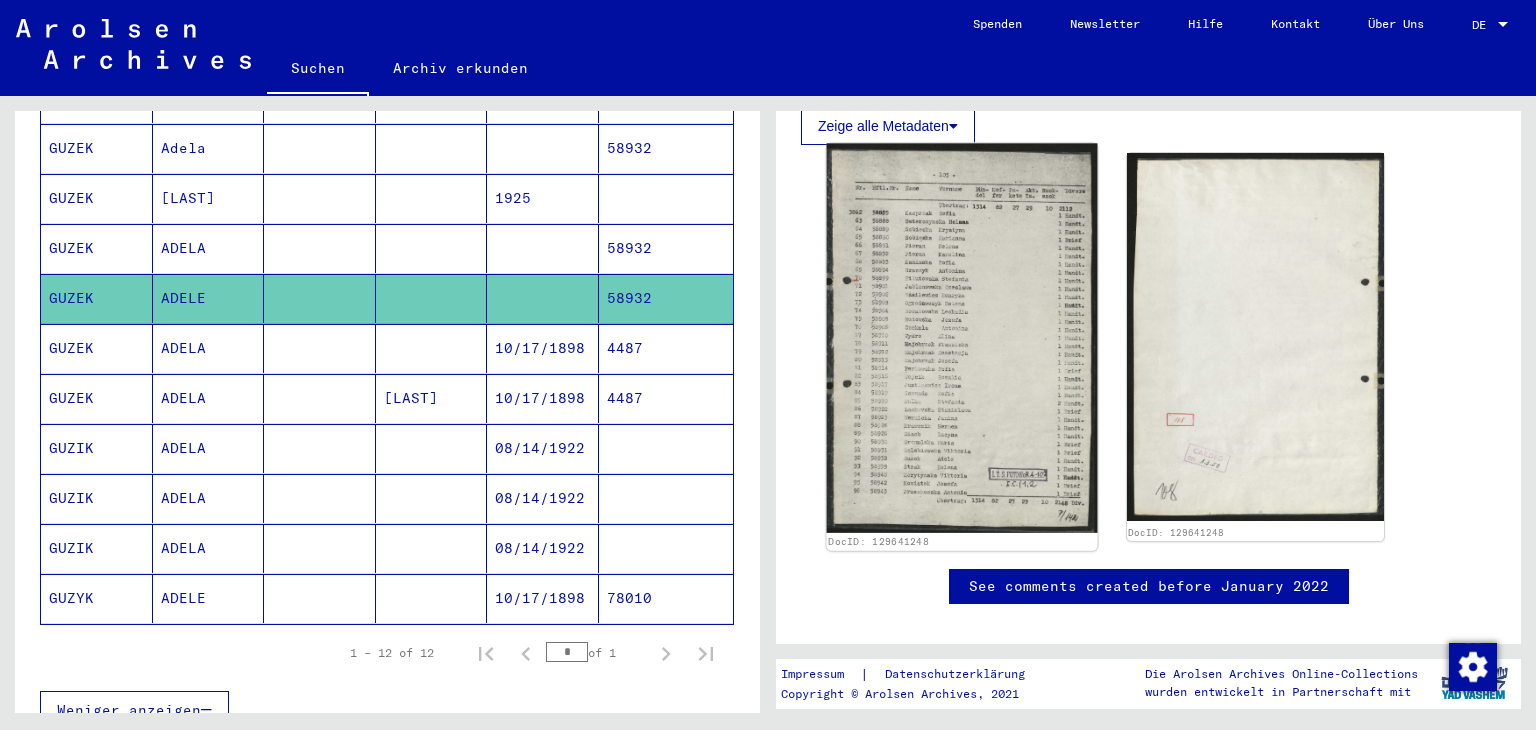 click 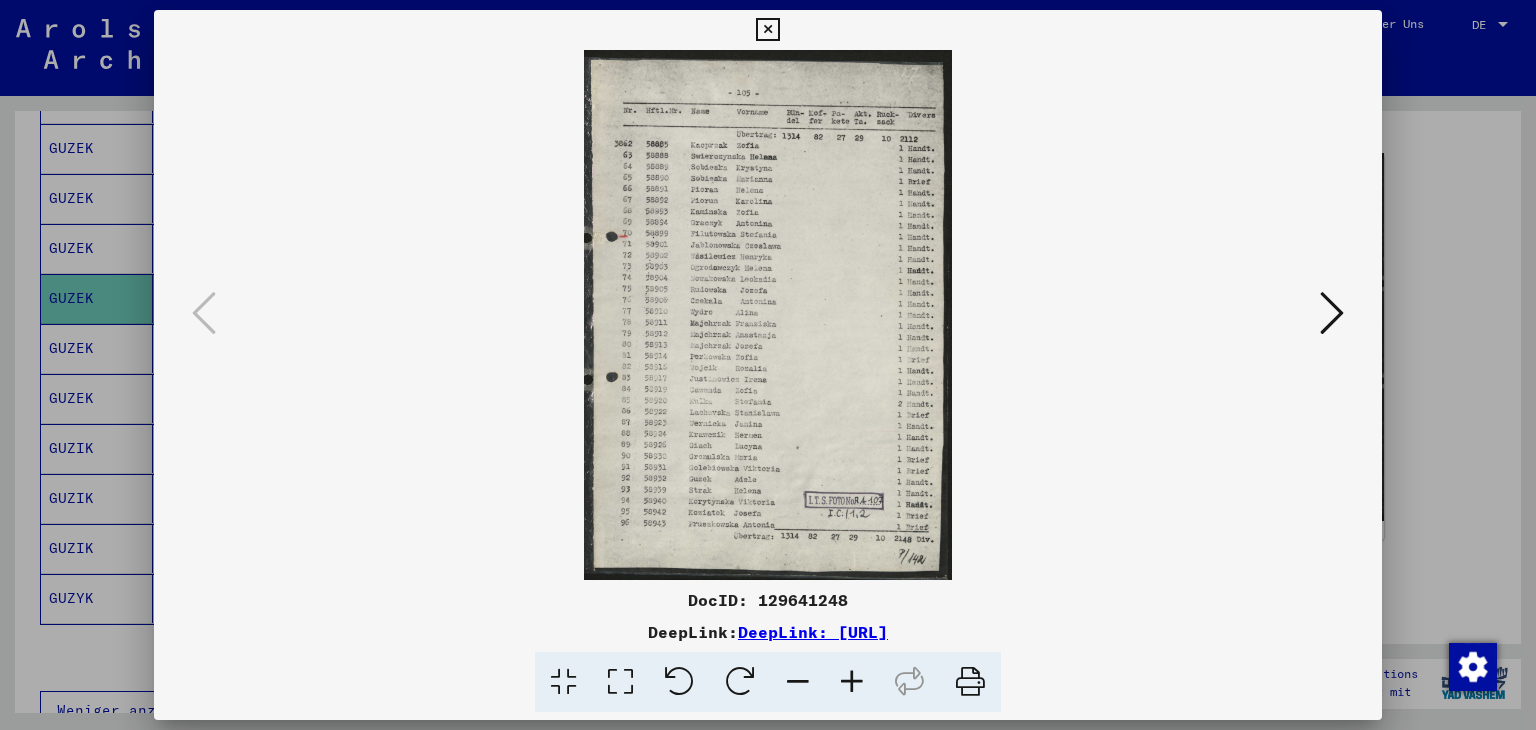 click at bounding box center (852, 682) 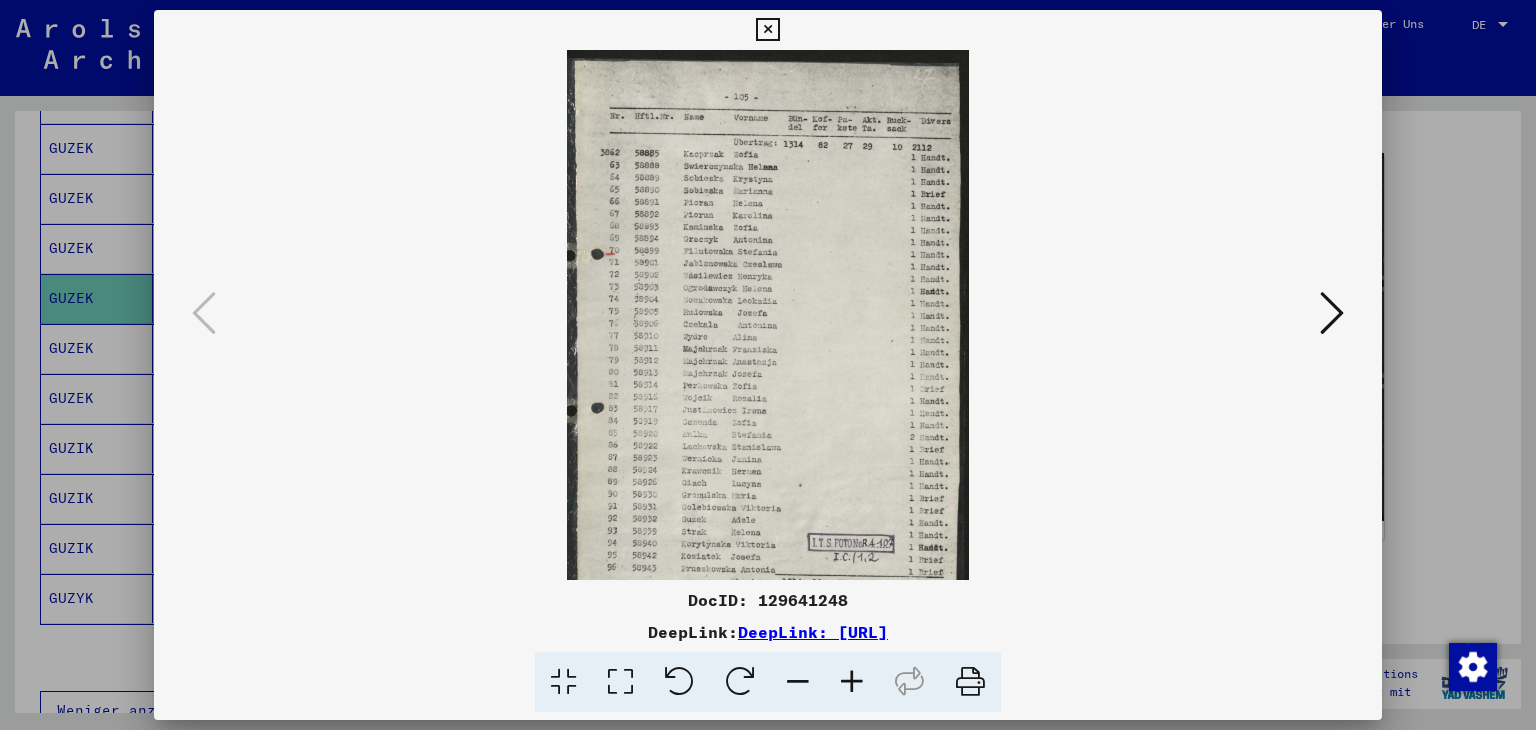 click at bounding box center (852, 682) 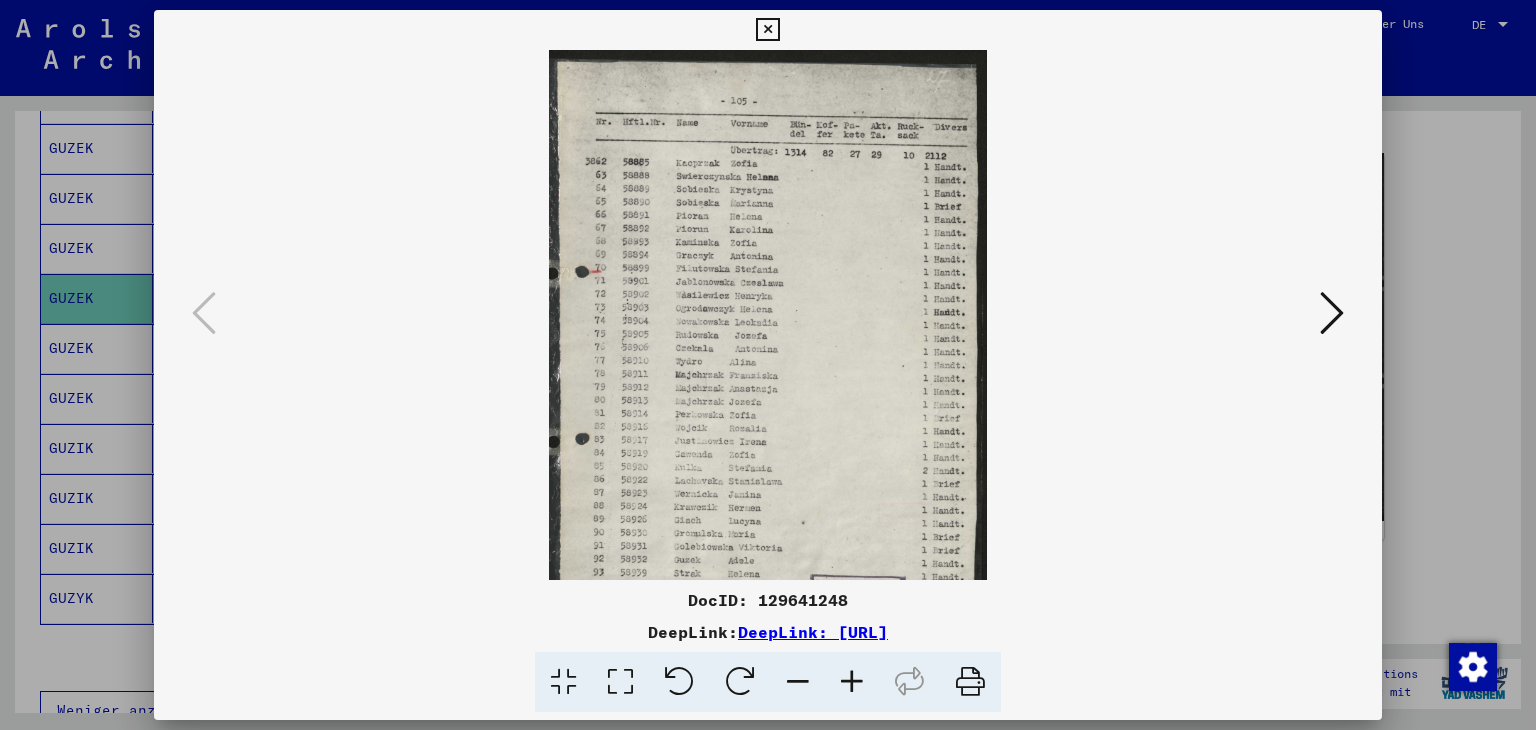 click at bounding box center [852, 682] 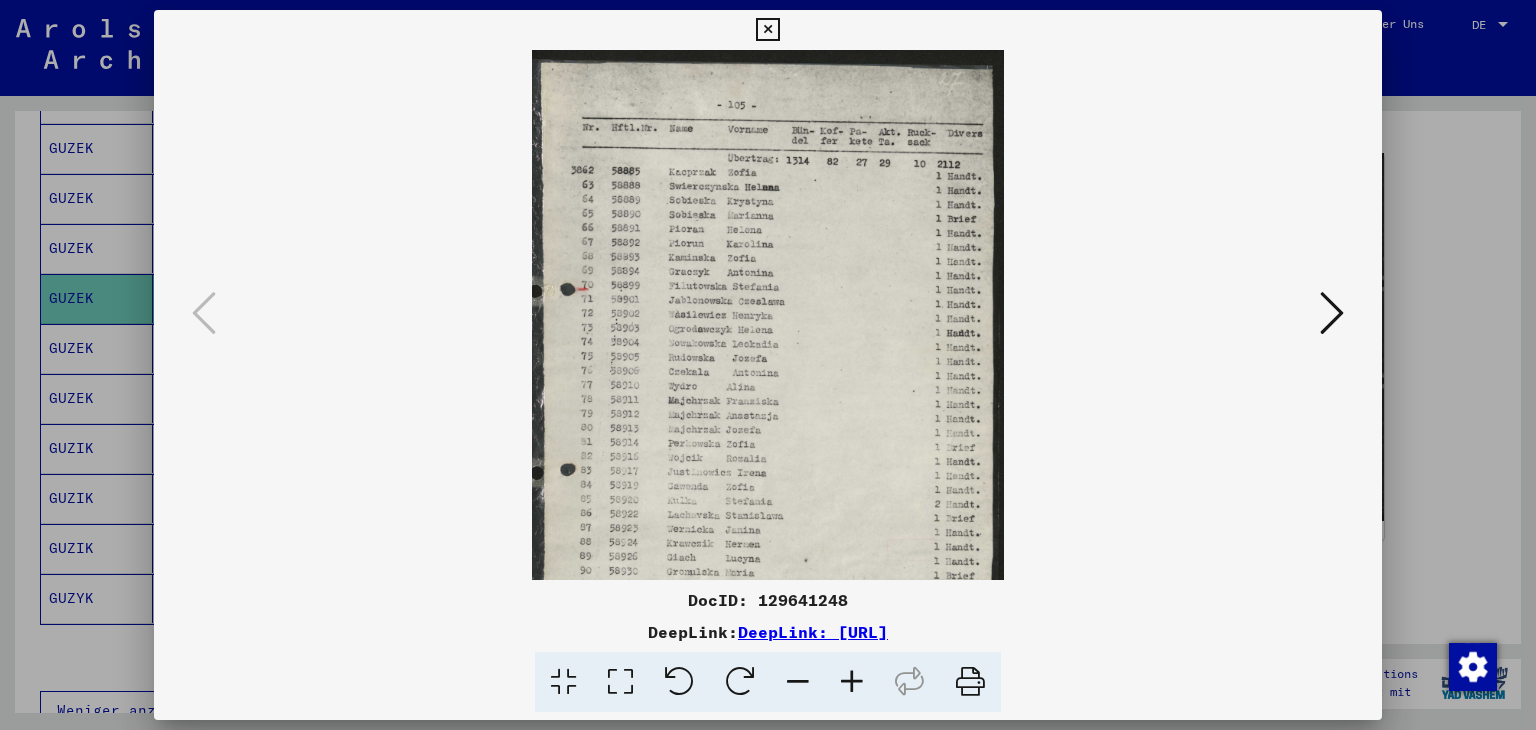 click at bounding box center [852, 682] 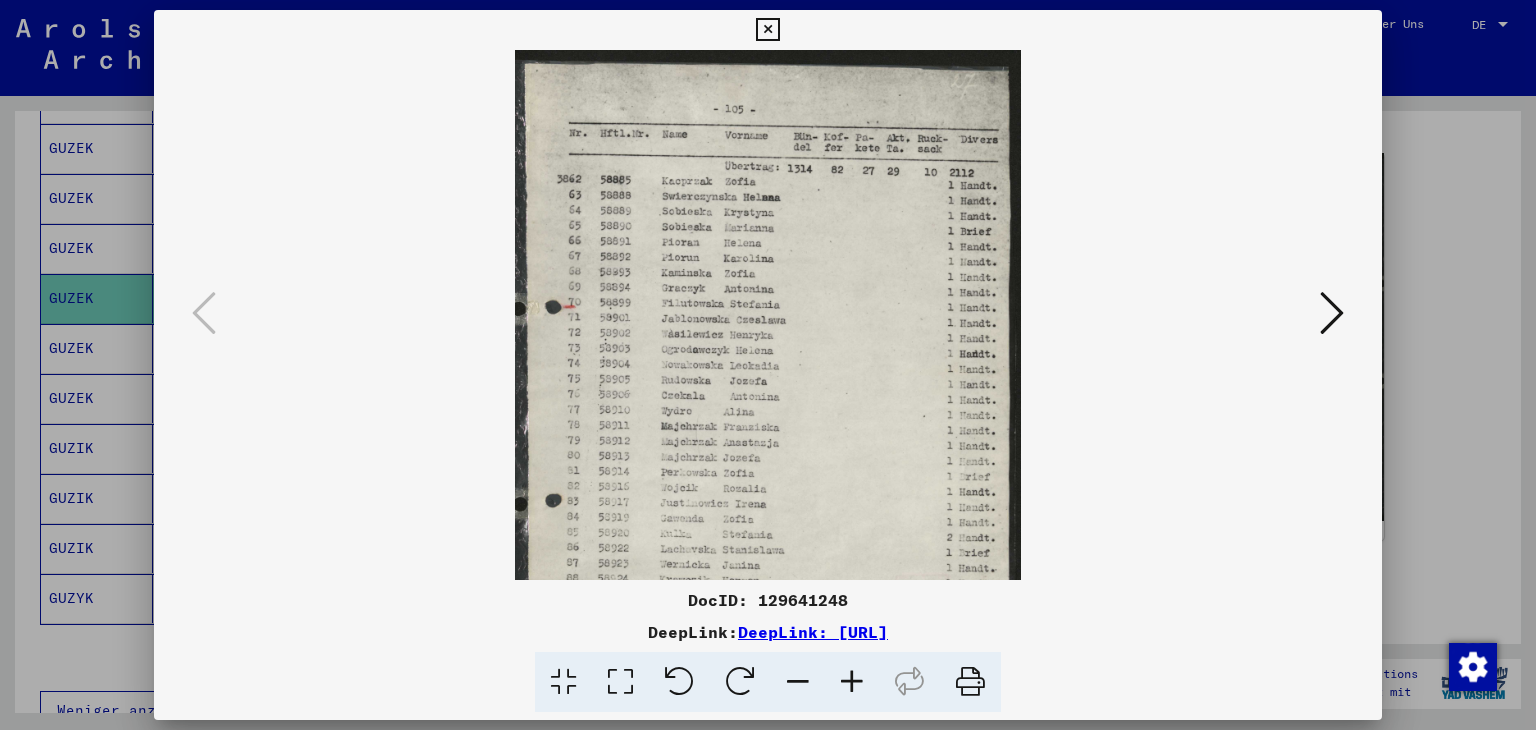 click at bounding box center (852, 682) 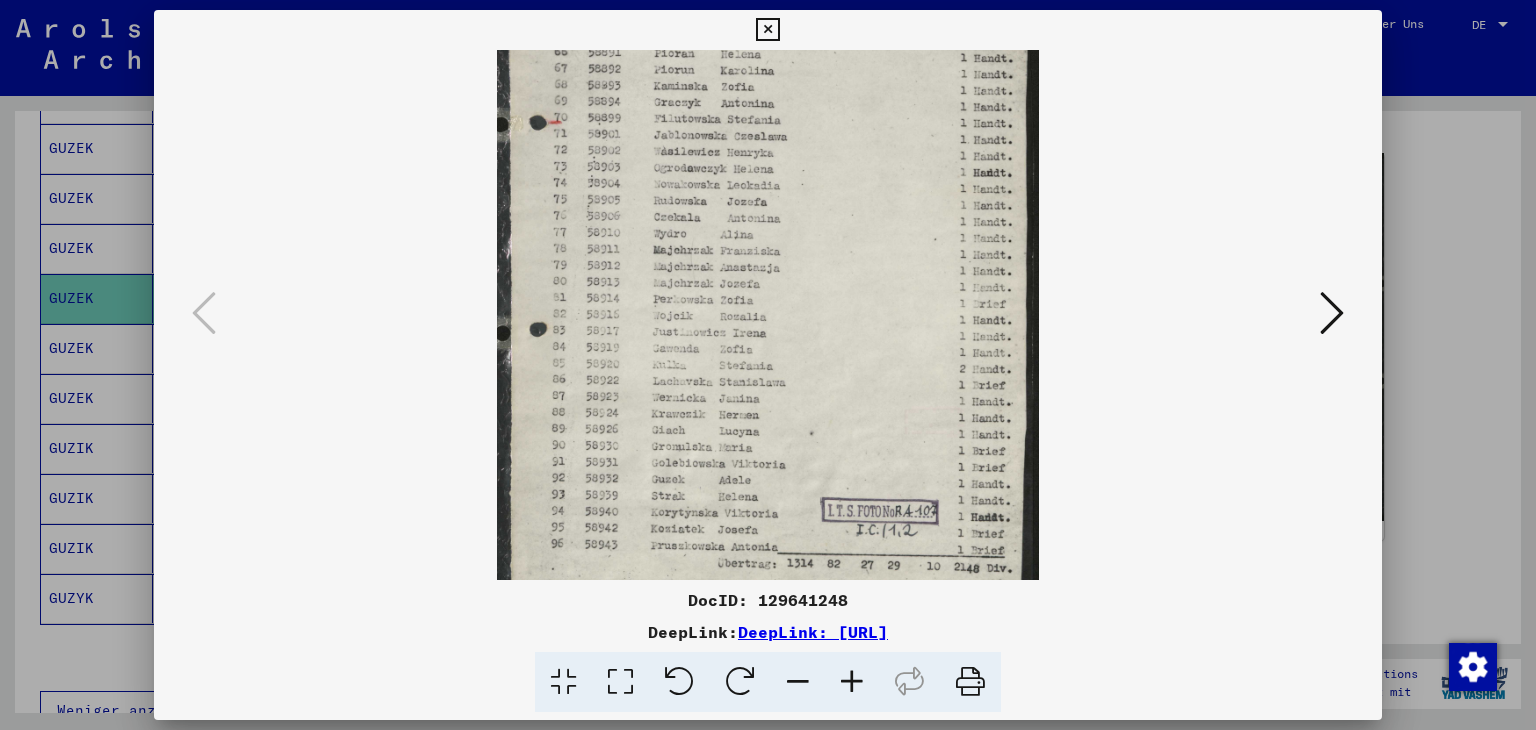 scroll, scrollTop: 159, scrollLeft: 0, axis: vertical 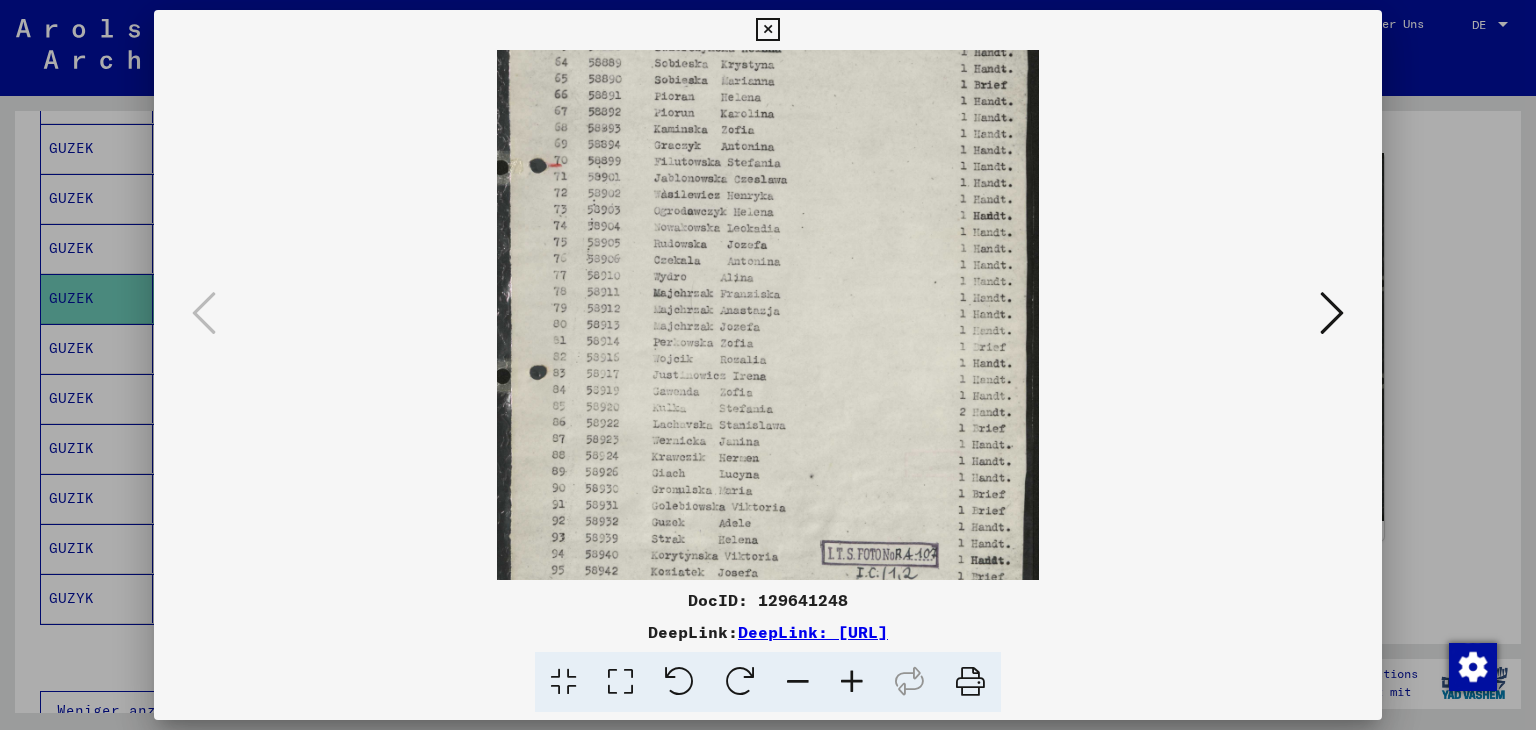 drag, startPoint x: 856, startPoint y: 494, endPoint x: 875, endPoint y: 337, distance: 158.14551 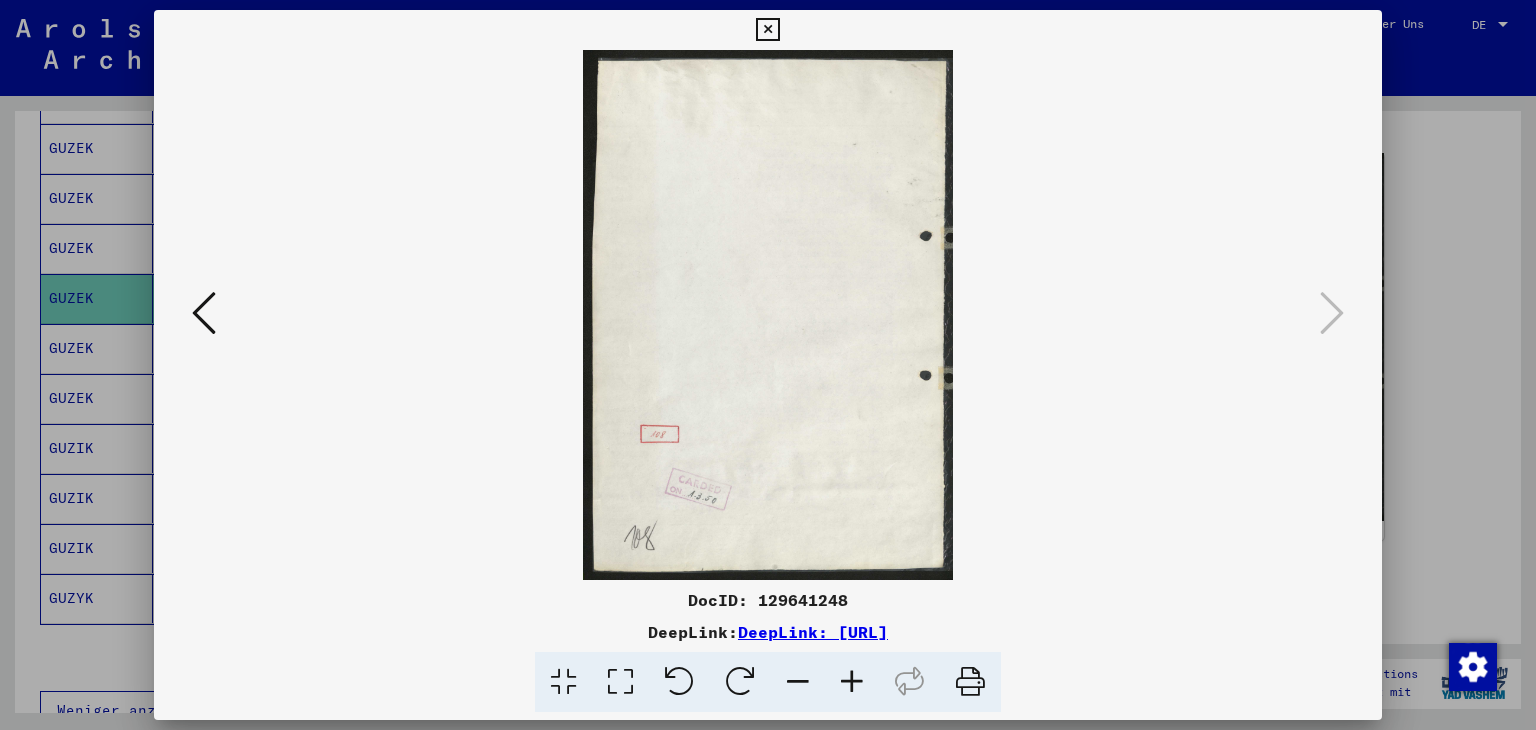 click at bounding box center [767, 30] 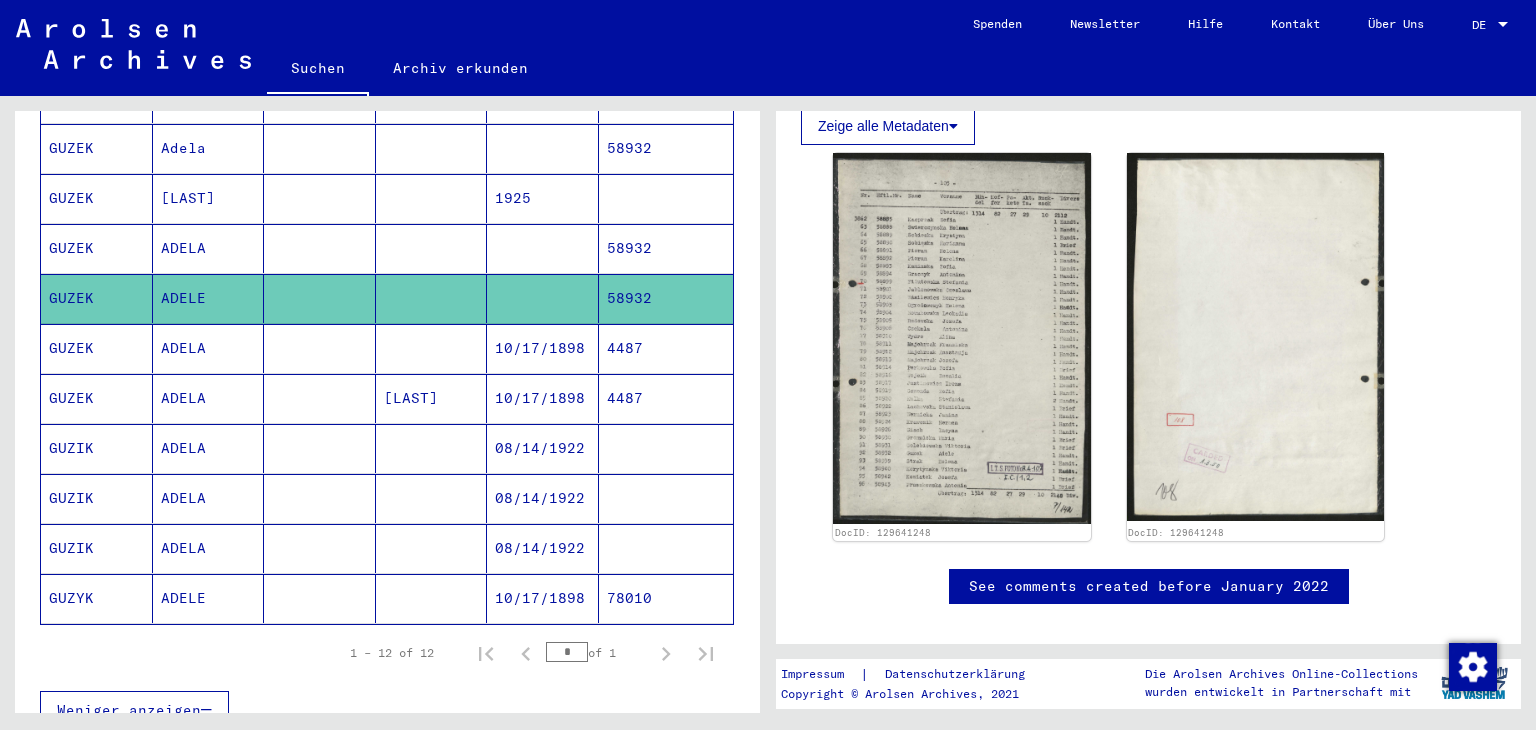 click on "58932" at bounding box center (666, 298) 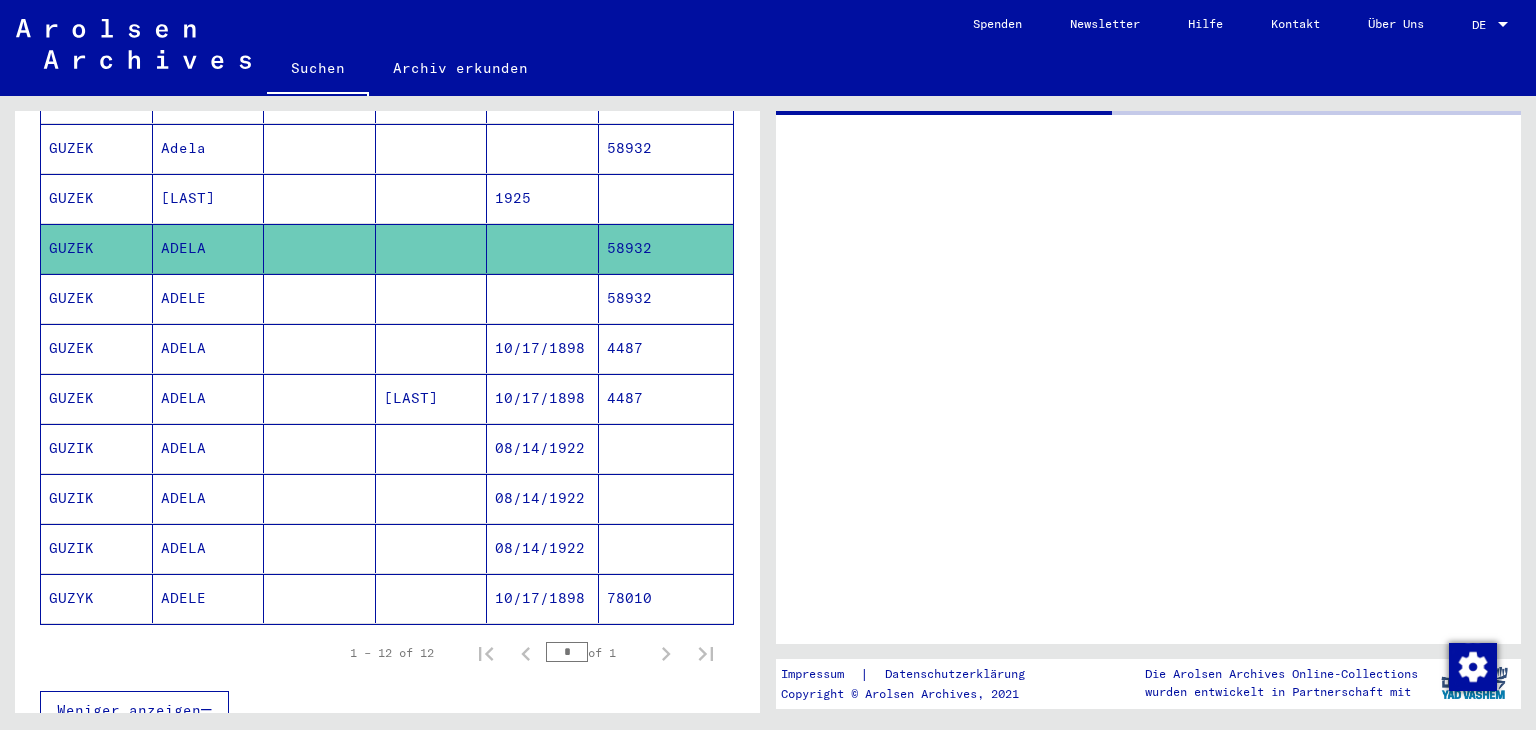 scroll, scrollTop: 0, scrollLeft: 0, axis: both 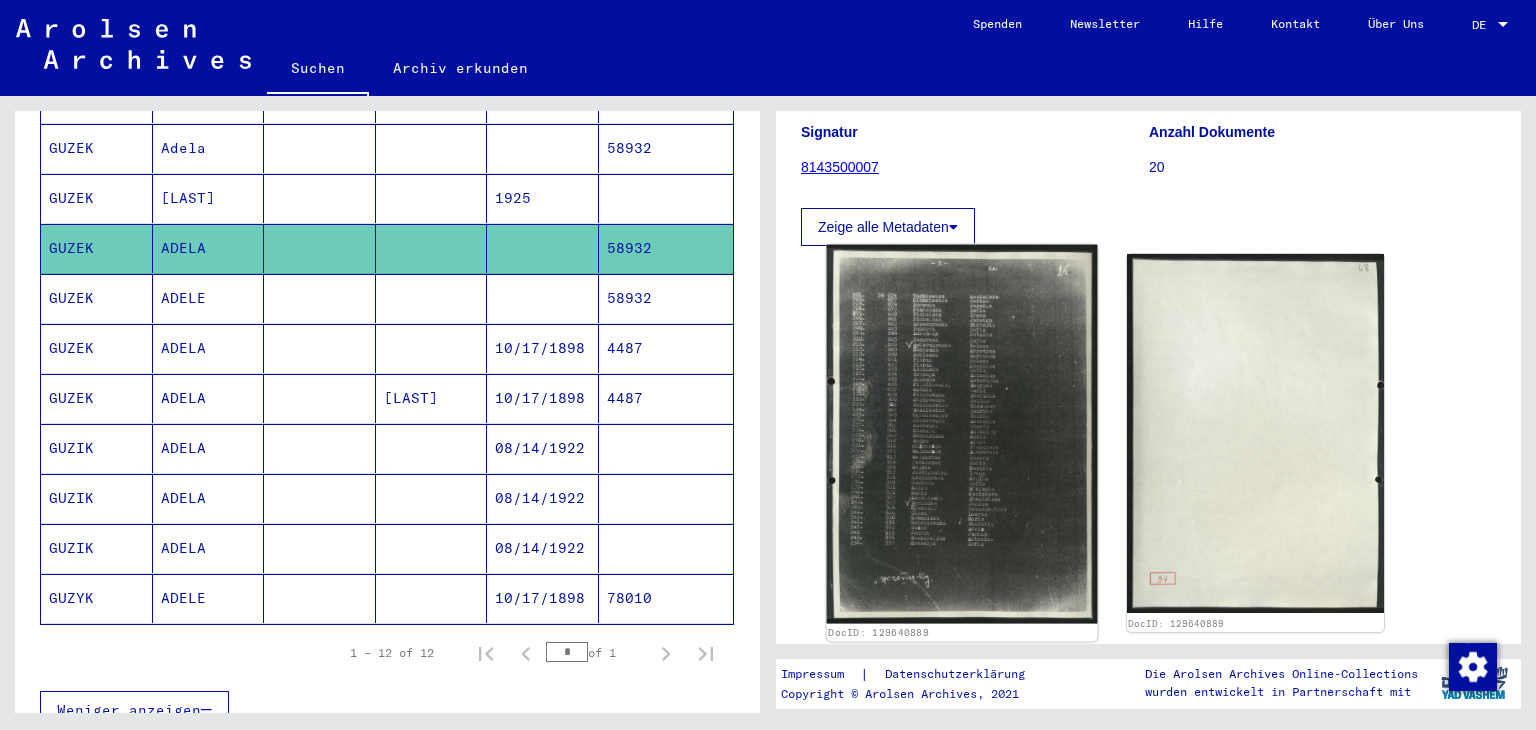 click 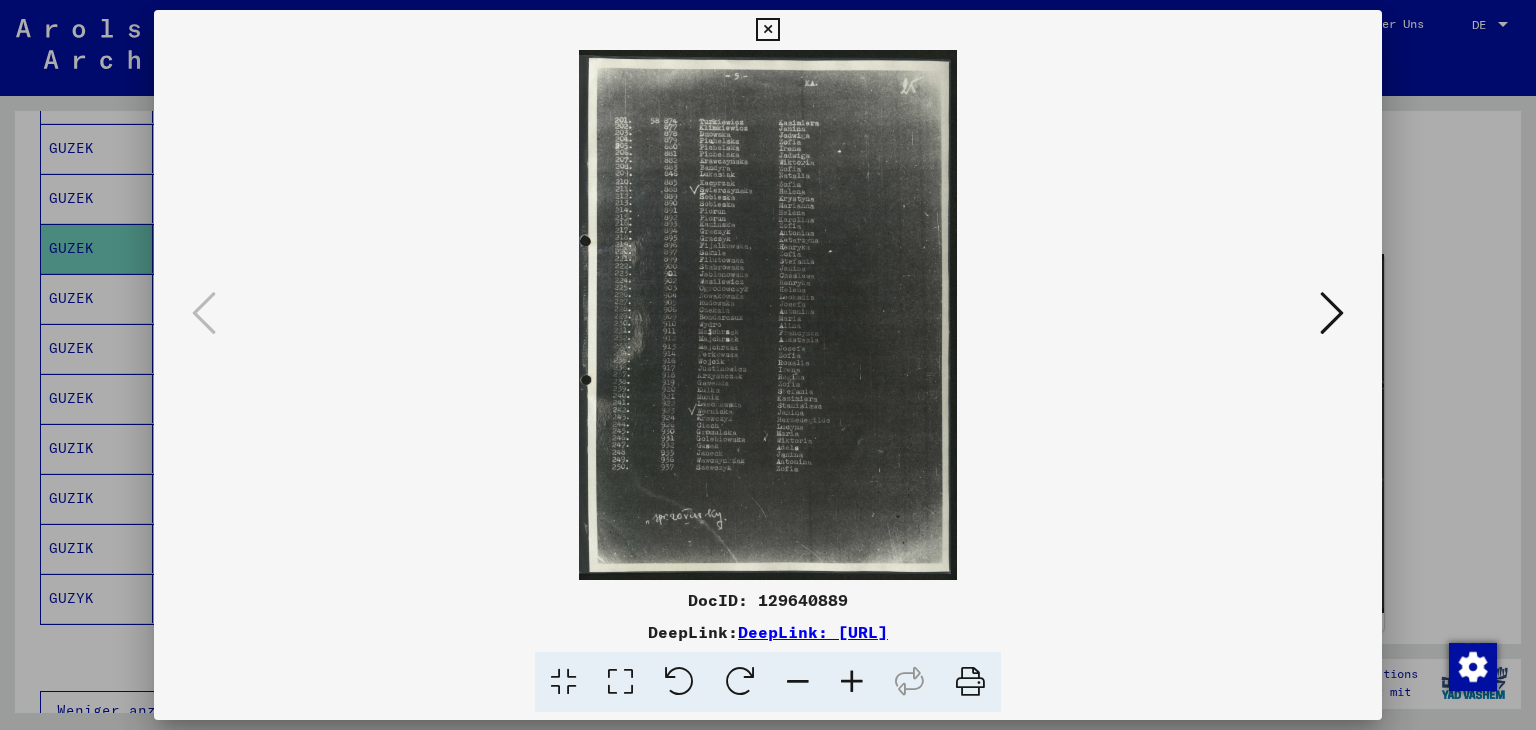 click at bounding box center [852, 682] 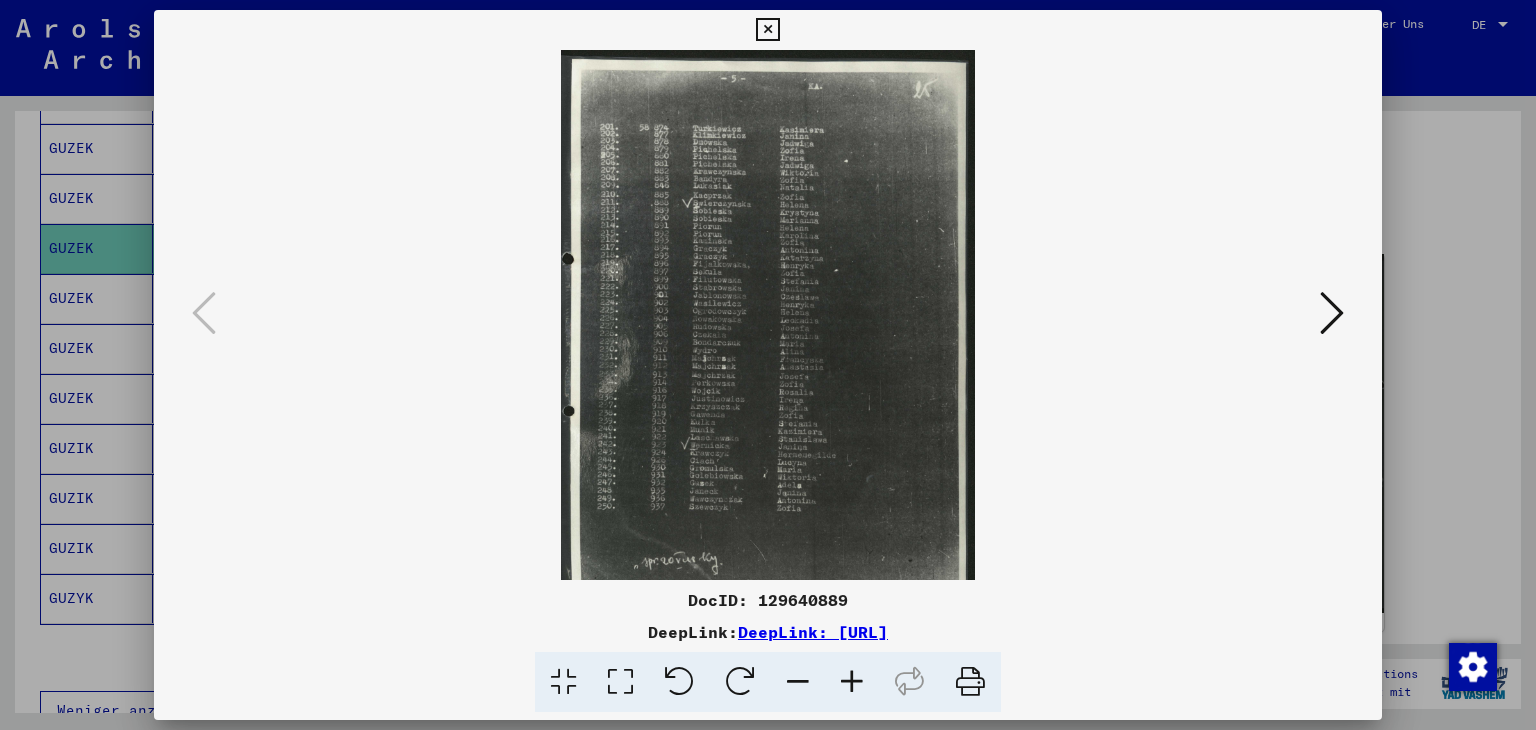 click at bounding box center [852, 682] 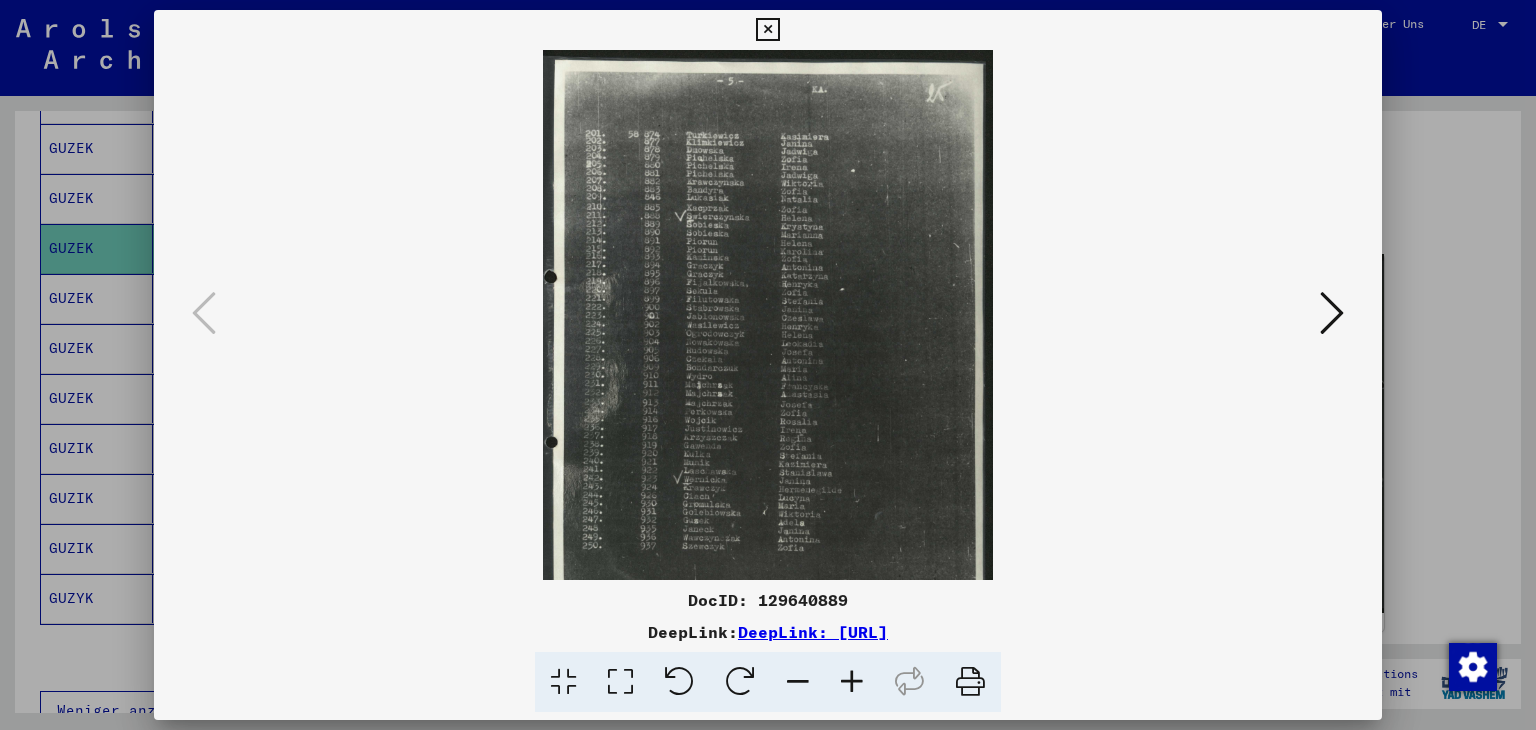 click at bounding box center [852, 682] 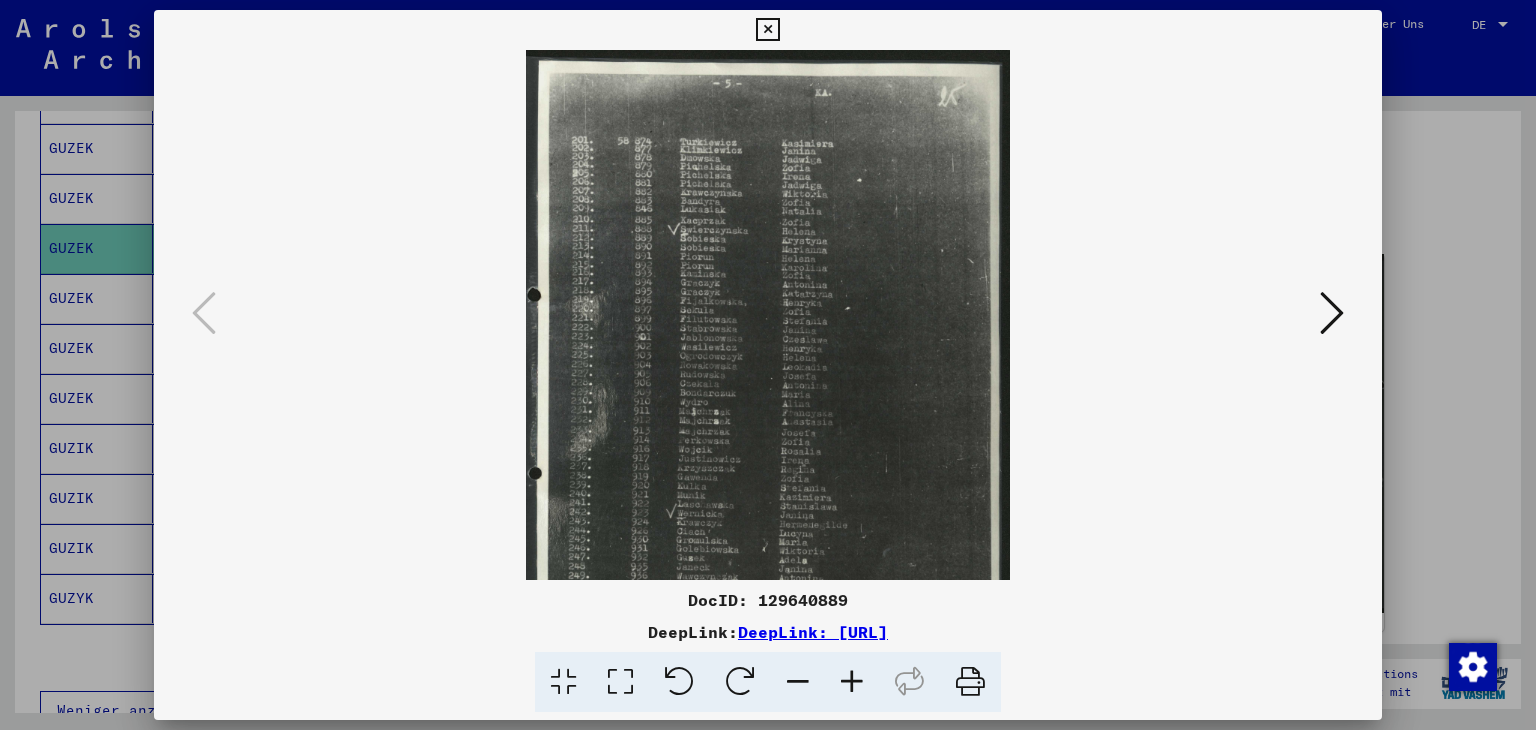click at bounding box center [852, 682] 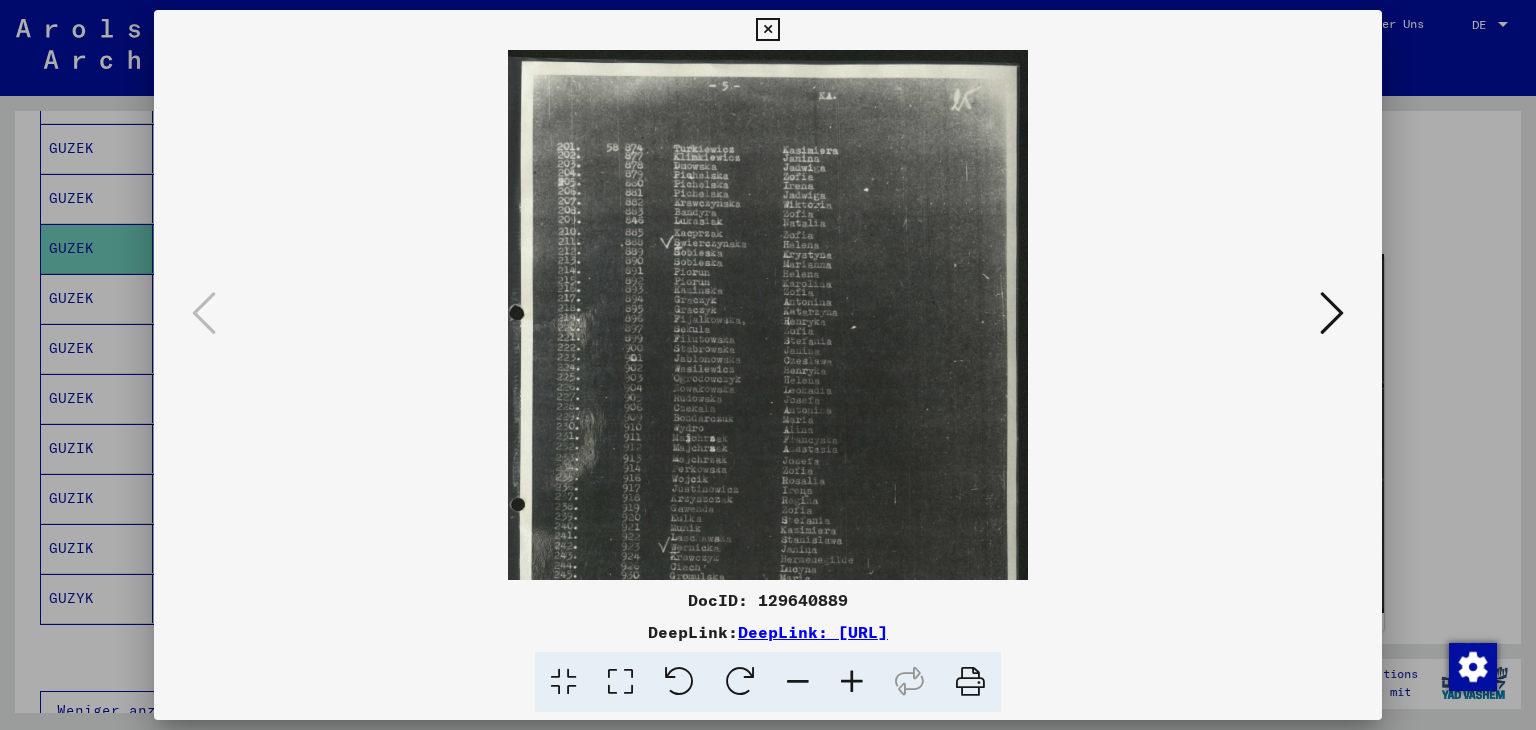 click at bounding box center (852, 682) 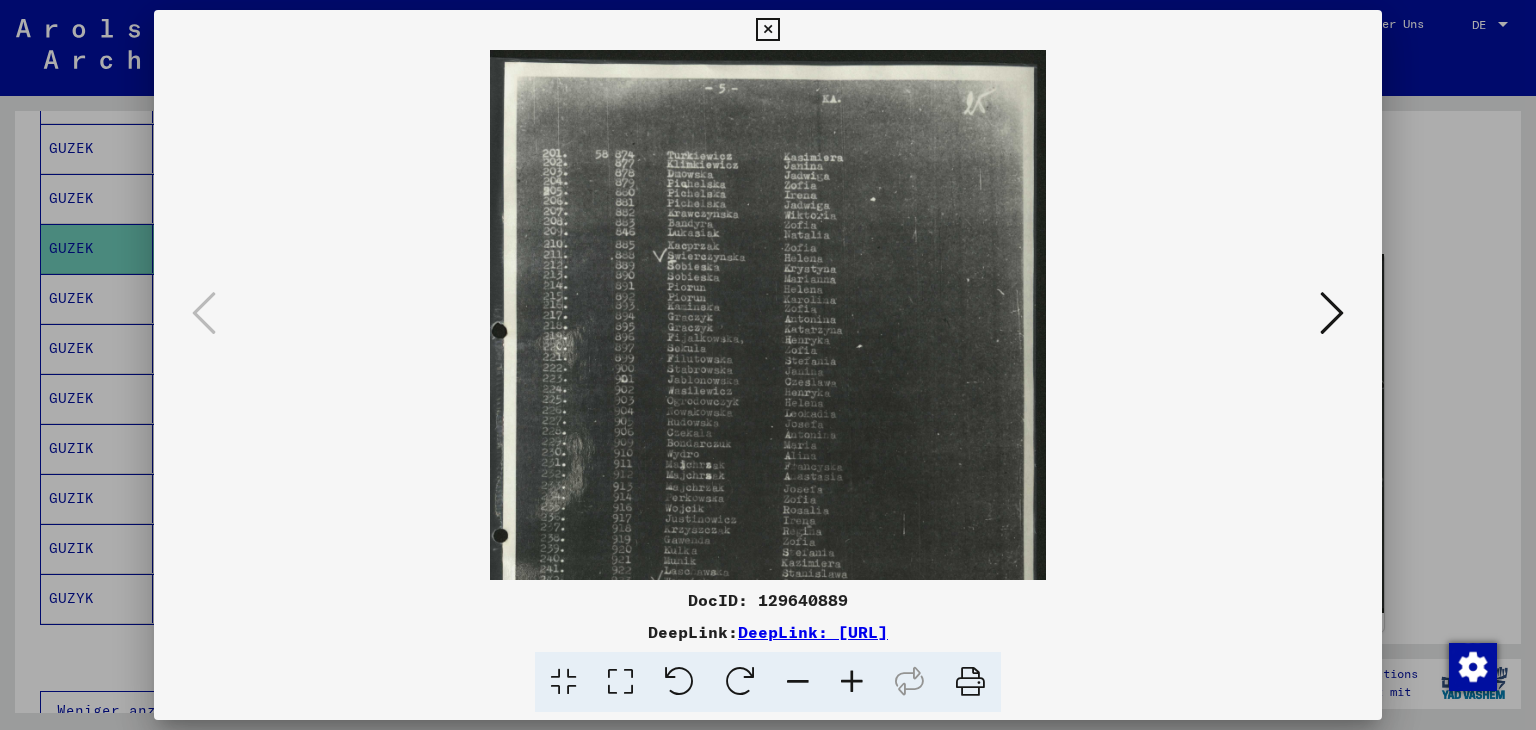 click at bounding box center [852, 682] 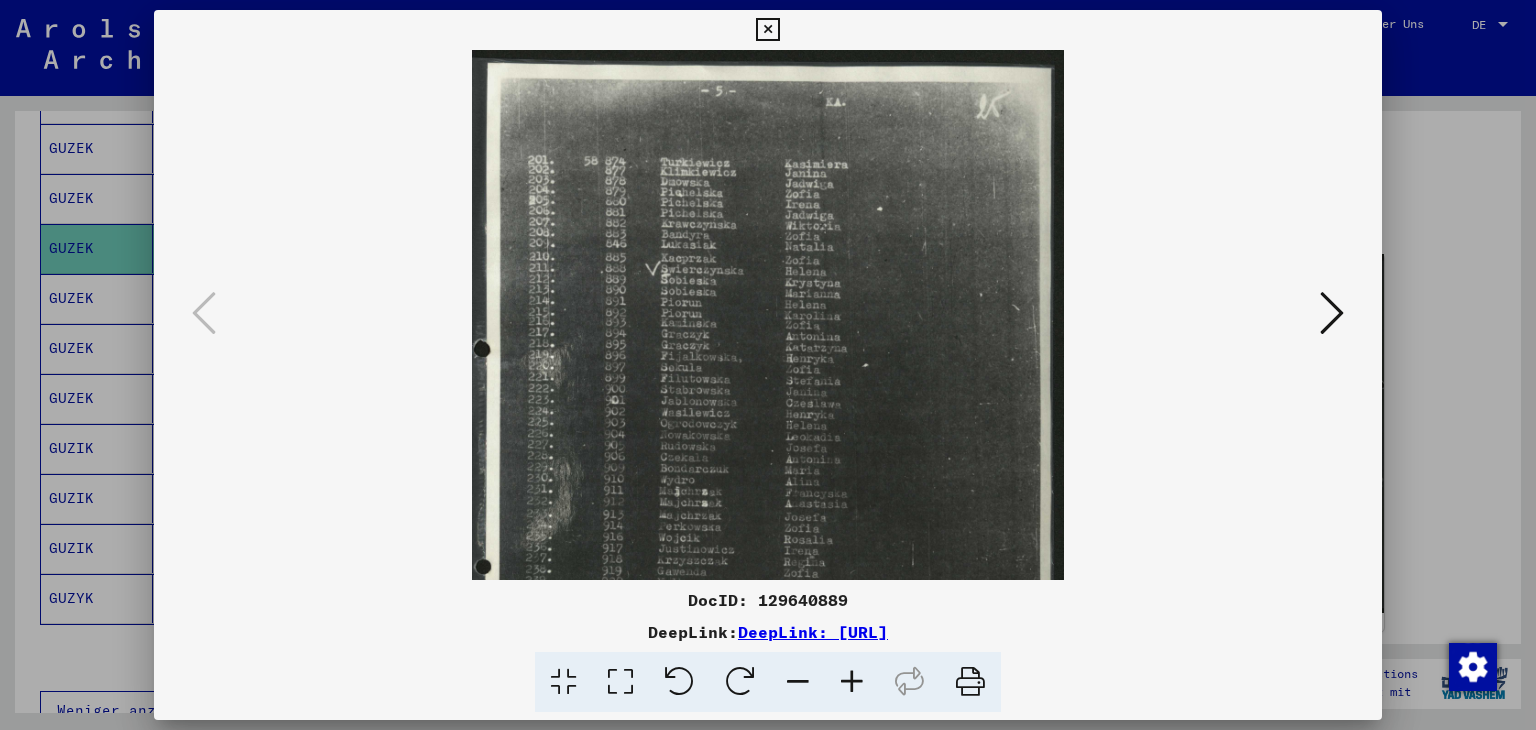 click at bounding box center [852, 682] 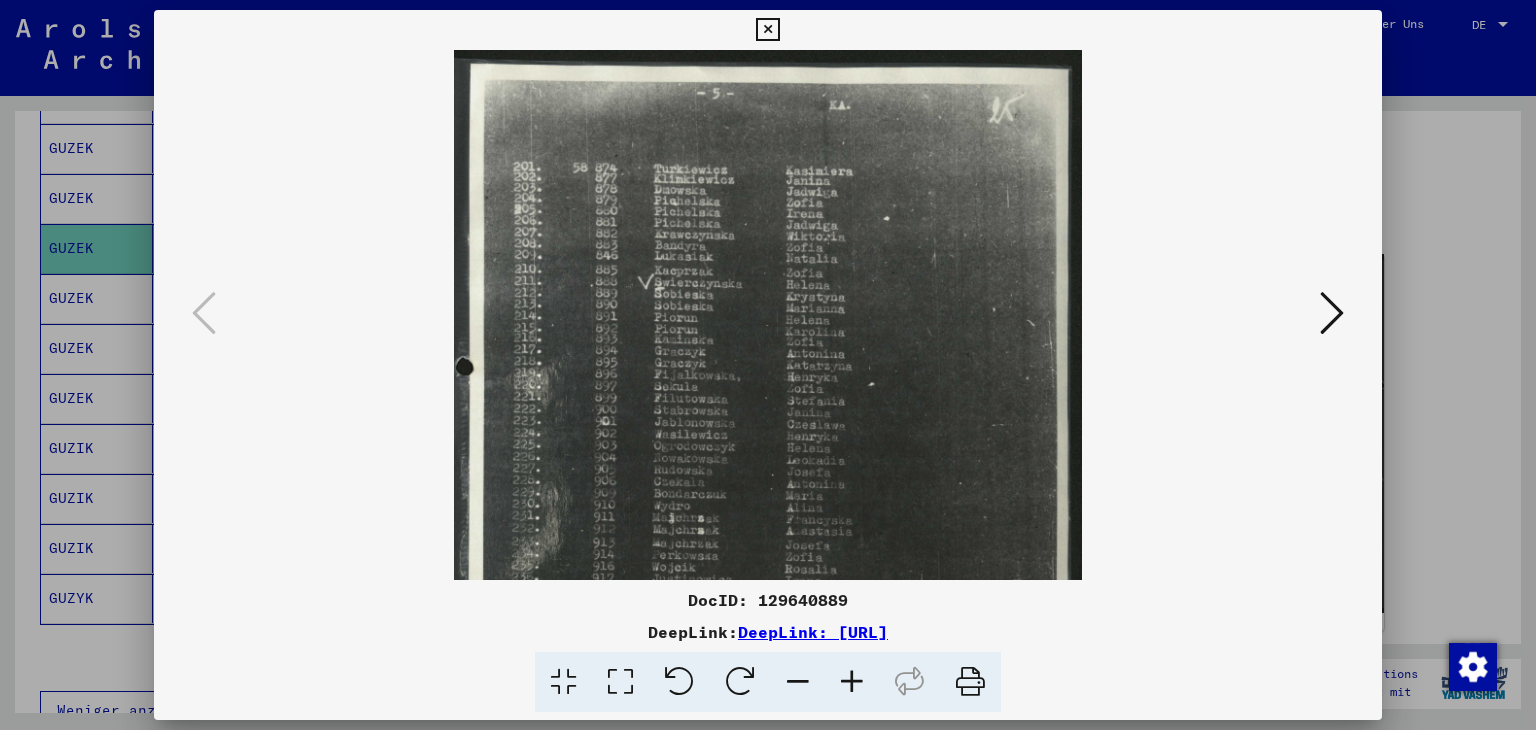 click at bounding box center [852, 682] 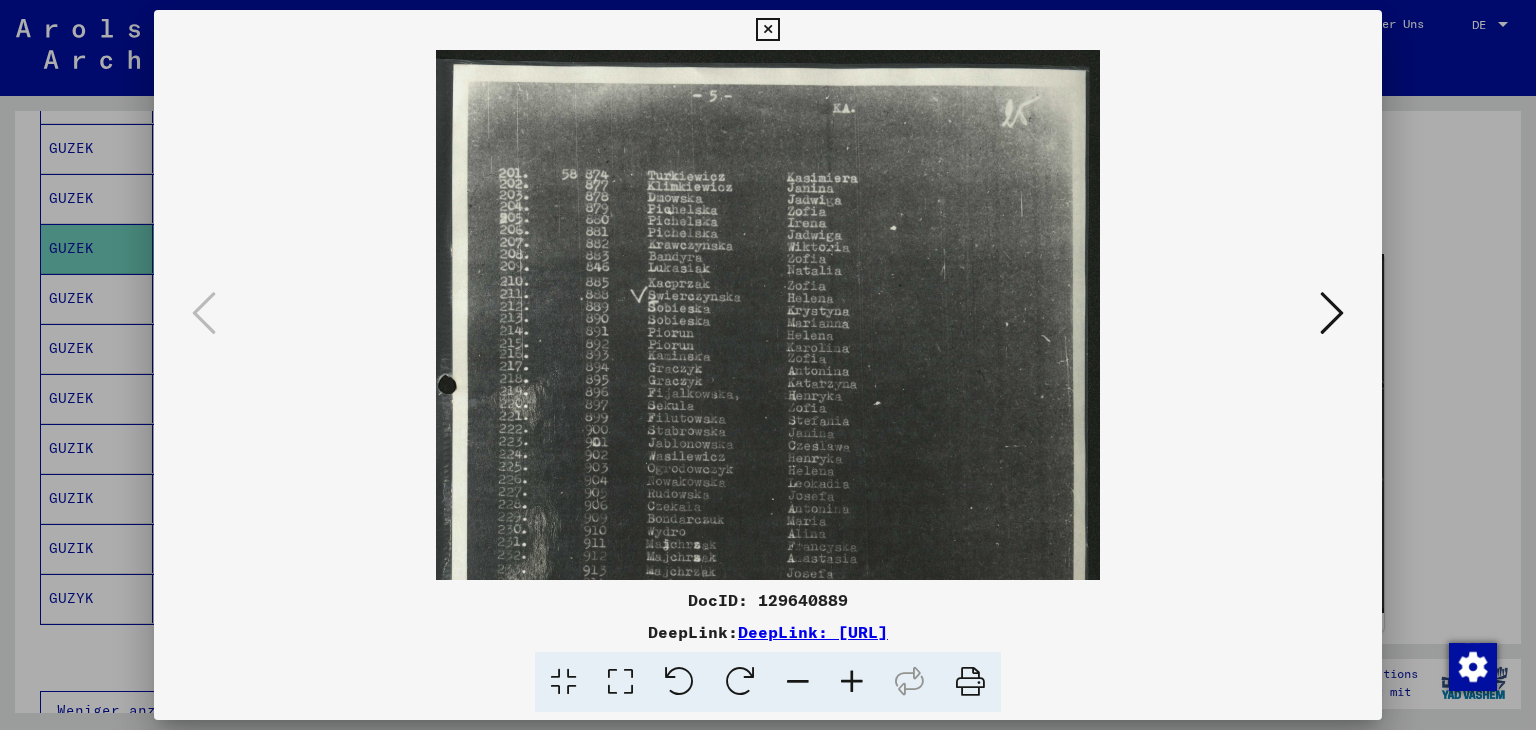 click at bounding box center [852, 682] 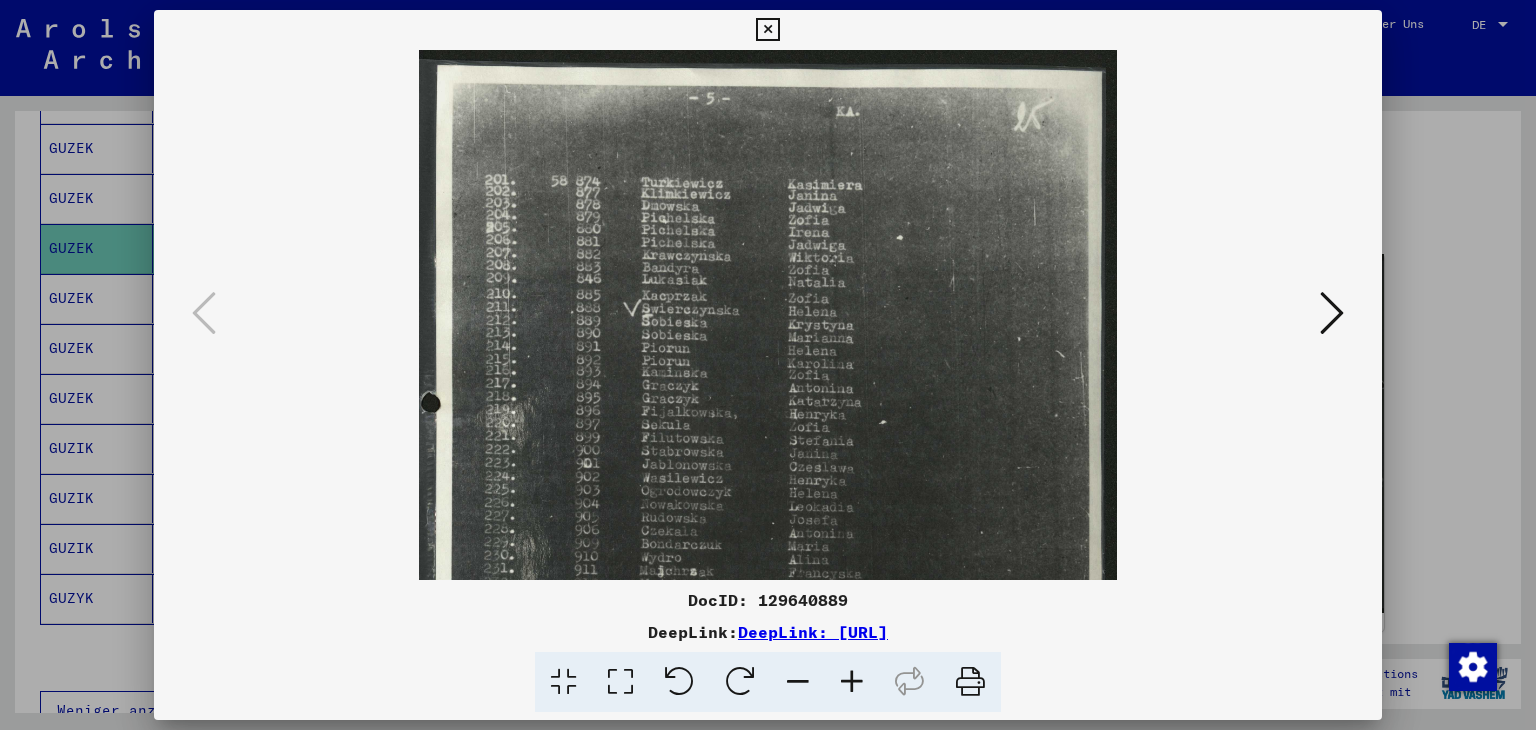 click at bounding box center [852, 682] 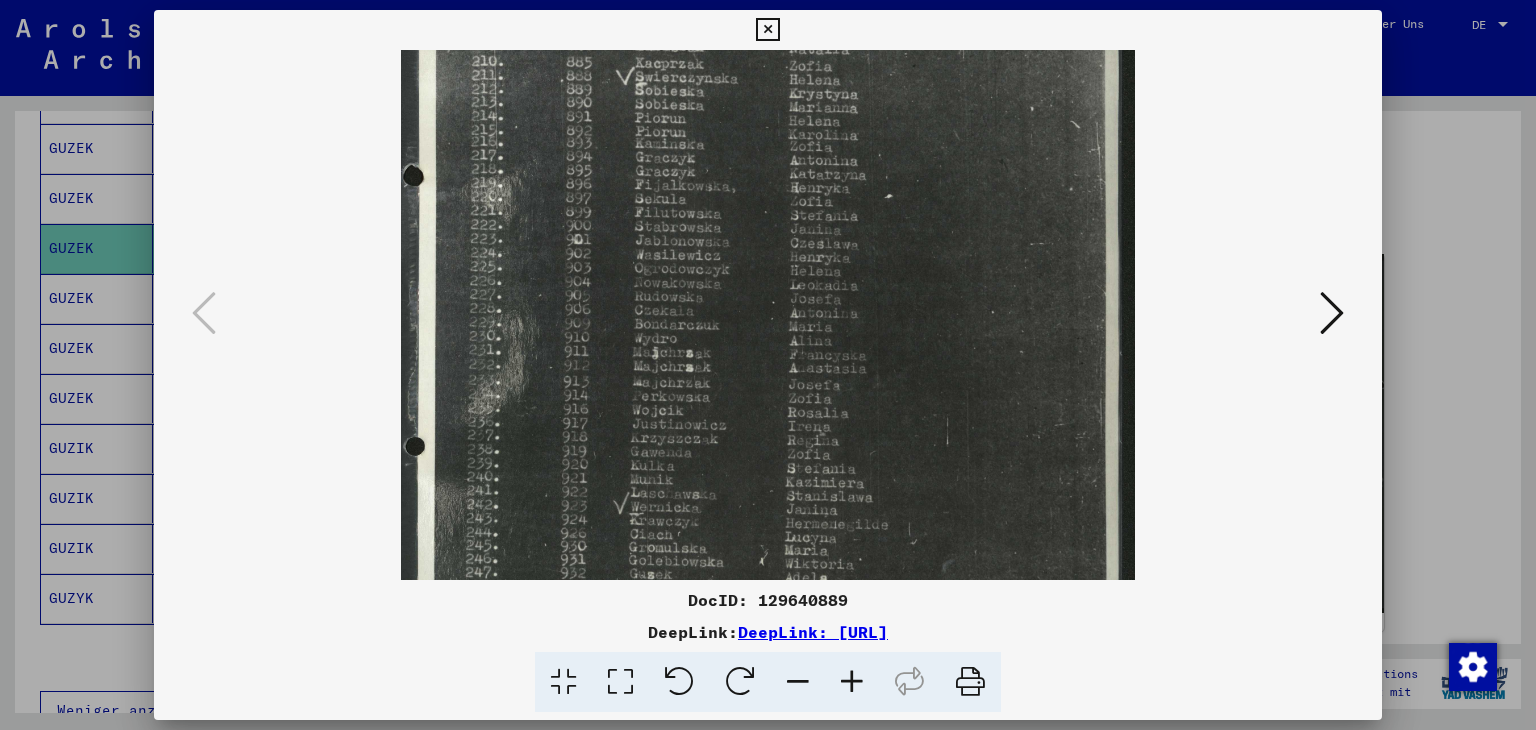 scroll, scrollTop: 249, scrollLeft: 0, axis: vertical 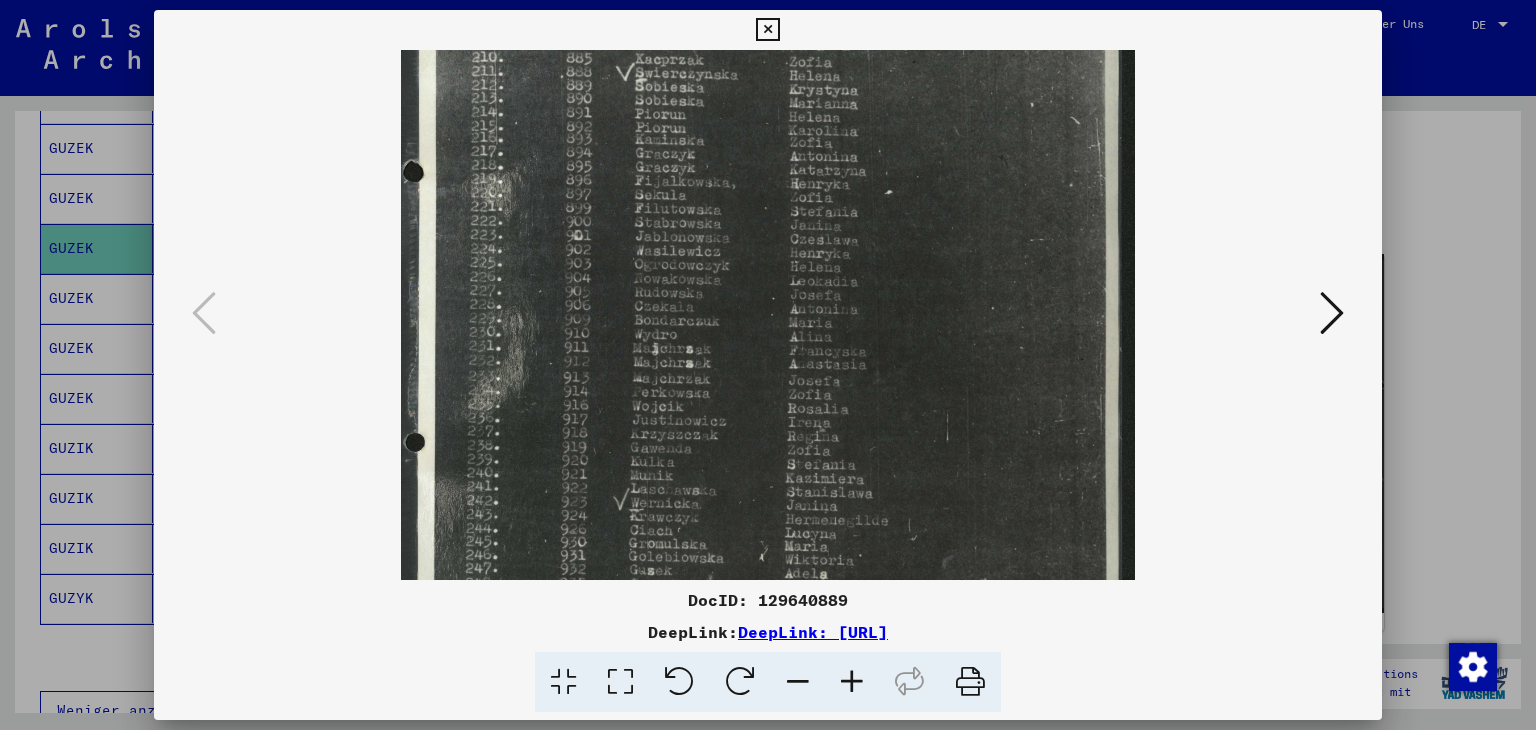 drag, startPoint x: 720, startPoint y: 497, endPoint x: 704, endPoint y: 253, distance: 244.52403 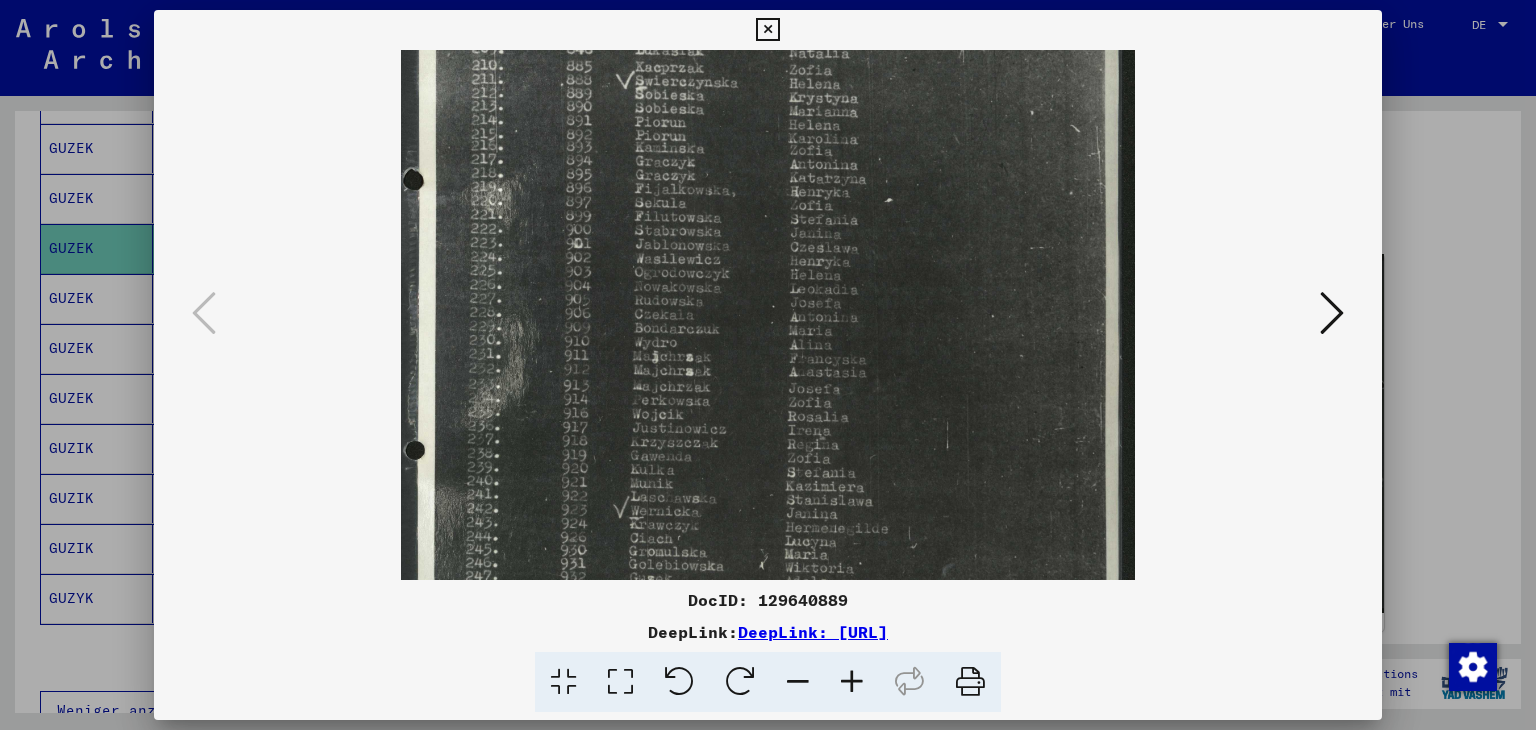 scroll, scrollTop: 233, scrollLeft: 0, axis: vertical 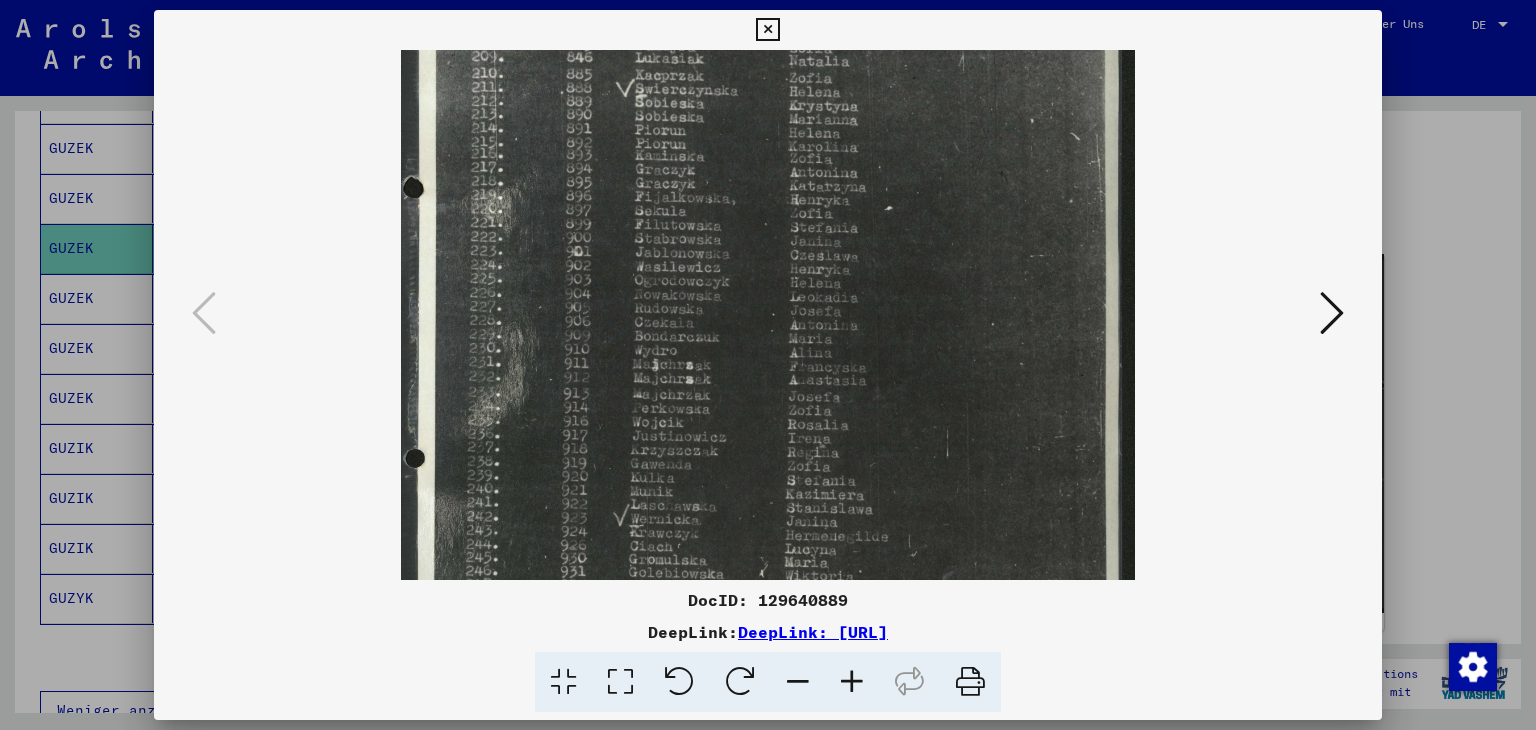 drag, startPoint x: 737, startPoint y: 387, endPoint x: 731, endPoint y: 405, distance: 18.973665 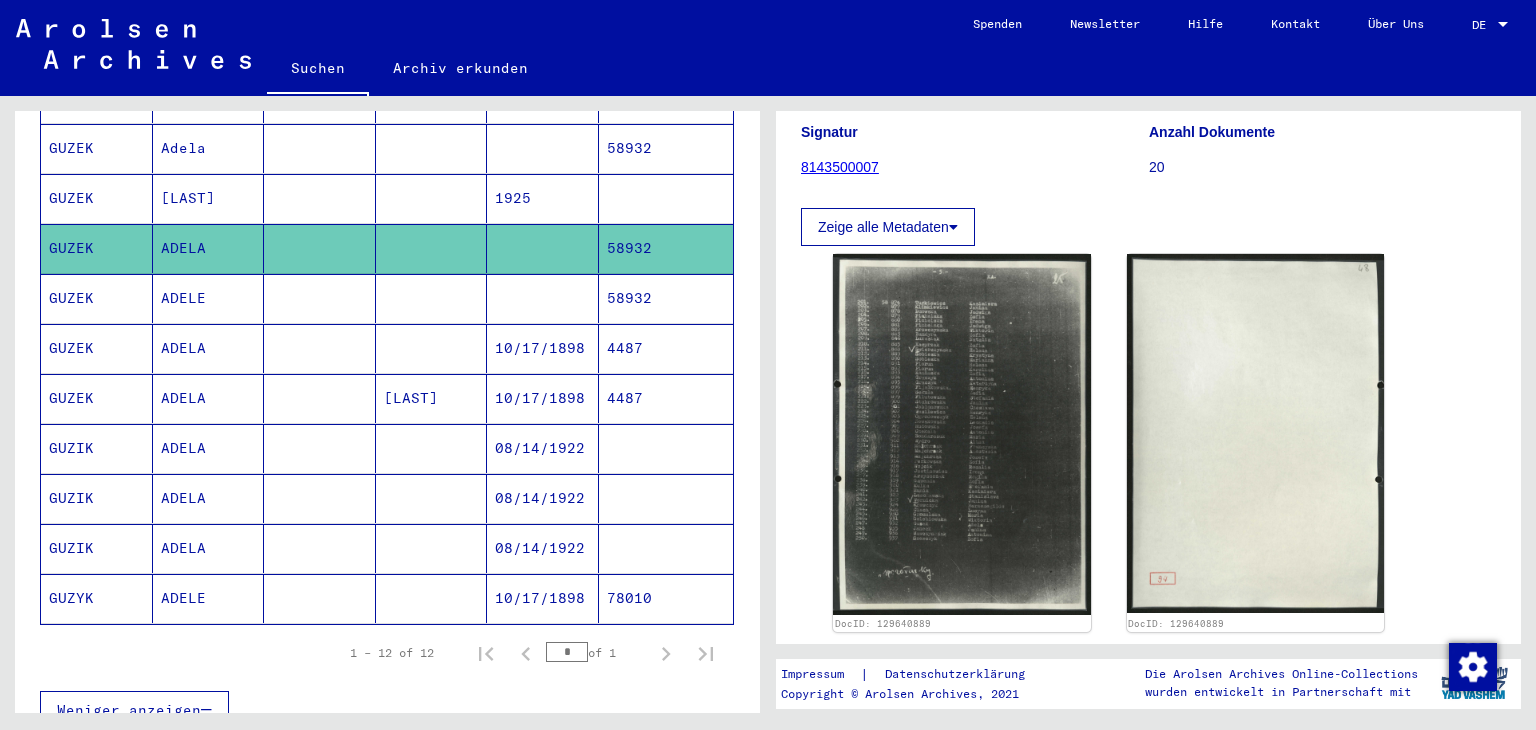 click on "58932" at bounding box center (666, 198) 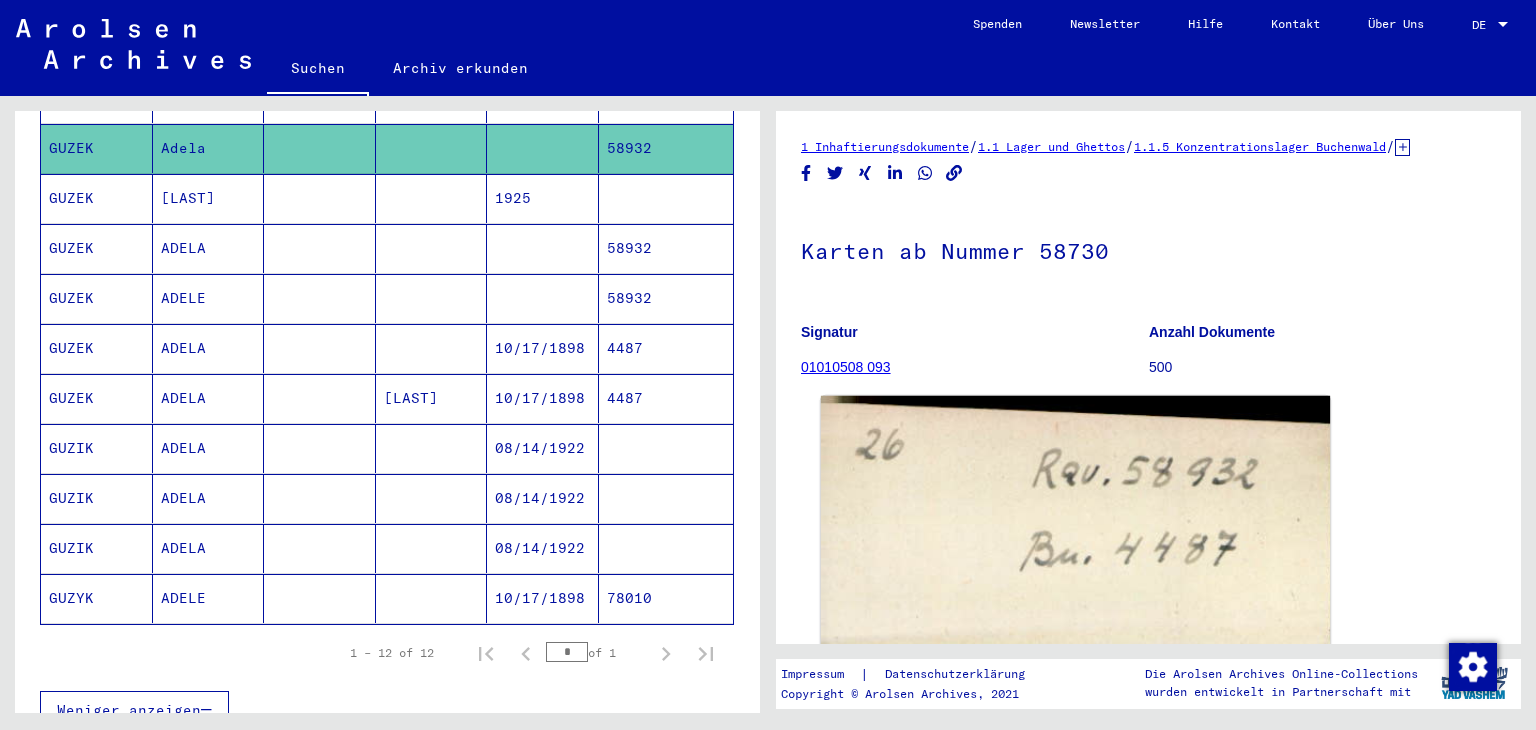 scroll, scrollTop: 0, scrollLeft: 0, axis: both 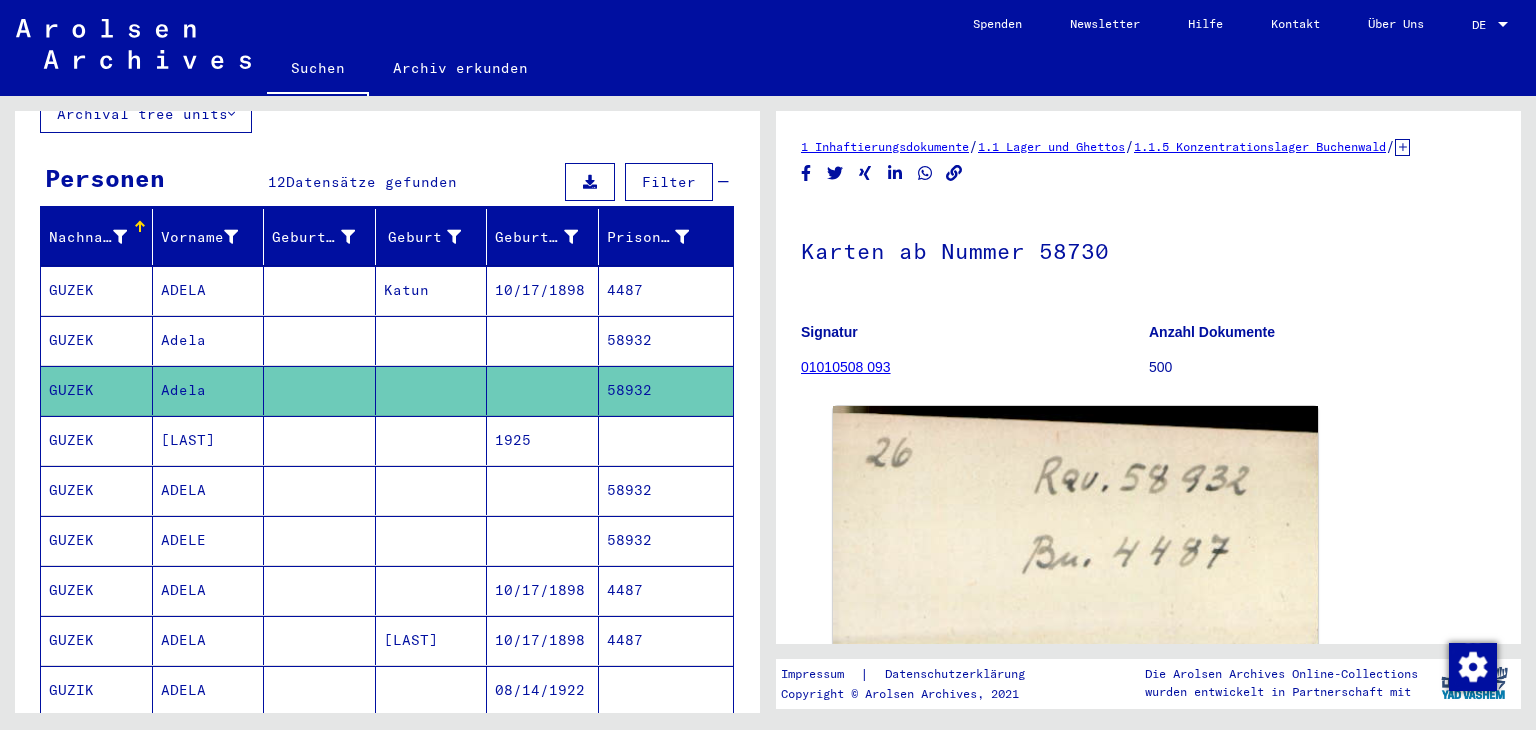click on "58932" at bounding box center (666, 390) 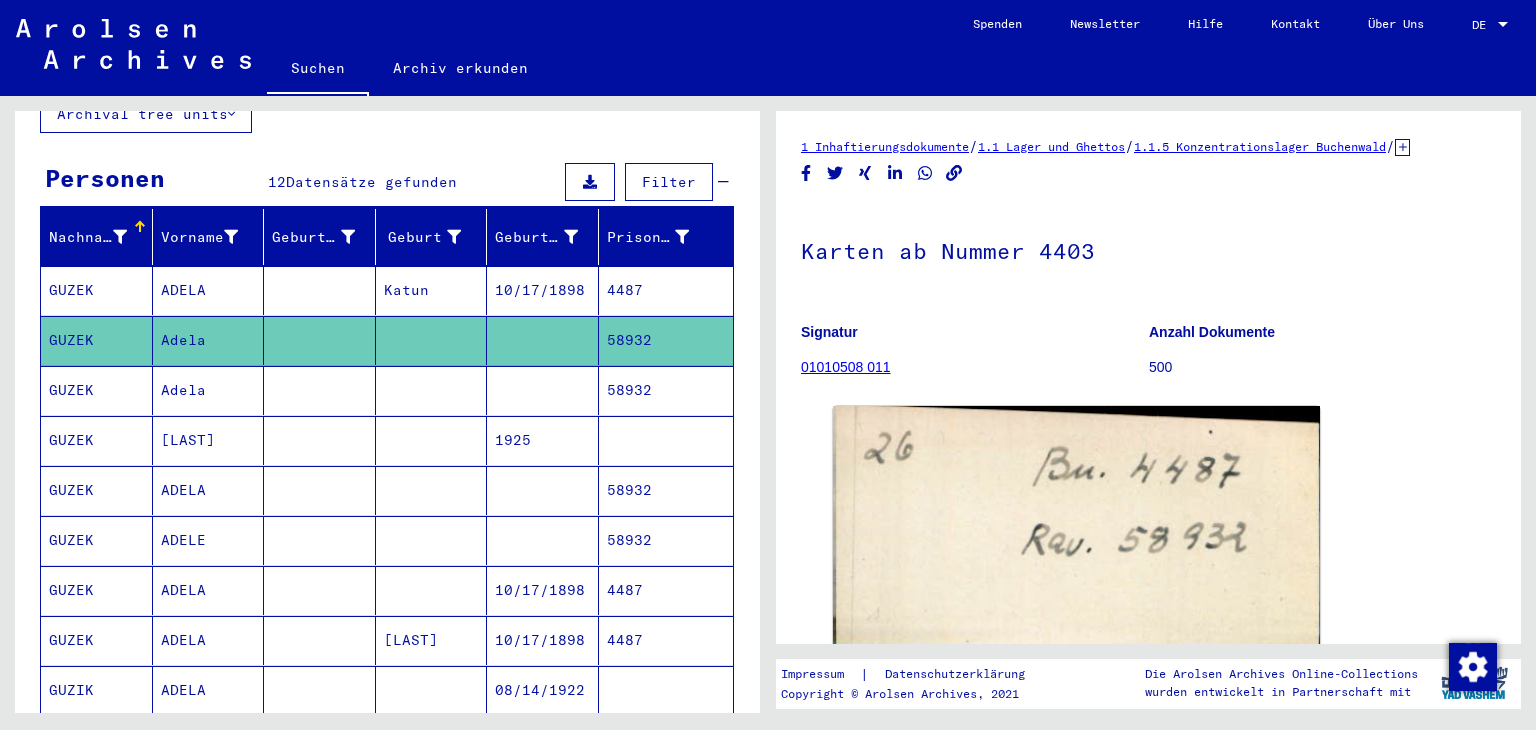 scroll, scrollTop: 0, scrollLeft: 0, axis: both 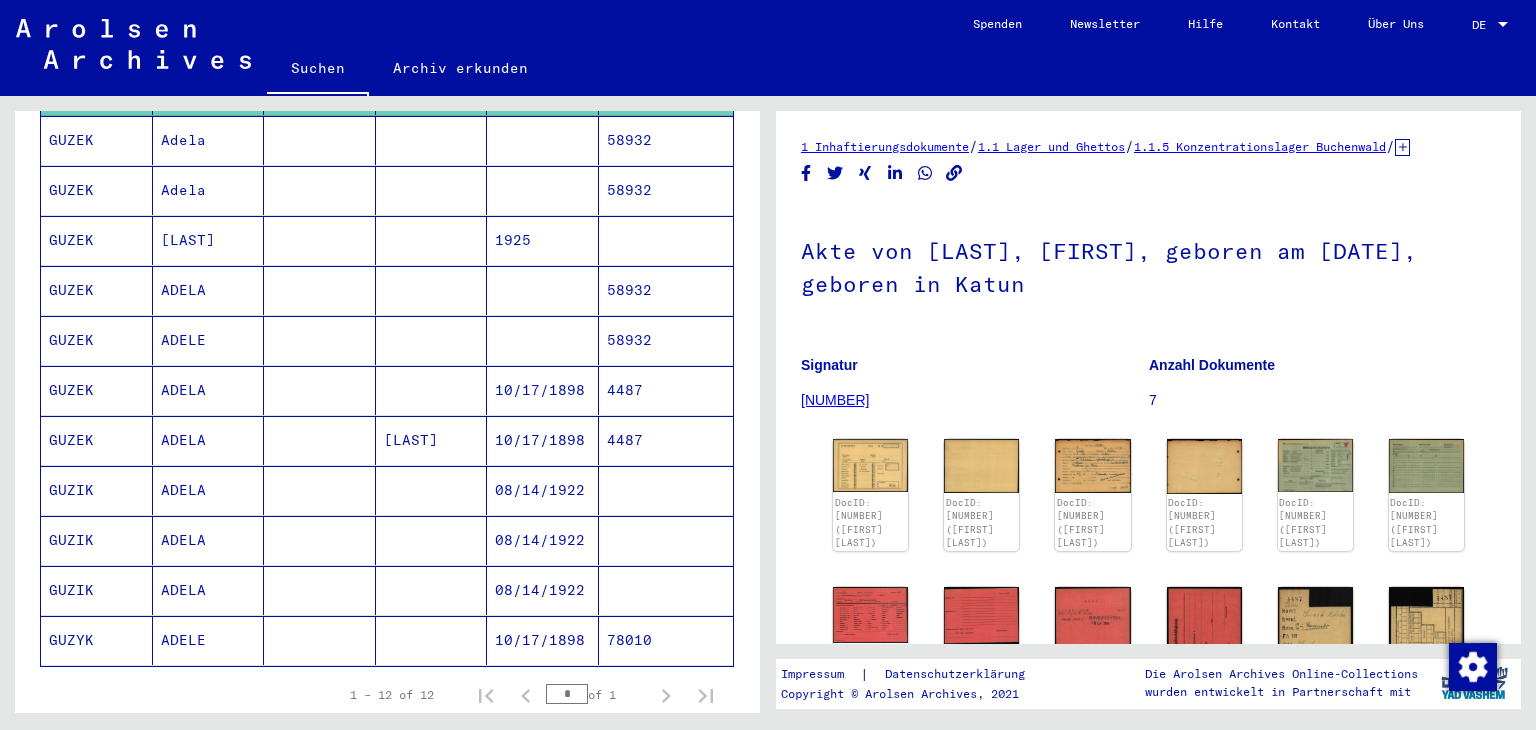 click on "78010" 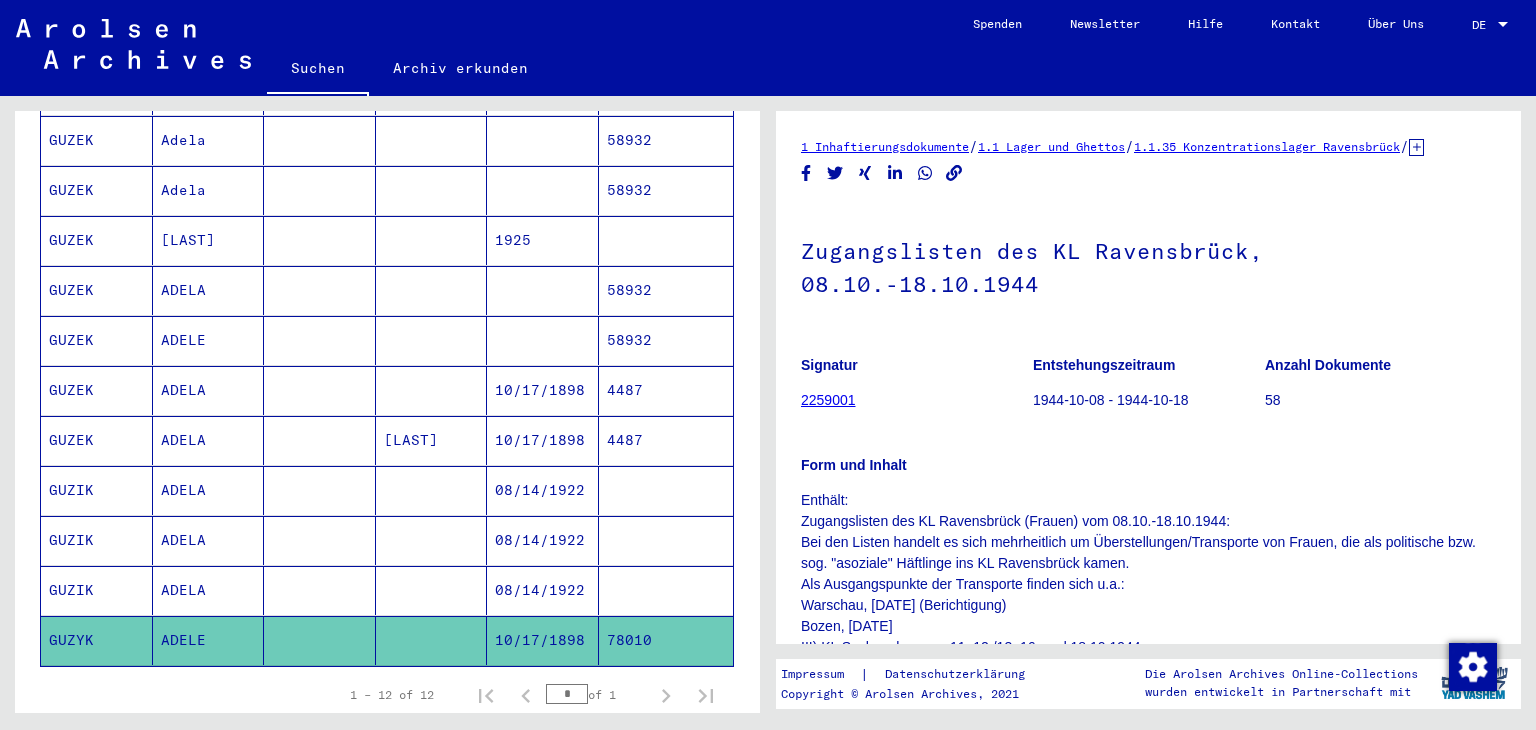 scroll, scrollTop: 0, scrollLeft: 0, axis: both 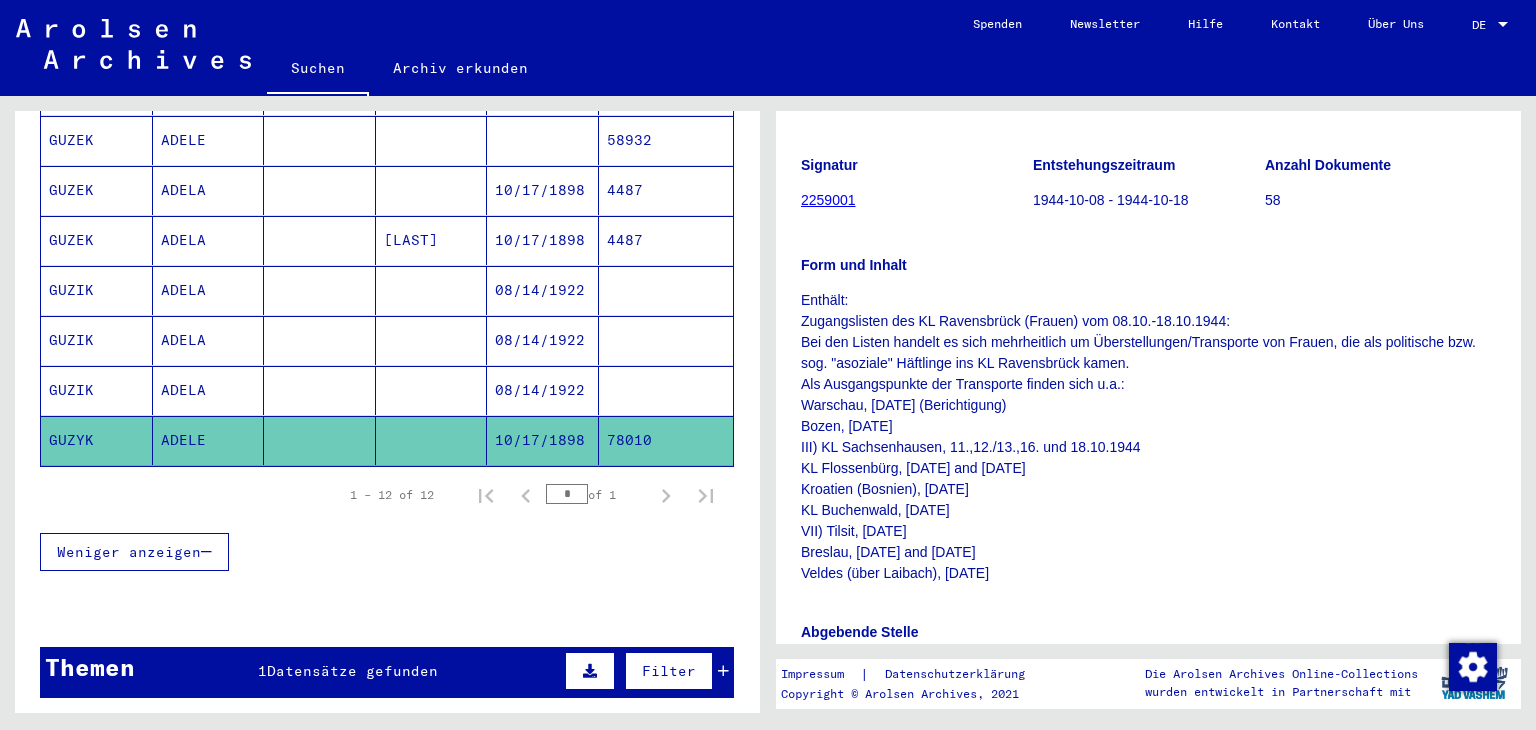 click on "78010" 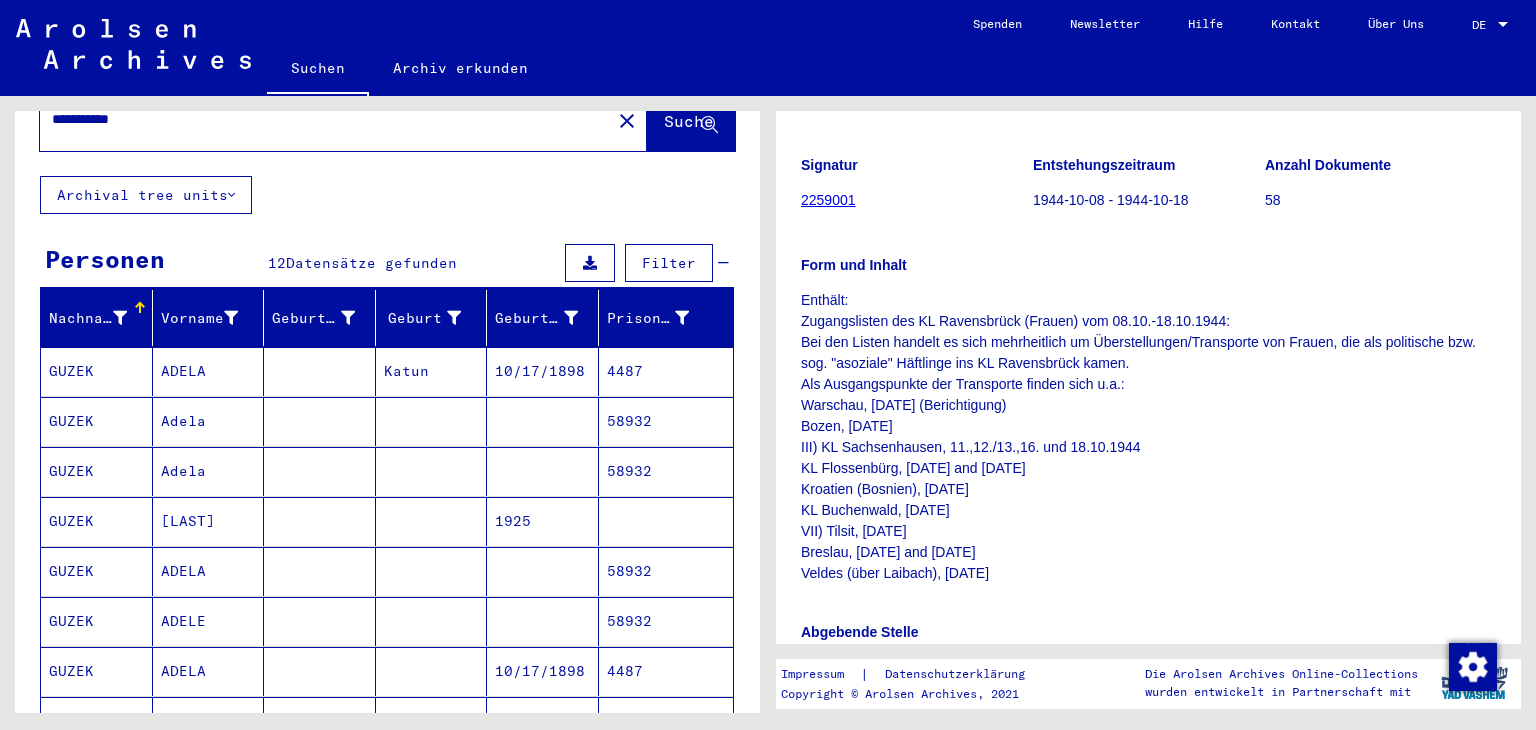 scroll, scrollTop: 0, scrollLeft: 0, axis: both 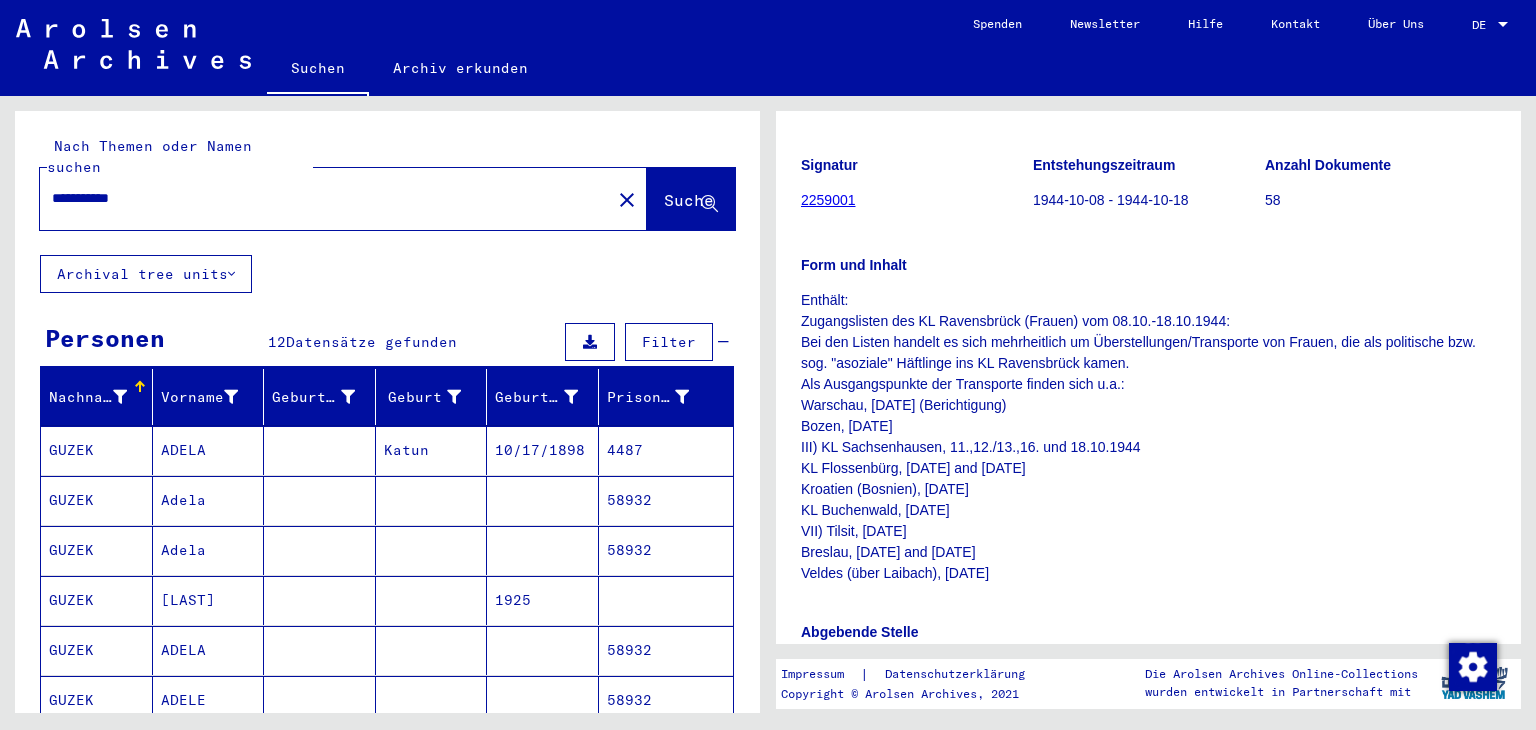 drag, startPoint x: 188, startPoint y: 172, endPoint x: 46, endPoint y: 165, distance: 142.17242 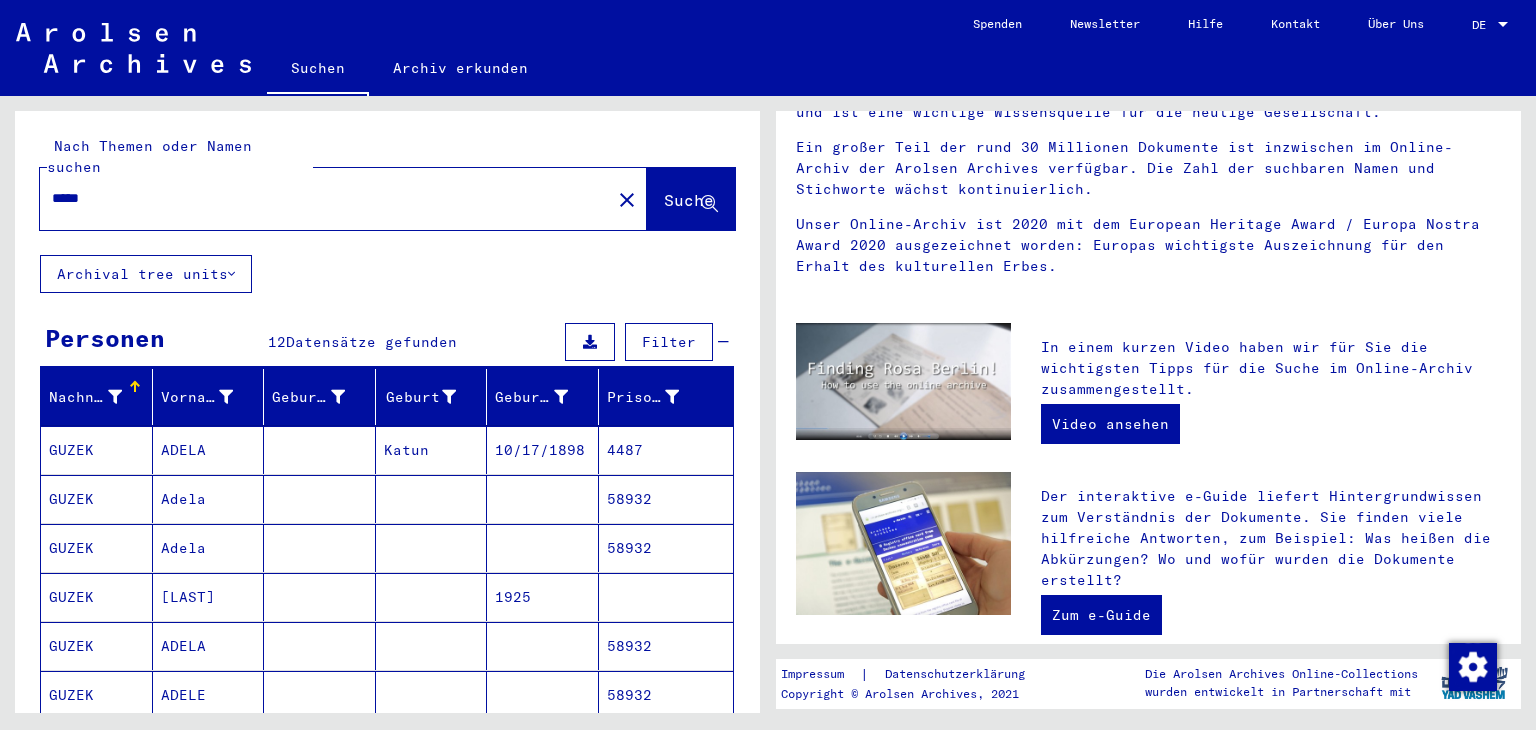 scroll, scrollTop: 0, scrollLeft: 0, axis: both 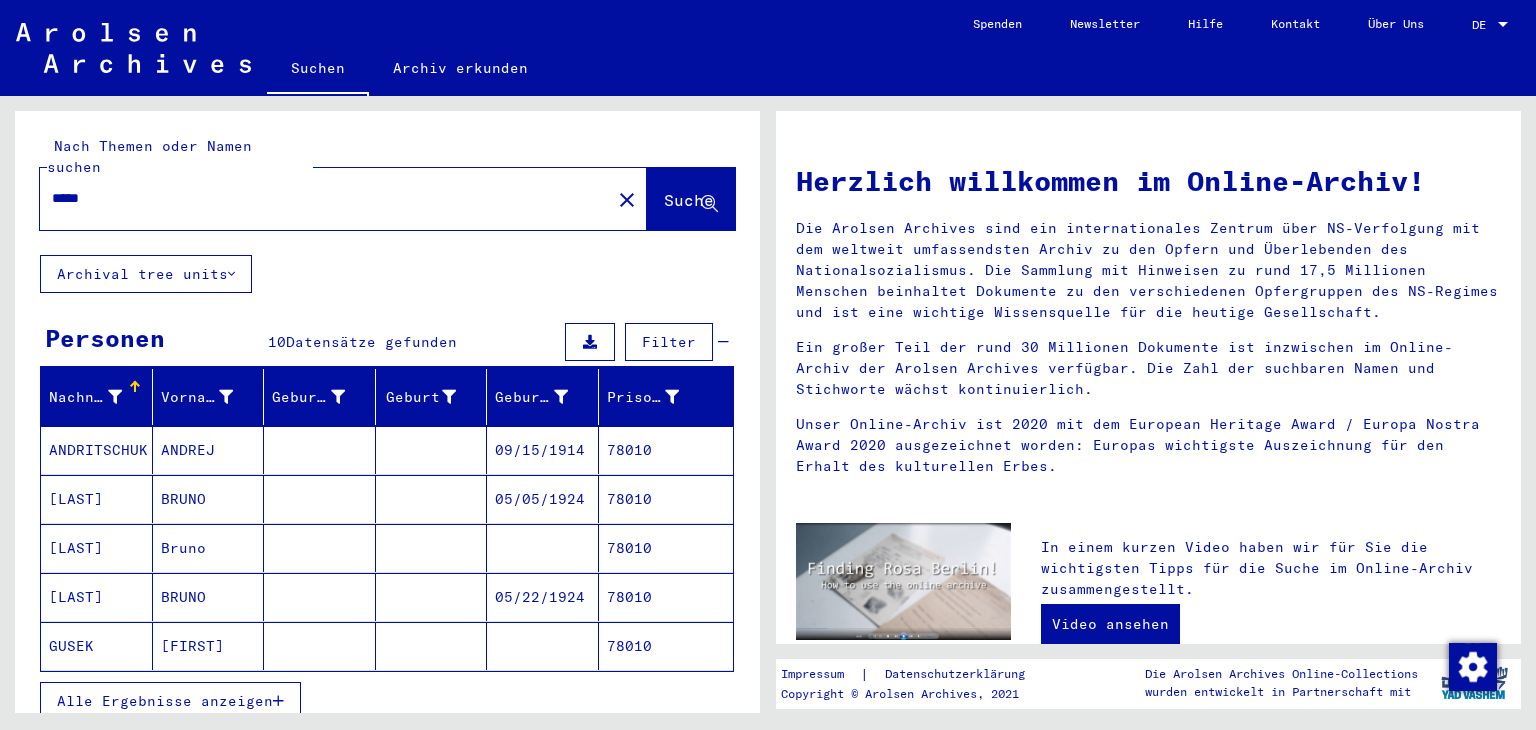 click on "78010" 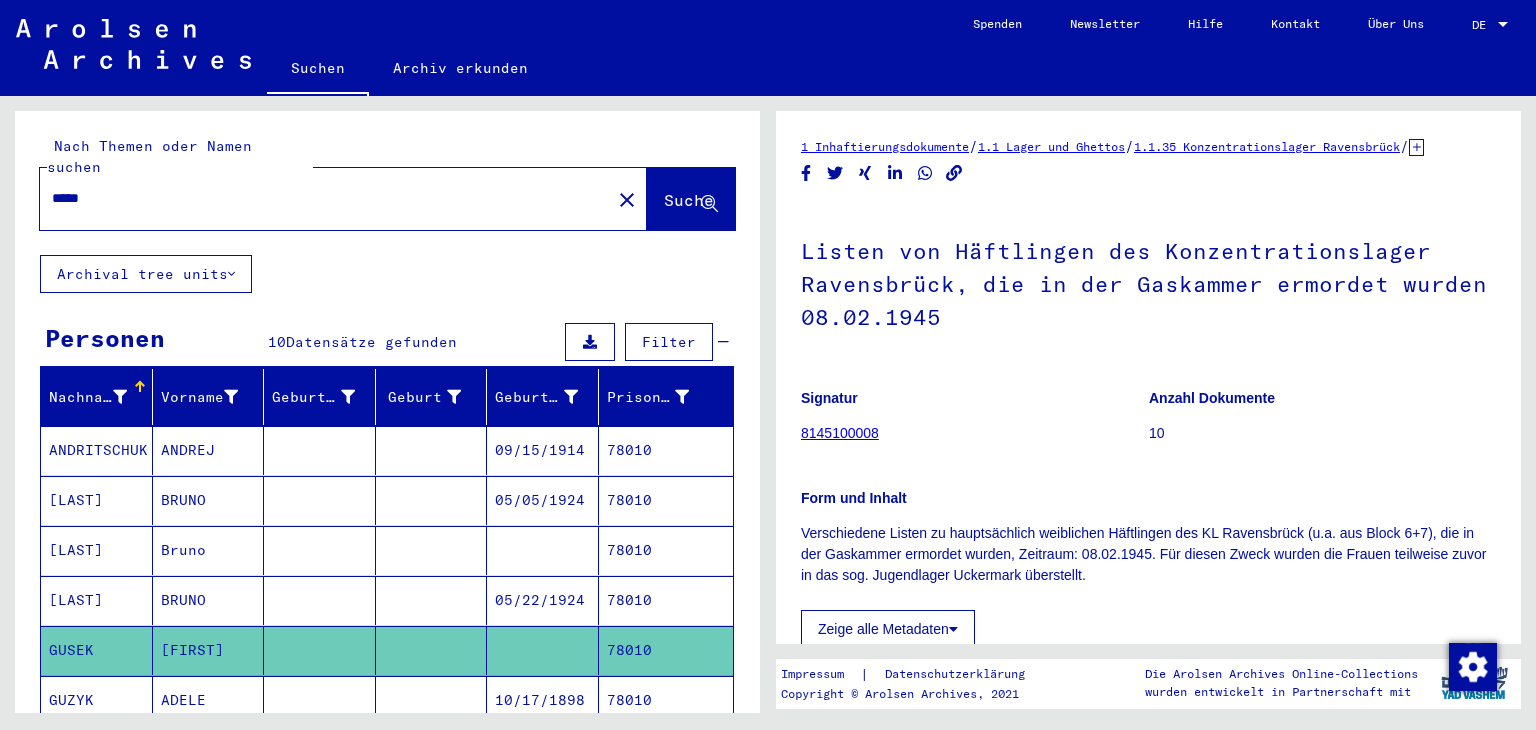 click on "78010" at bounding box center (666, 750) 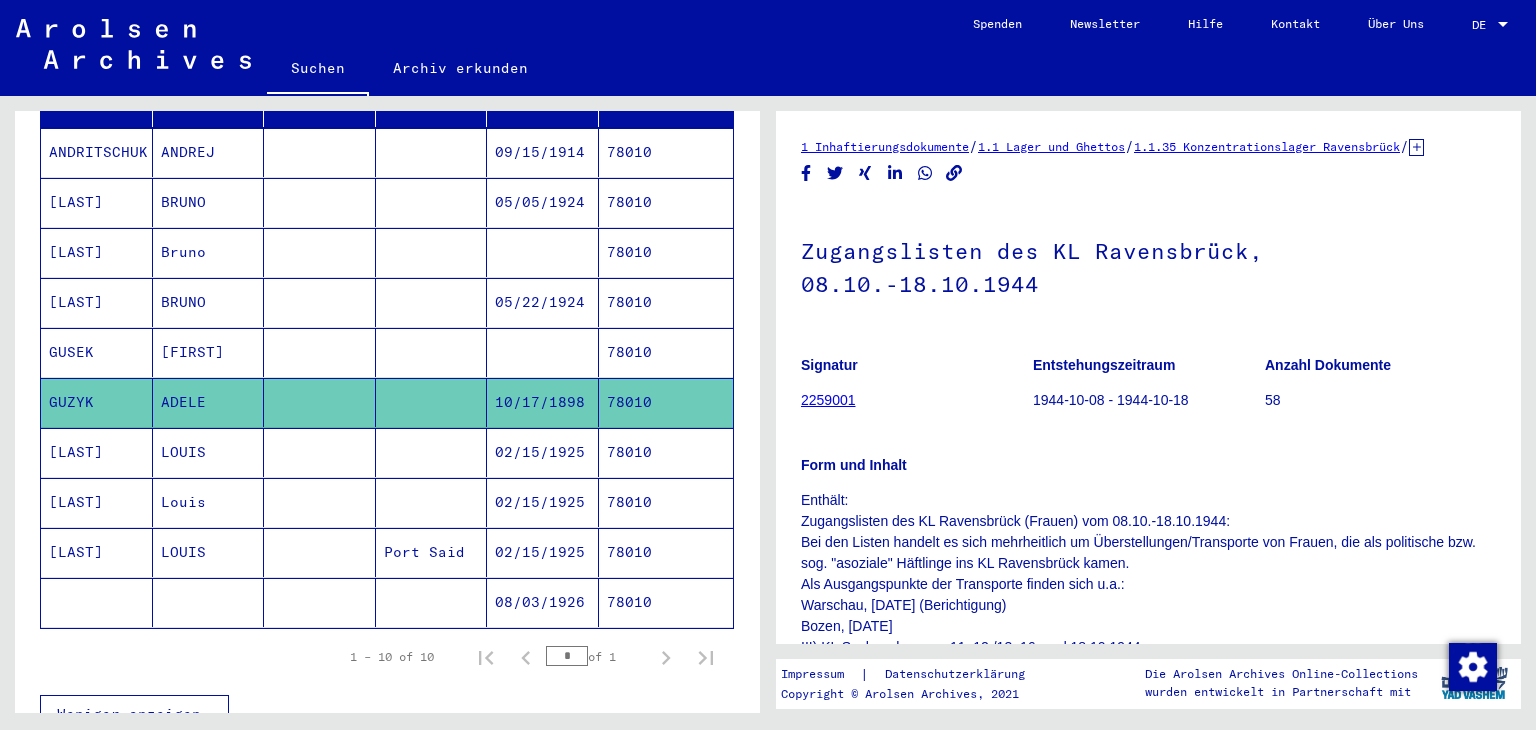 scroll, scrollTop: 300, scrollLeft: 0, axis: vertical 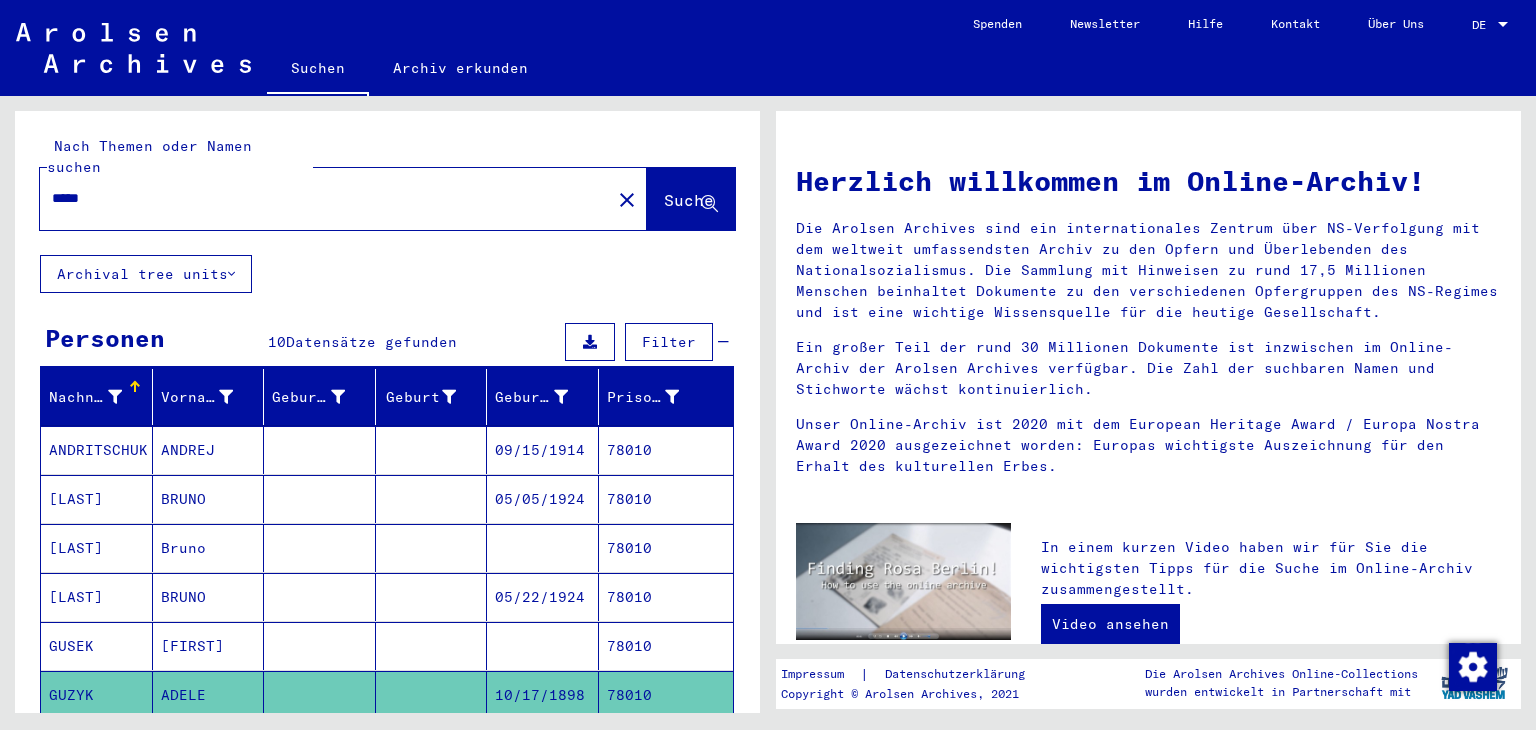 drag, startPoint x: 108, startPoint y: 180, endPoint x: 0, endPoint y: 181, distance: 108.00463 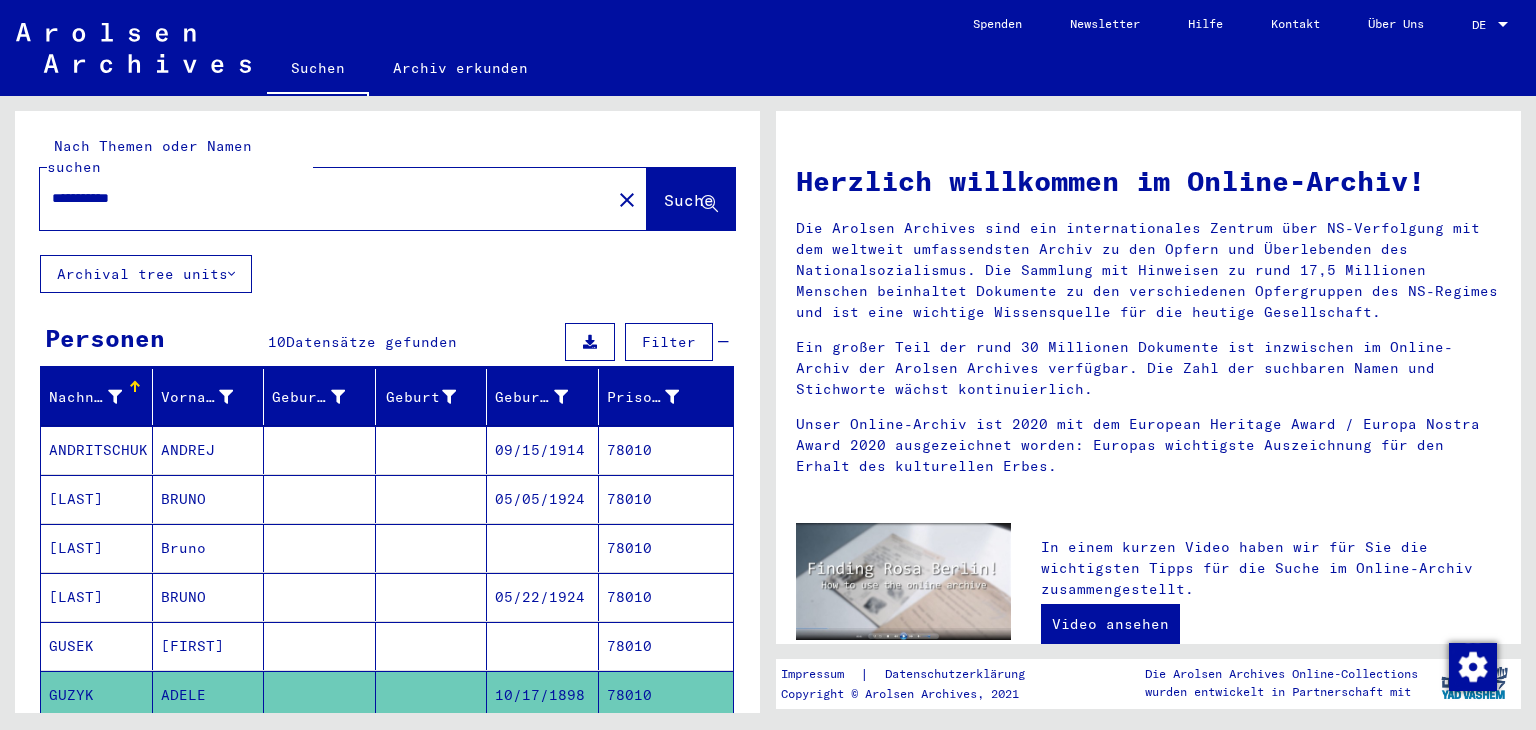 type on "**********" 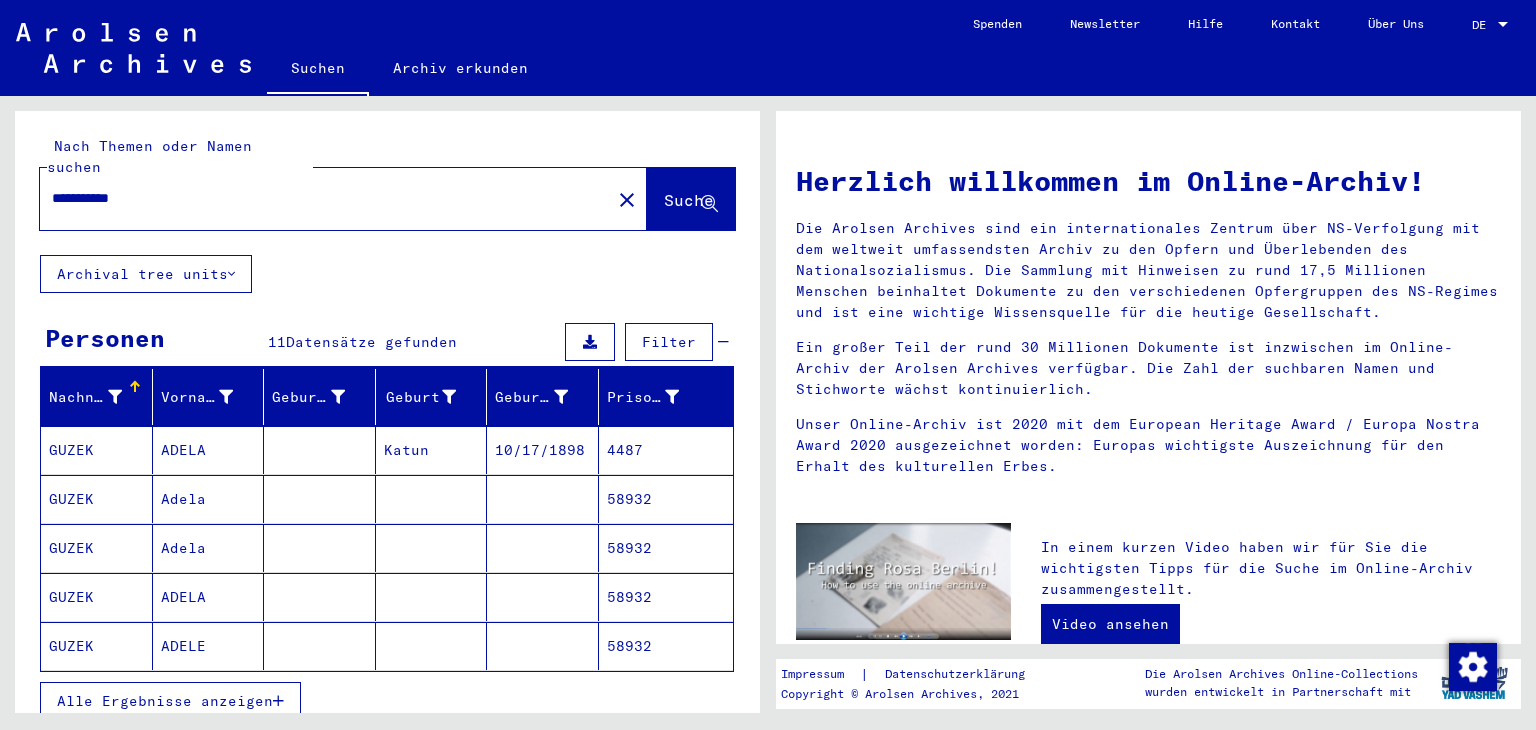 click on "Alle Ergebnisse anzeigen" at bounding box center (165, 701) 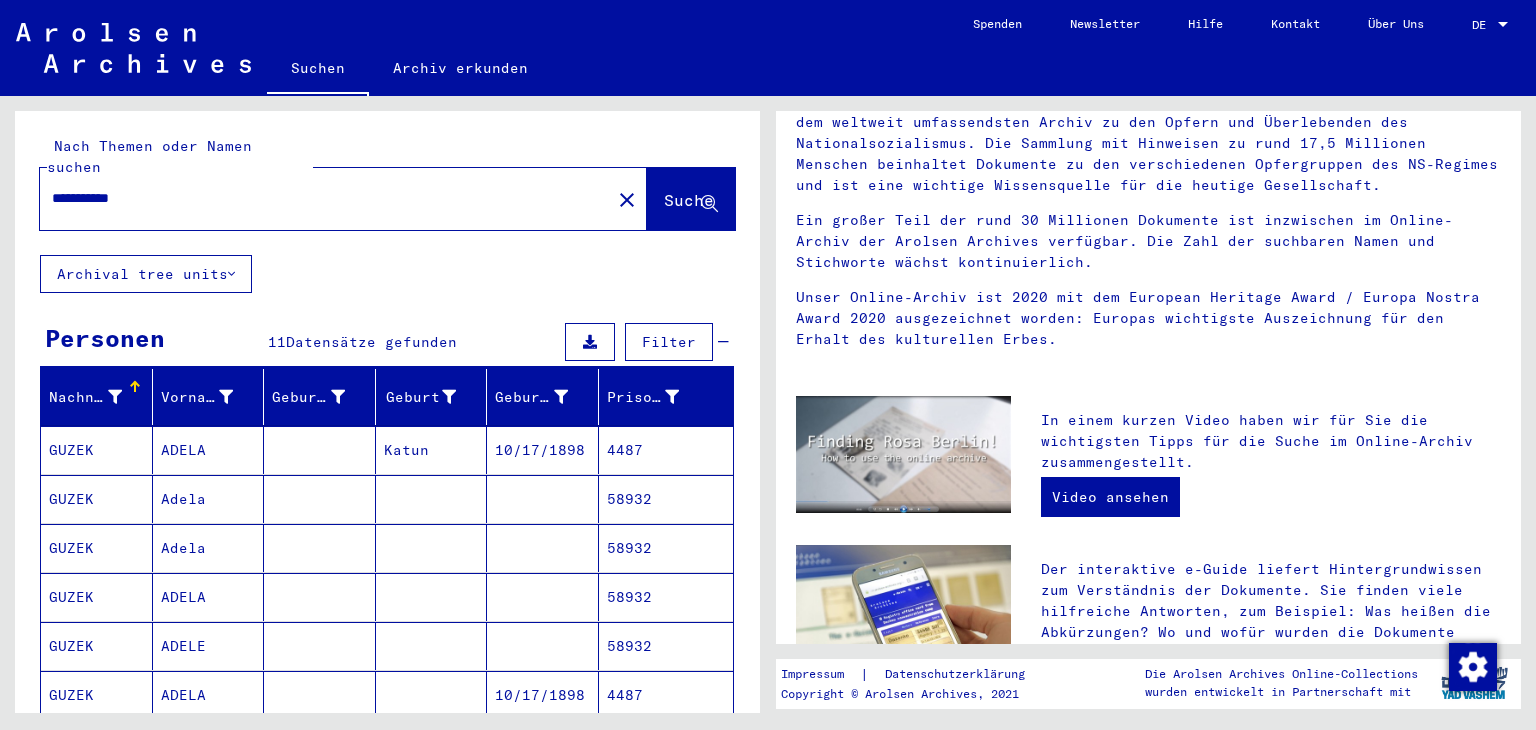 scroll, scrollTop: 300, scrollLeft: 0, axis: vertical 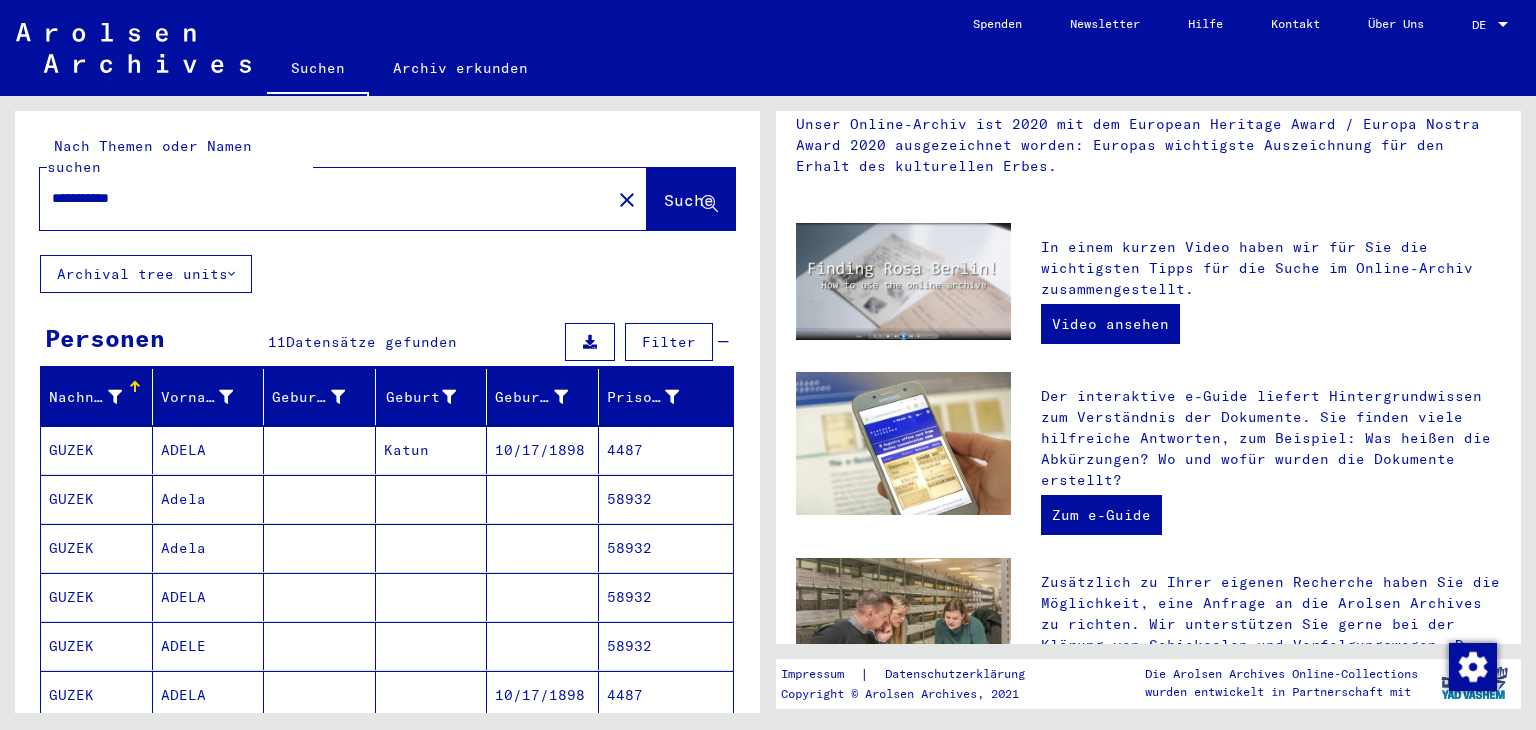 click on "4487" at bounding box center (666, 744) 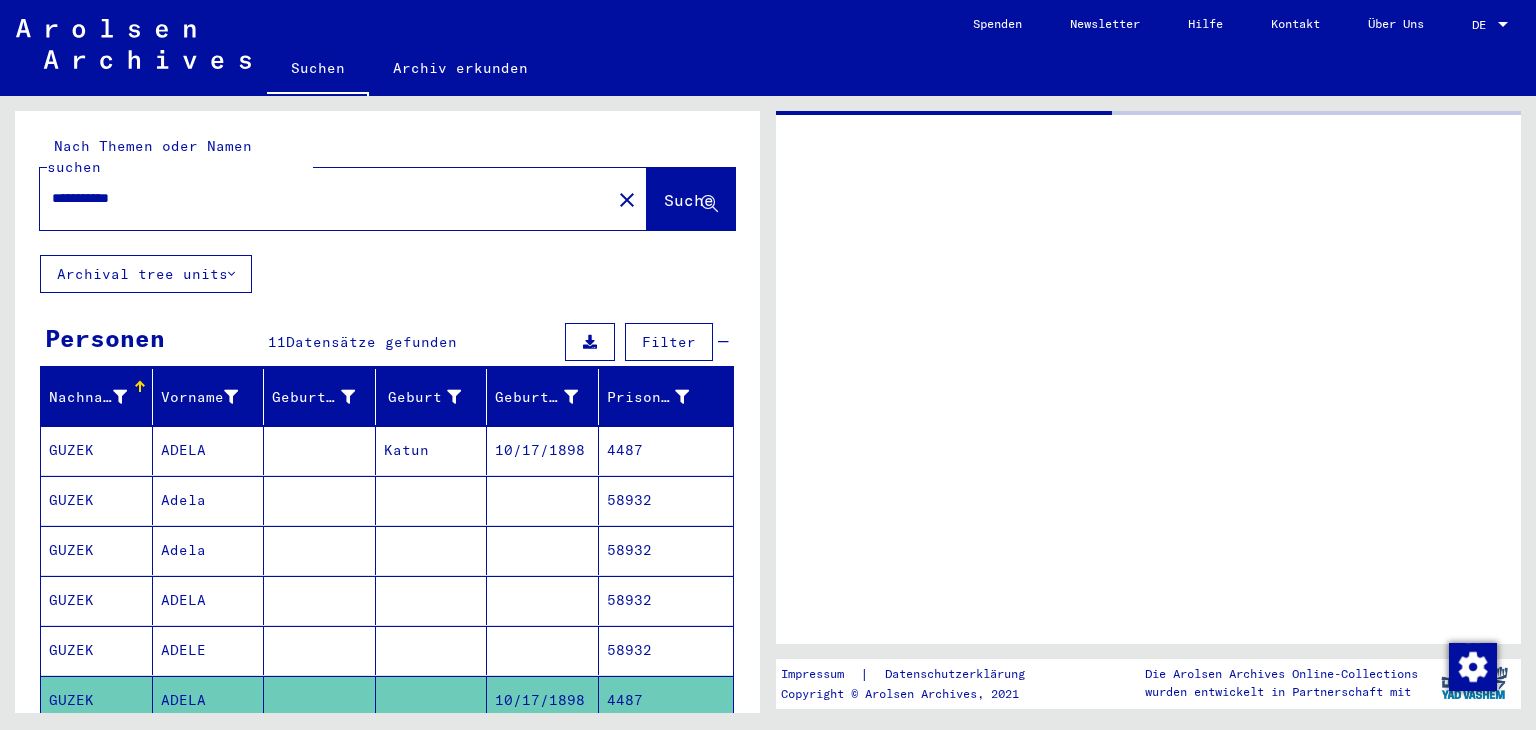 scroll, scrollTop: 0, scrollLeft: 0, axis: both 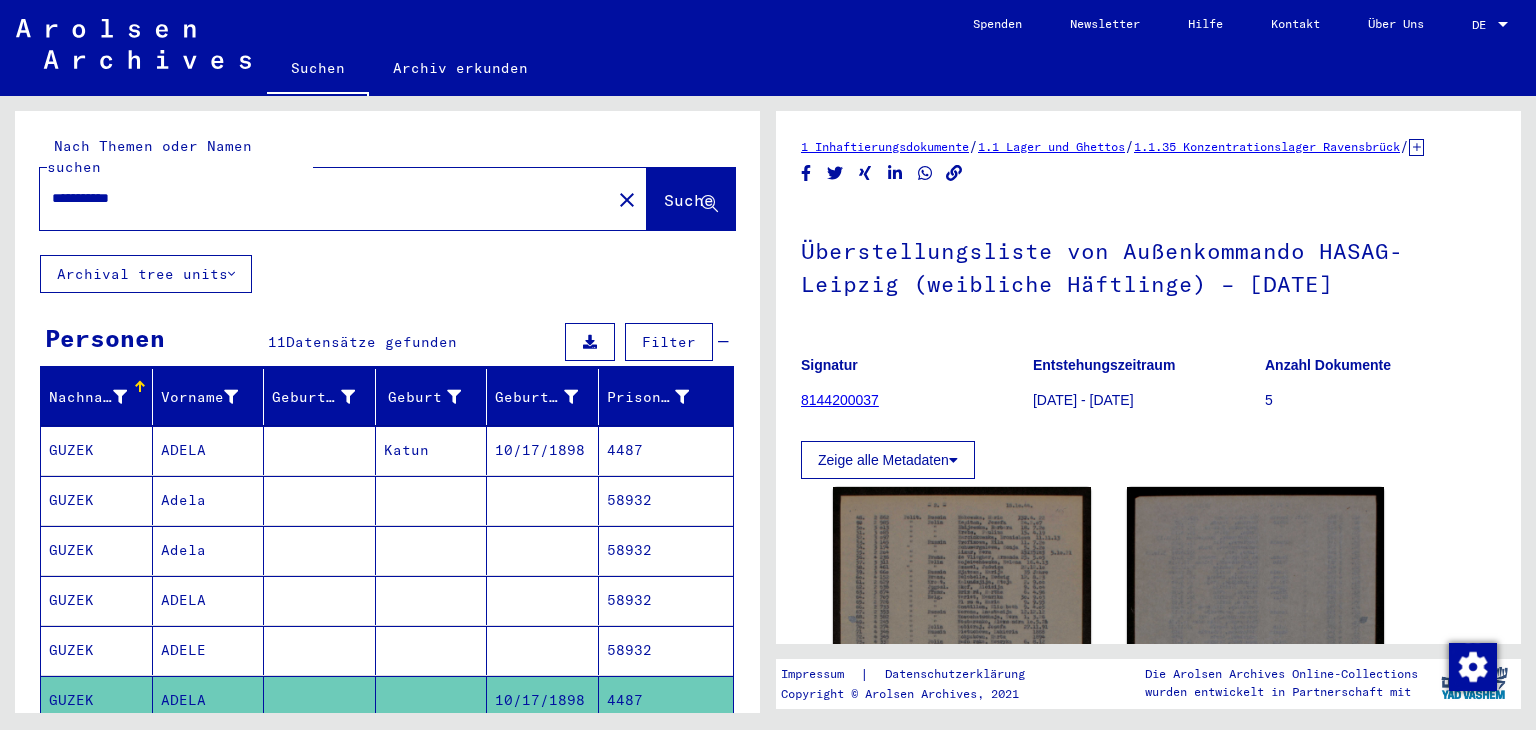 click on "4487" at bounding box center (666, 500) 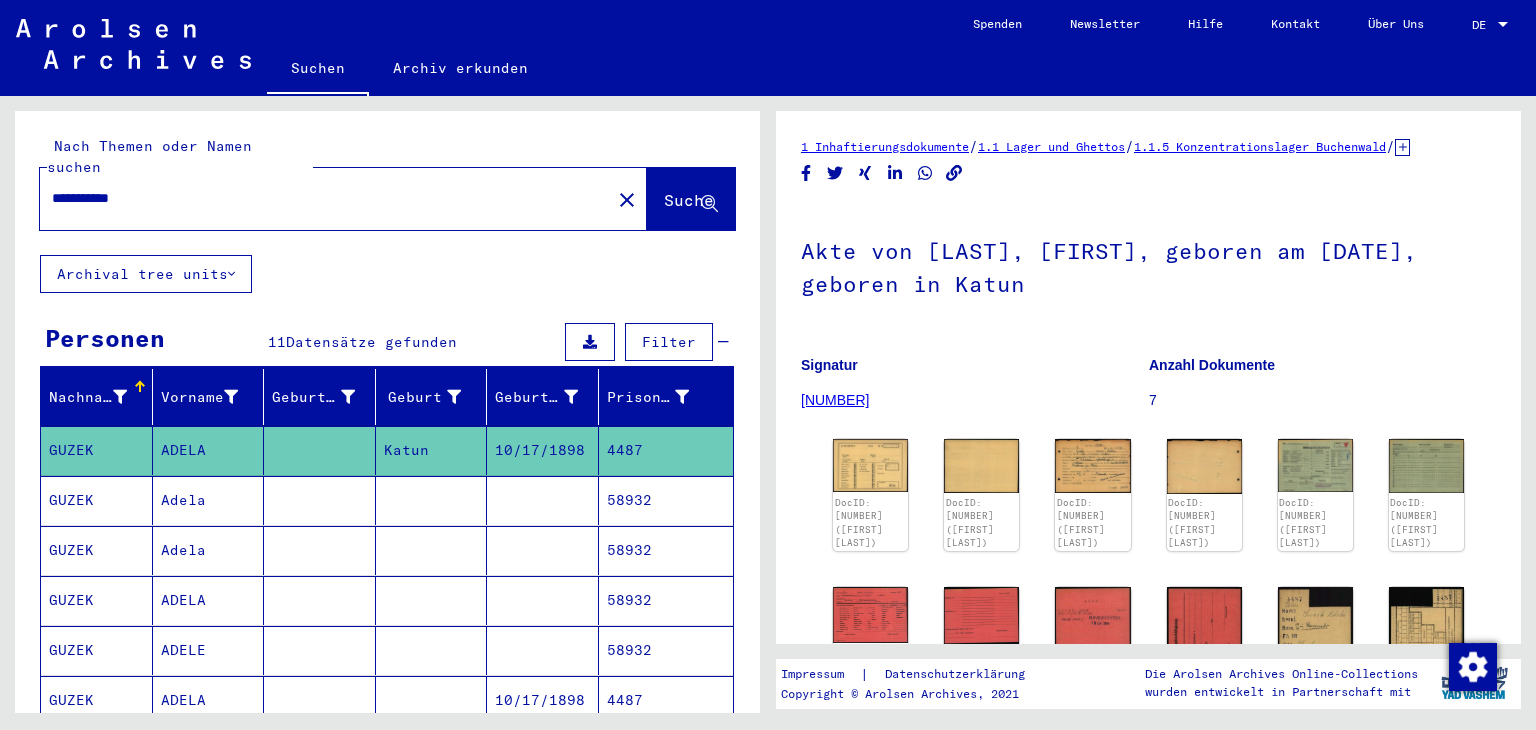 scroll, scrollTop: 0, scrollLeft: 0, axis: both 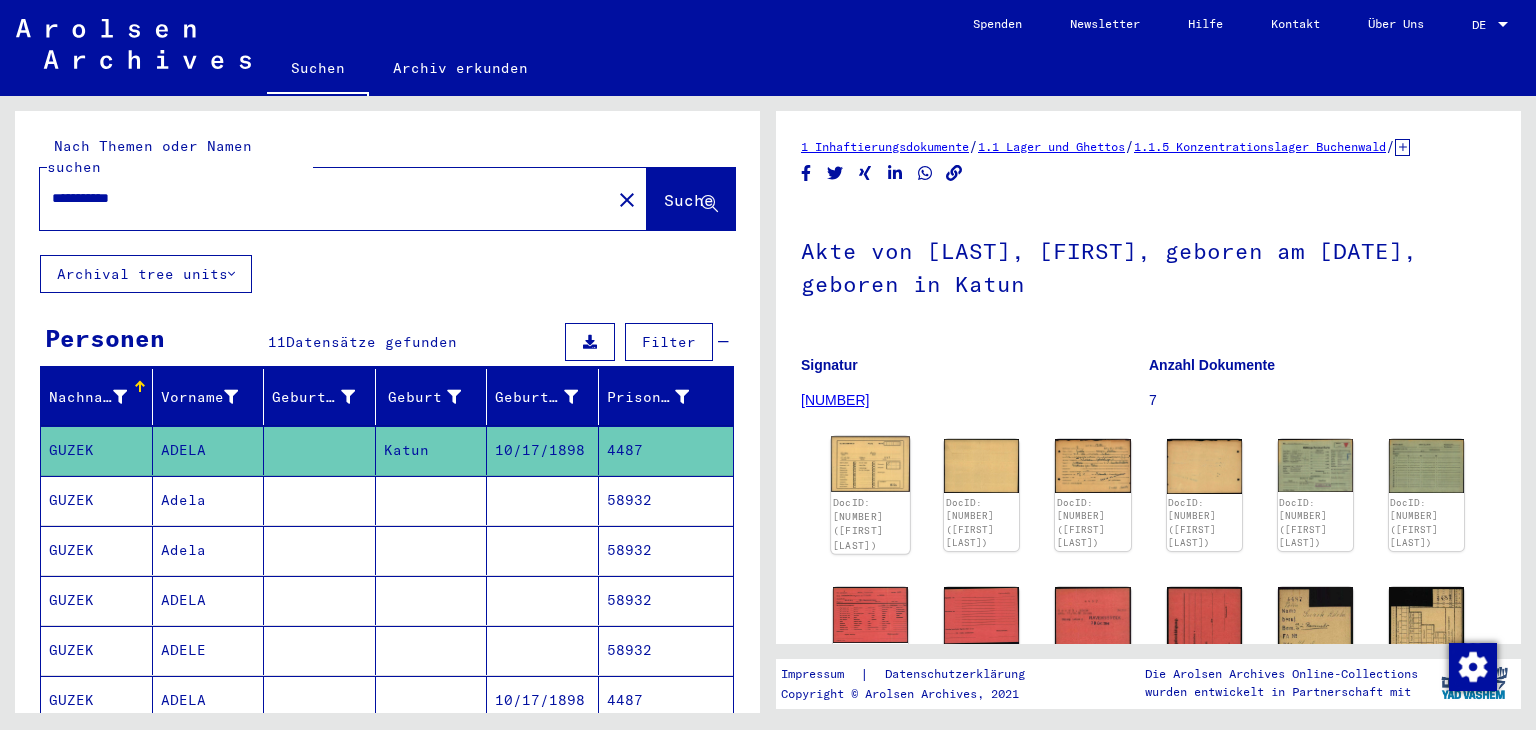 click 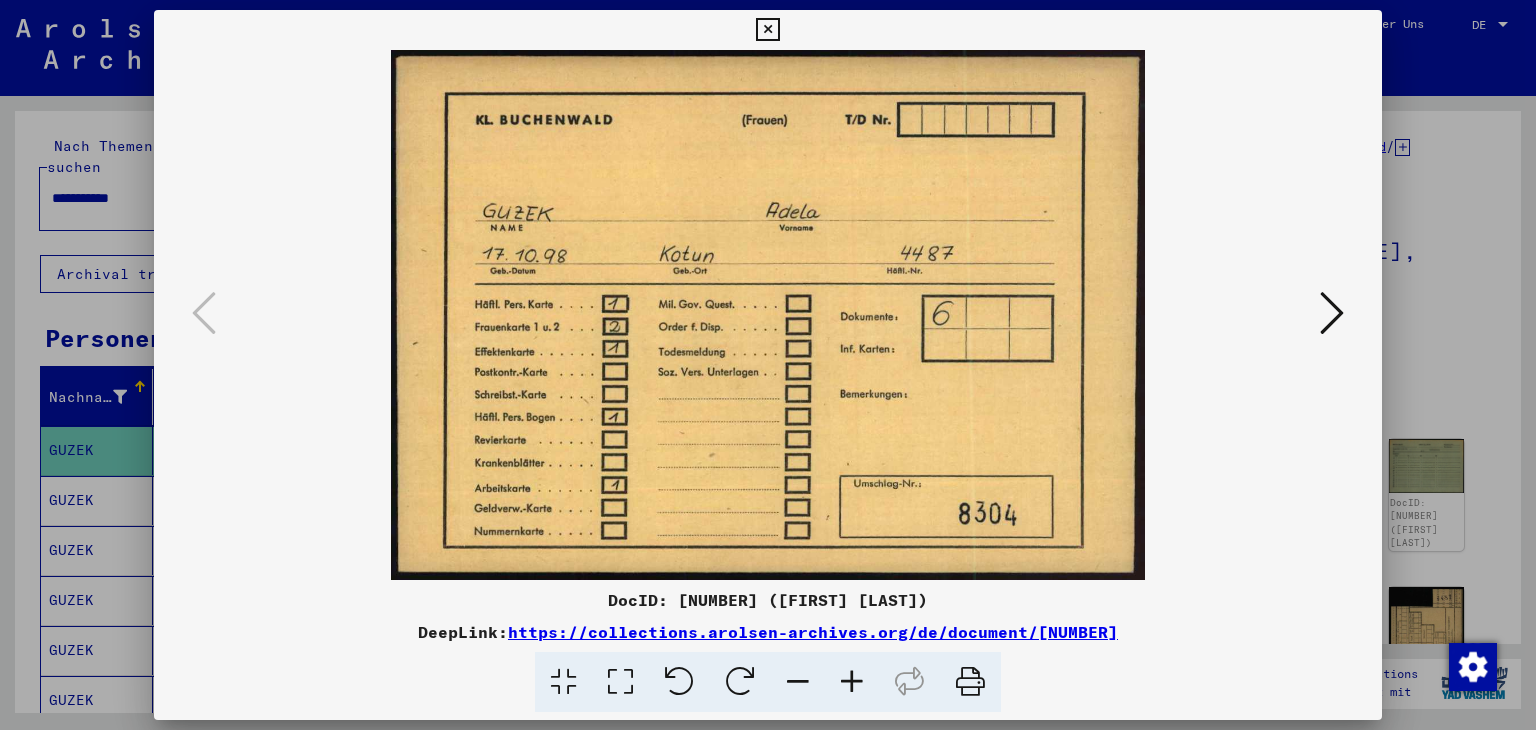 click at bounding box center (1332, 313) 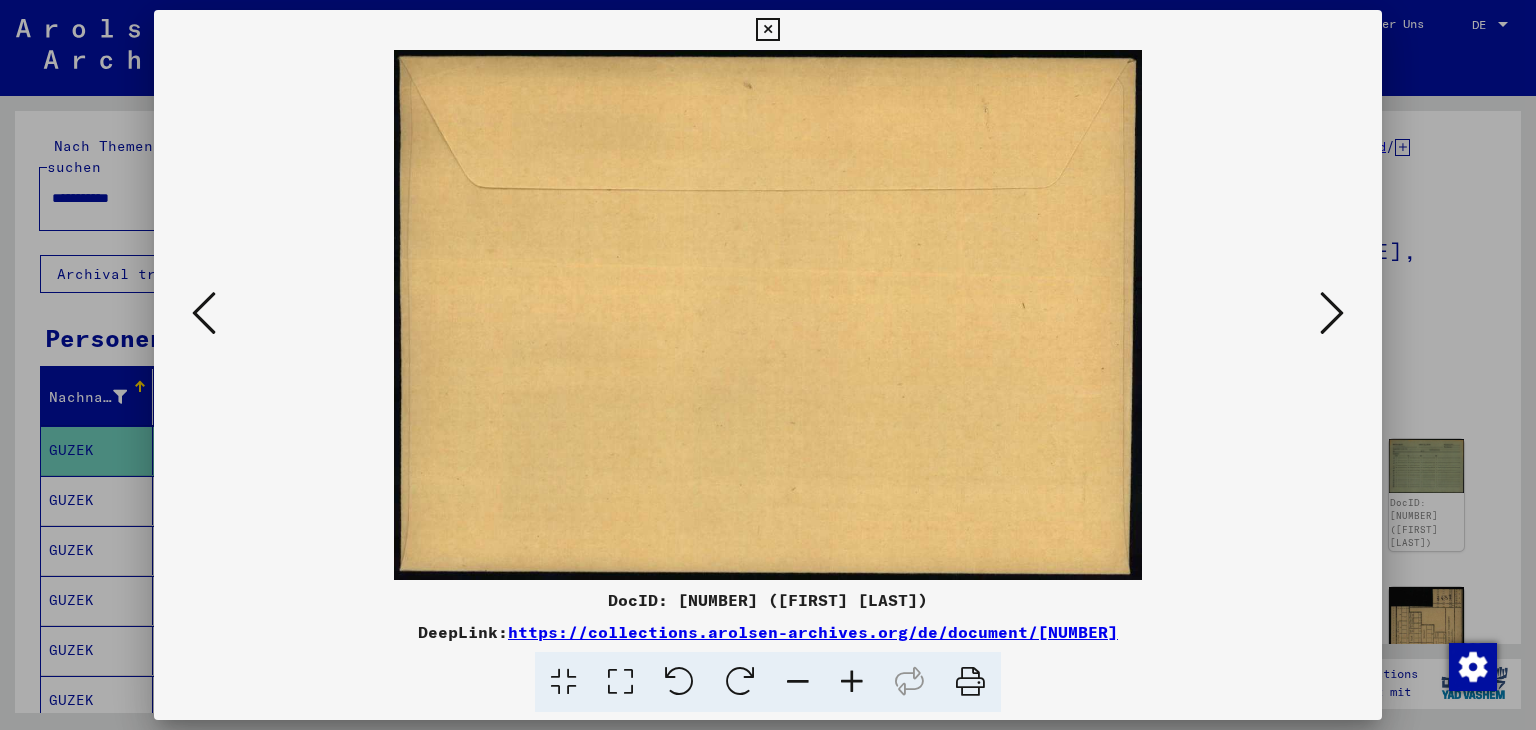click at bounding box center (1332, 313) 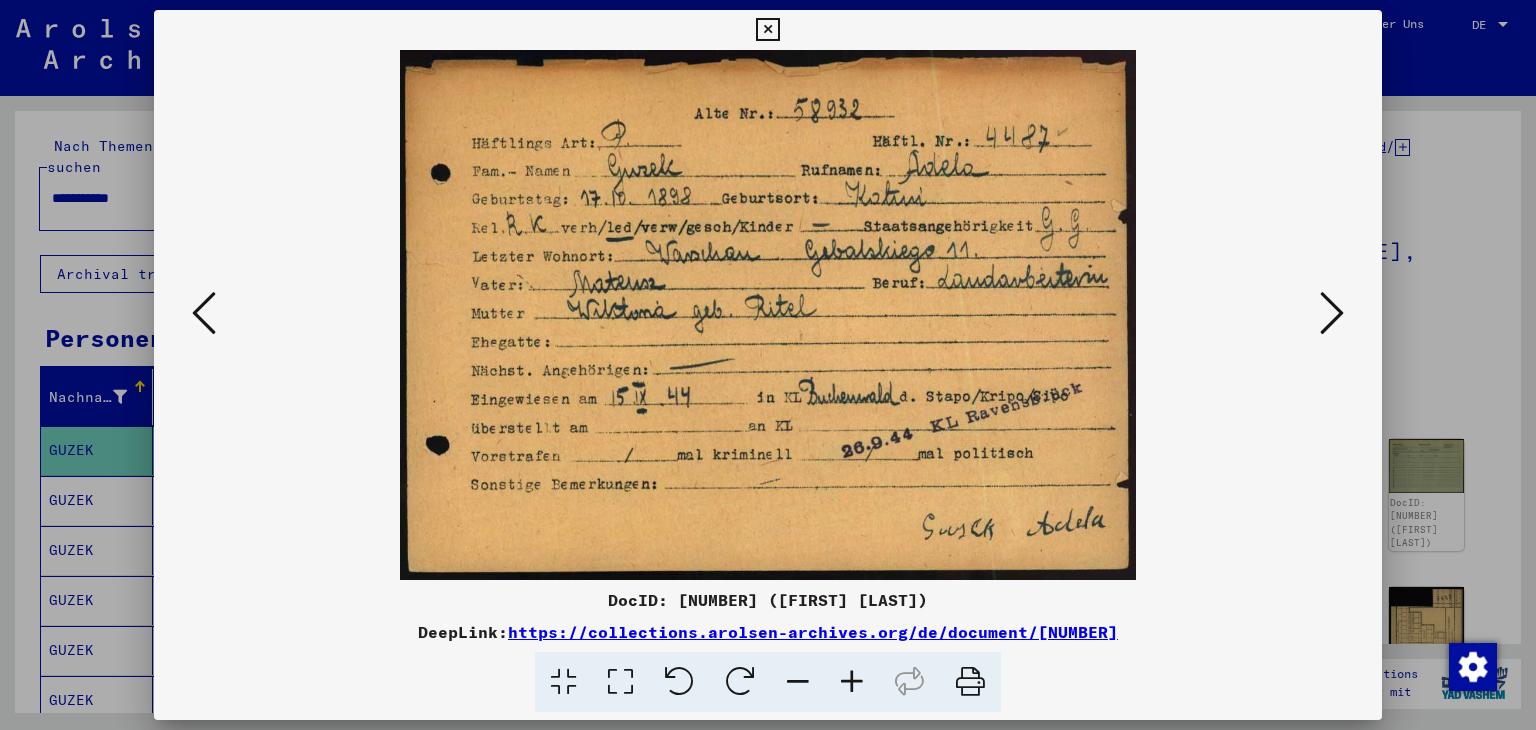 click at bounding box center [1332, 313] 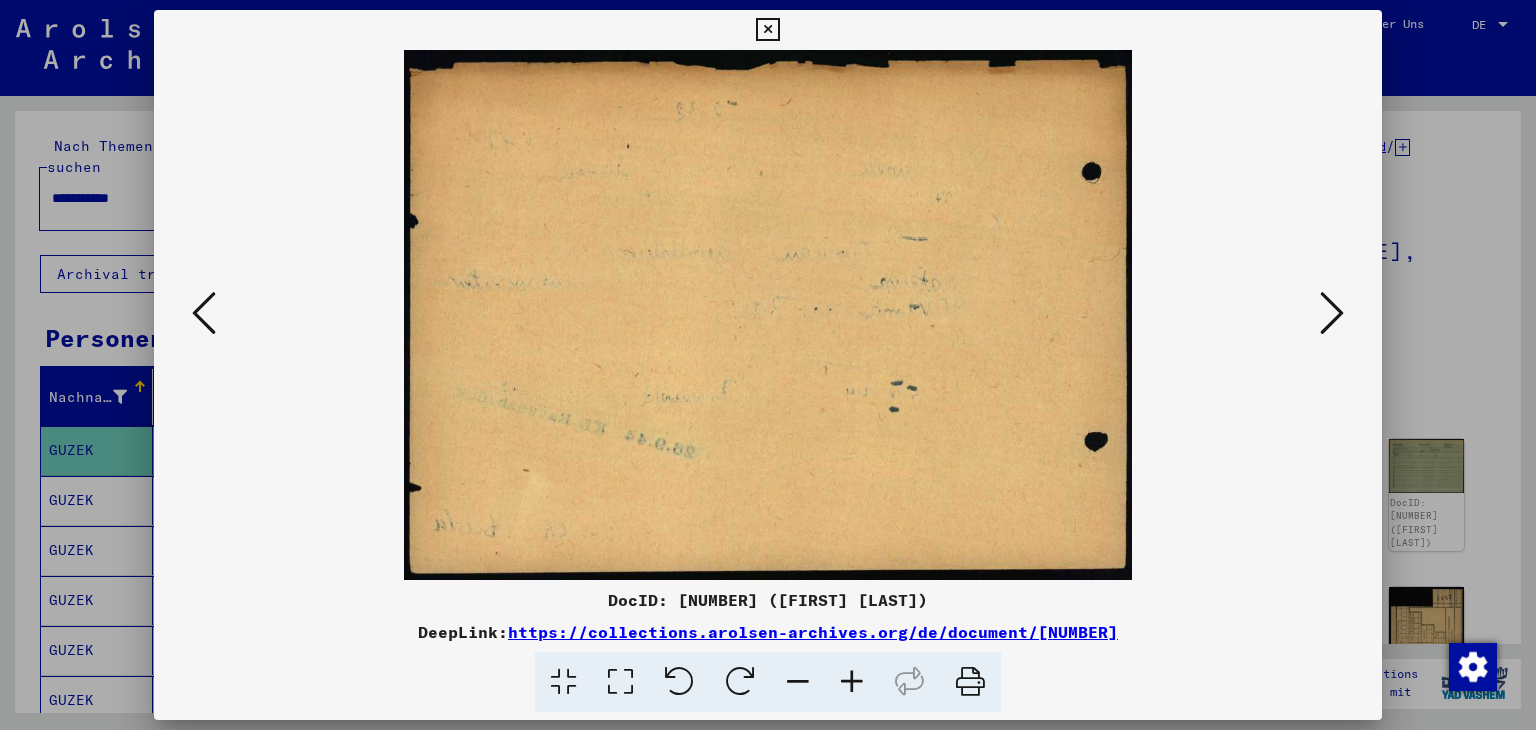click at bounding box center (1332, 313) 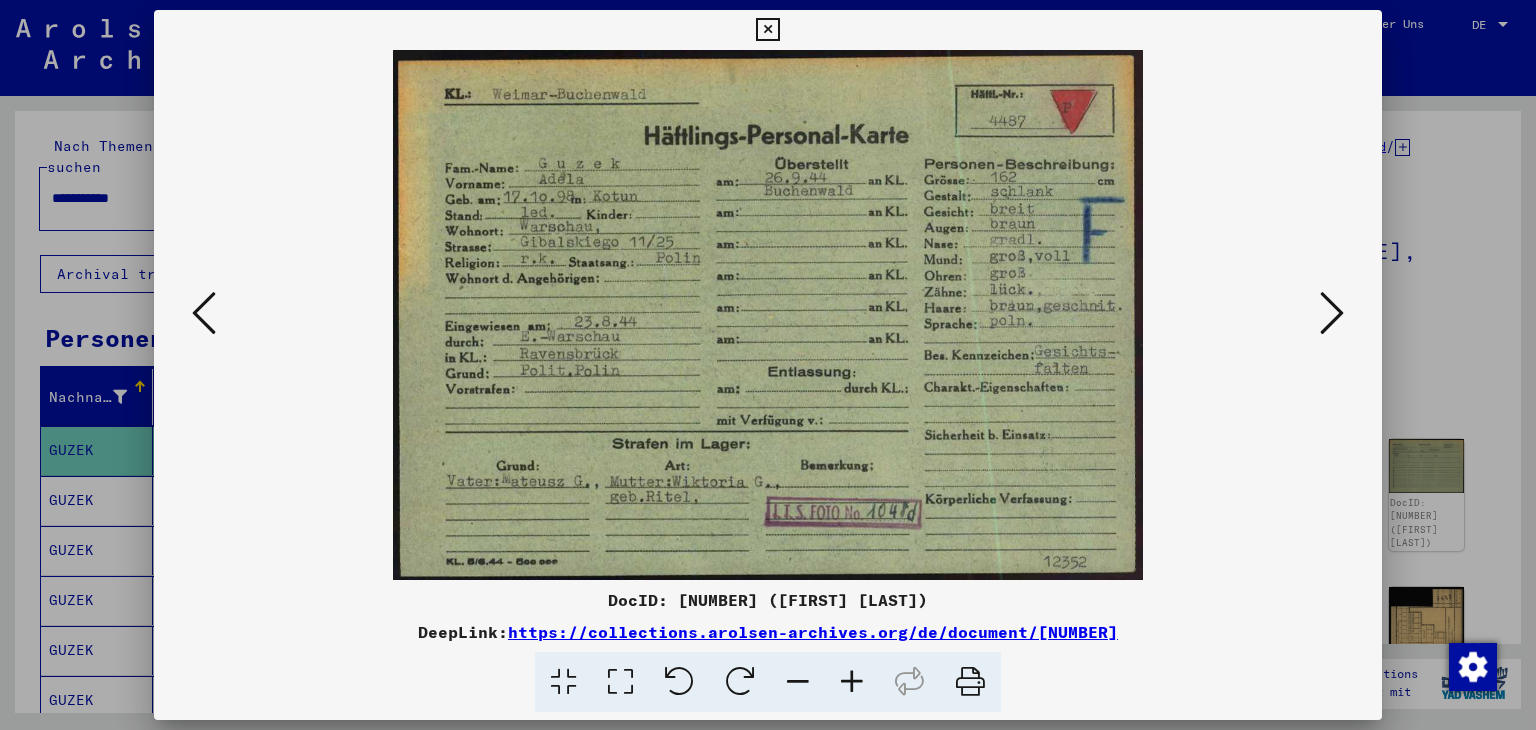 click at bounding box center (1332, 313) 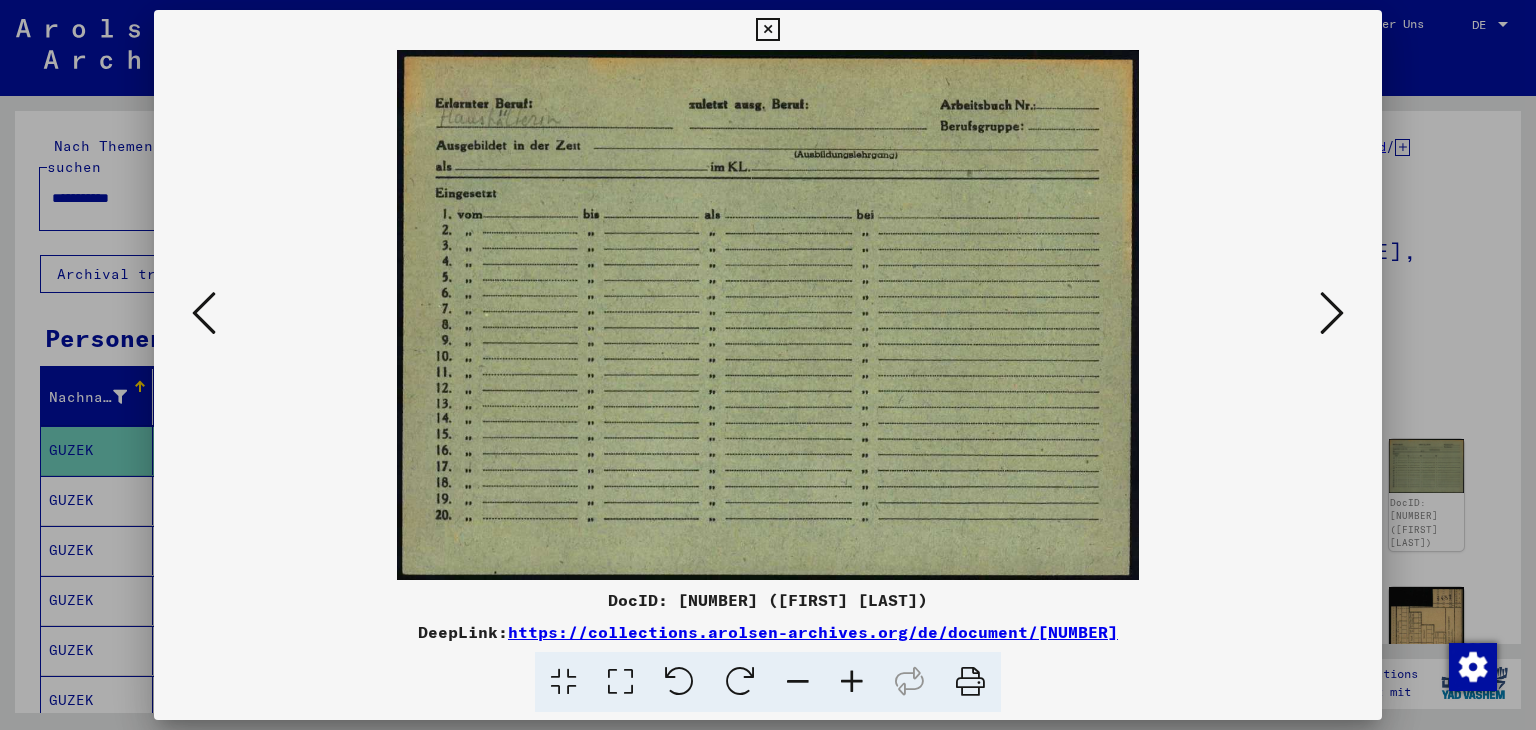 click at bounding box center [1332, 313] 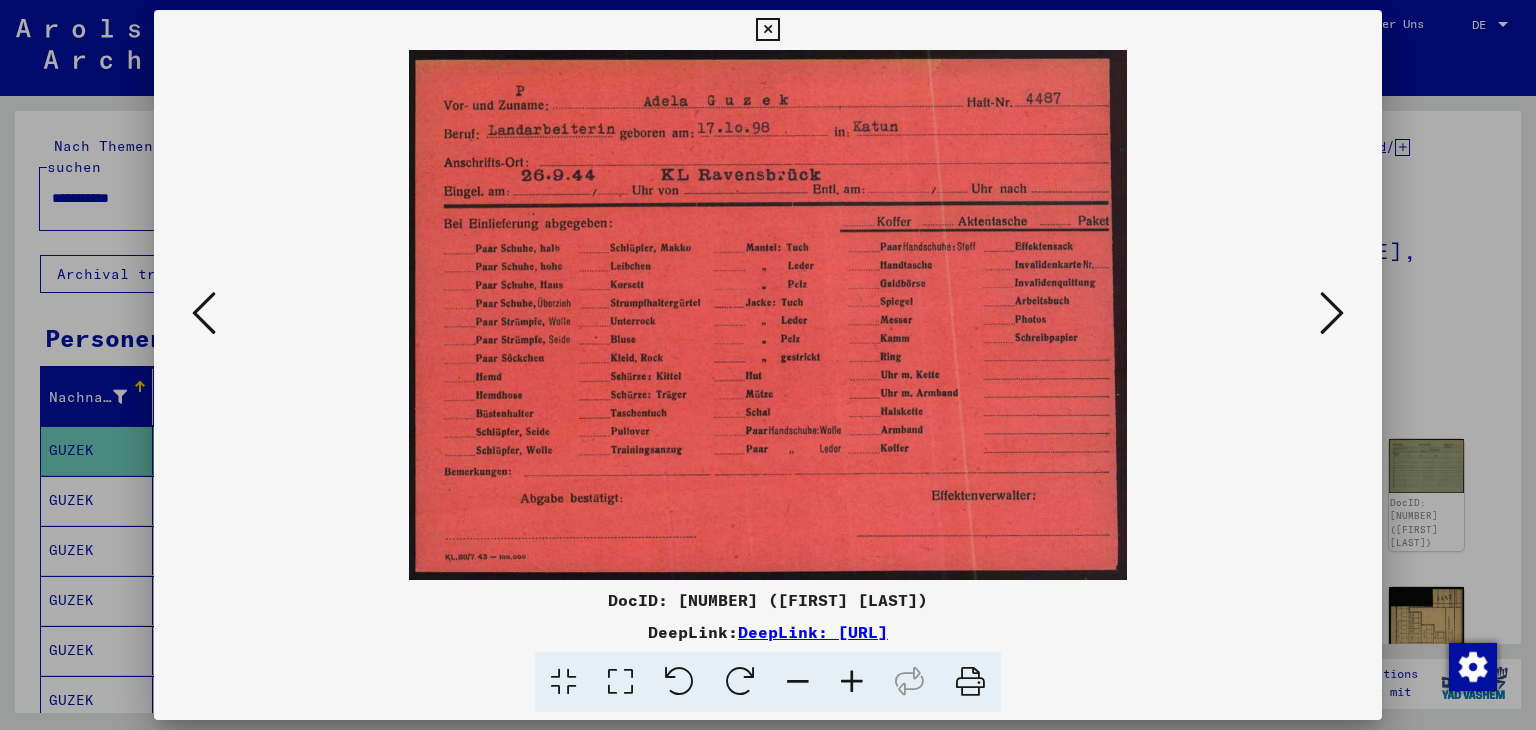 click at bounding box center (1332, 313) 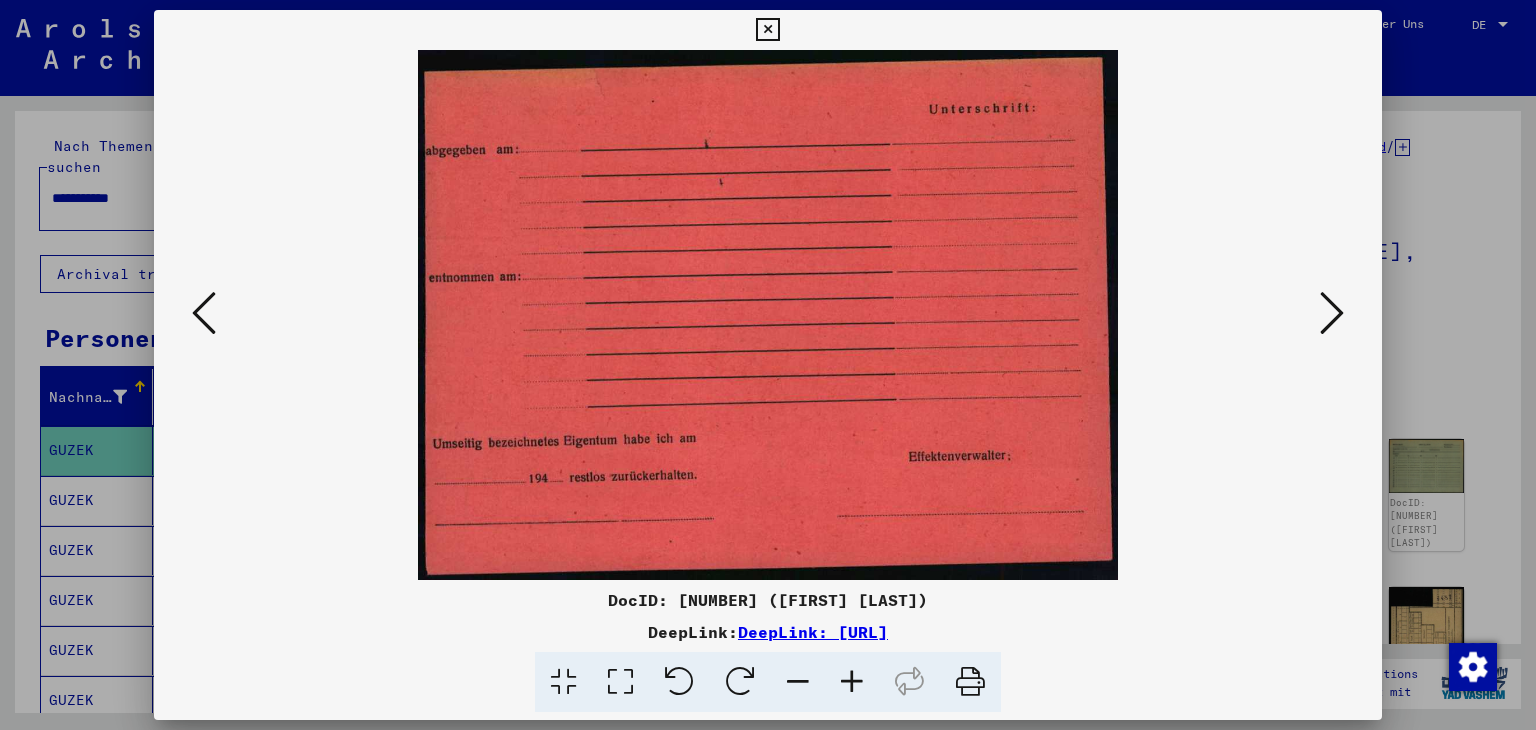 click at bounding box center [1332, 313] 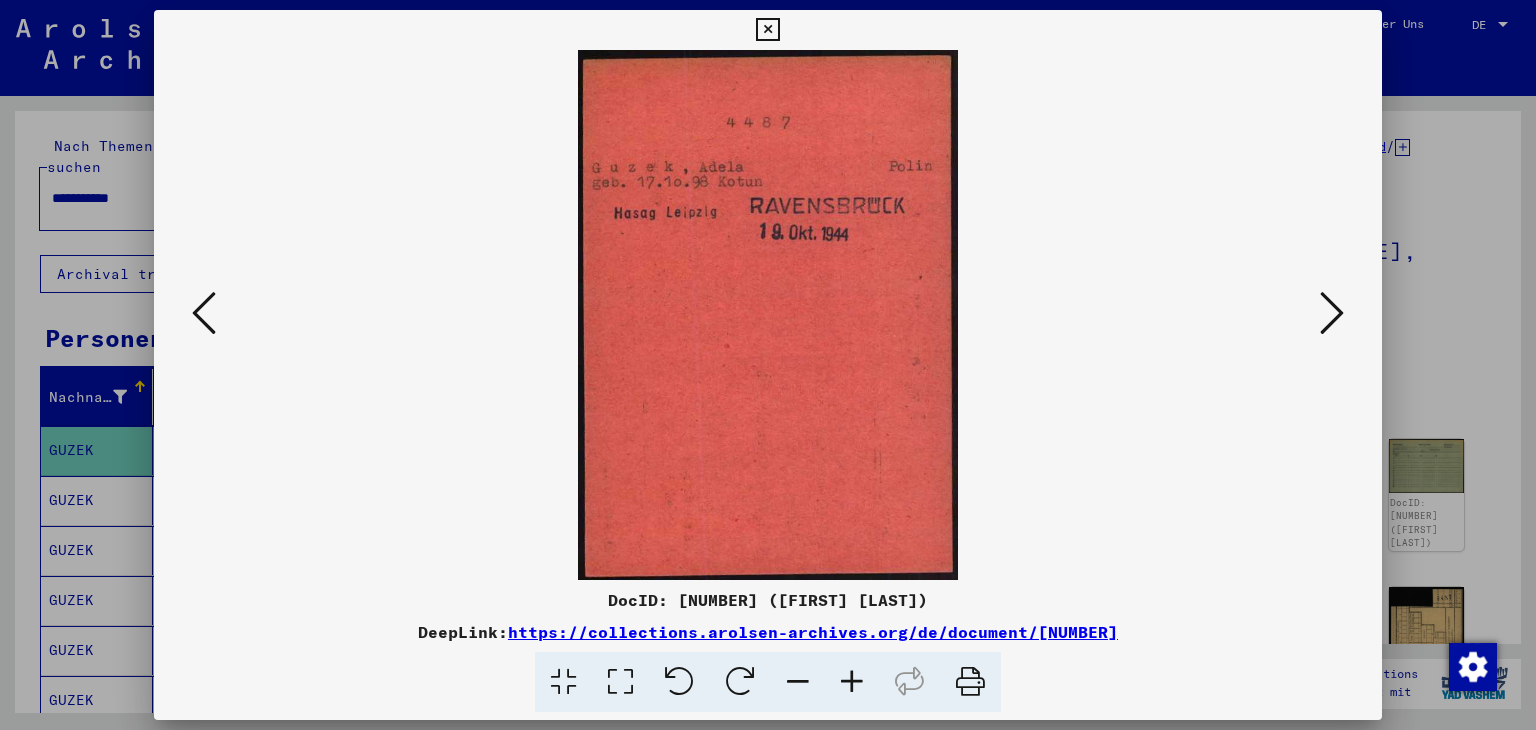 click at bounding box center (1332, 313) 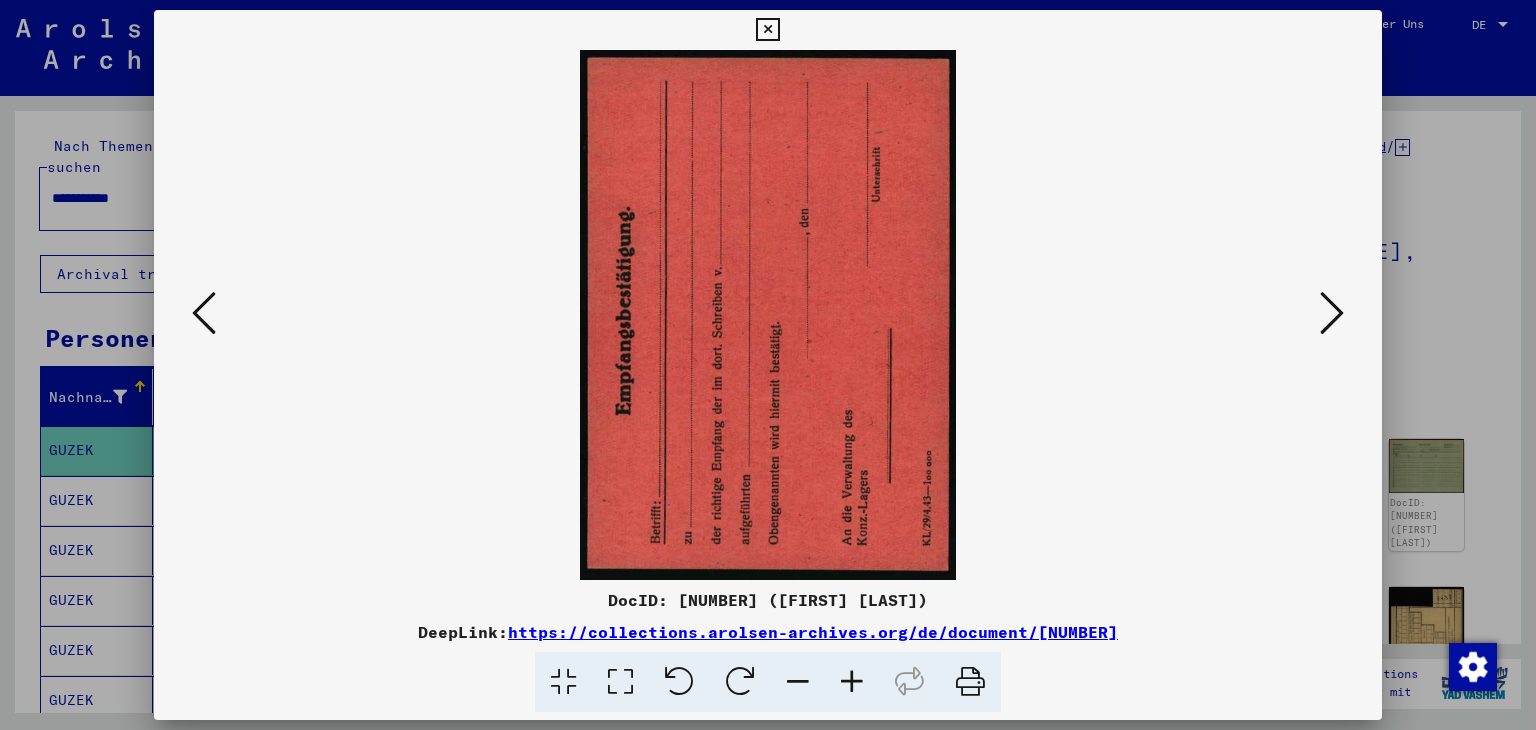 click at bounding box center (1332, 313) 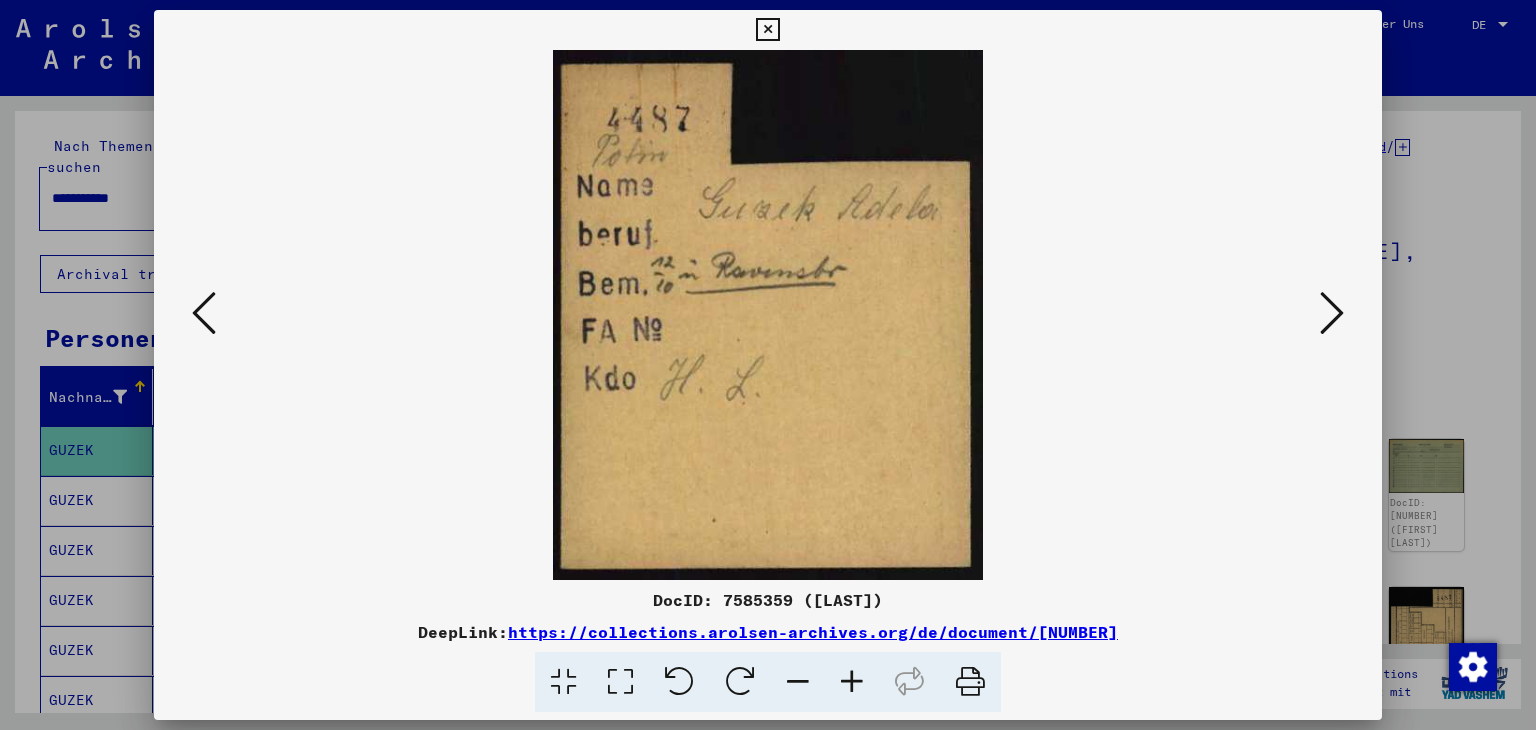 click at bounding box center (1332, 313) 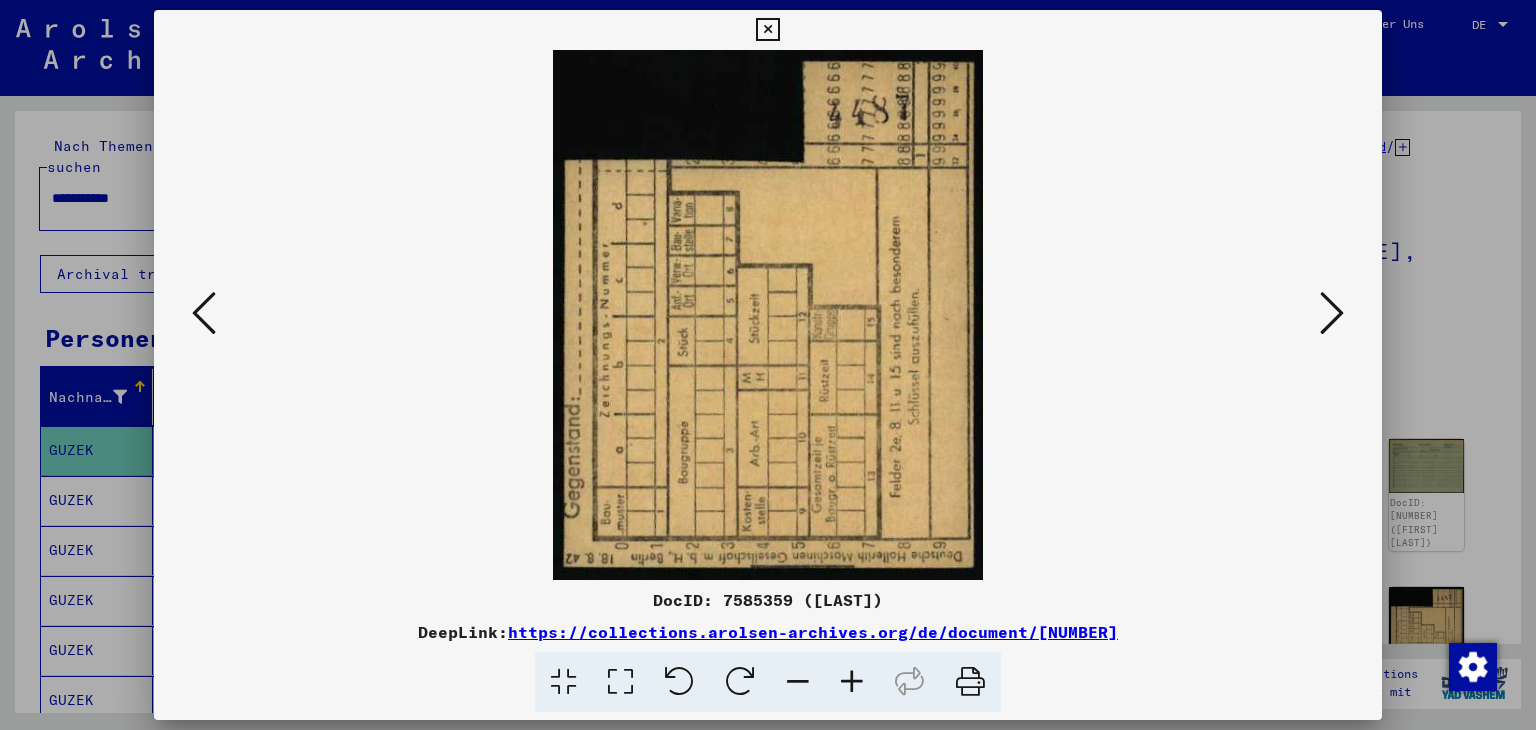 click at bounding box center (1332, 313) 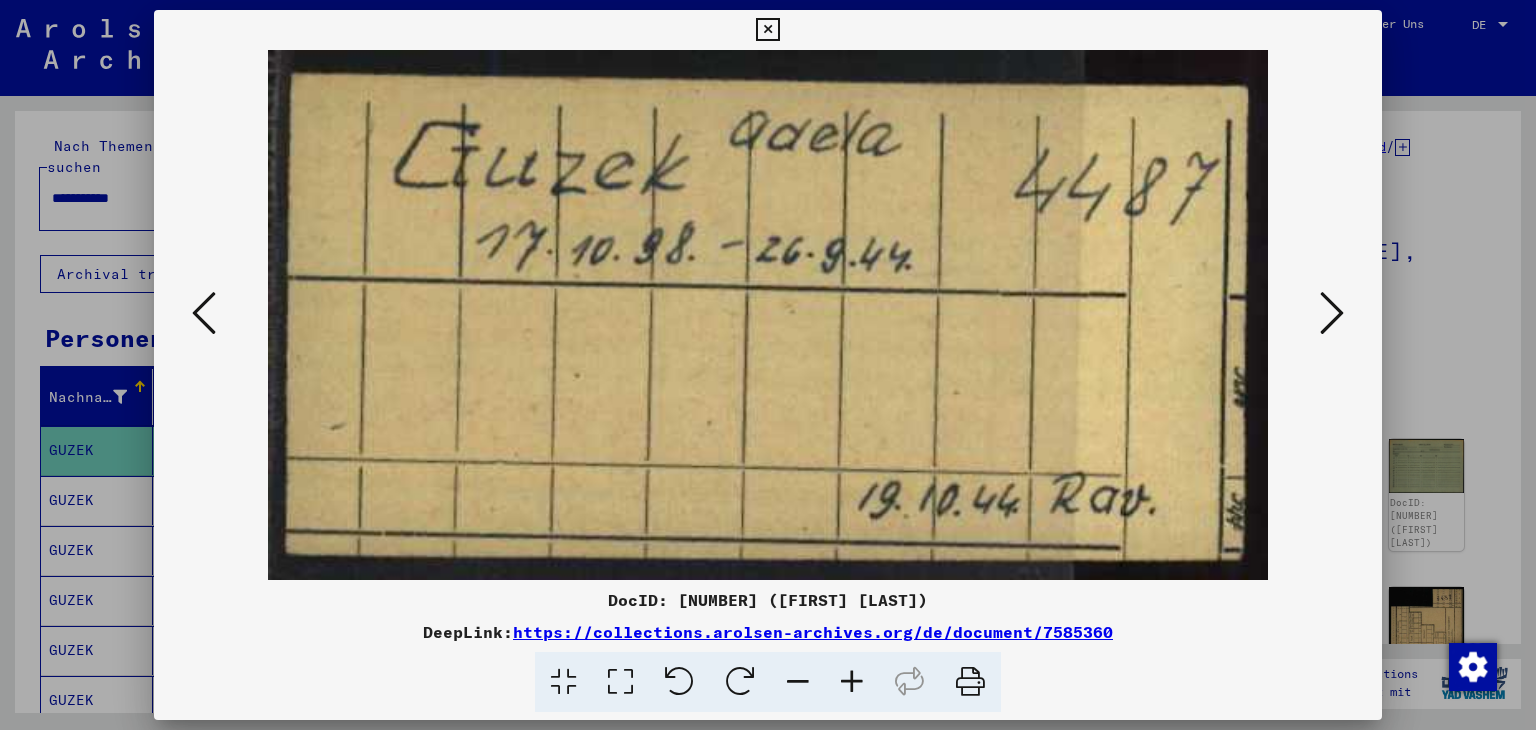 click at bounding box center [1332, 313] 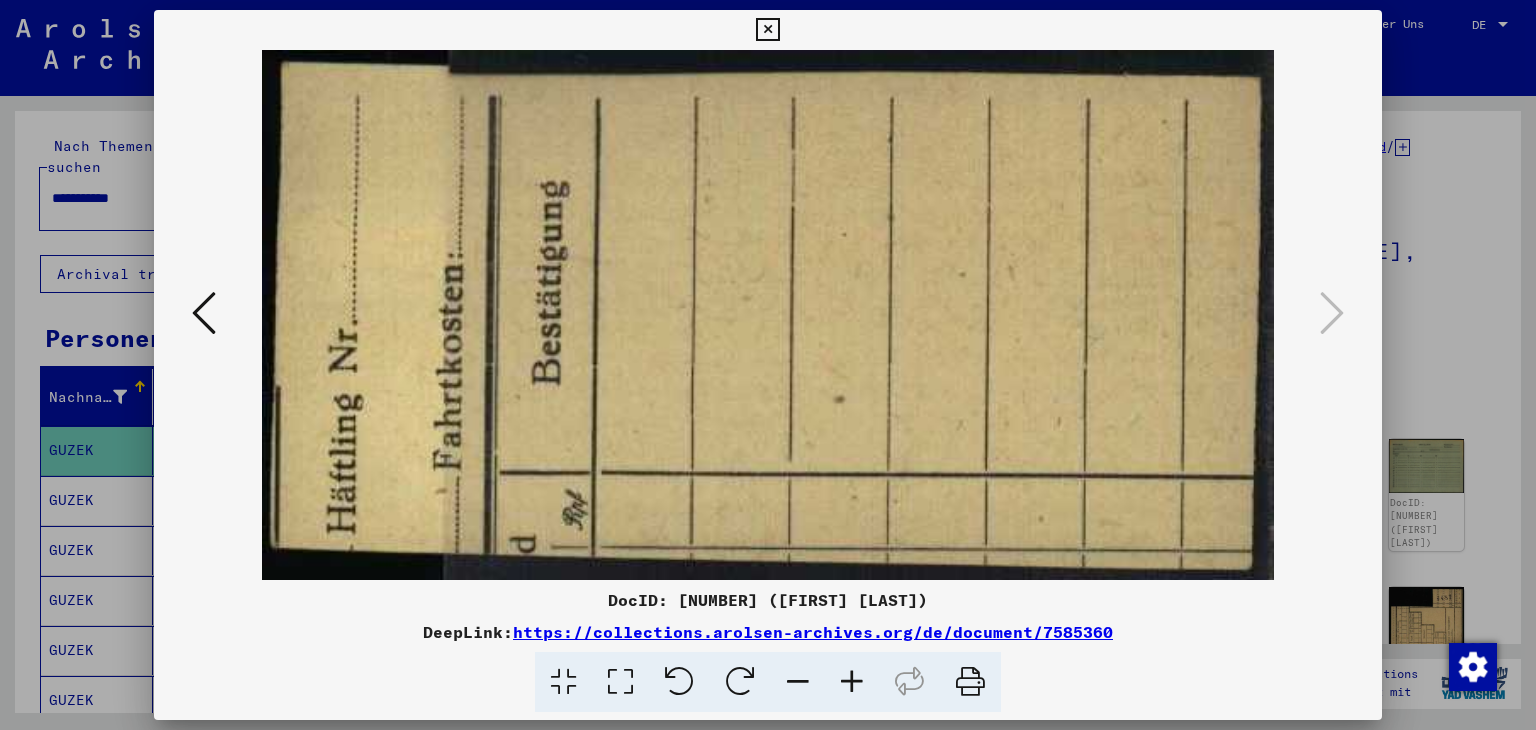 click at bounding box center (767, 30) 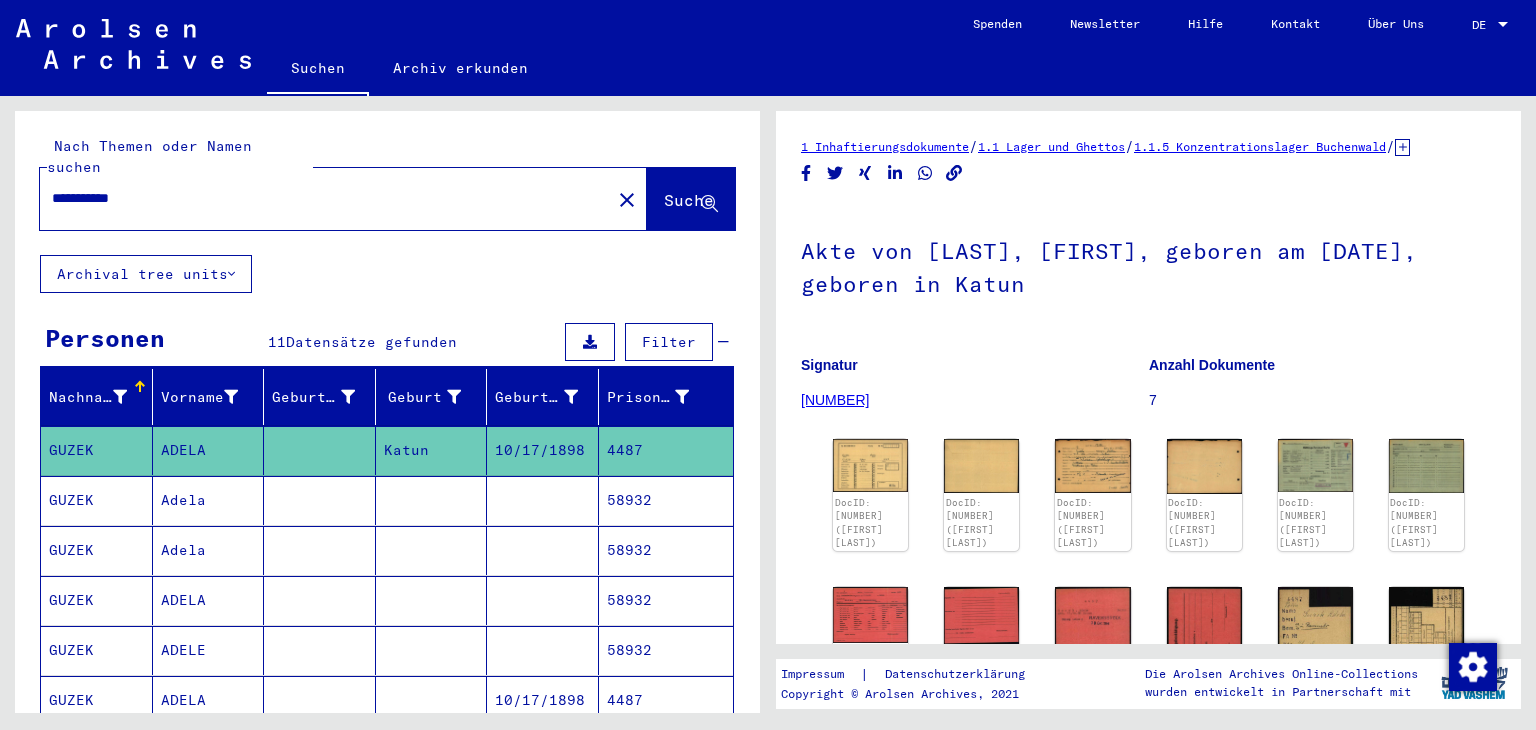 click on "58932" at bounding box center (666, 550) 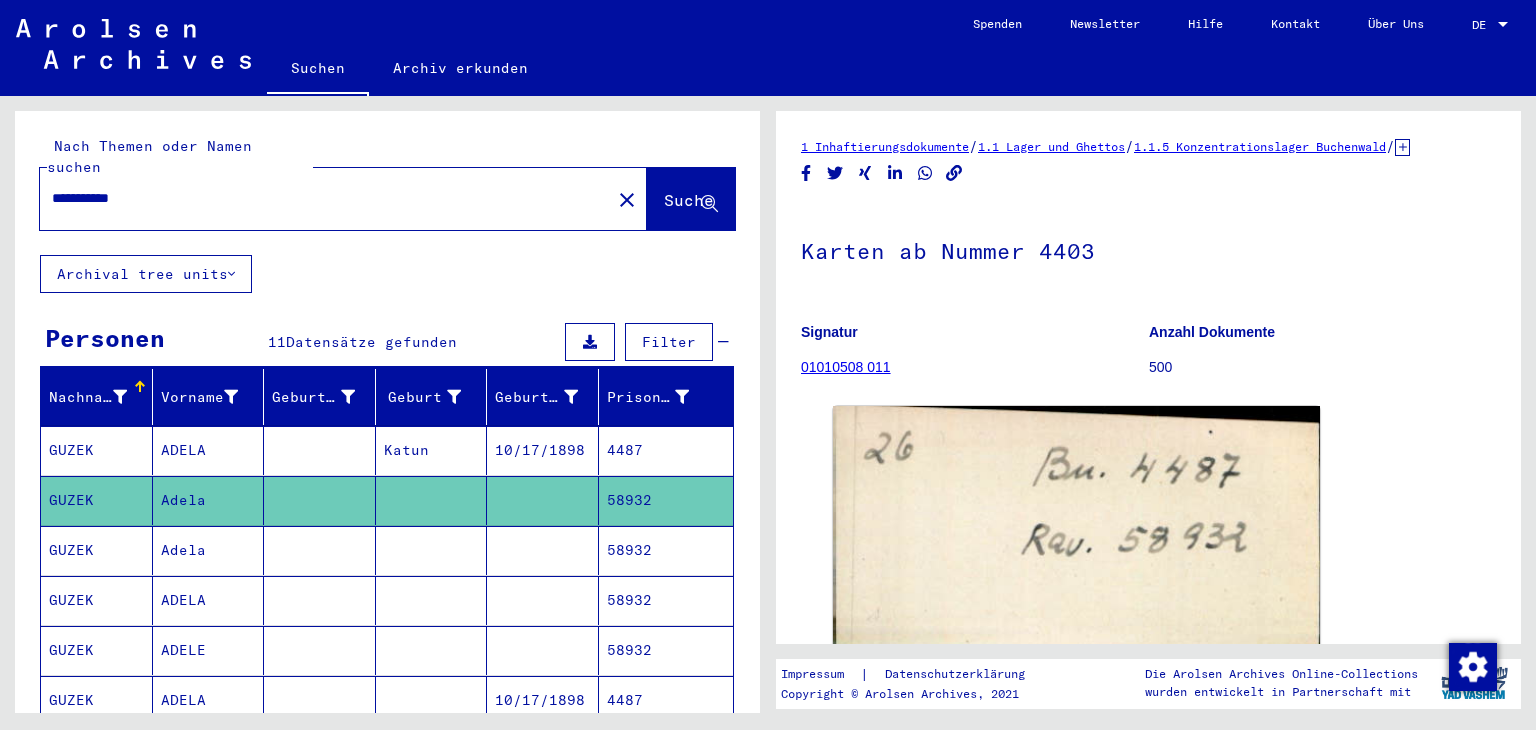 scroll, scrollTop: 0, scrollLeft: 0, axis: both 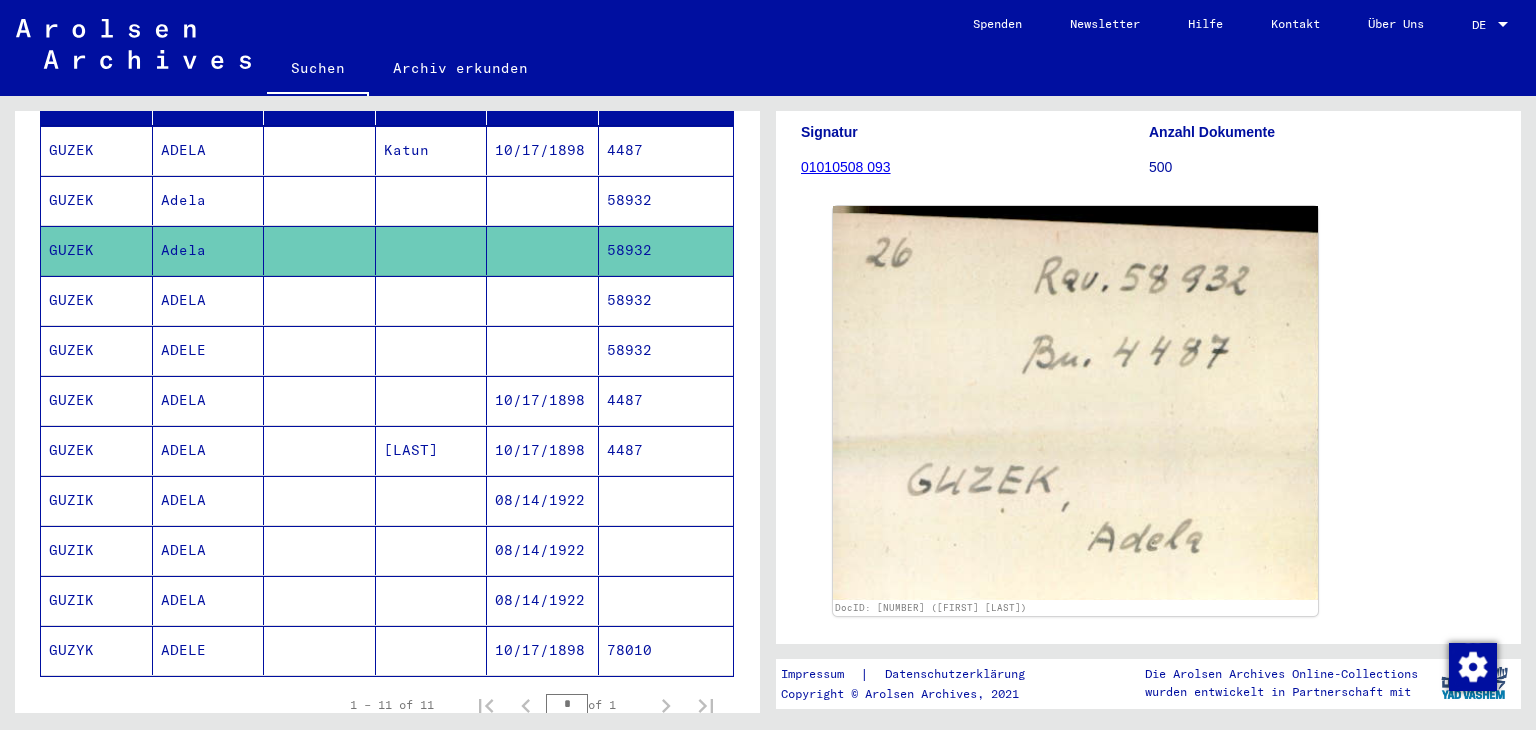 click on "58932" at bounding box center [666, 350] 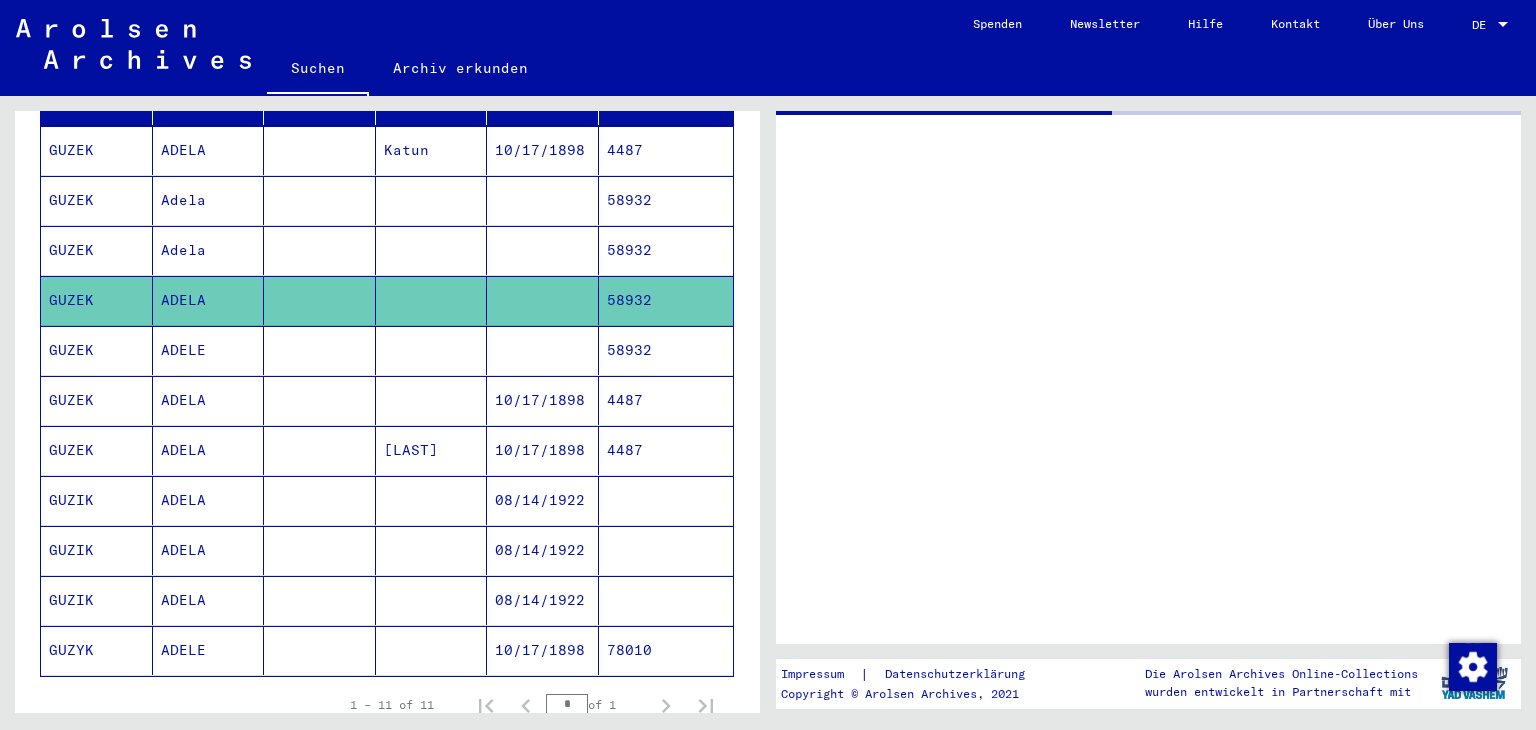 scroll, scrollTop: 0, scrollLeft: 0, axis: both 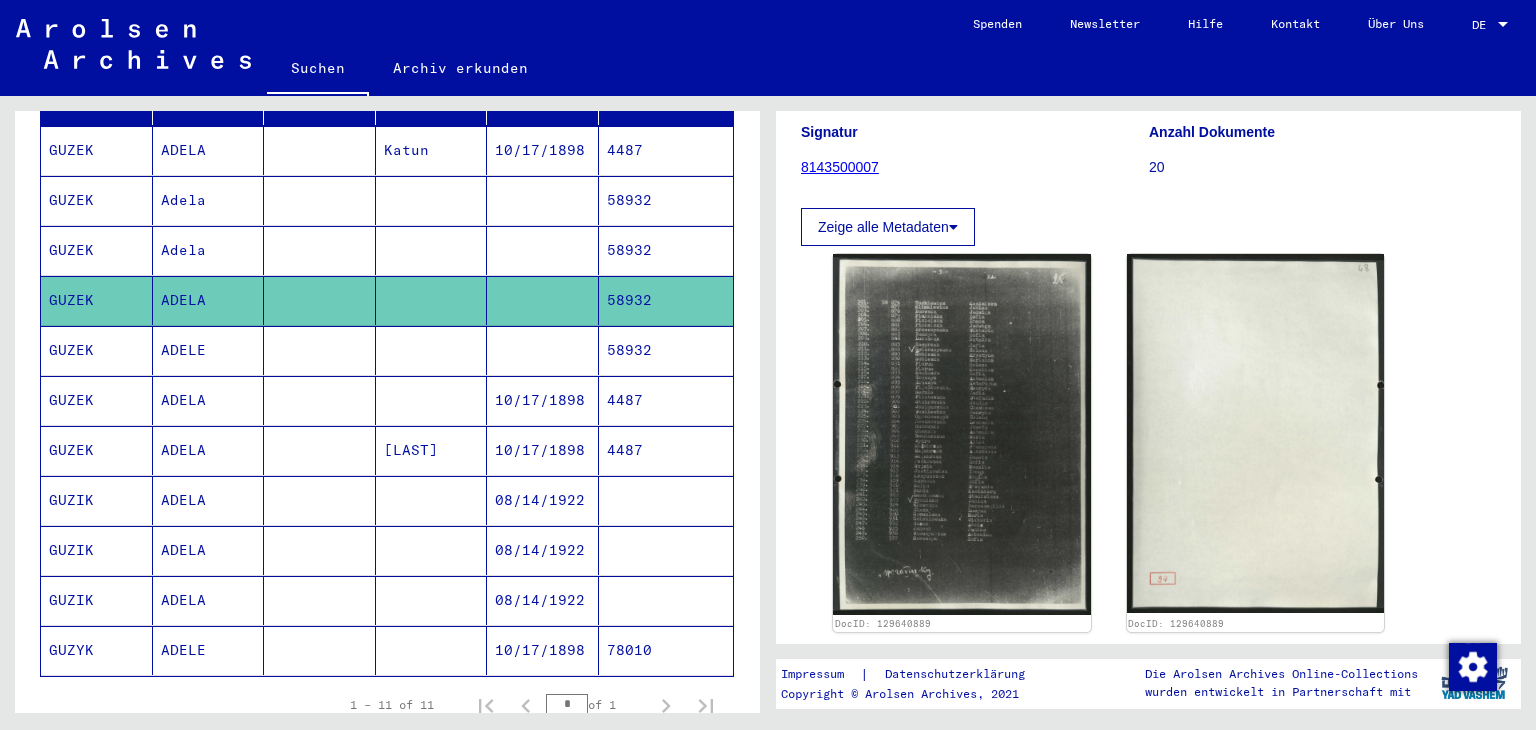click on "58932" at bounding box center [666, 400] 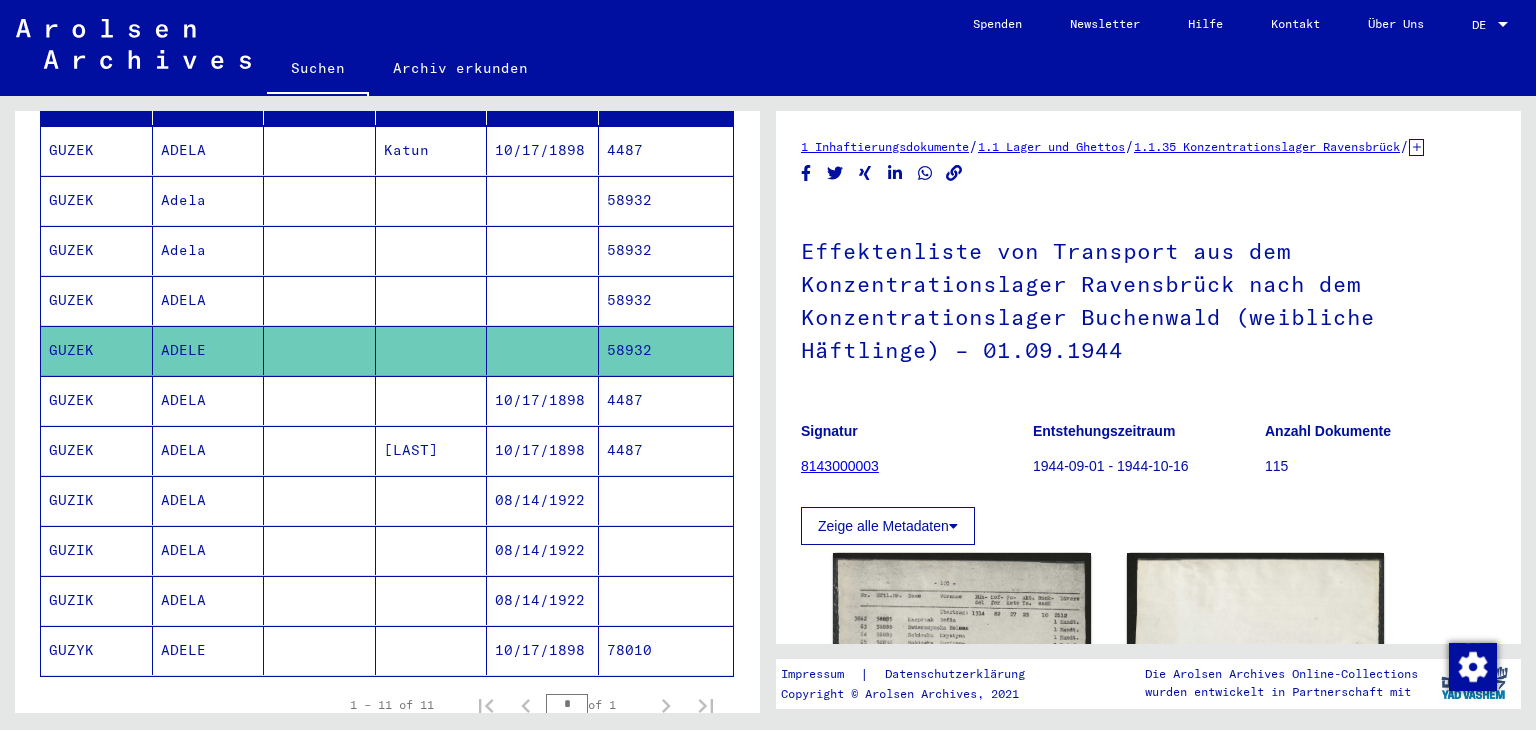 scroll, scrollTop: 0, scrollLeft: 0, axis: both 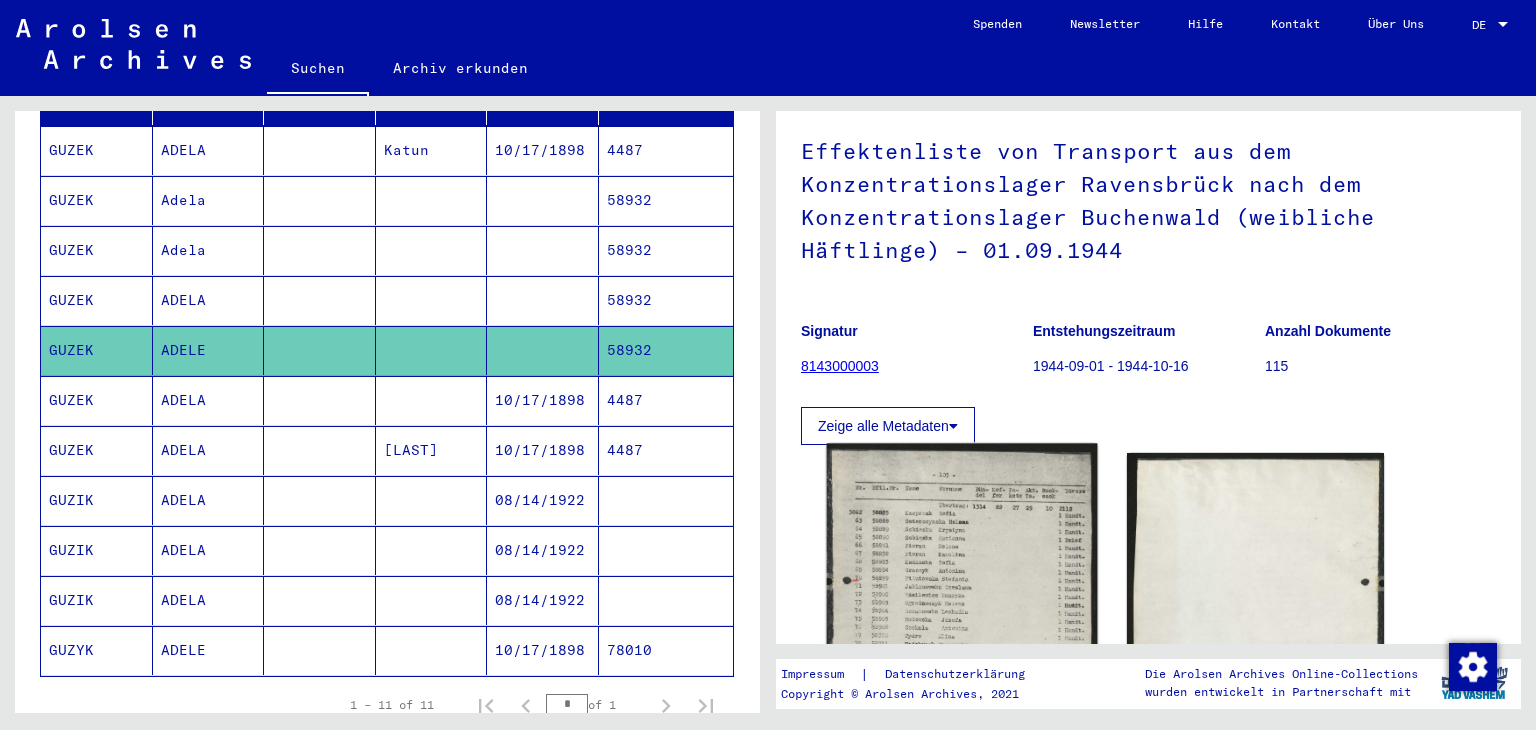 click 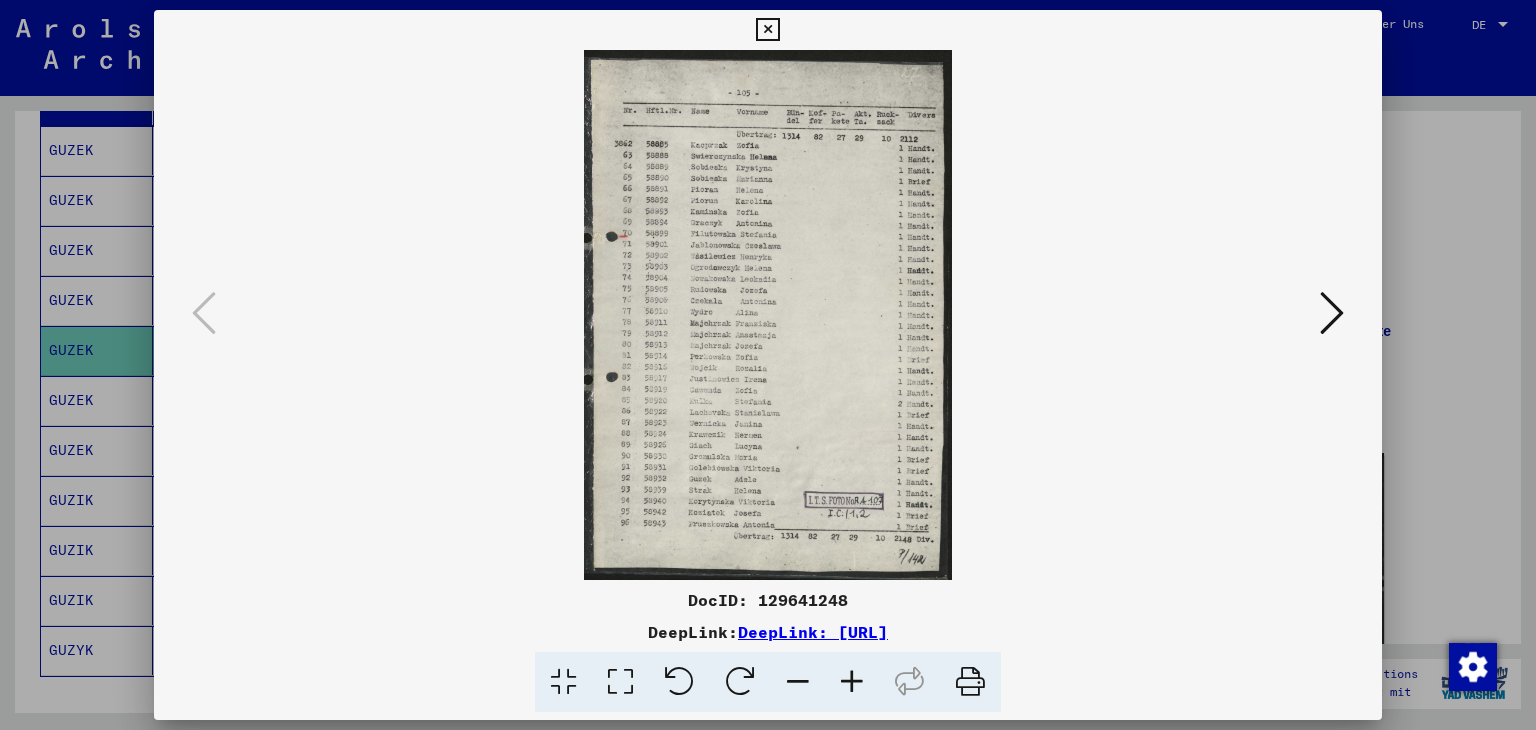 click at bounding box center (767, 30) 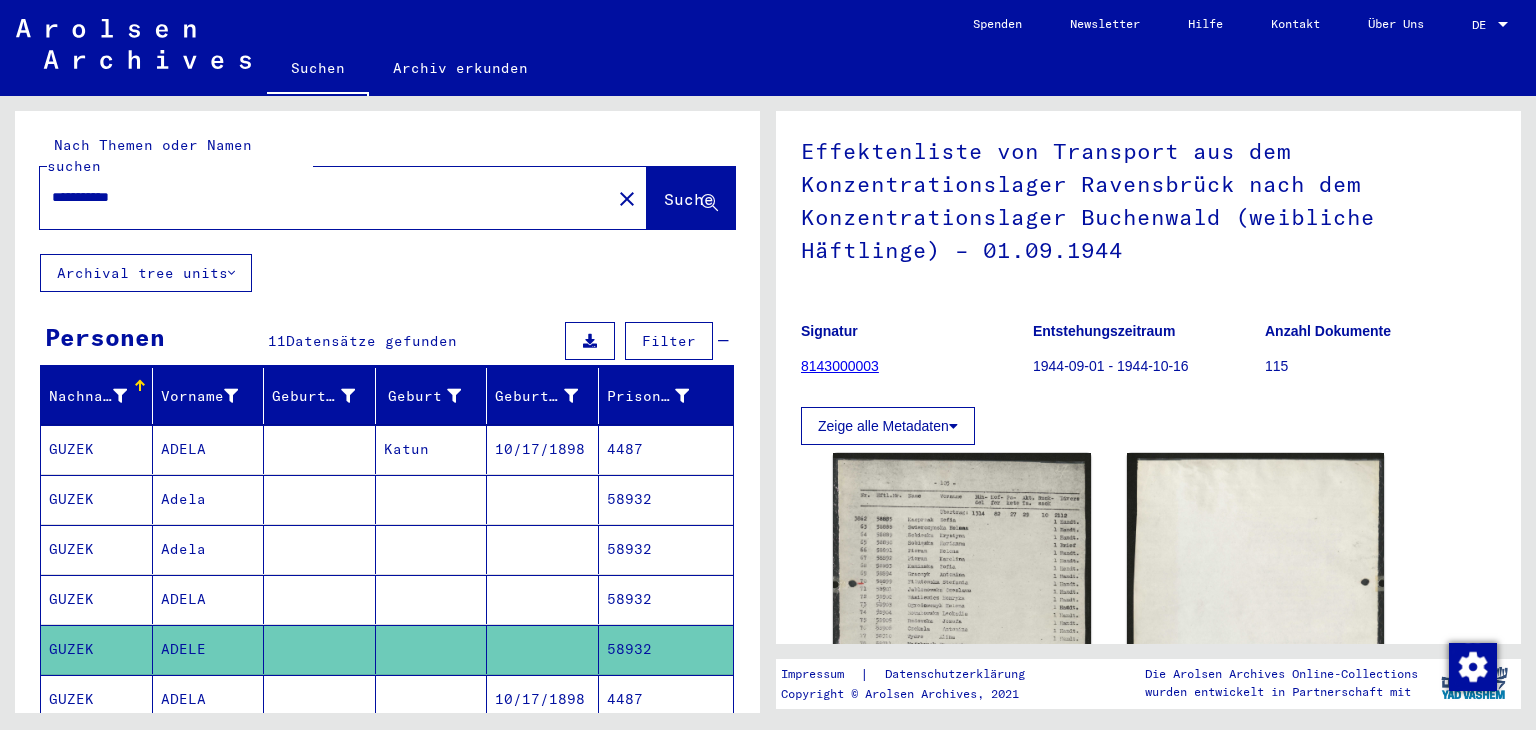 scroll, scrollTop: 0, scrollLeft: 0, axis: both 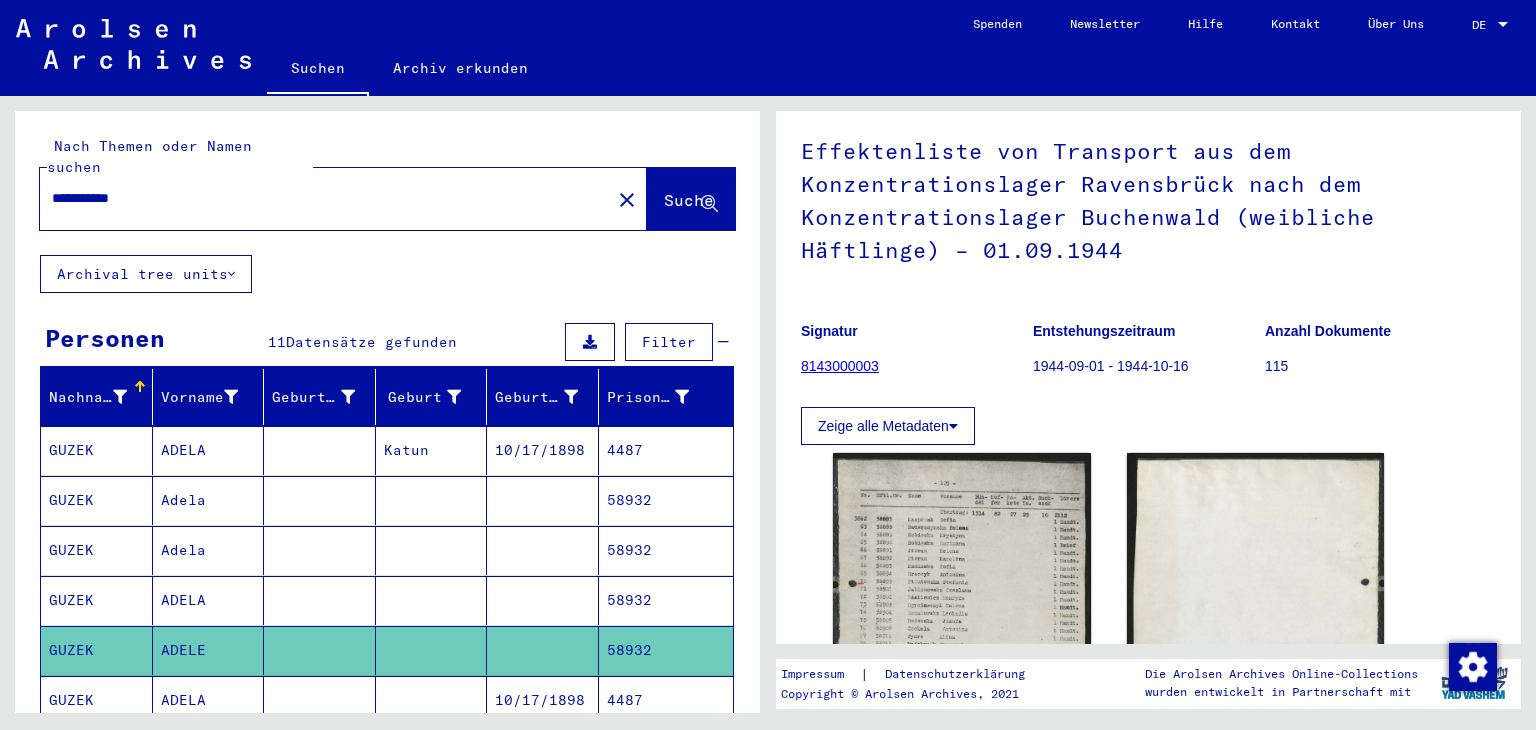 click on "58932" at bounding box center [666, 650] 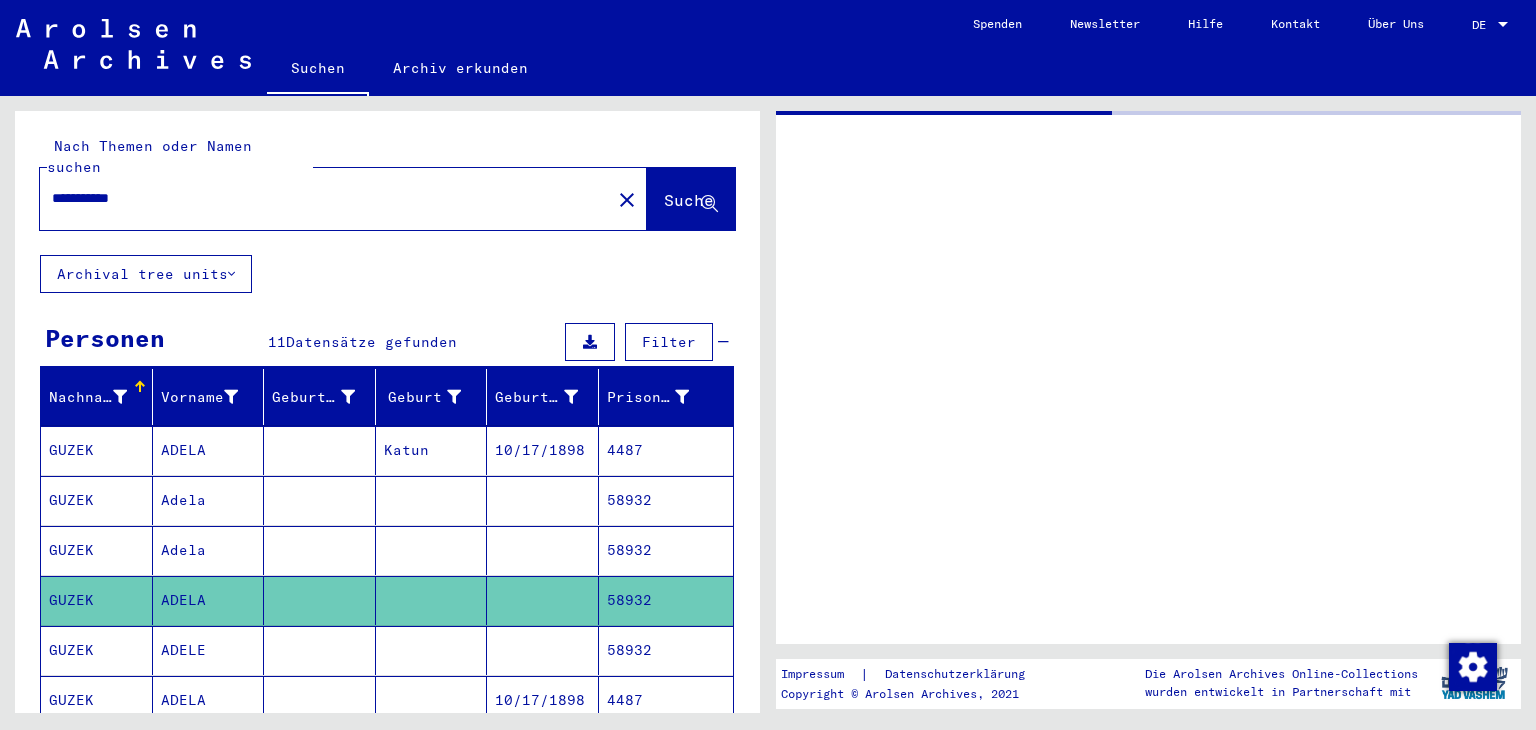 scroll, scrollTop: 0, scrollLeft: 0, axis: both 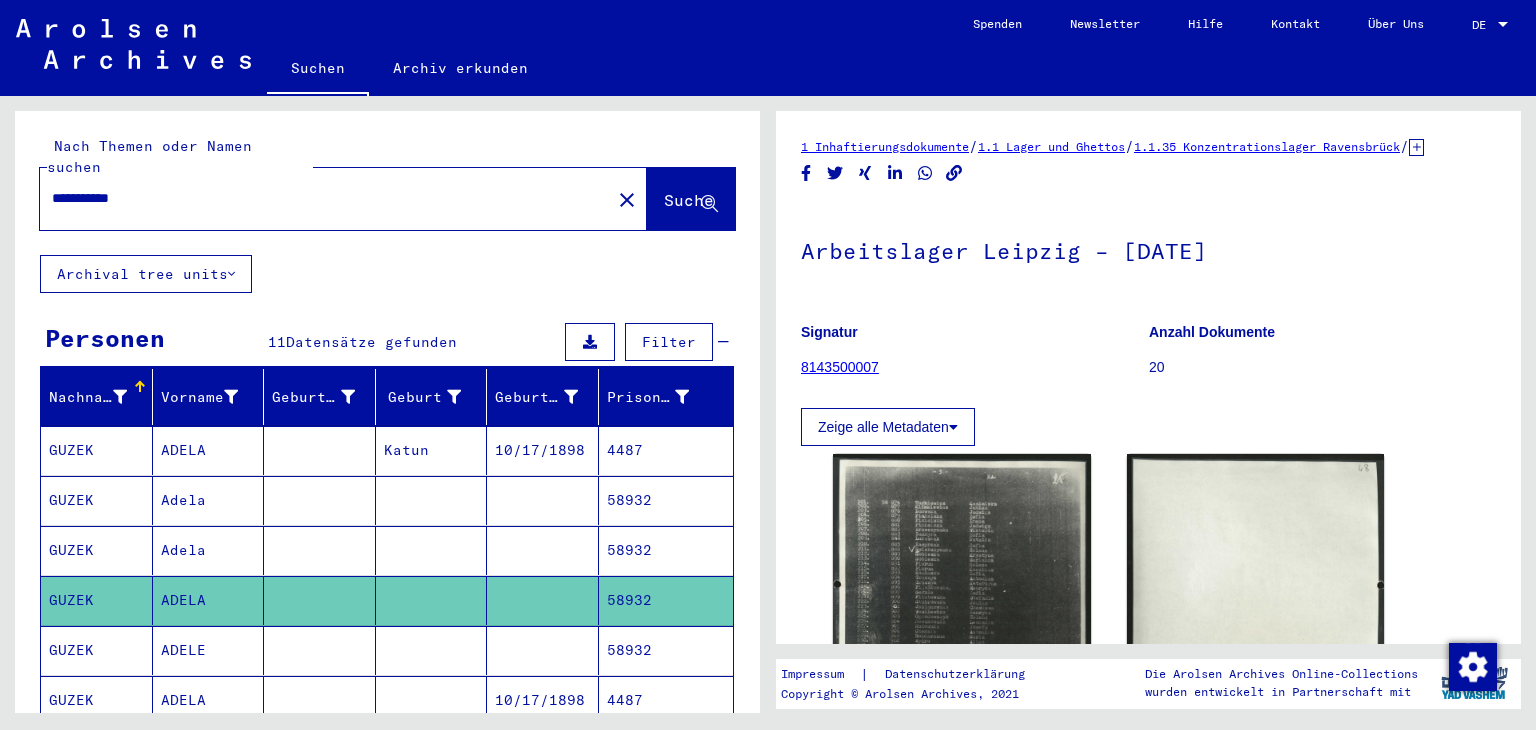 click on "58932" at bounding box center [666, 600] 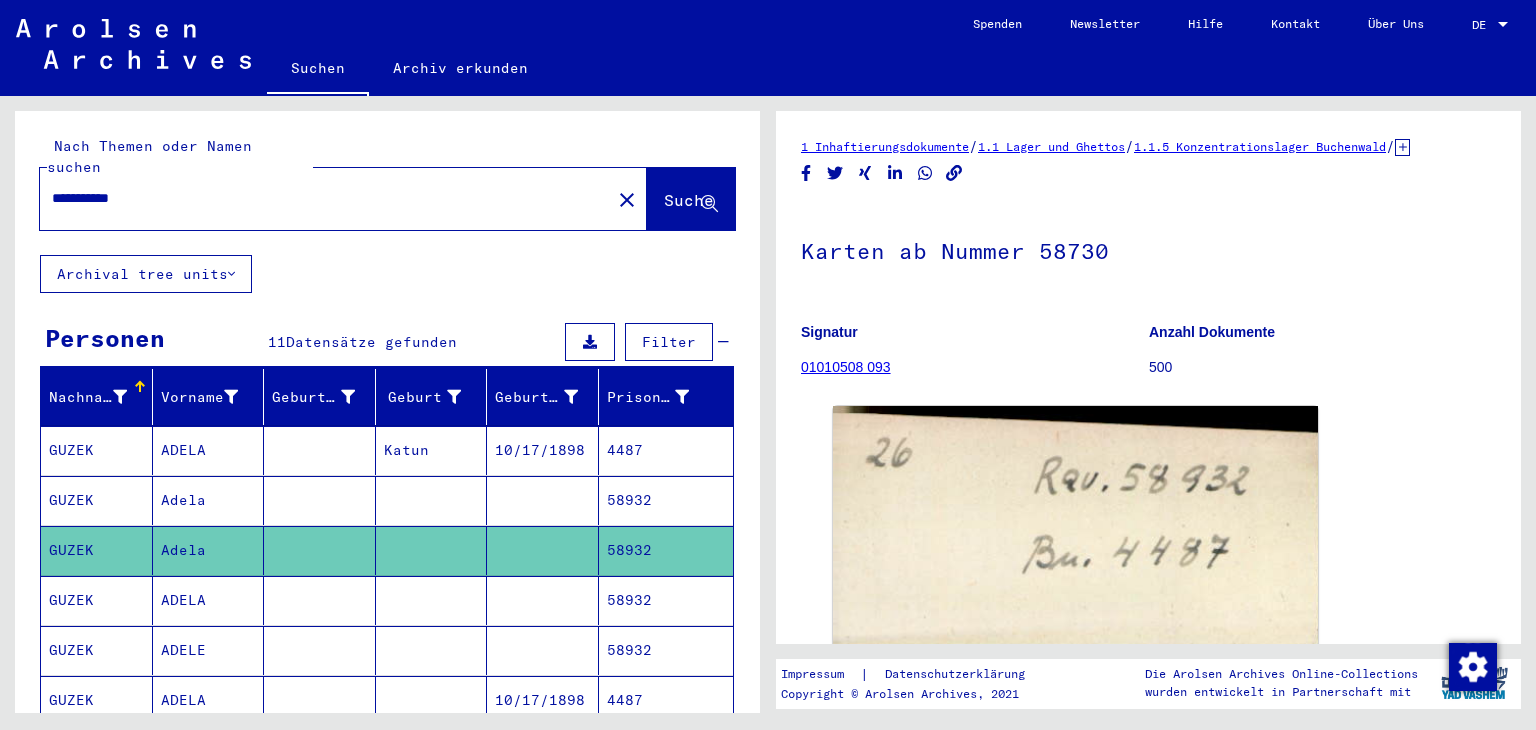 scroll, scrollTop: 0, scrollLeft: 0, axis: both 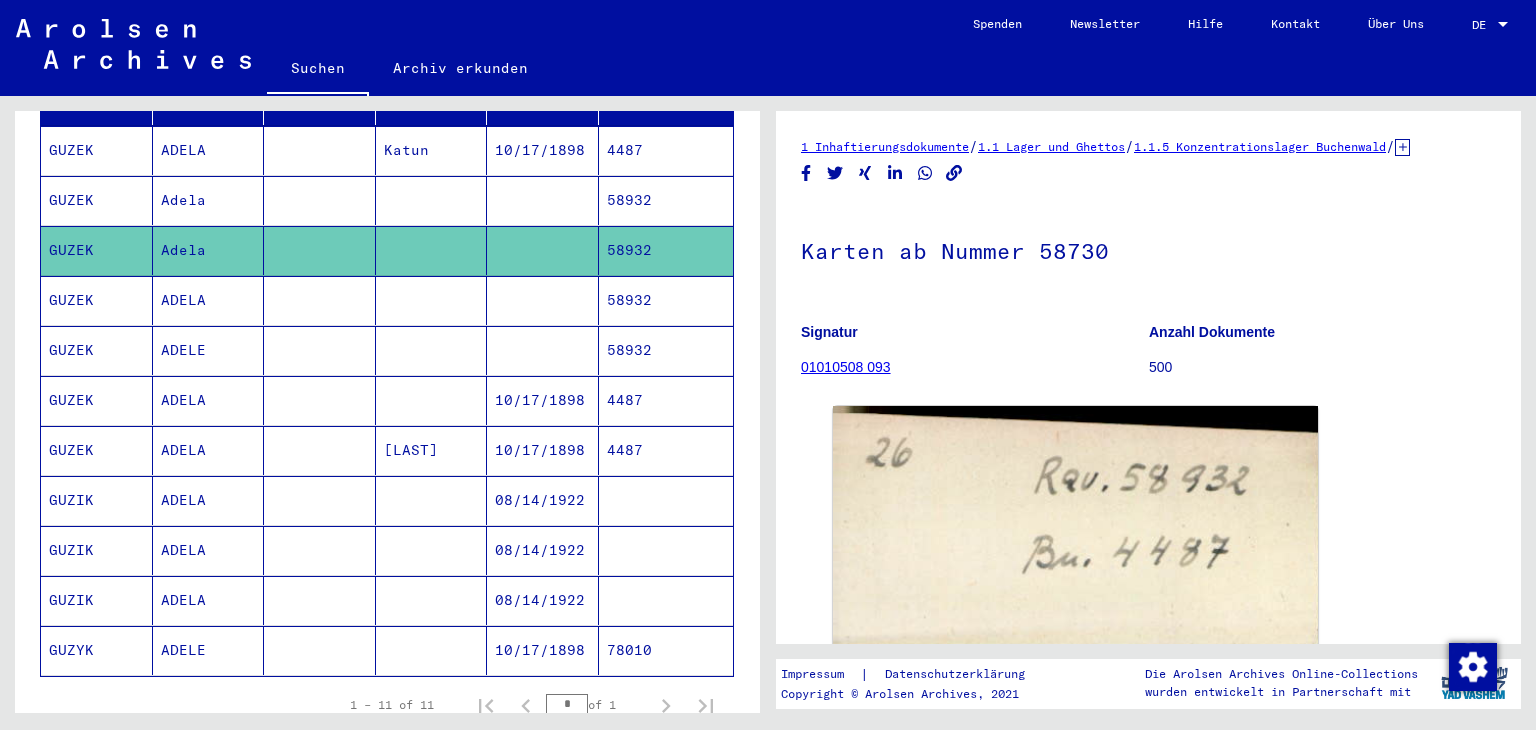 click on "4487" at bounding box center [666, 450] 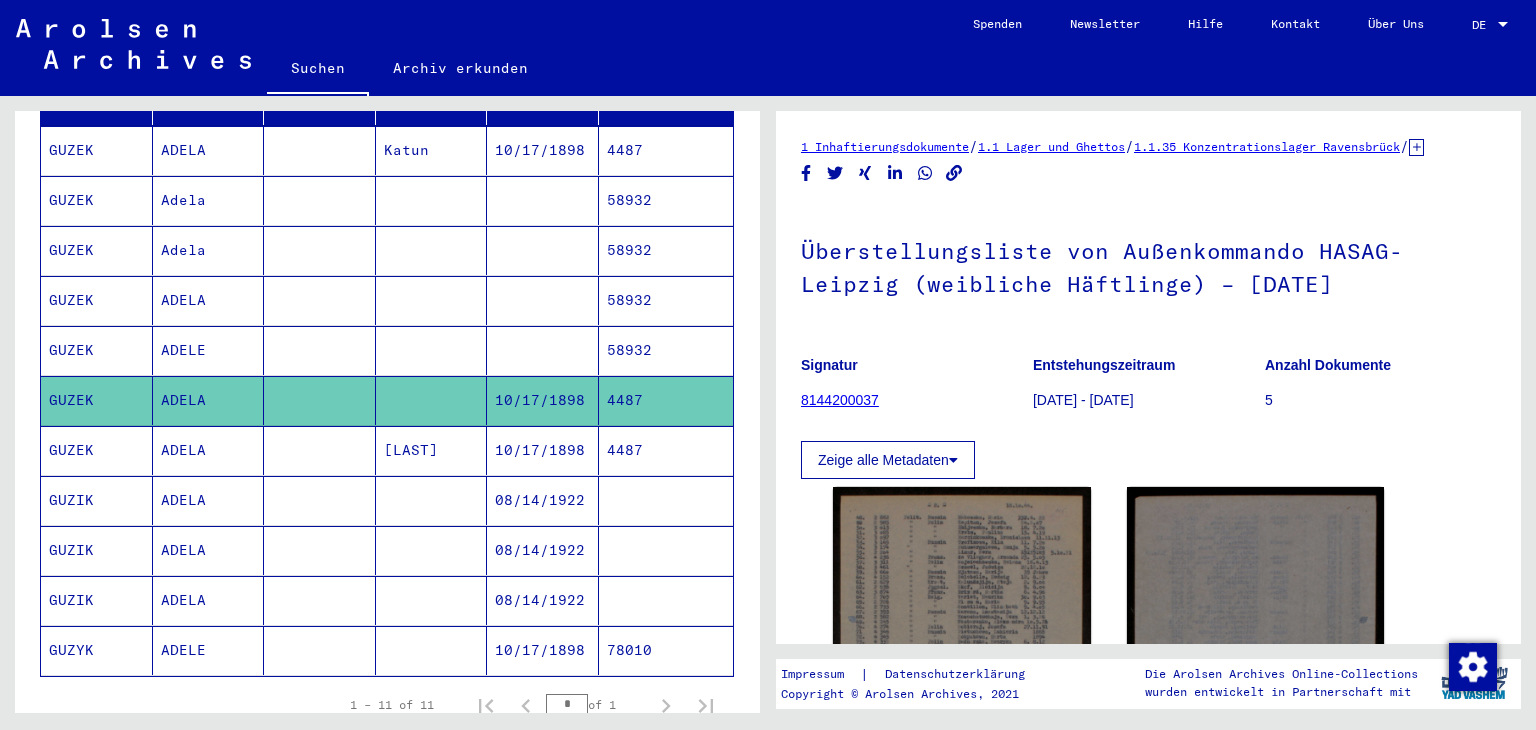 scroll, scrollTop: 0, scrollLeft: 0, axis: both 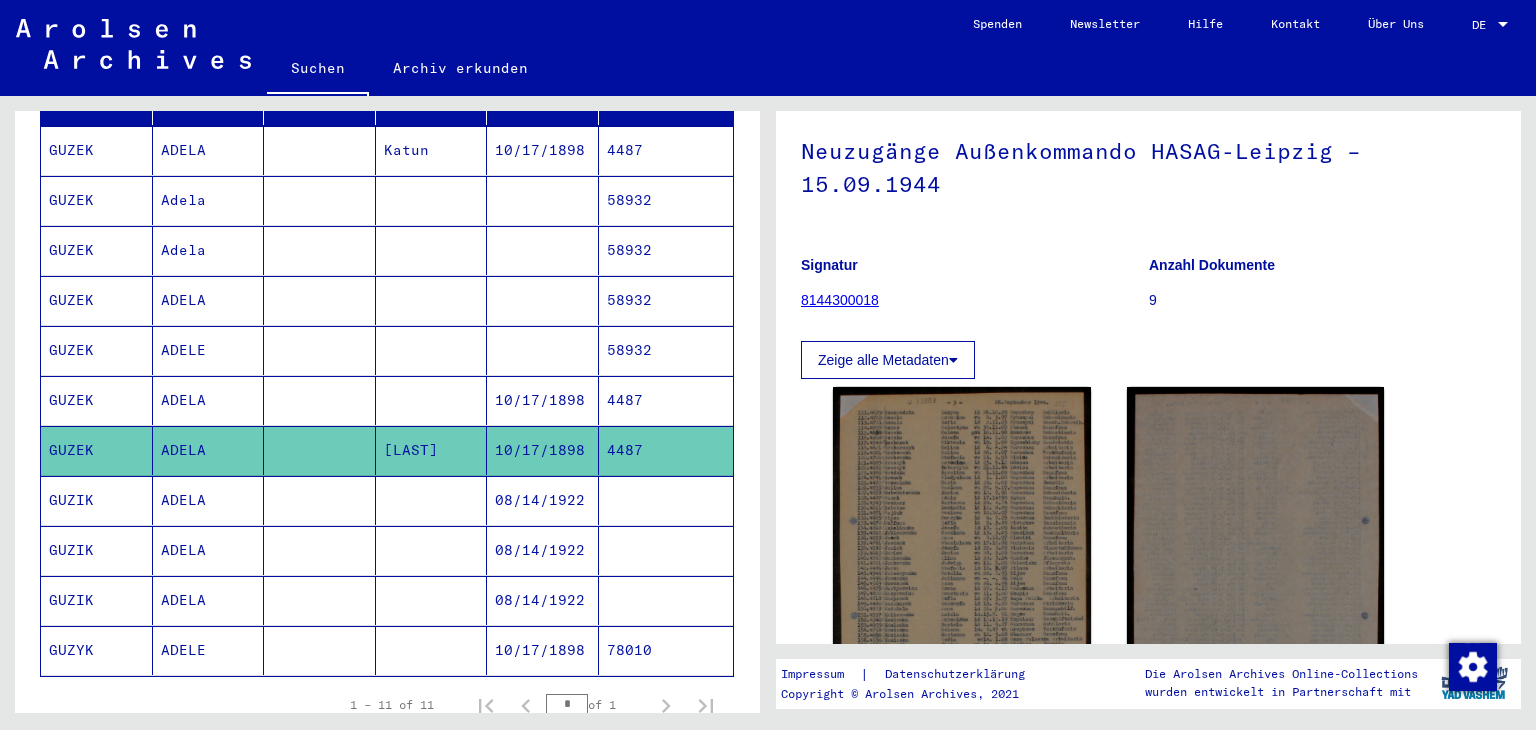 click at bounding box center (666, 550) 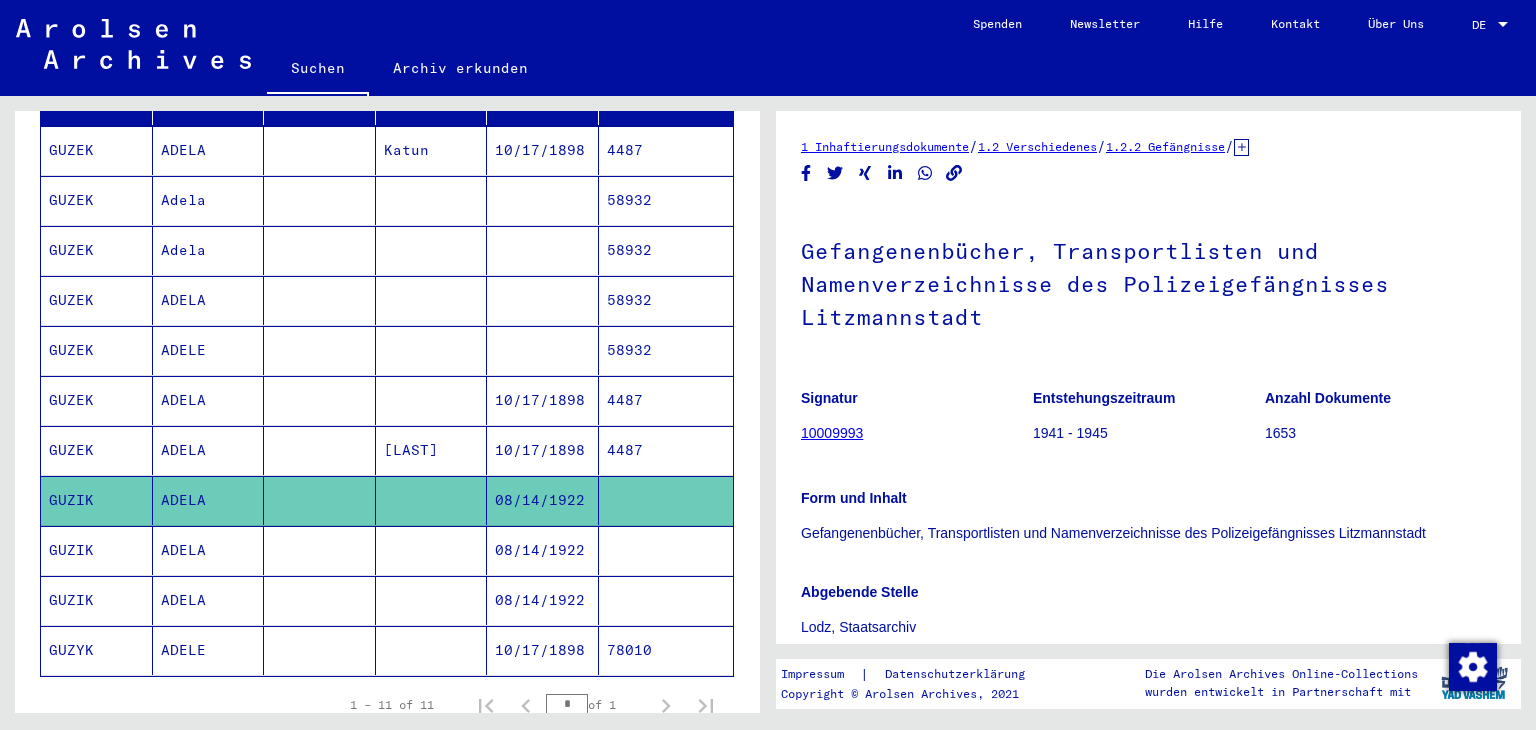 scroll, scrollTop: 0, scrollLeft: 0, axis: both 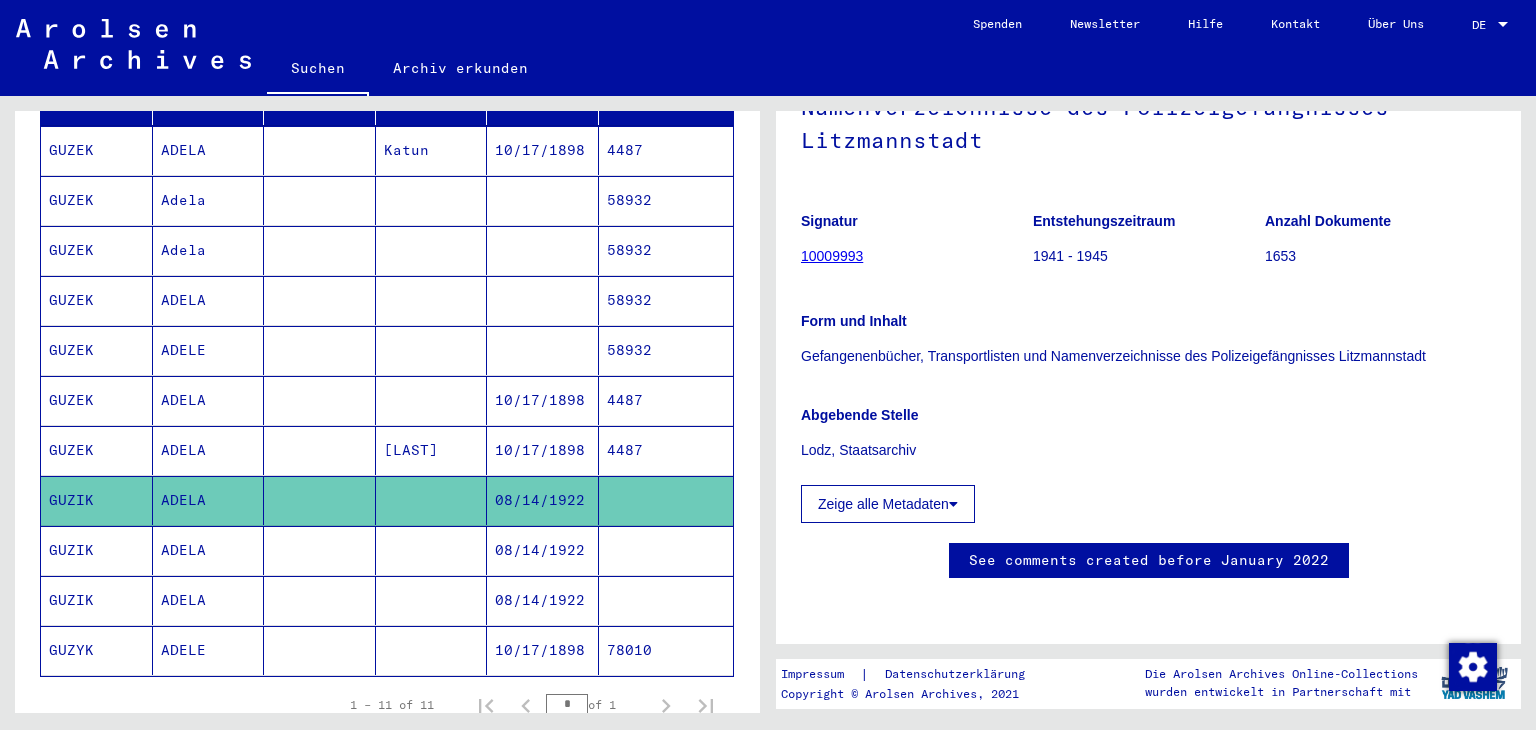 click at bounding box center (666, 600) 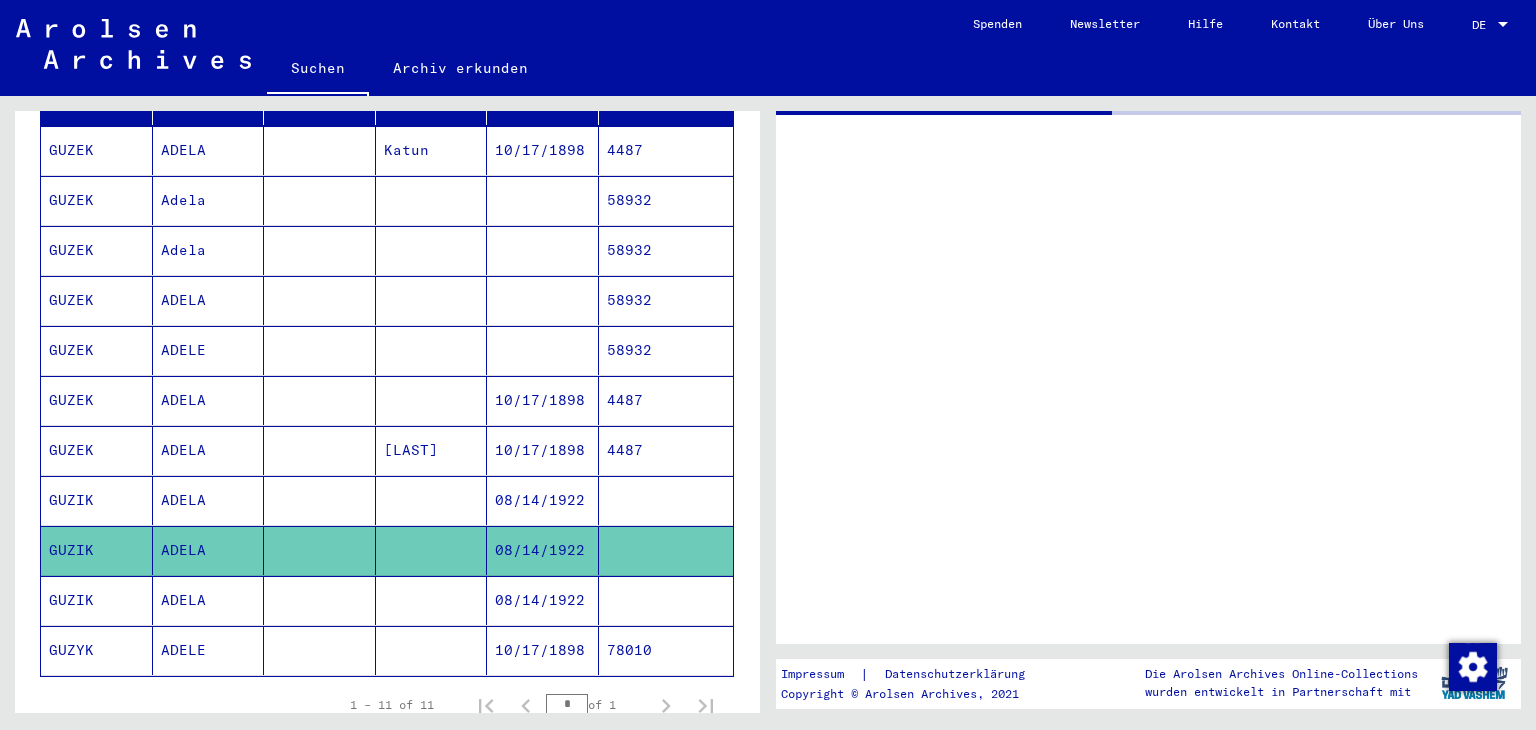 scroll, scrollTop: 0, scrollLeft: 0, axis: both 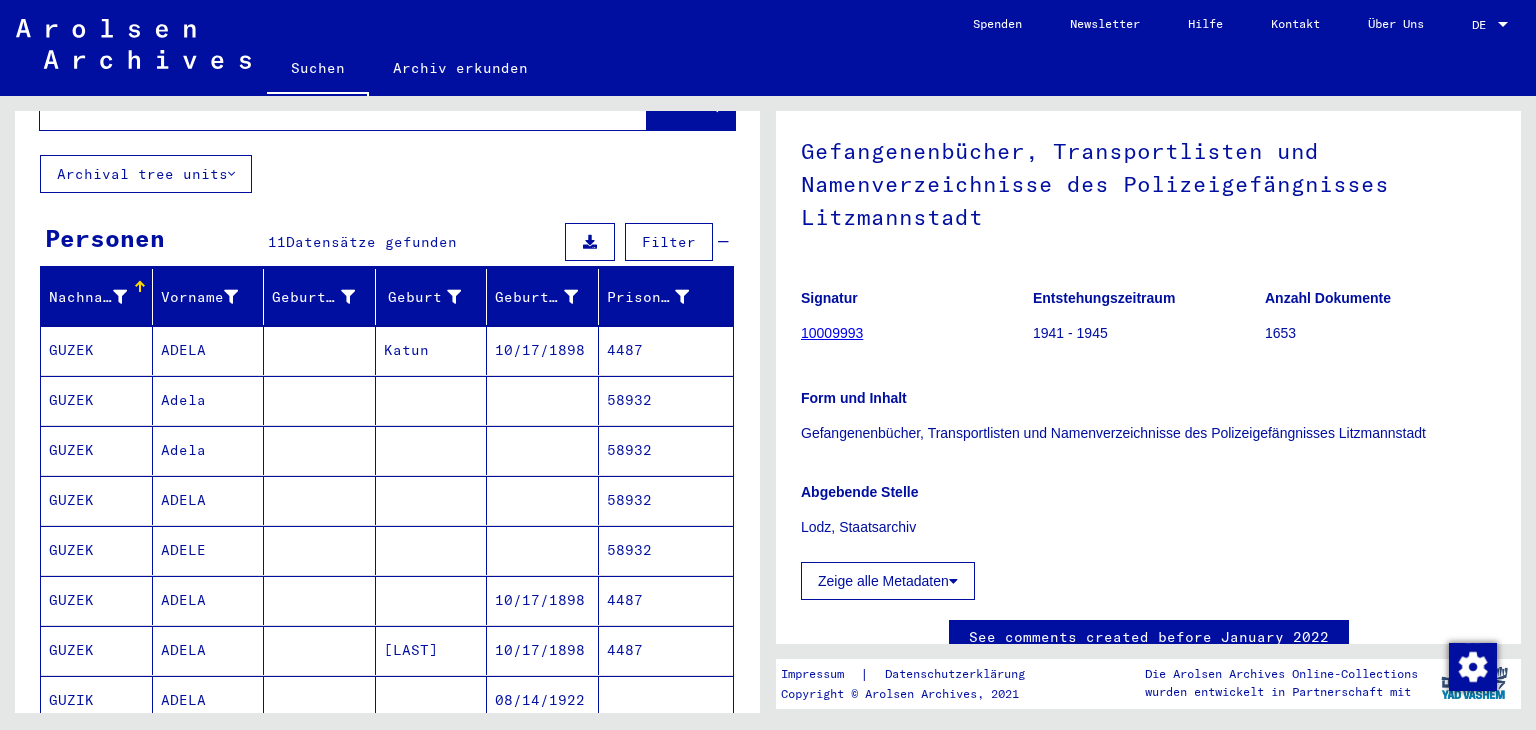 click on "4487" at bounding box center [666, 400] 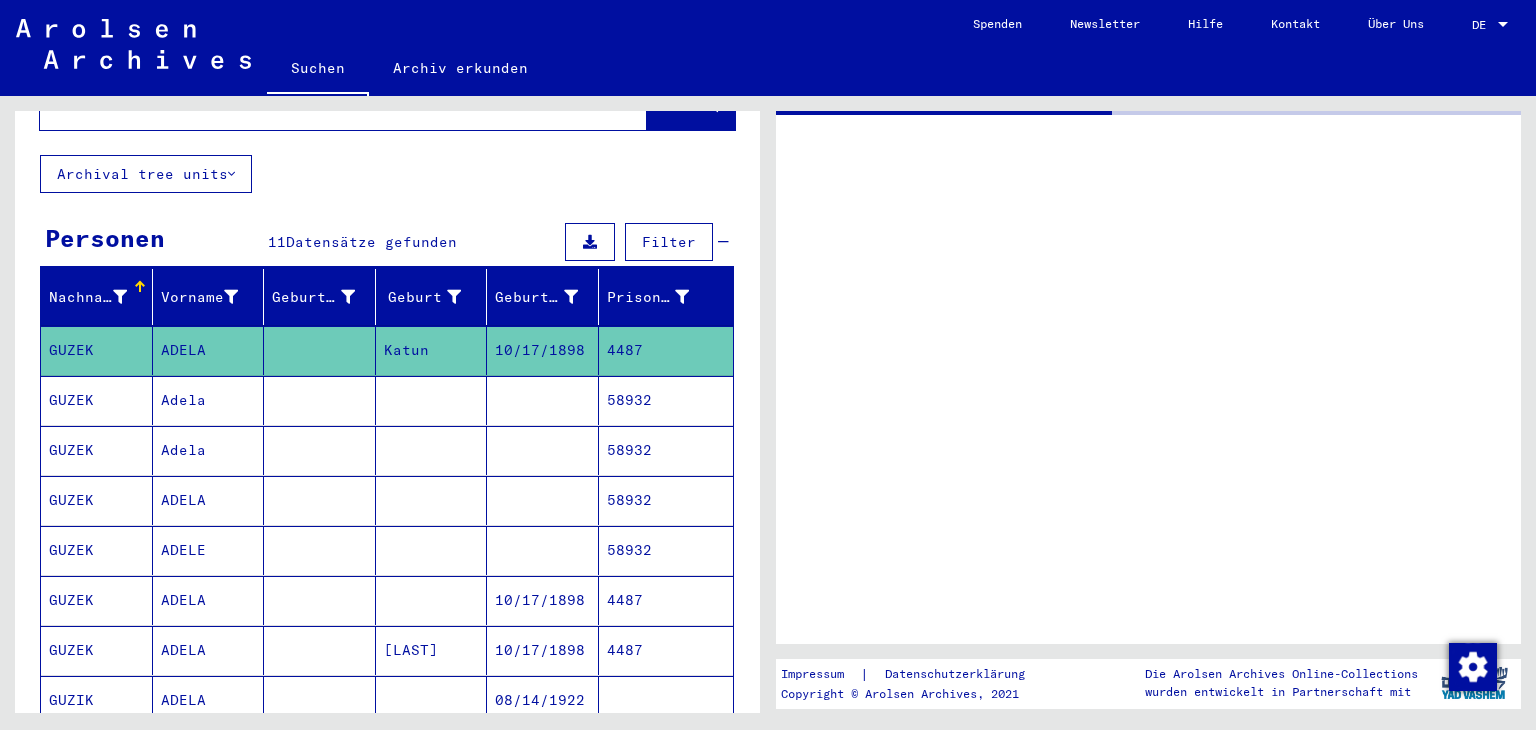 scroll, scrollTop: 0, scrollLeft: 0, axis: both 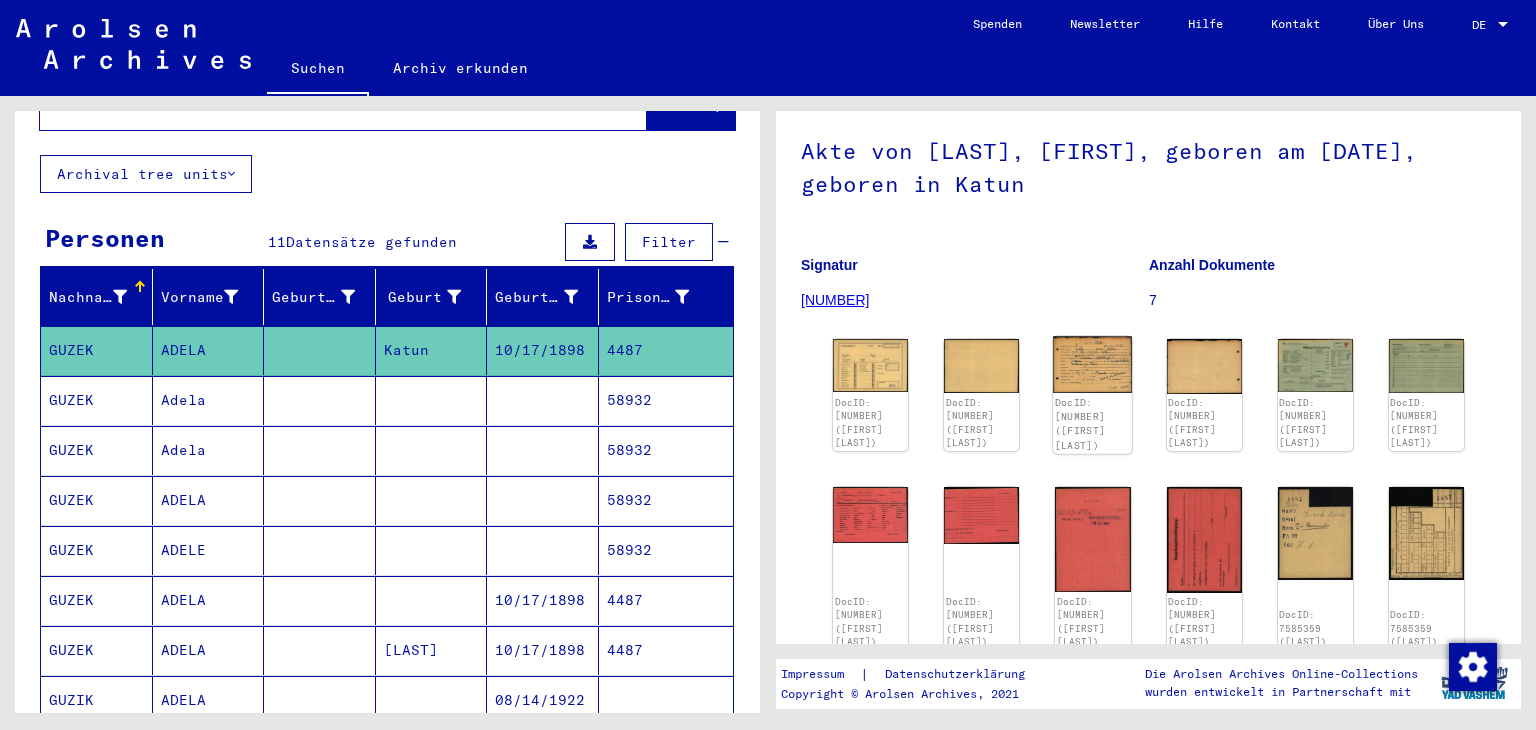 click 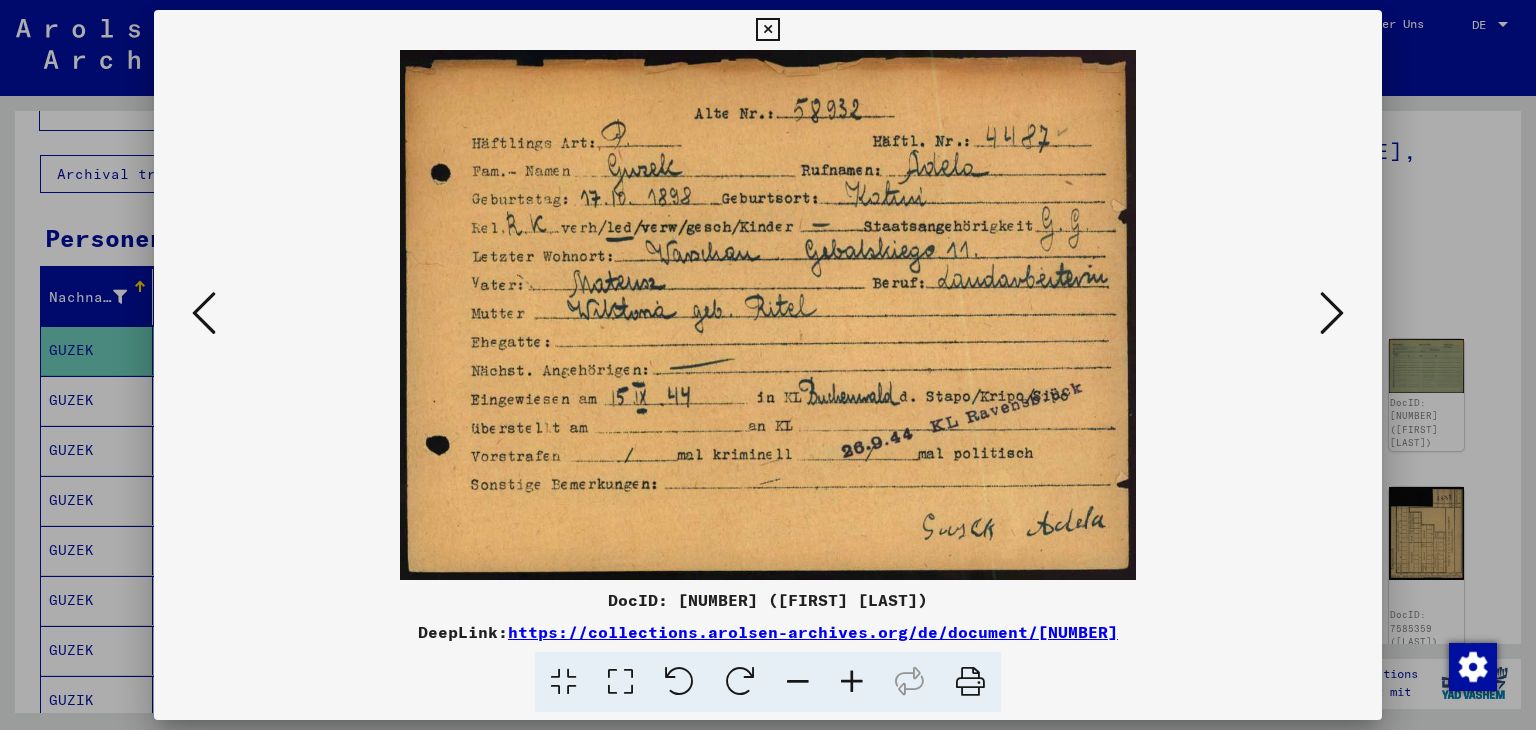 click at bounding box center (768, 315) 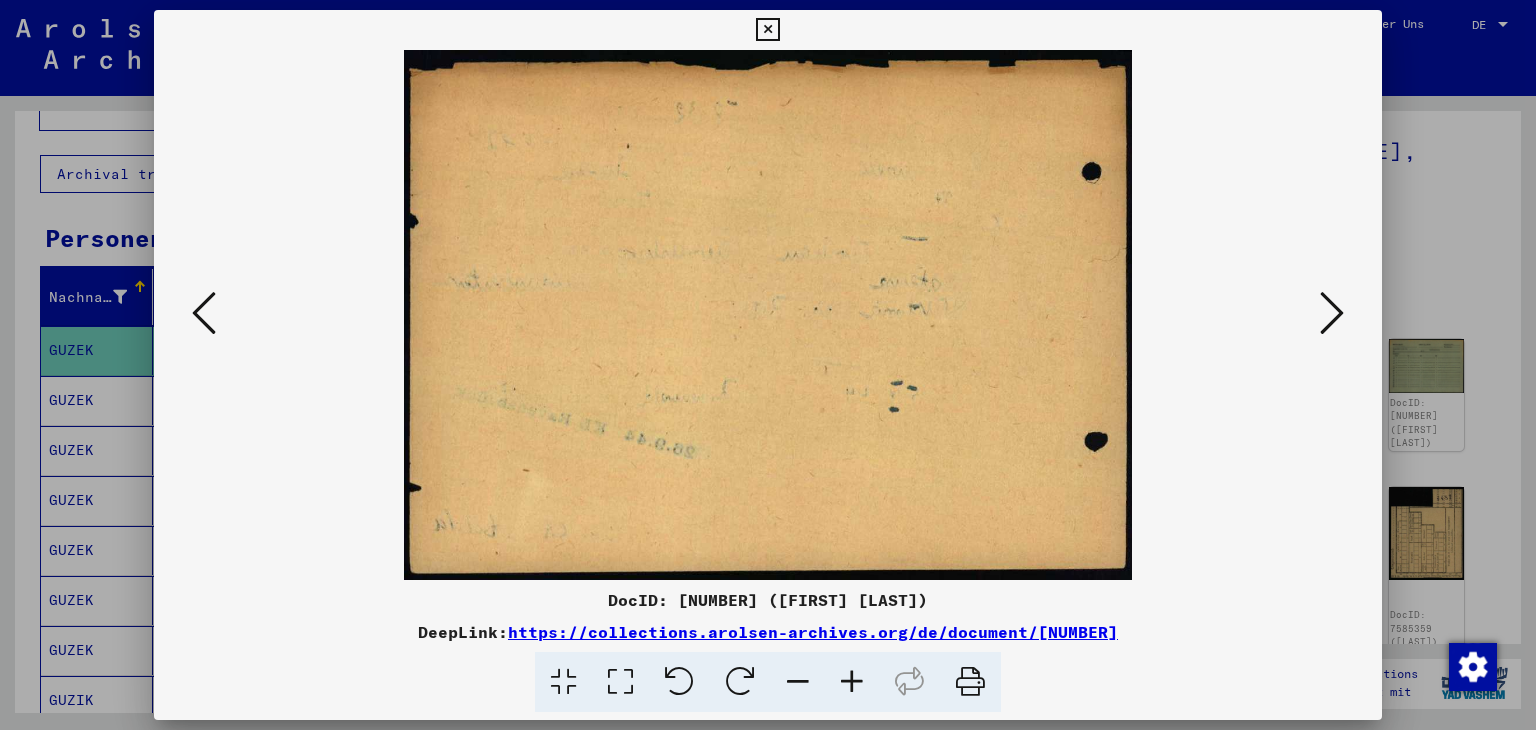 click at bounding box center [1332, 313] 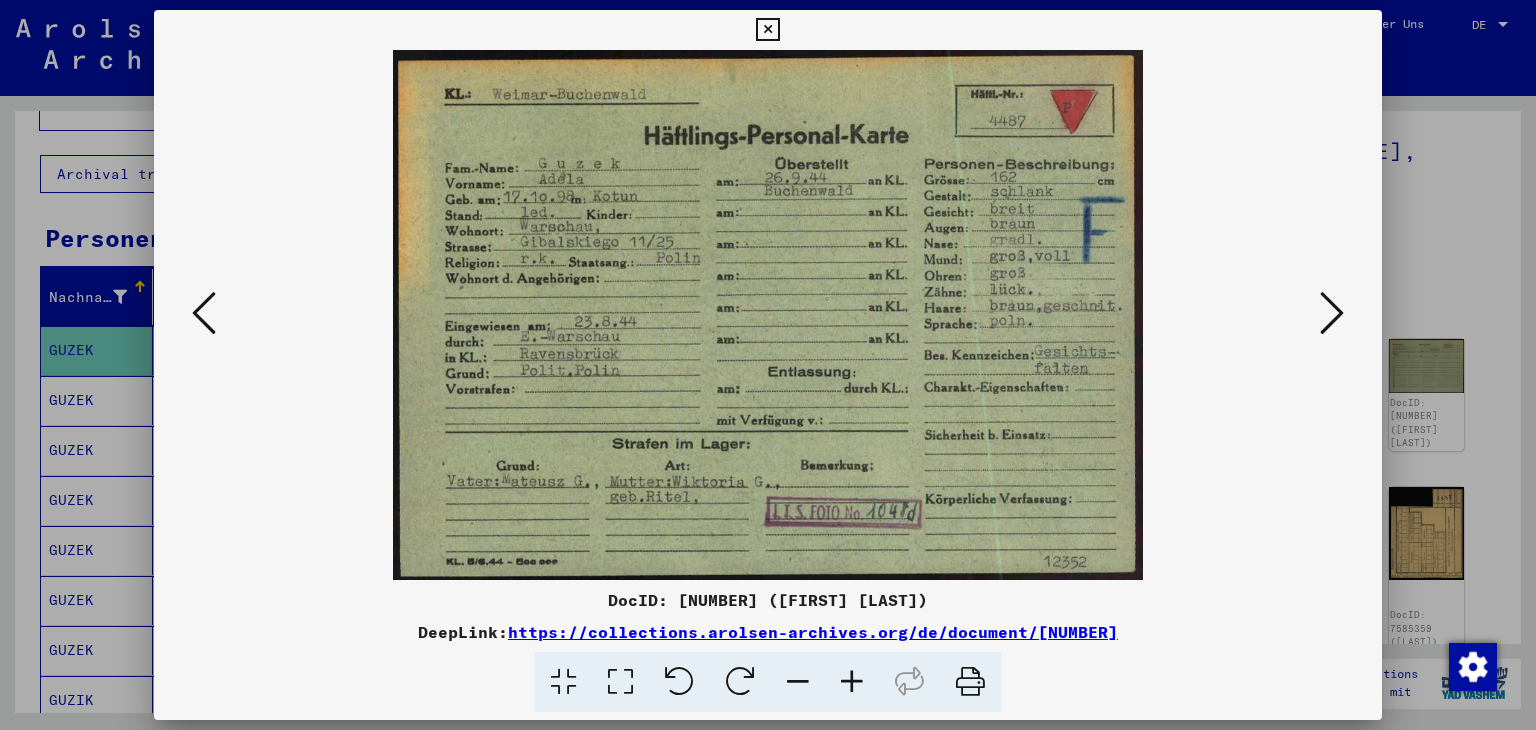 click at bounding box center (768, 315) 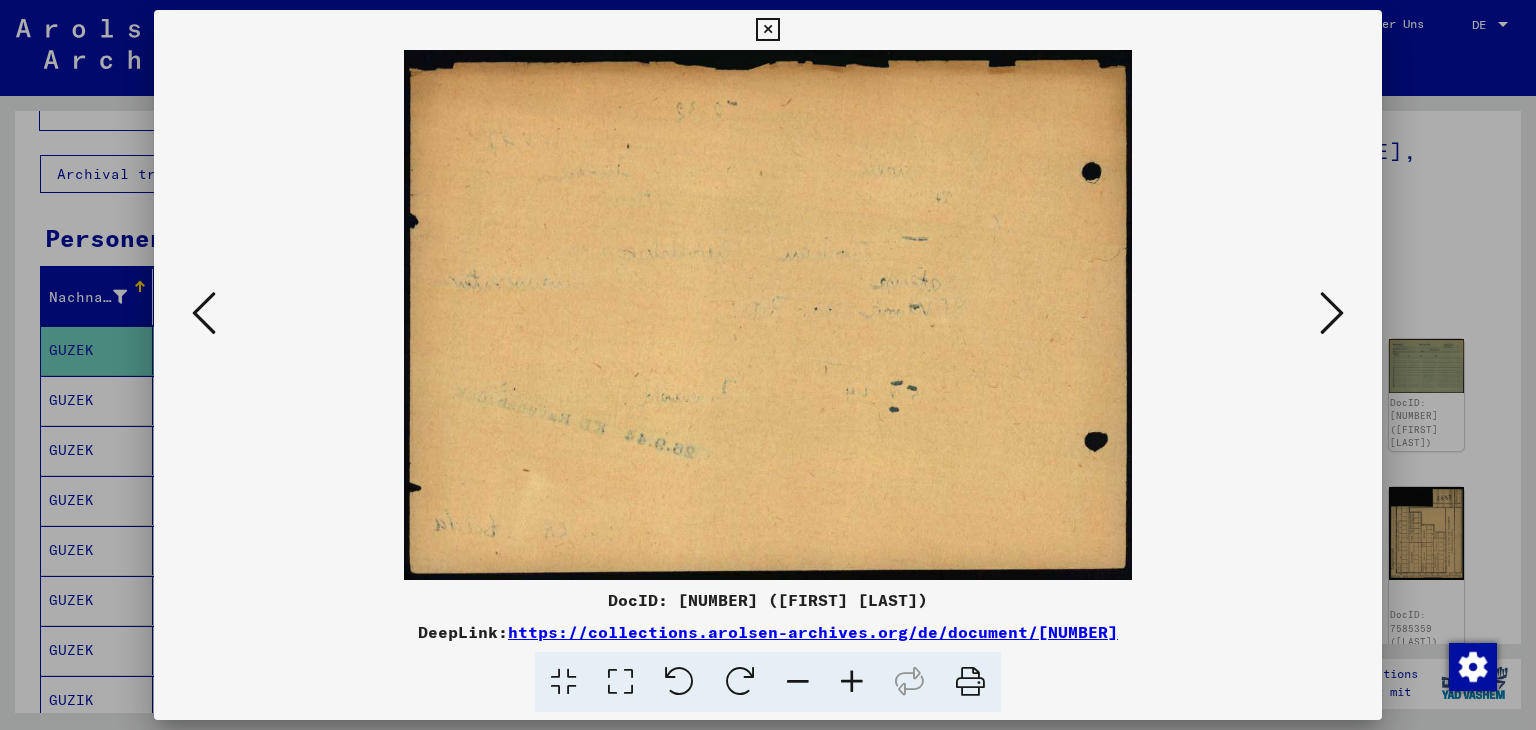 click at bounding box center (204, 313) 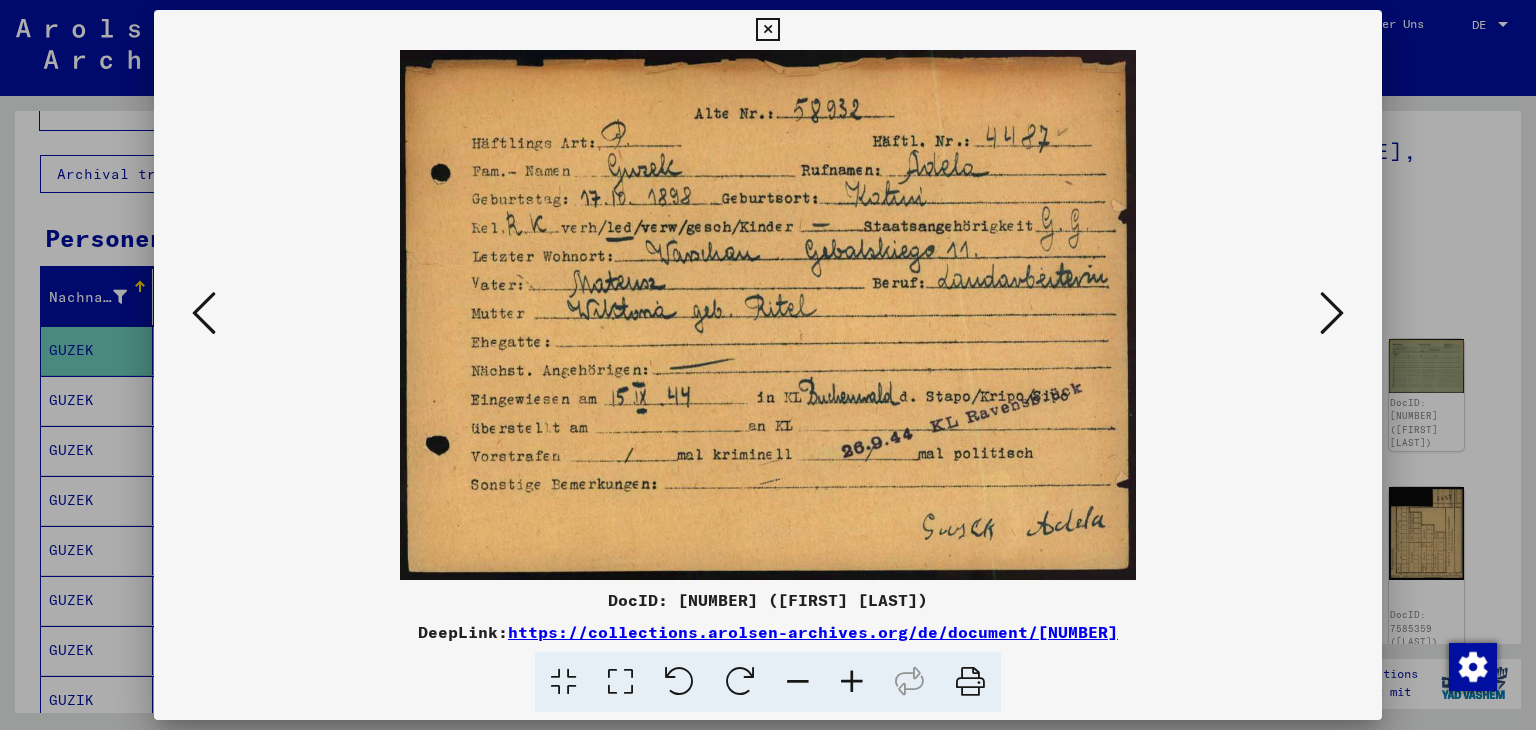 click at bounding box center [1332, 313] 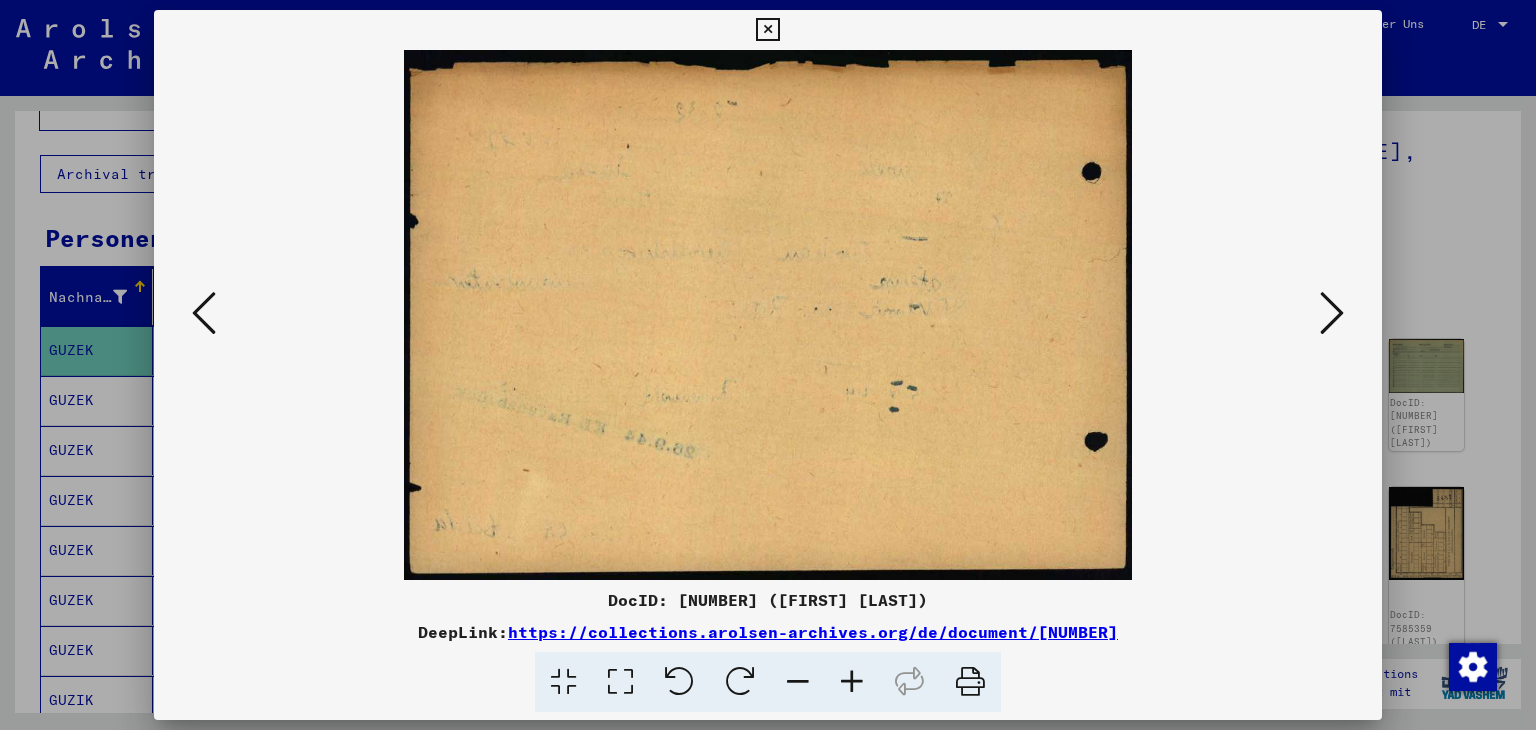 click at bounding box center [1332, 313] 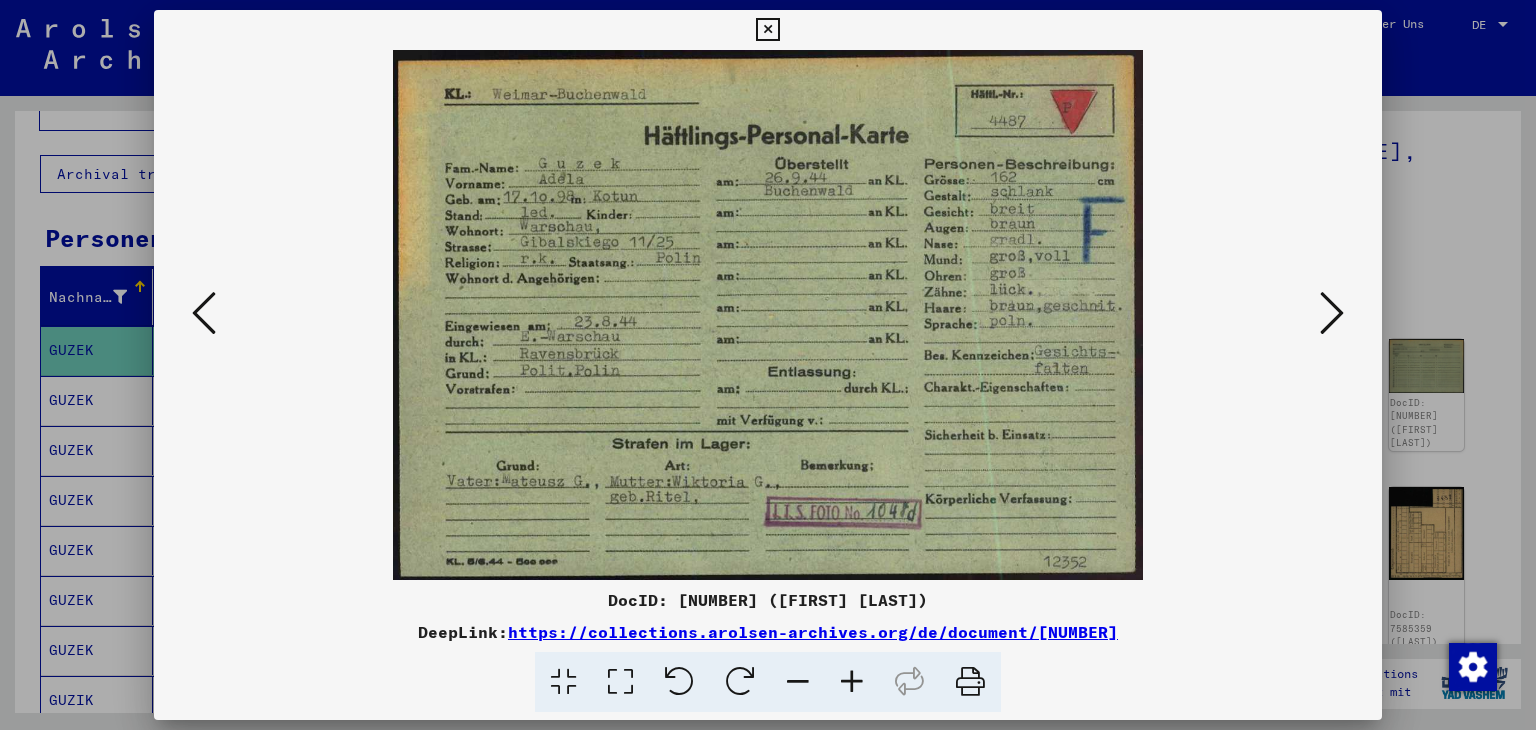 click at bounding box center (1332, 313) 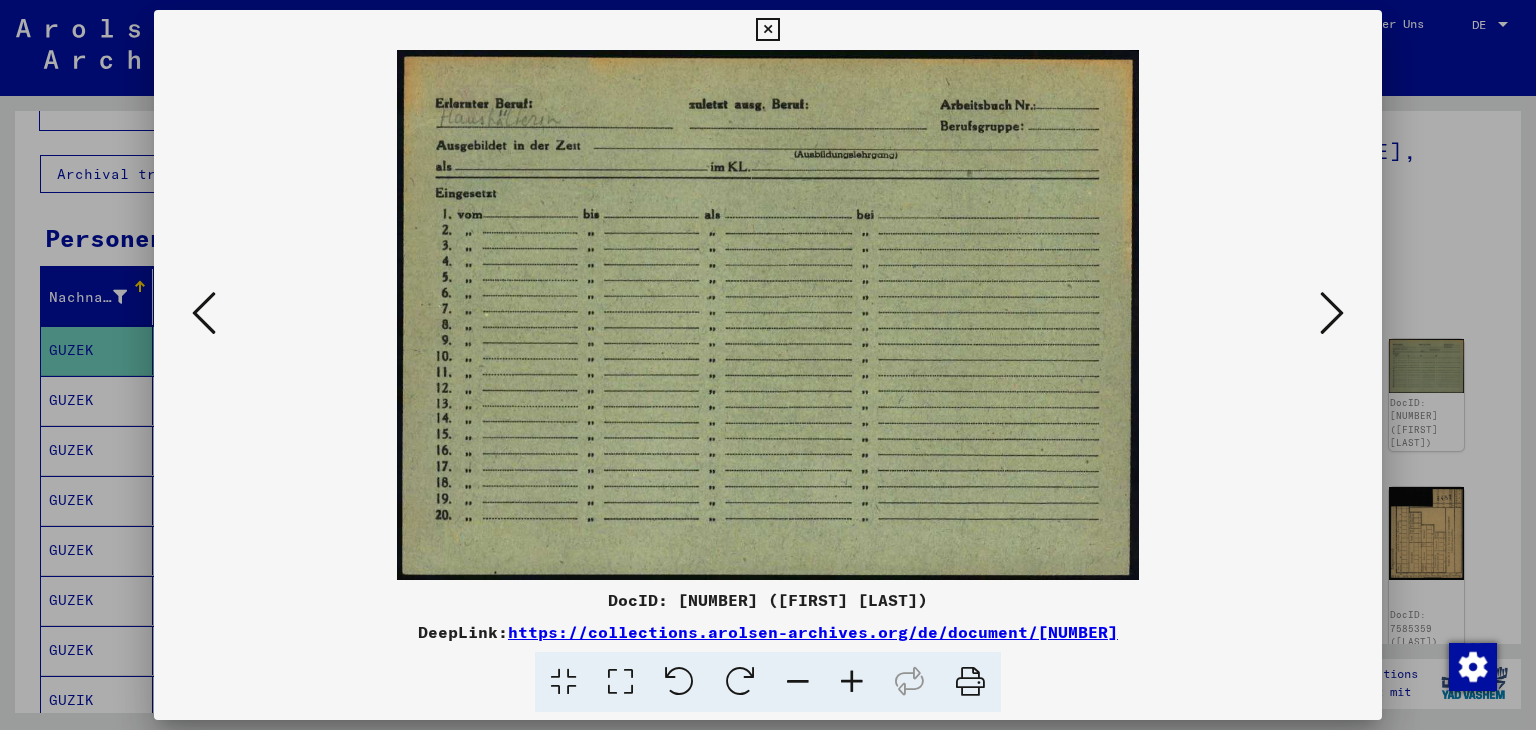 click at bounding box center [1332, 313] 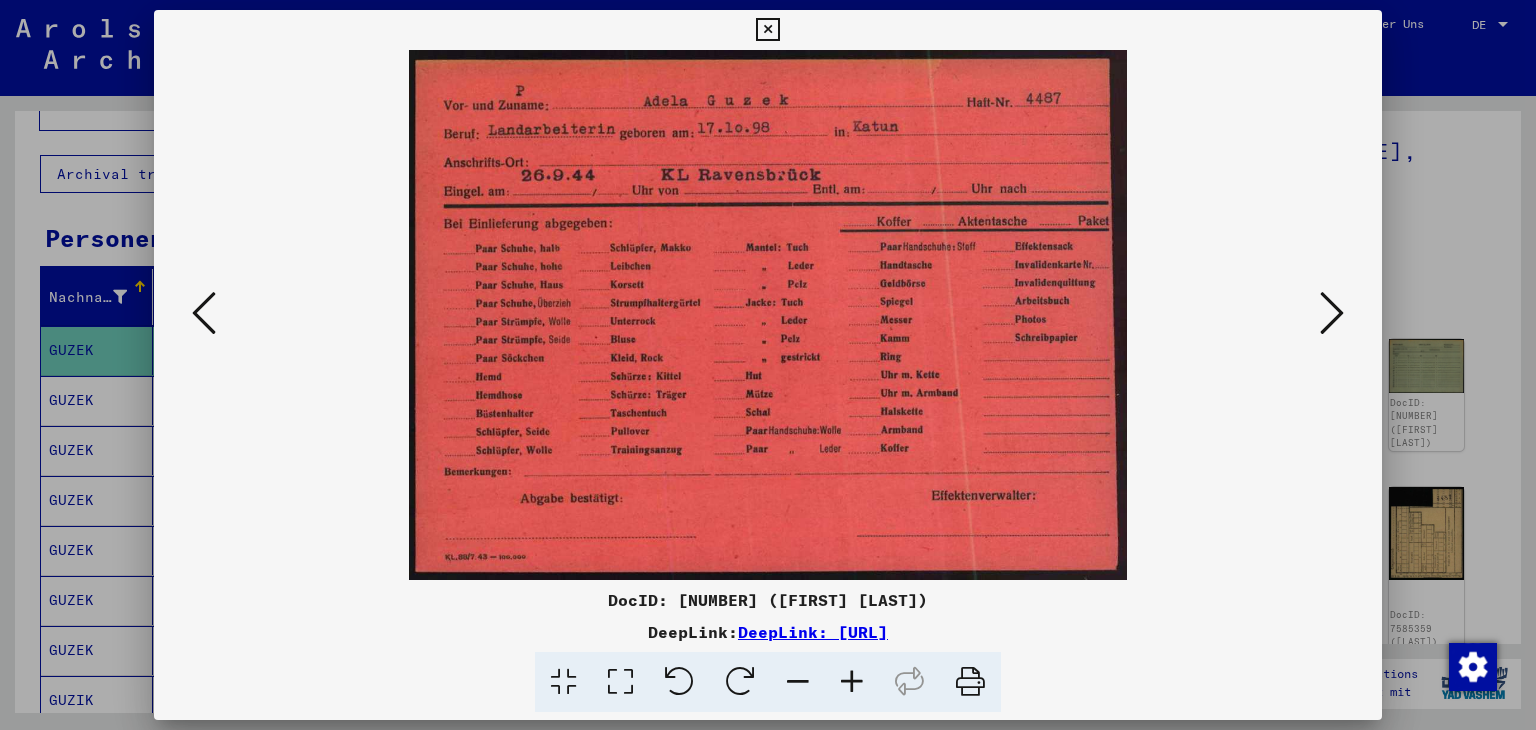 click at bounding box center (1332, 313) 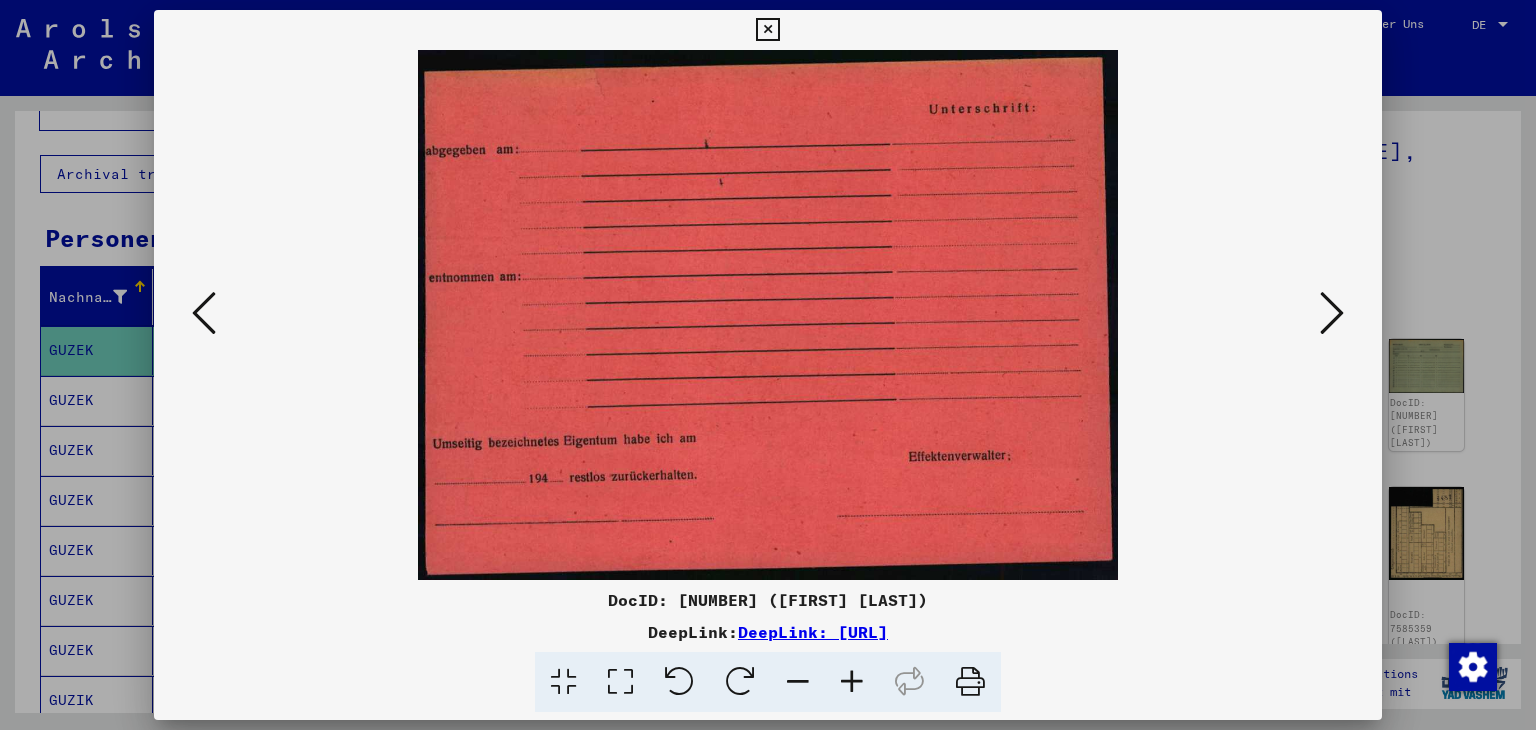 click at bounding box center [1332, 313] 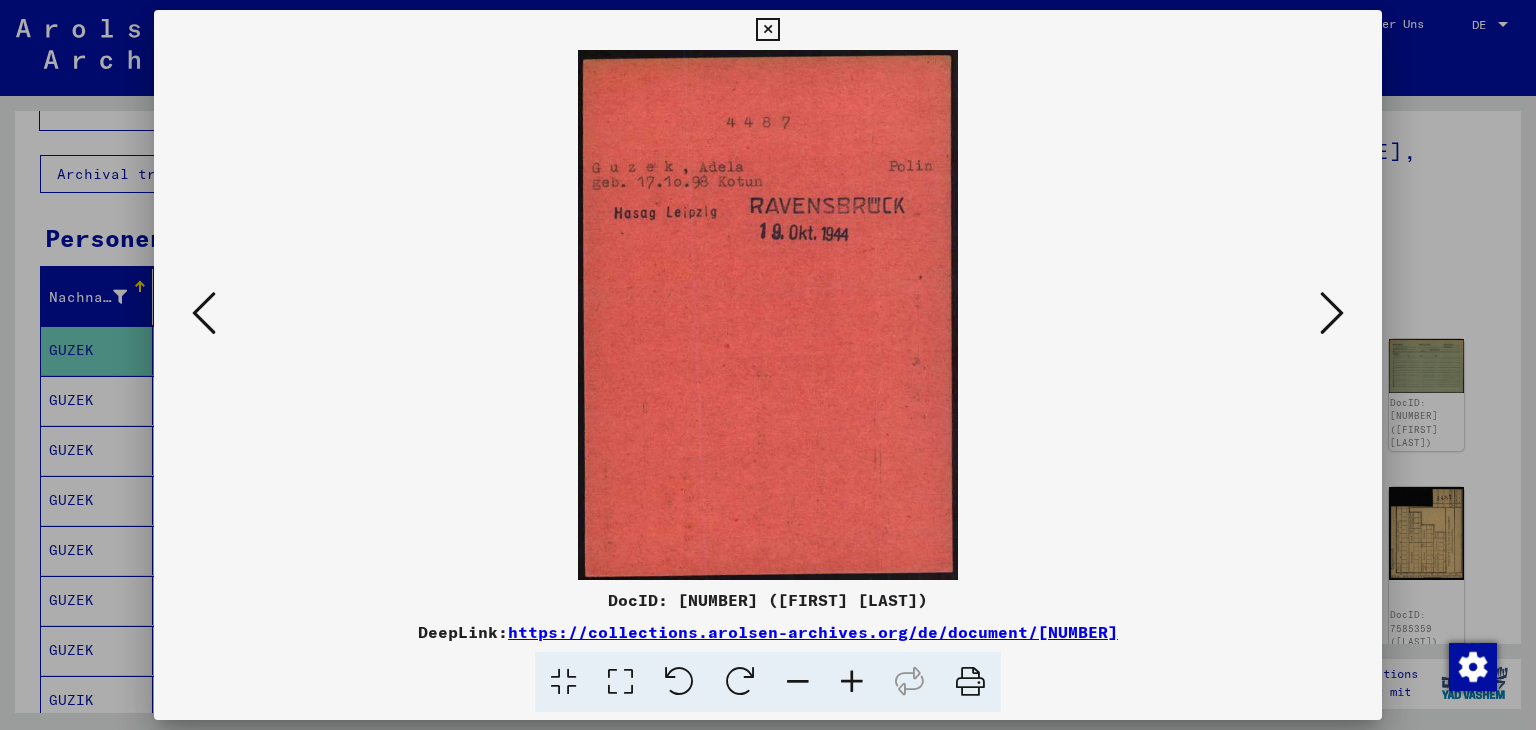 click at bounding box center [1332, 313] 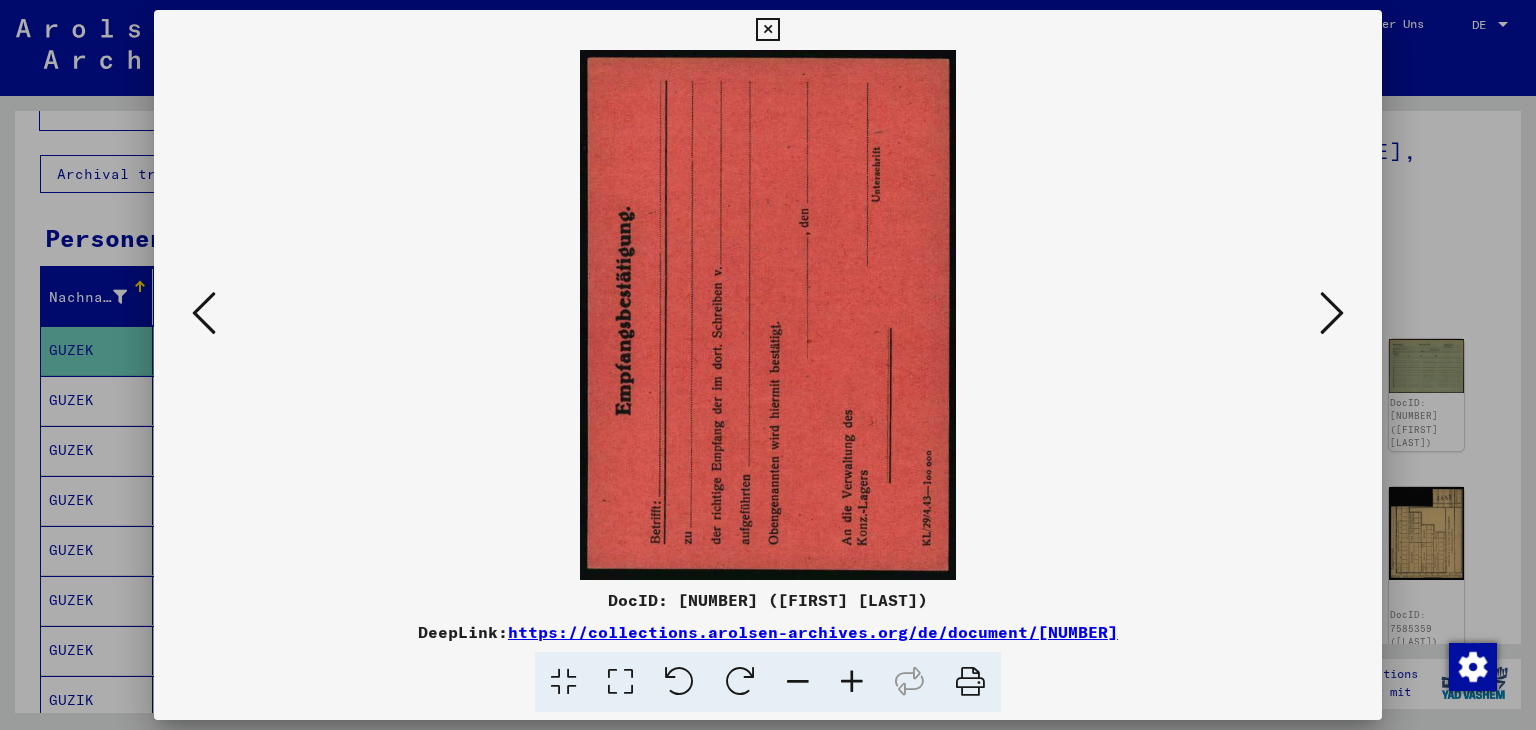 click at bounding box center [1332, 313] 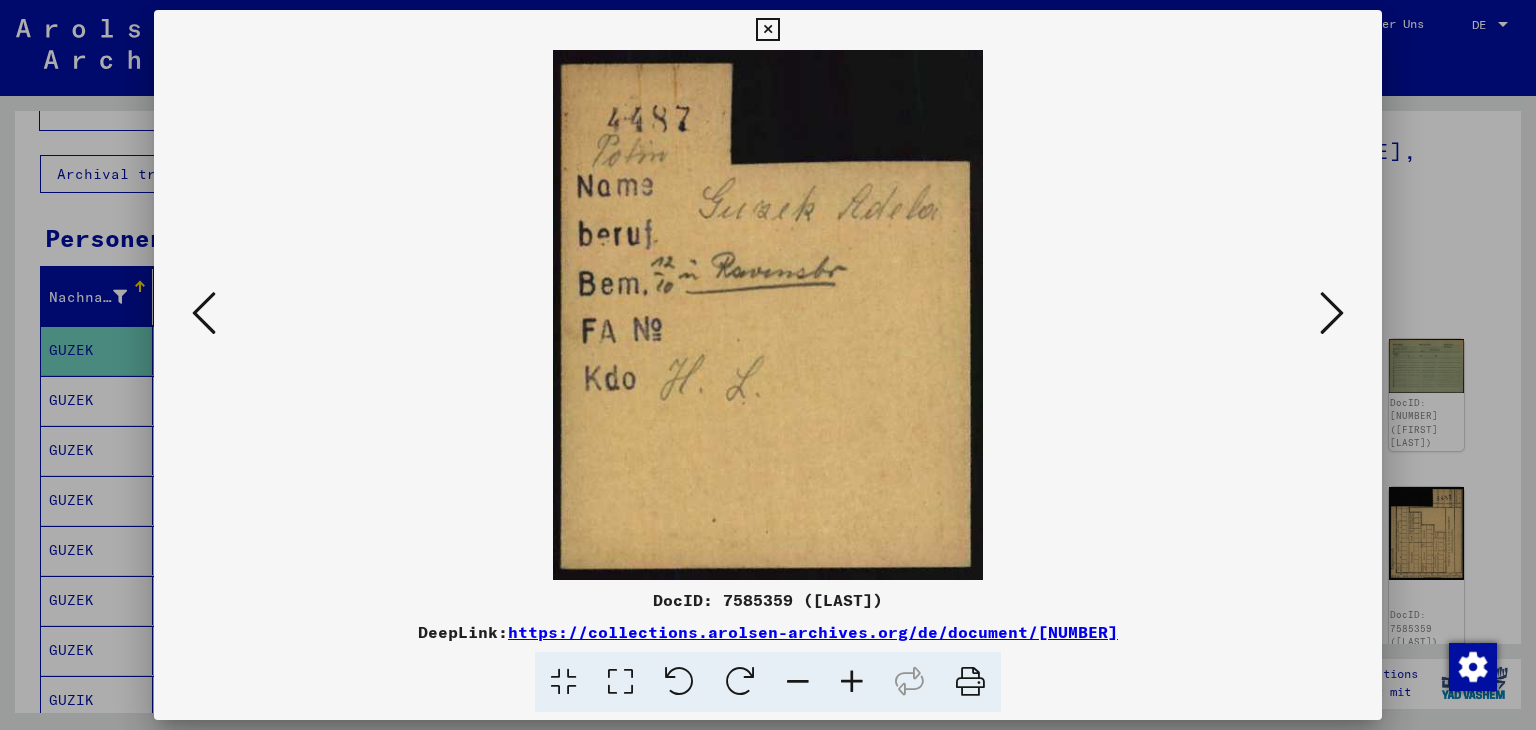 click at bounding box center (1332, 313) 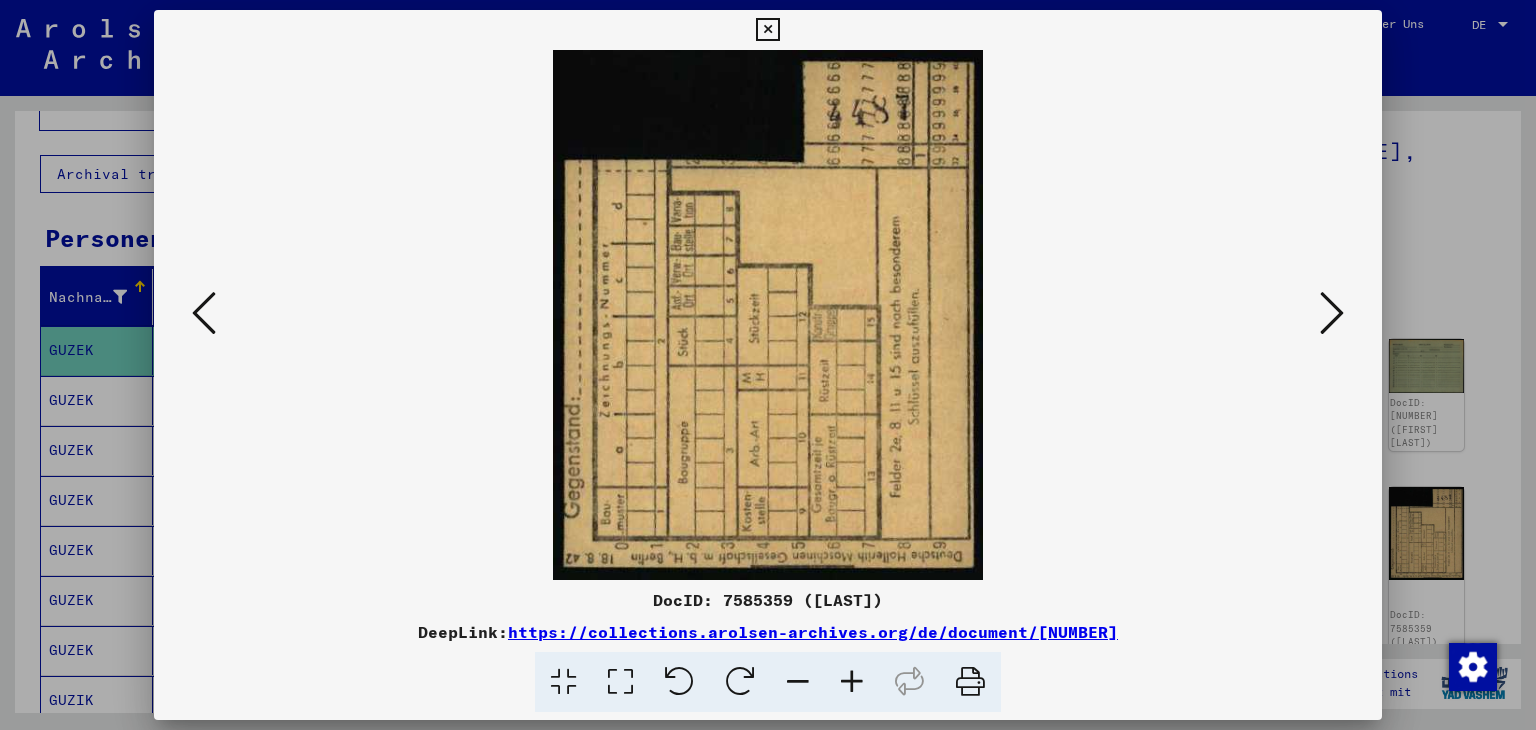 click at bounding box center [1332, 313] 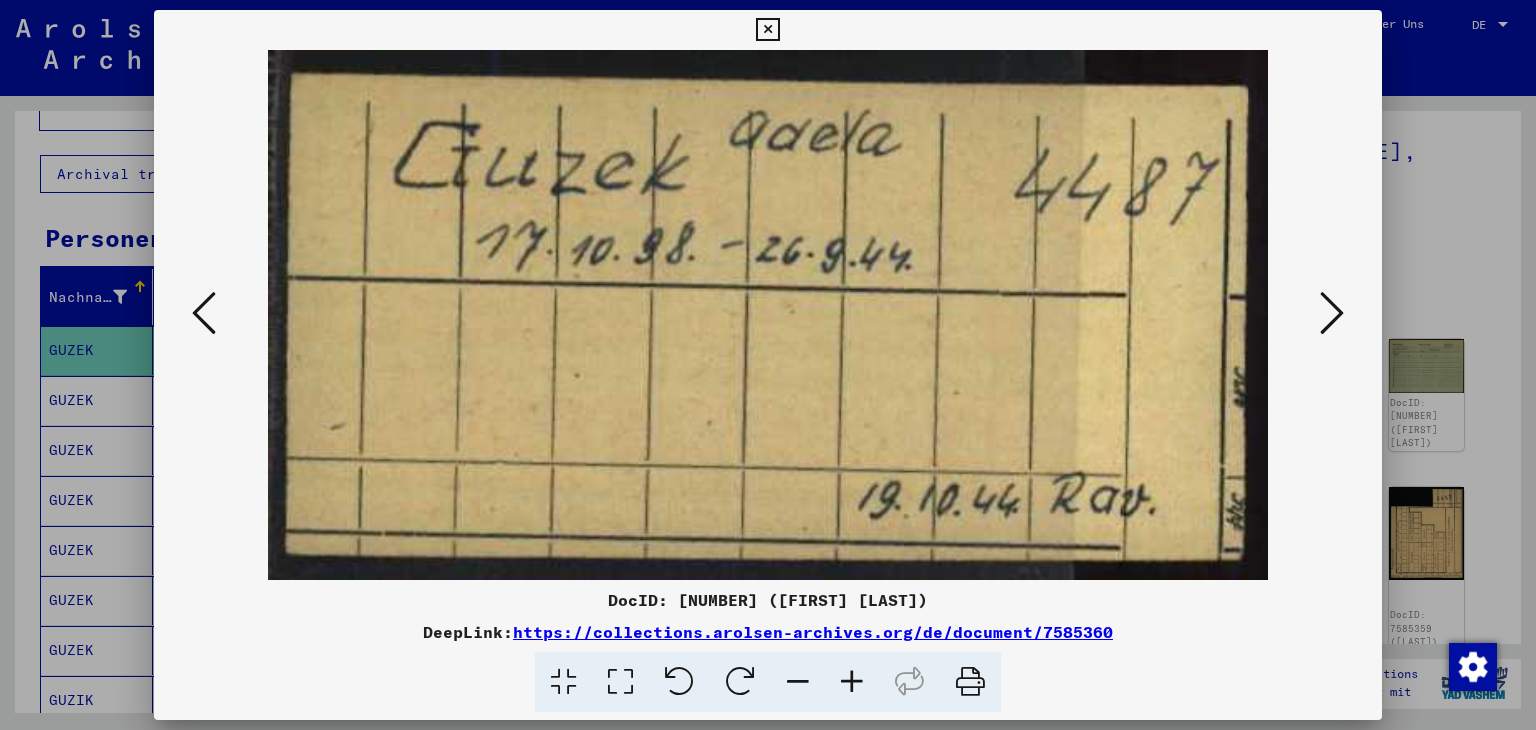 click at bounding box center (1332, 313) 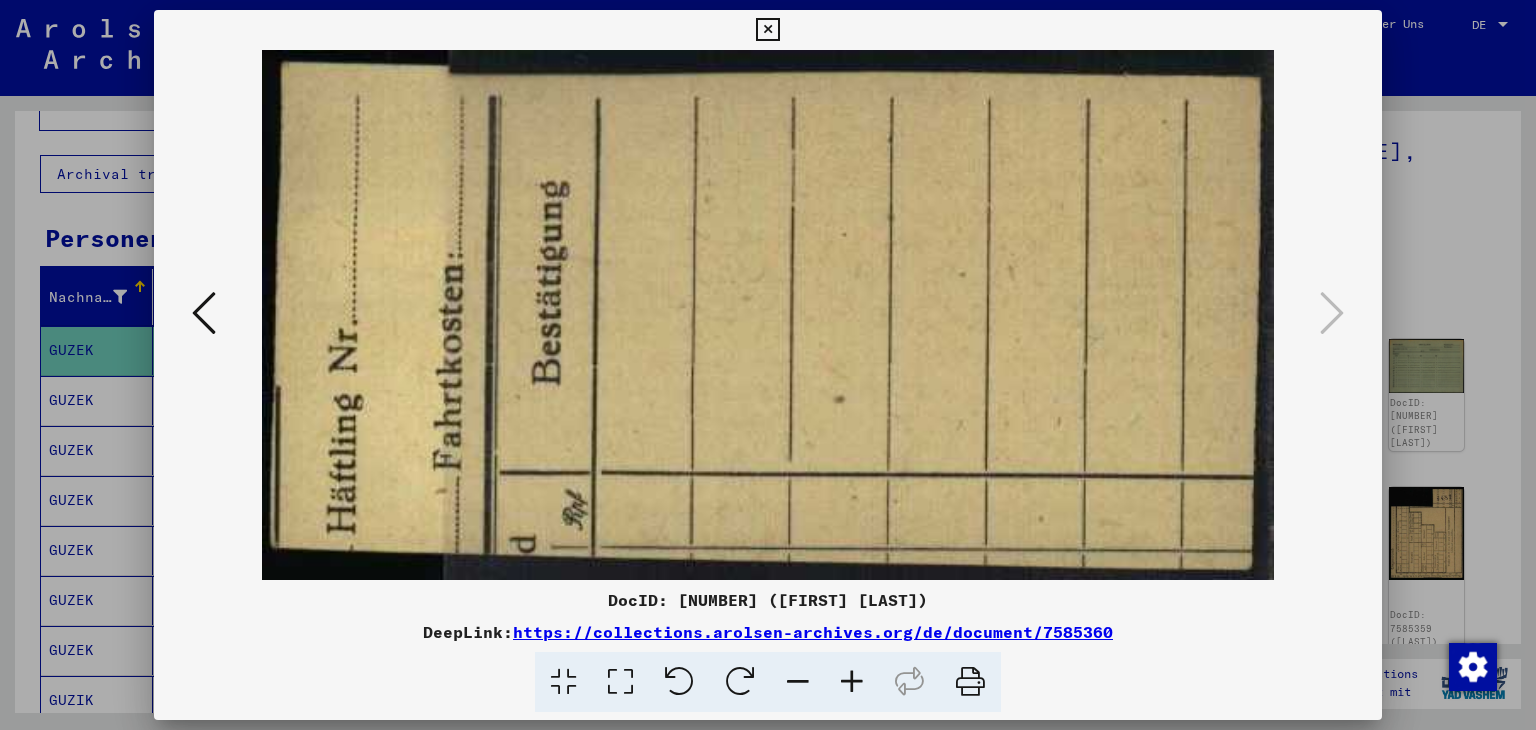 click at bounding box center (767, 30) 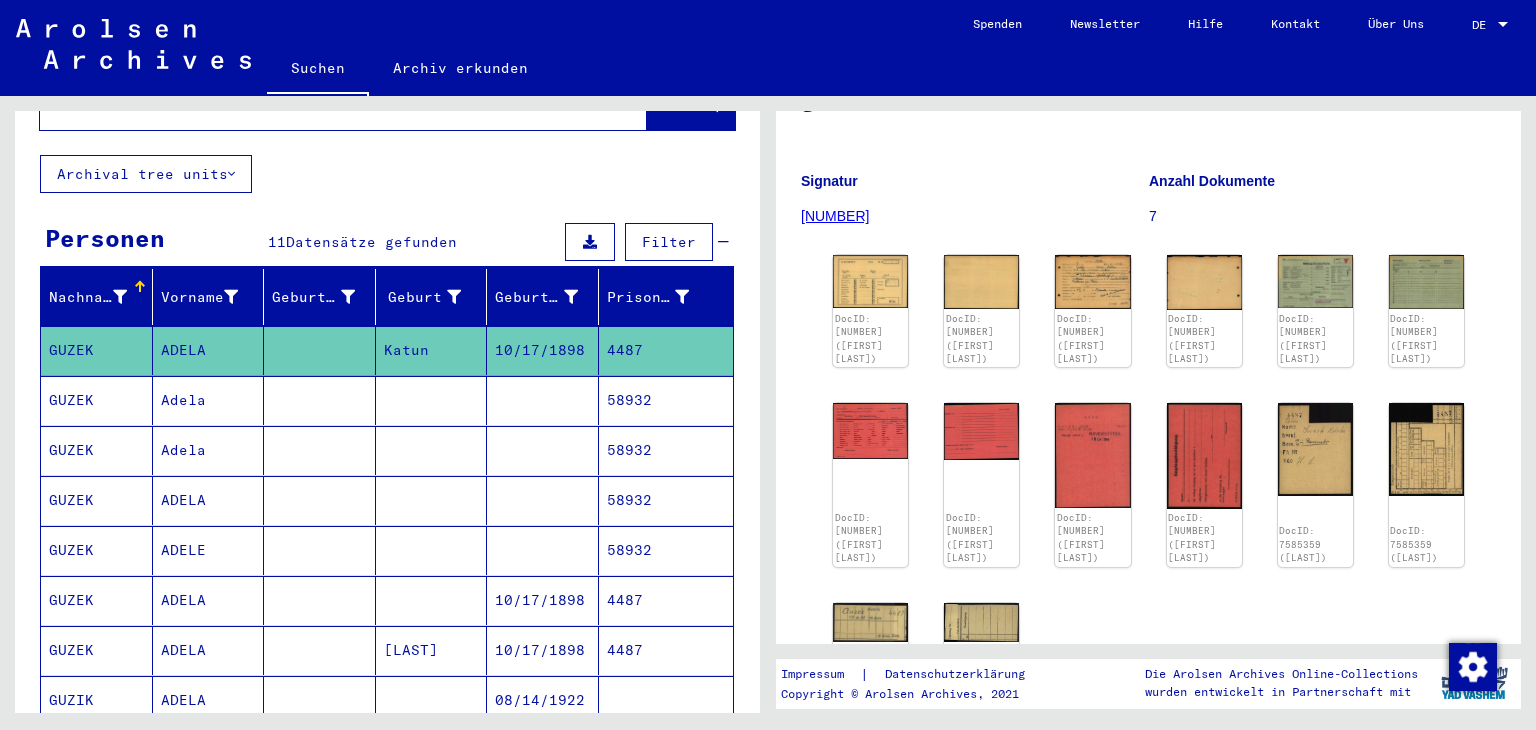 scroll, scrollTop: 300, scrollLeft: 0, axis: vertical 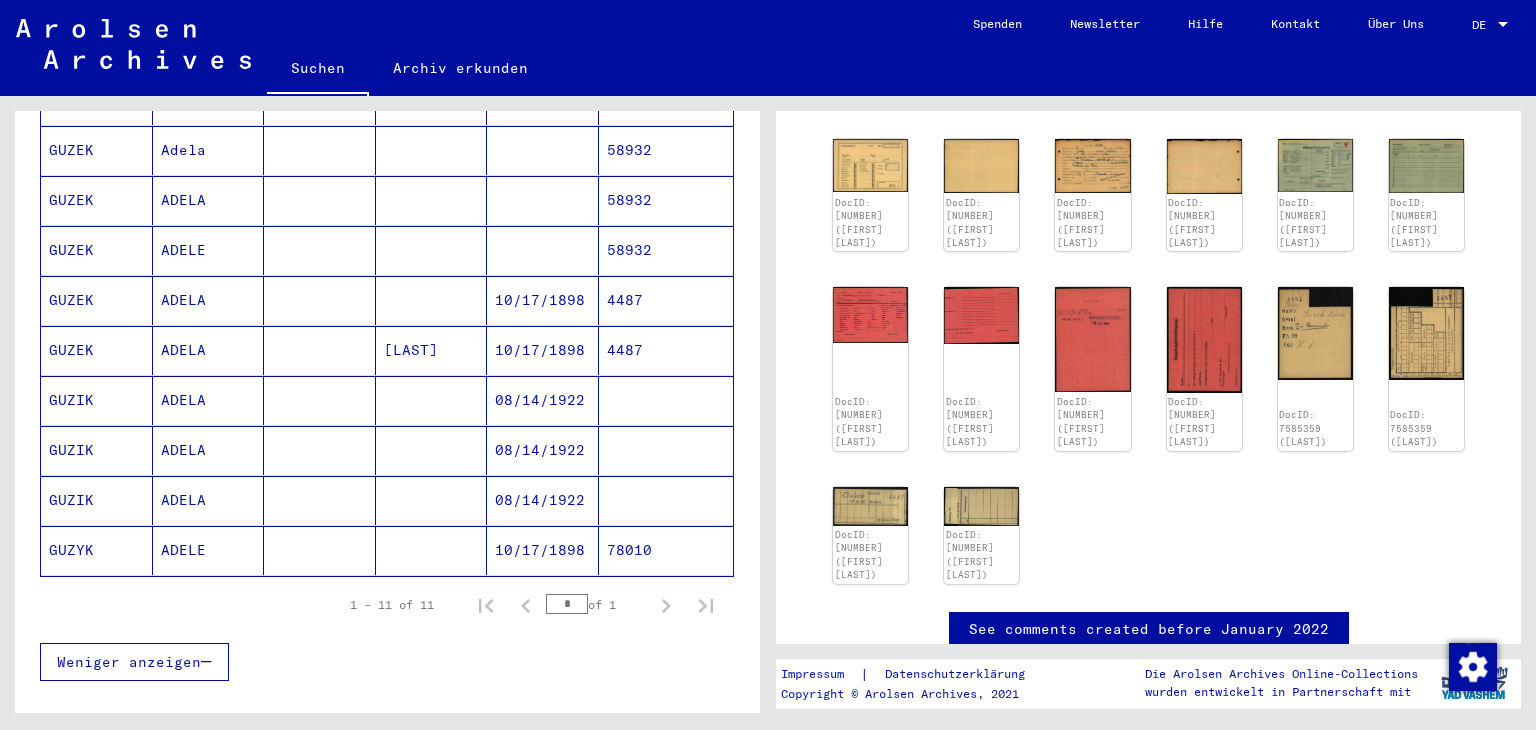 click at bounding box center (666, 550) 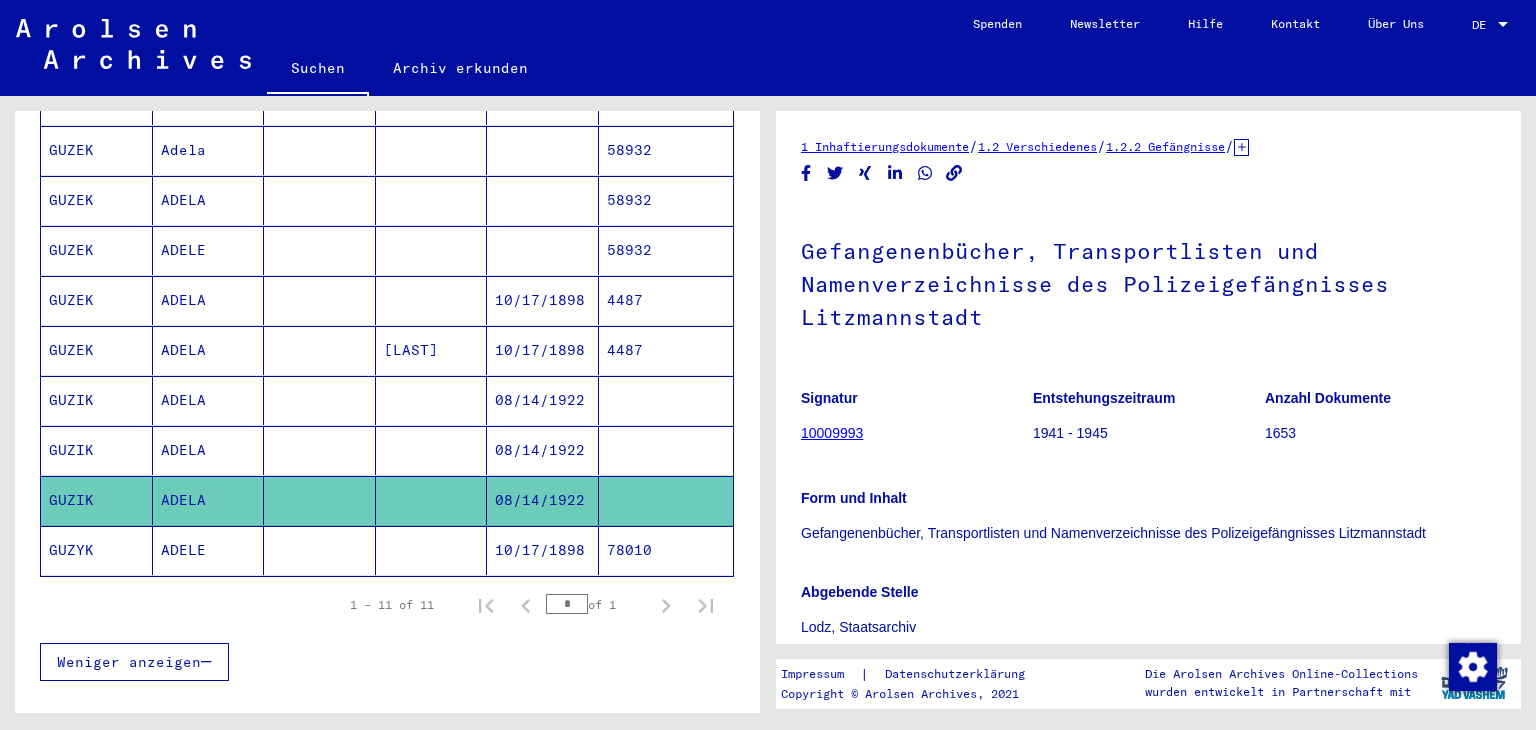 scroll, scrollTop: 0, scrollLeft: 0, axis: both 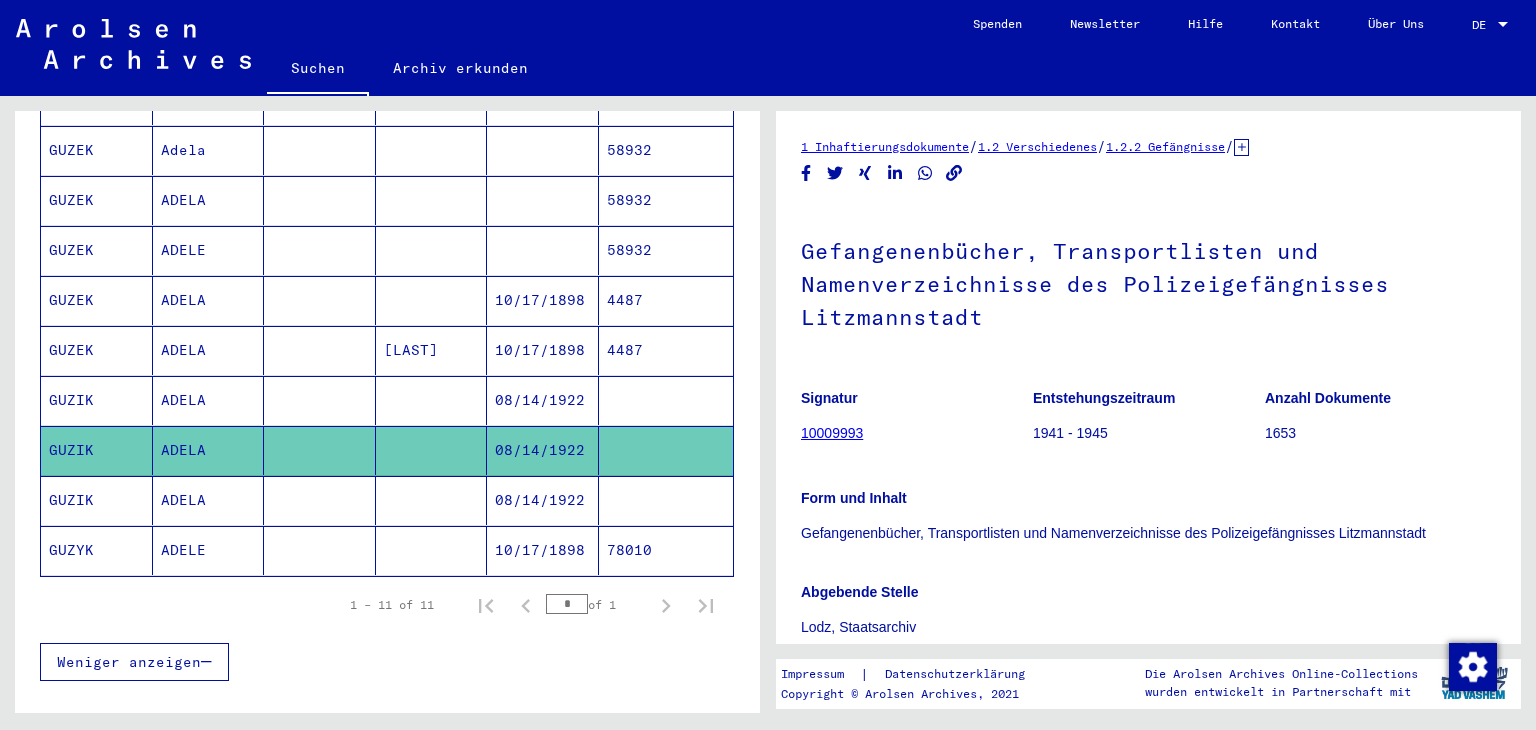 click at bounding box center (666, 450) 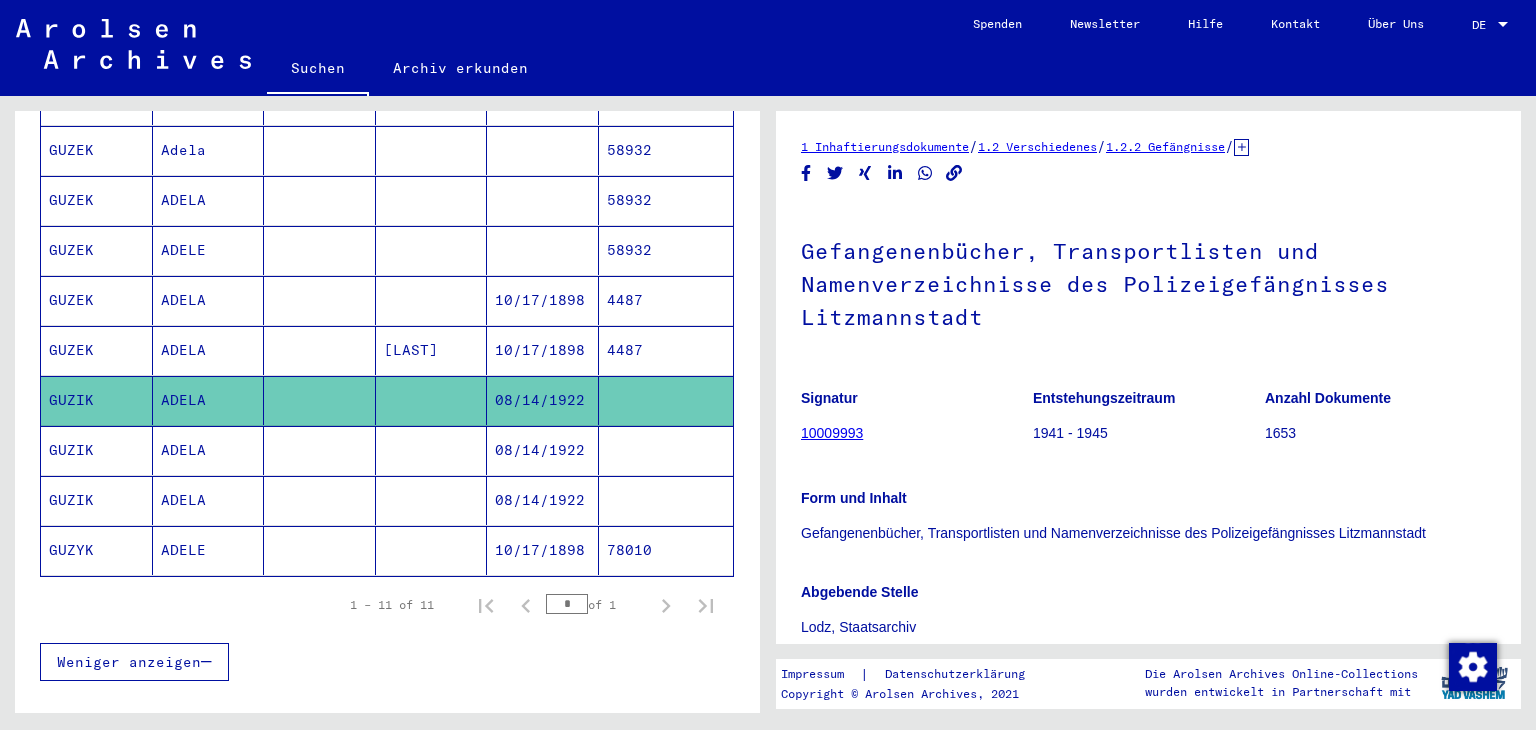 click on "4487" at bounding box center [666, 400] 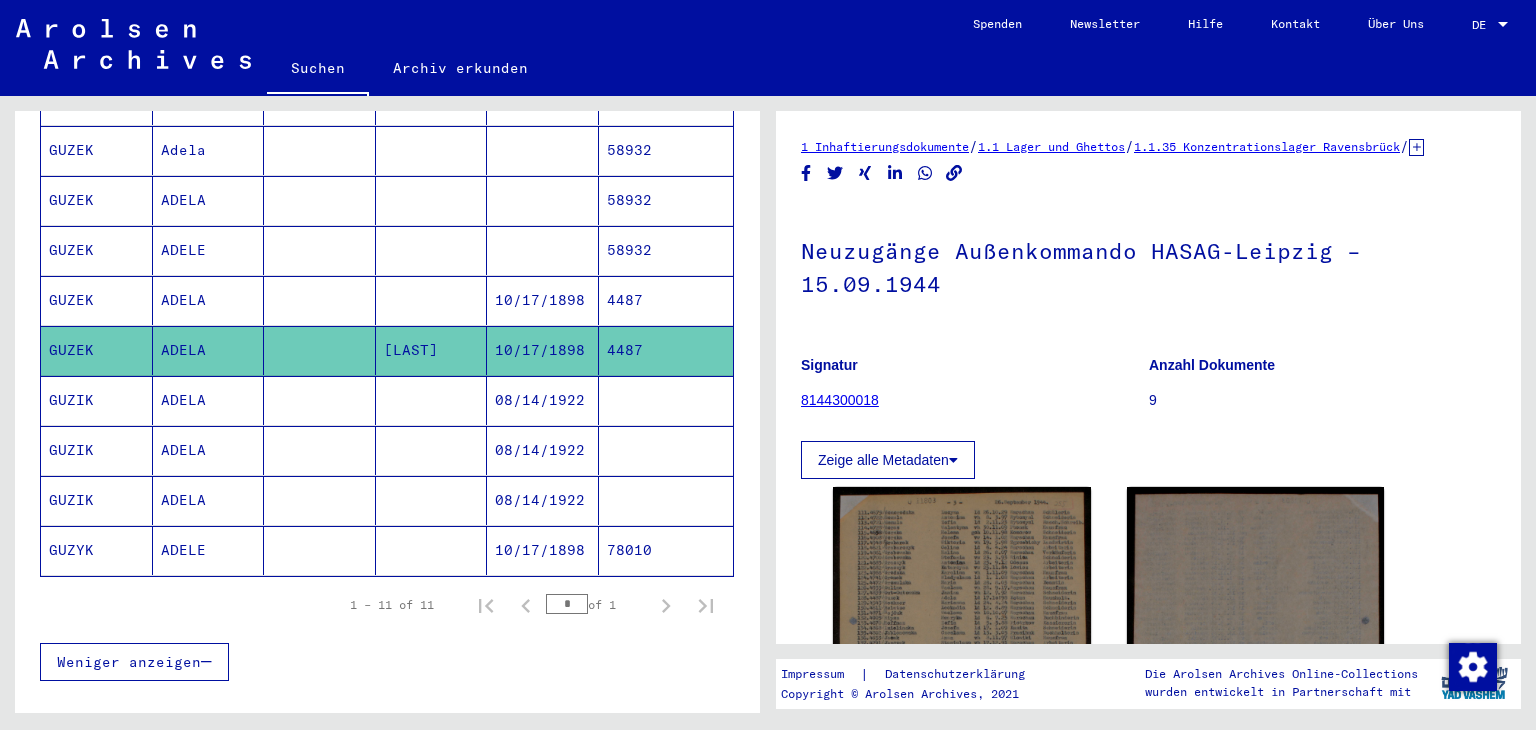 scroll, scrollTop: 100, scrollLeft: 0, axis: vertical 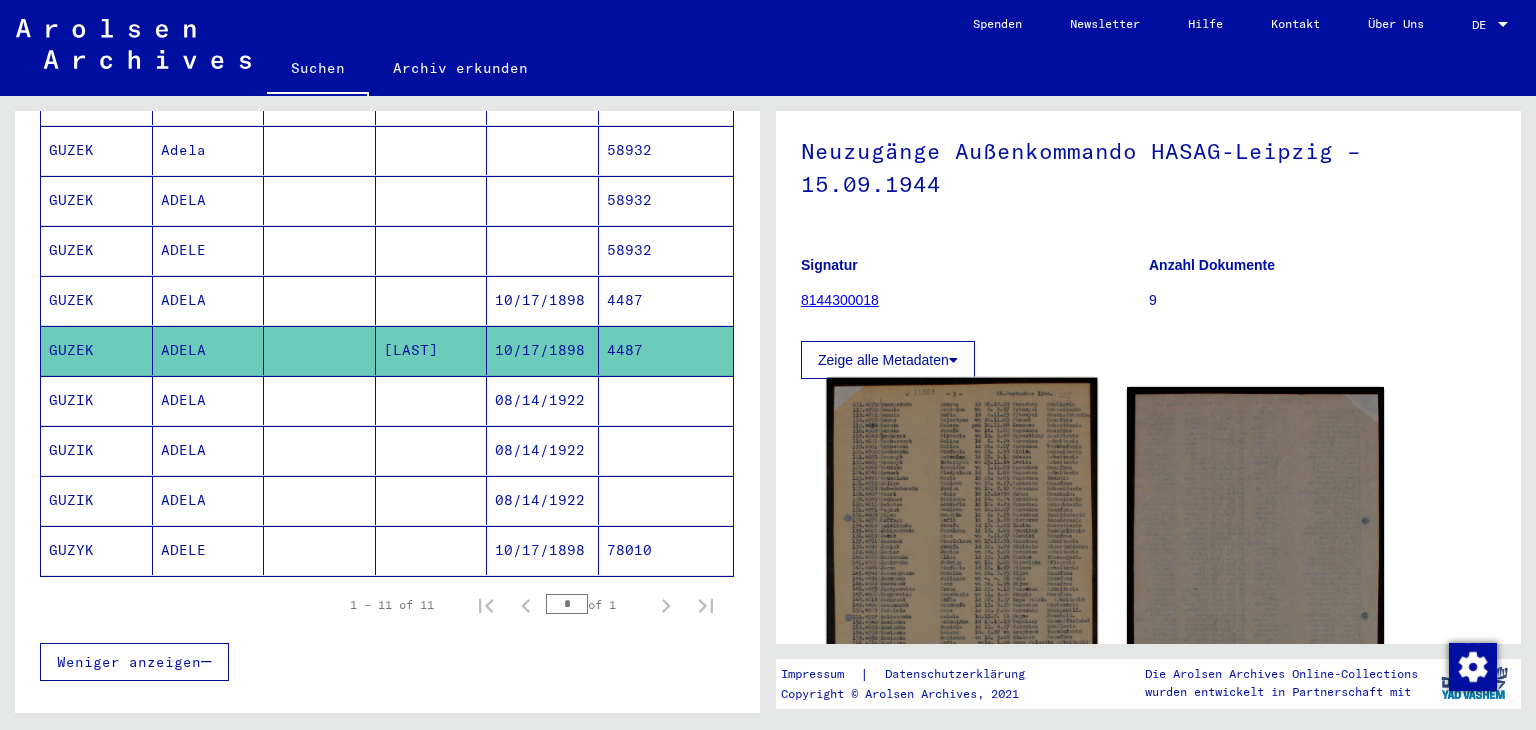 click 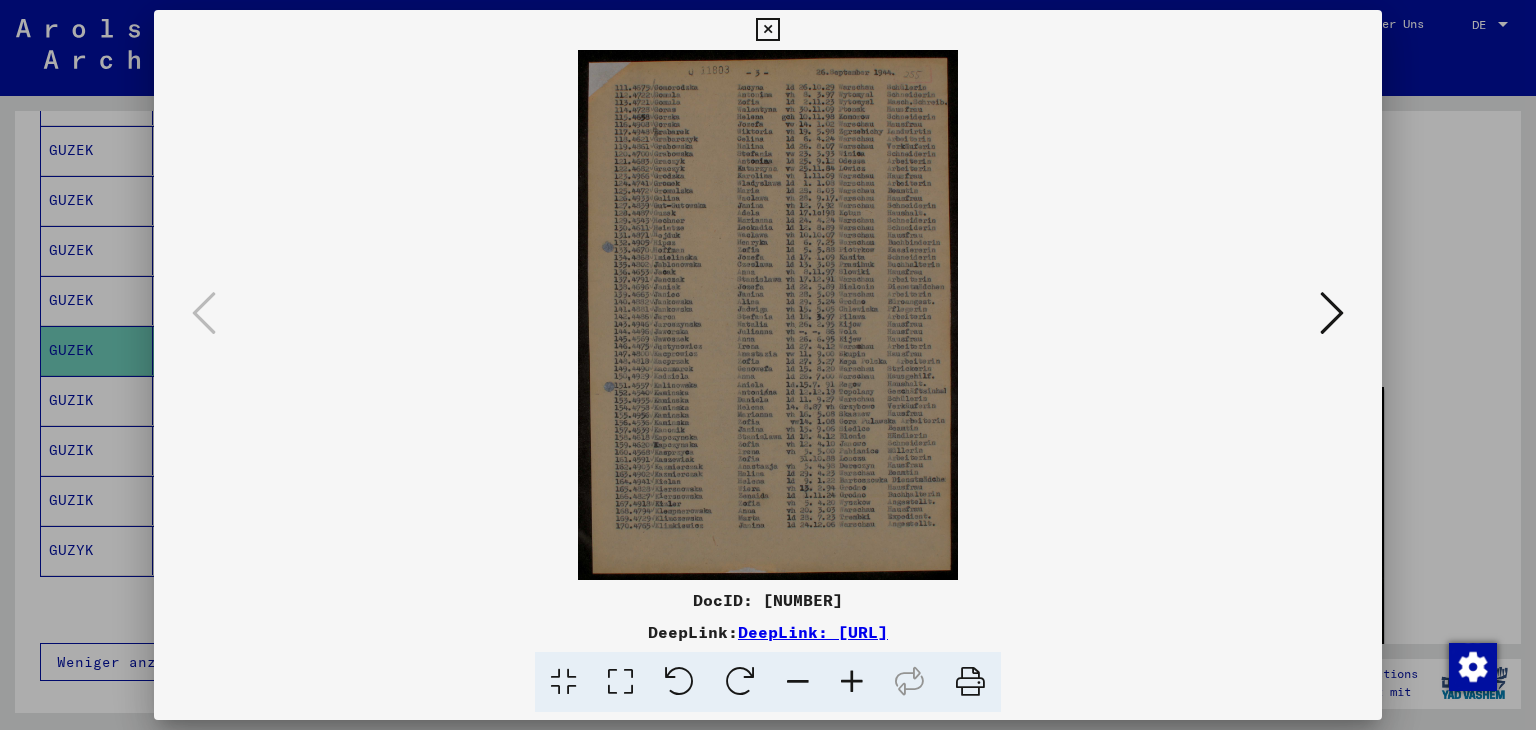 click at bounding box center [852, 682] 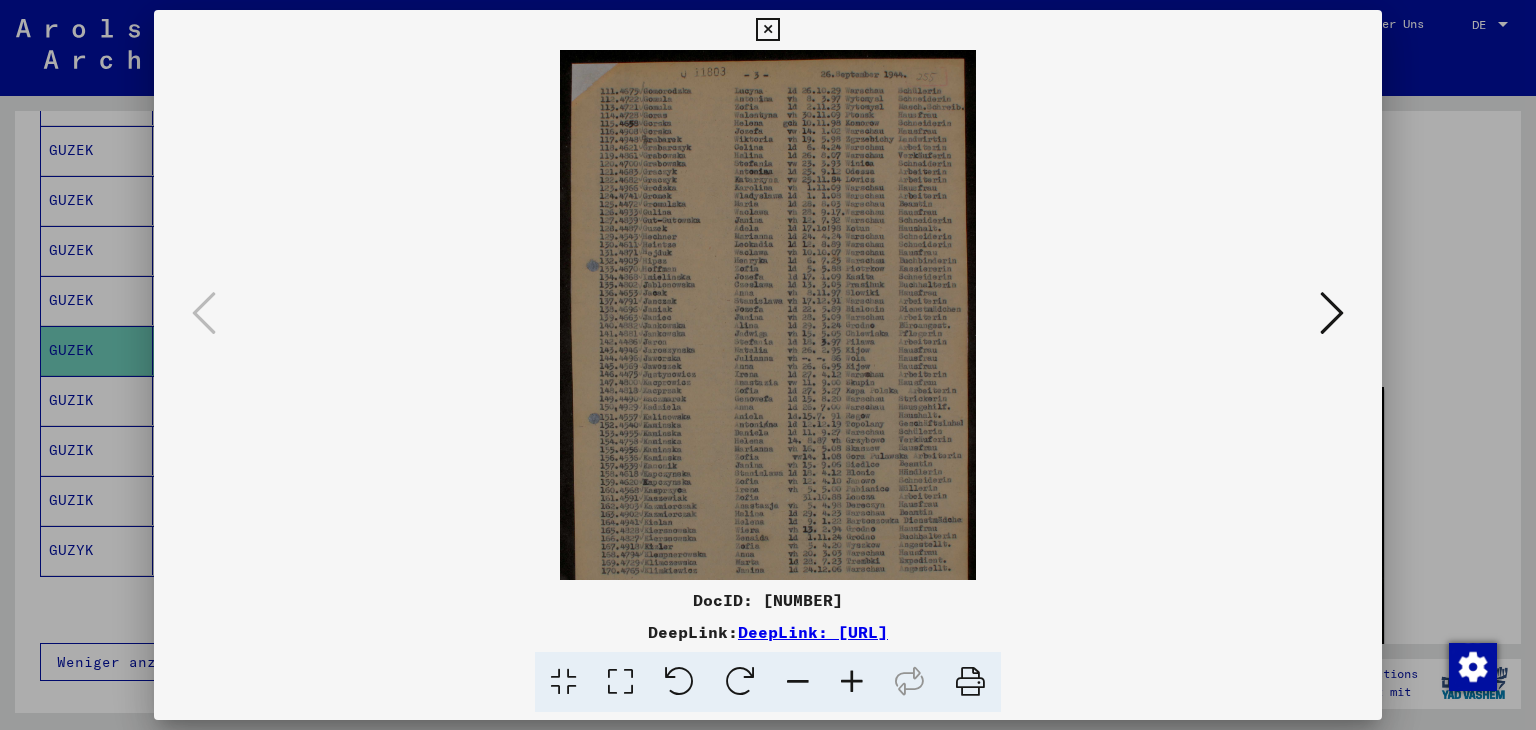 click at bounding box center [852, 682] 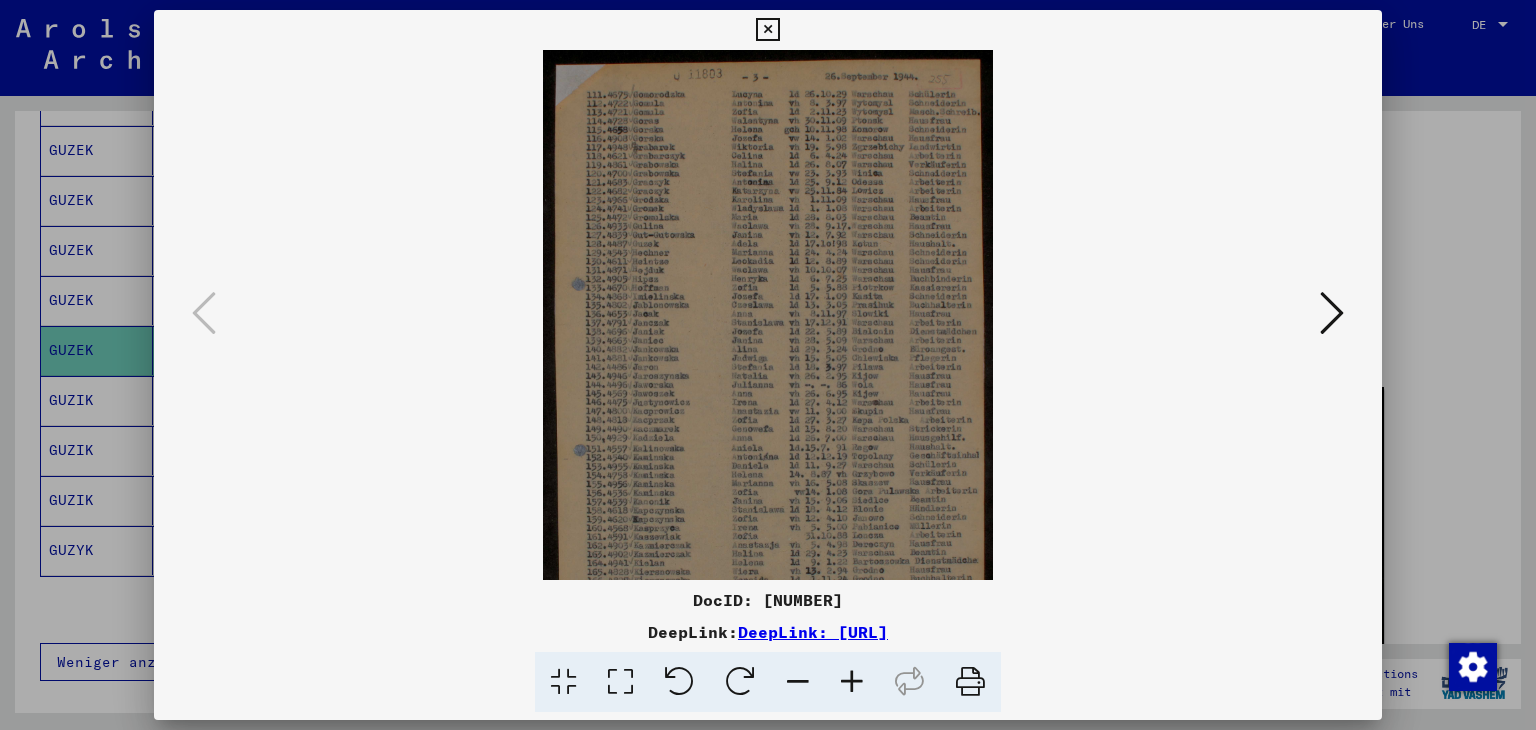 click at bounding box center [852, 682] 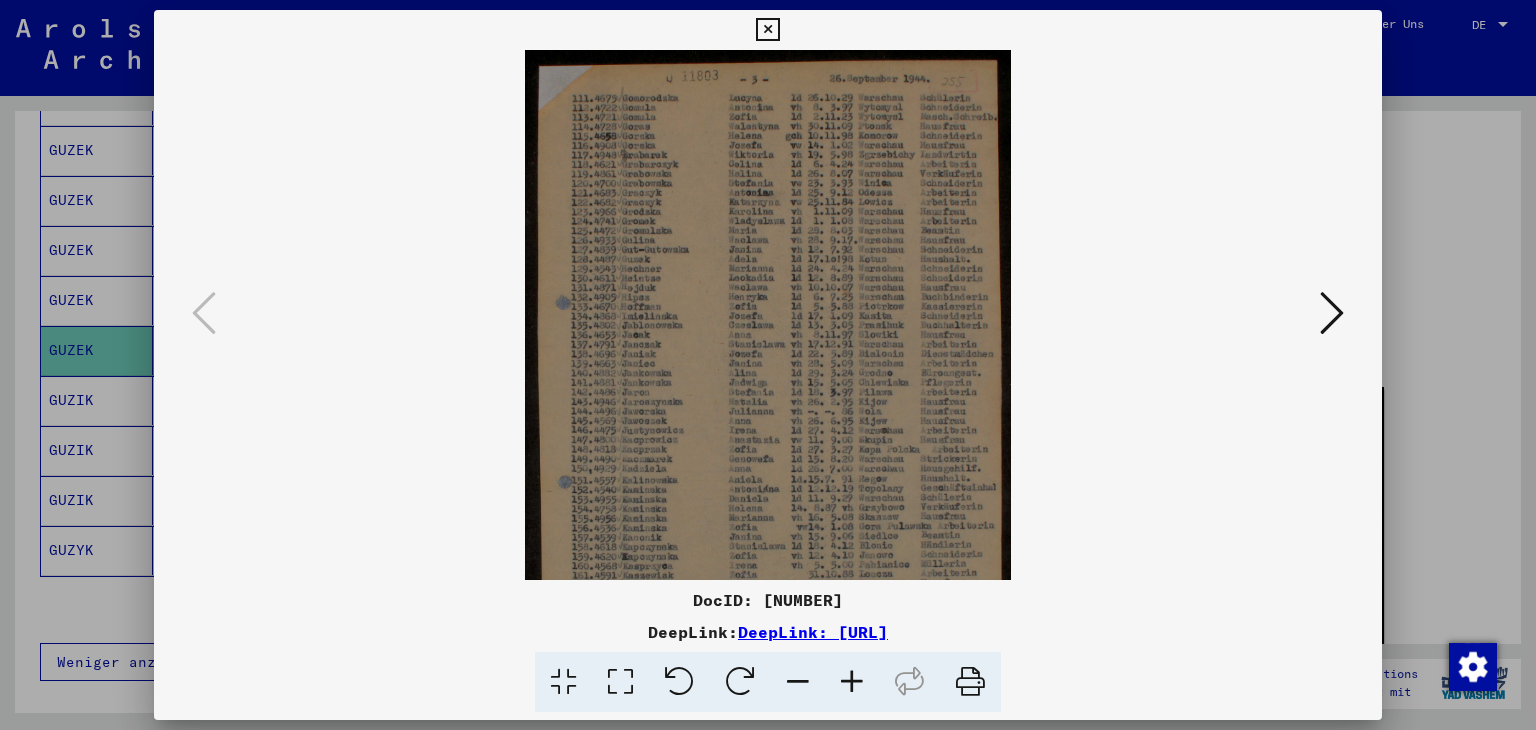 click at bounding box center [852, 682] 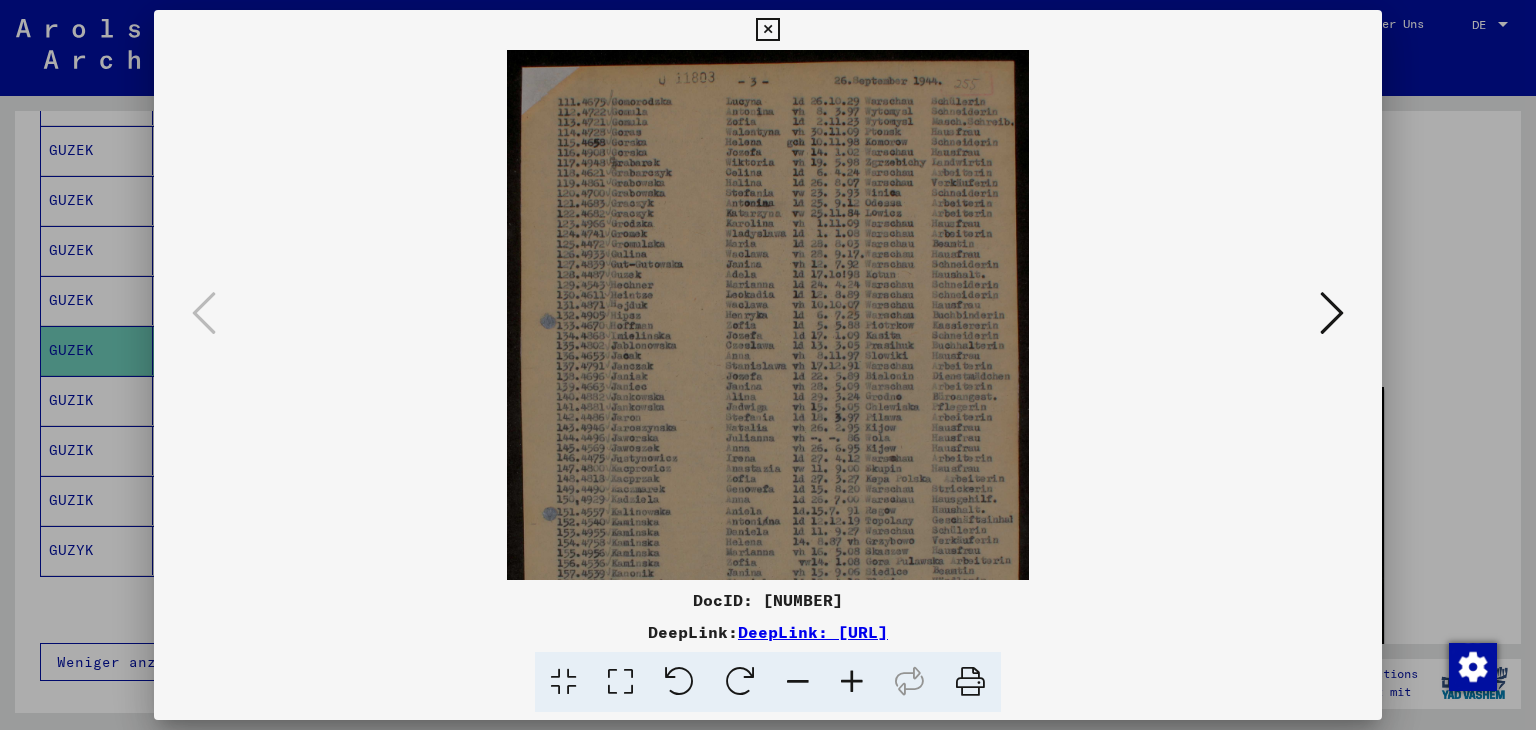 click at bounding box center [852, 682] 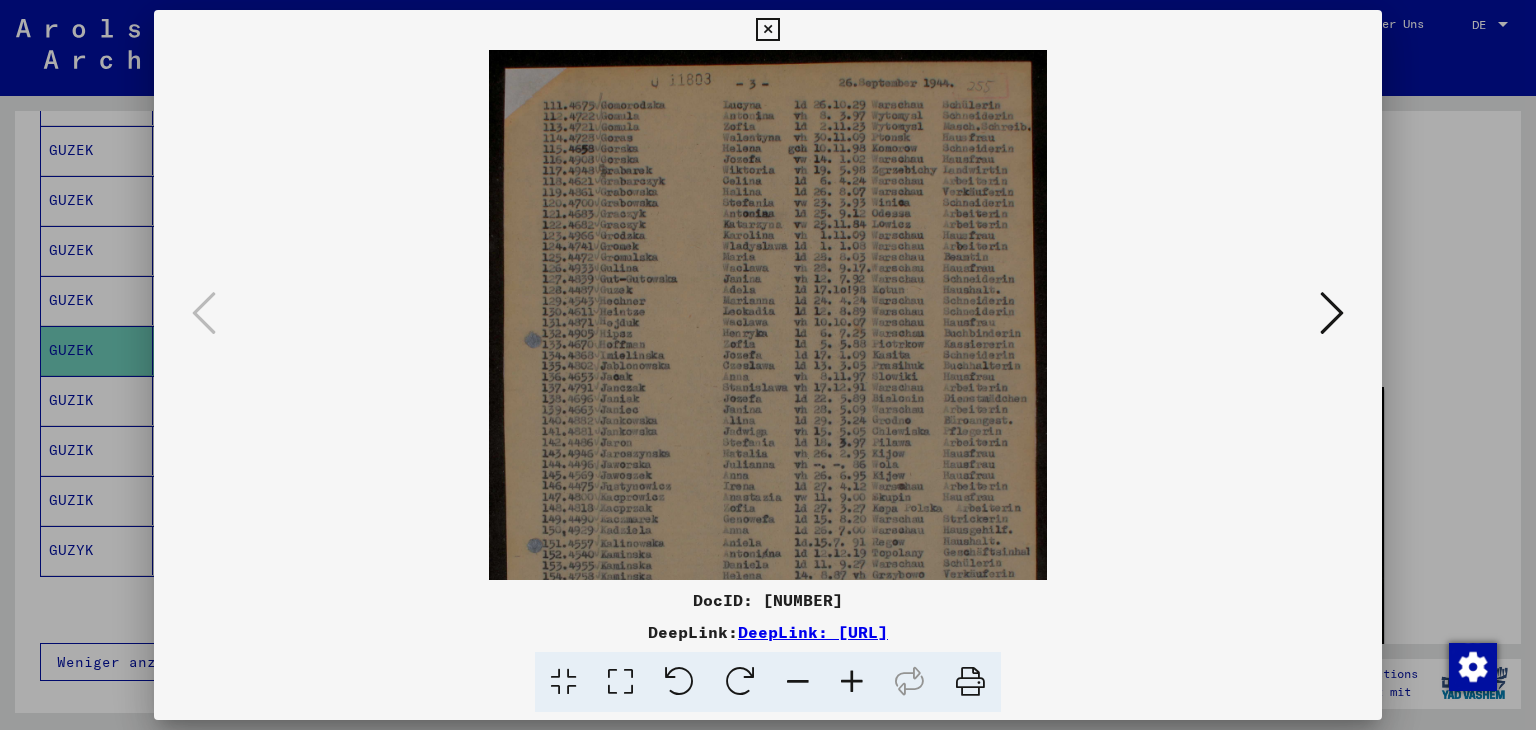 click at bounding box center [852, 682] 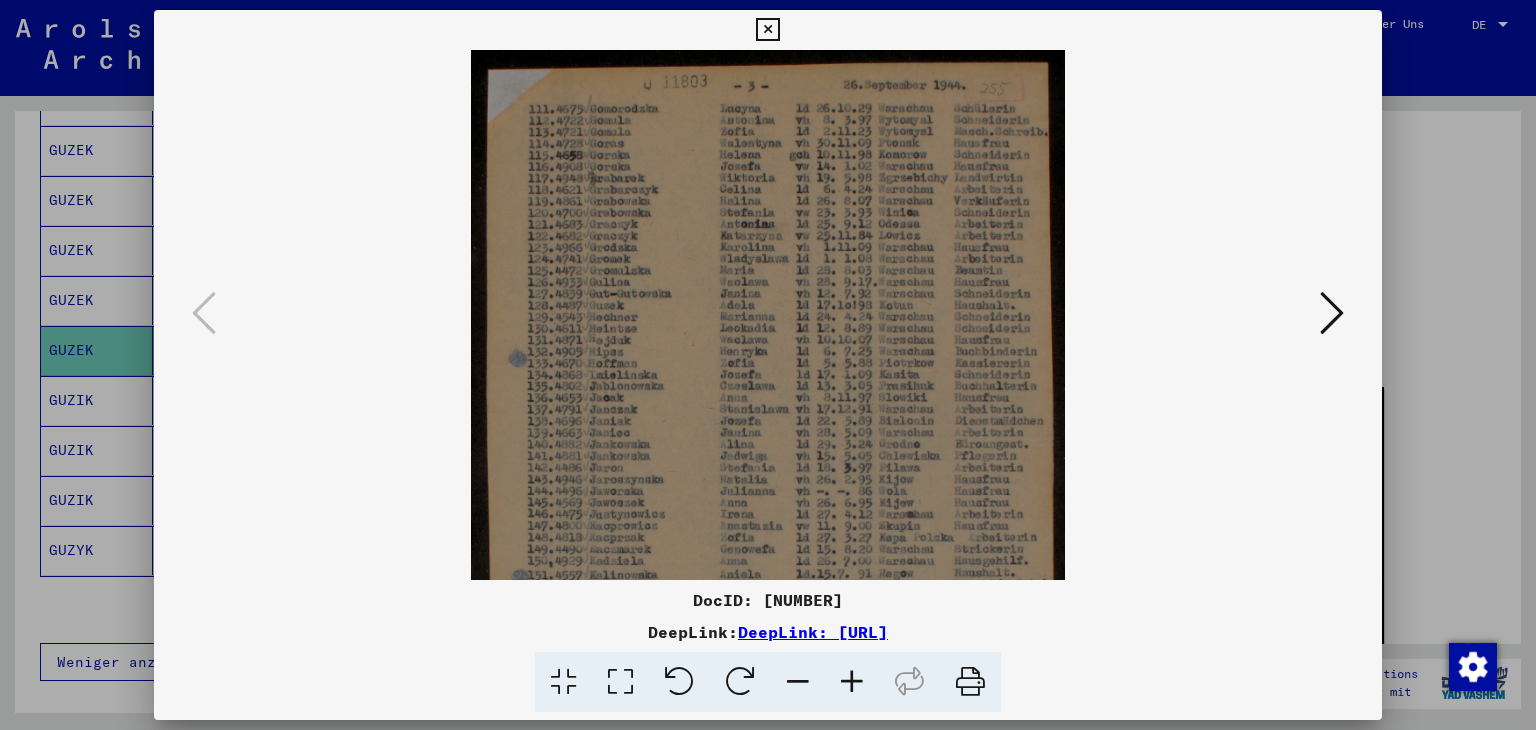 click at bounding box center [852, 682] 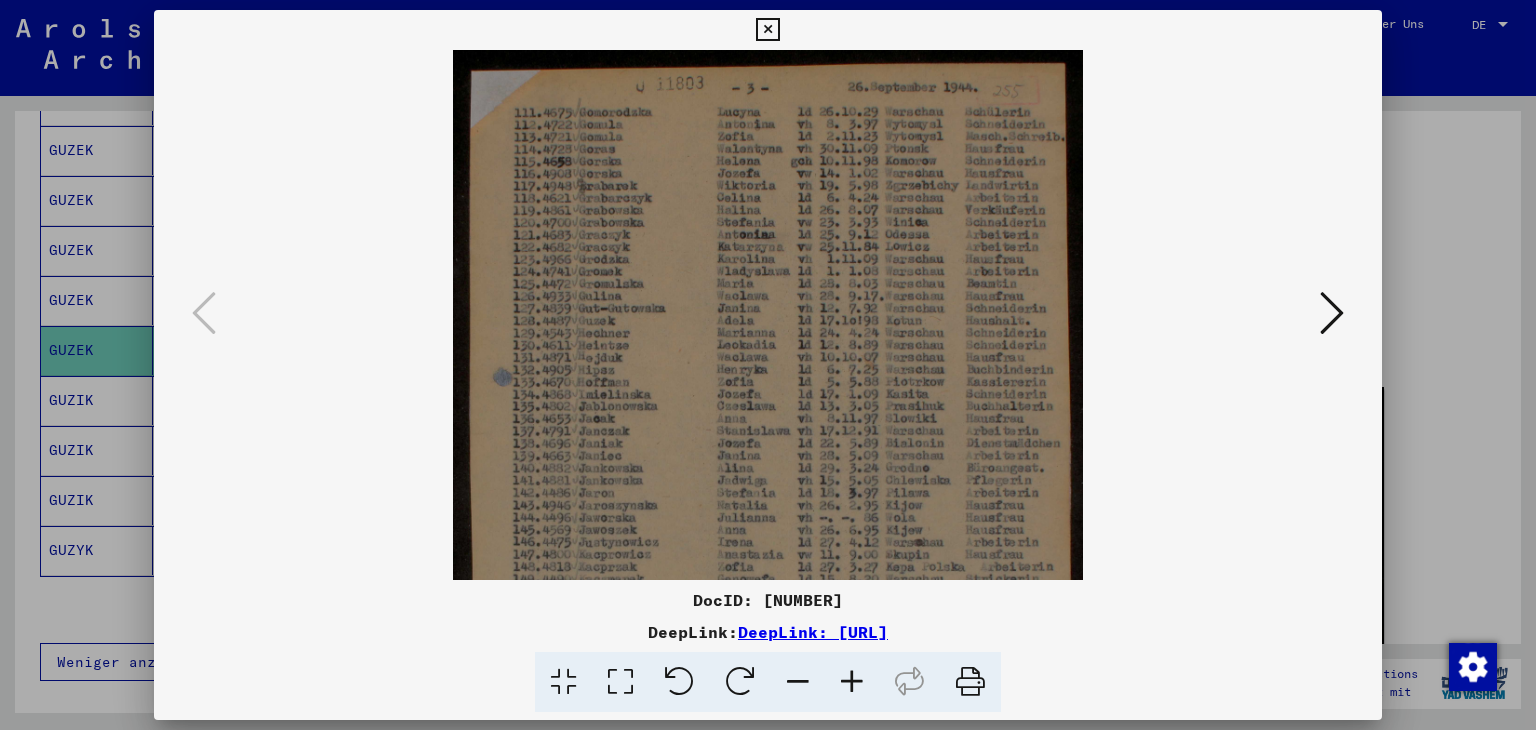 click at bounding box center [852, 682] 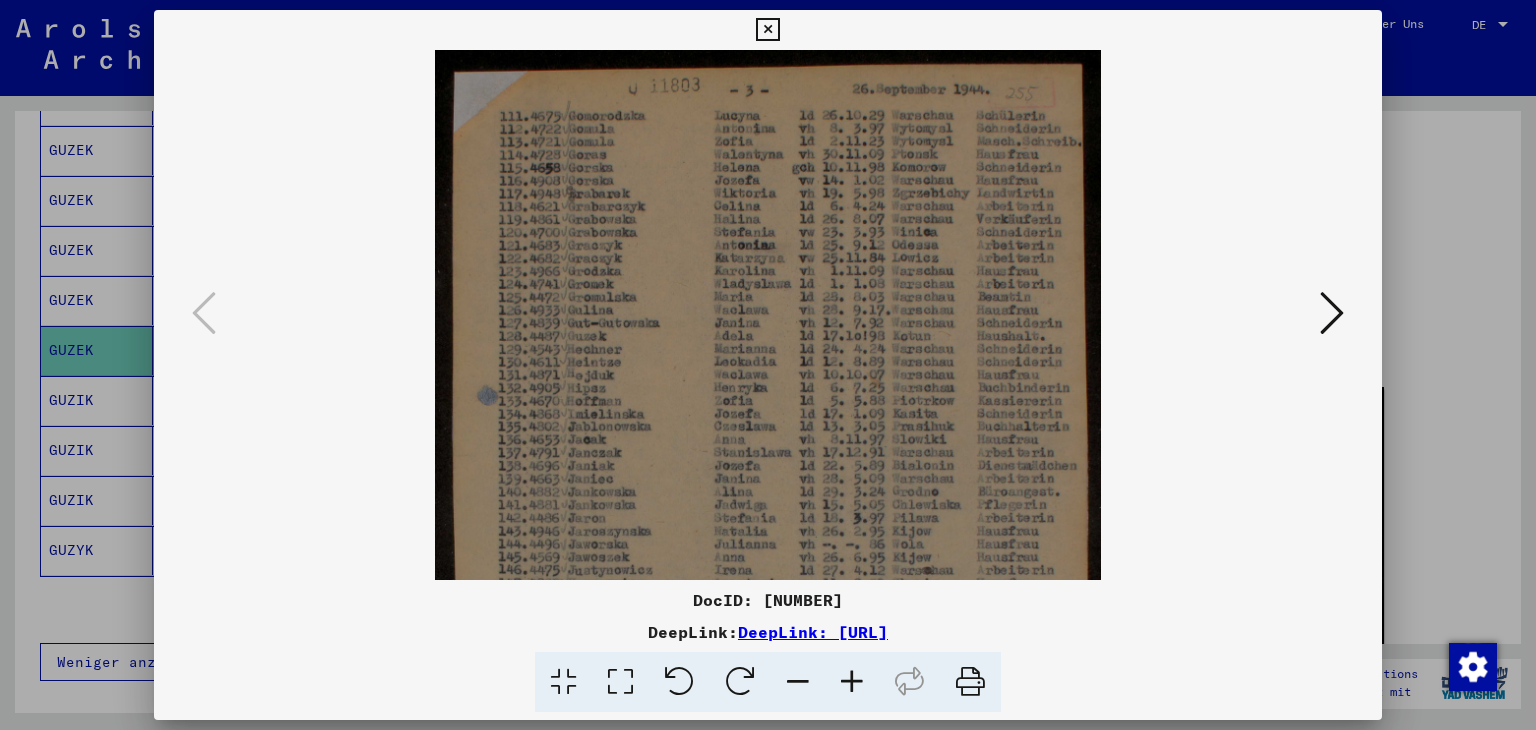 click at bounding box center [852, 682] 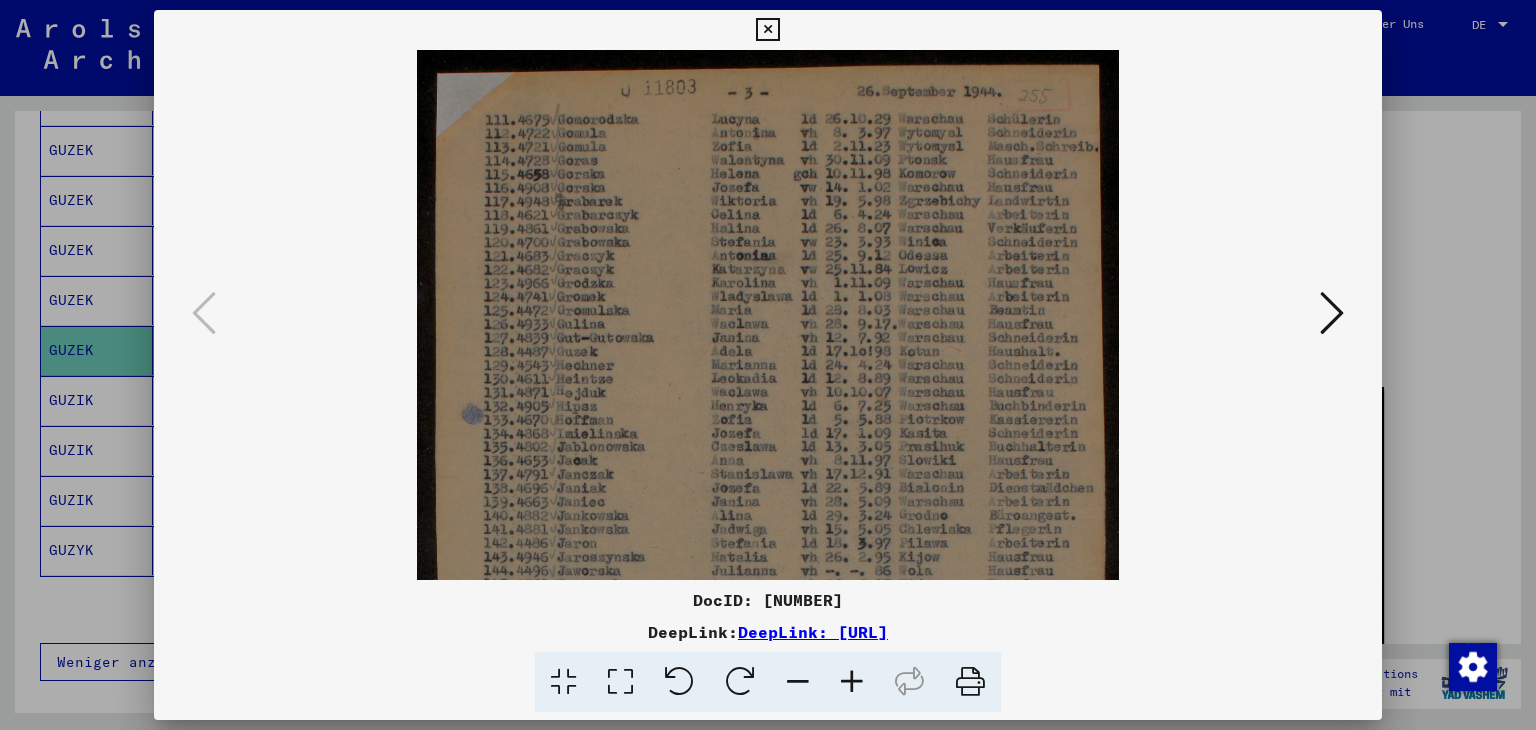 click at bounding box center (767, 30) 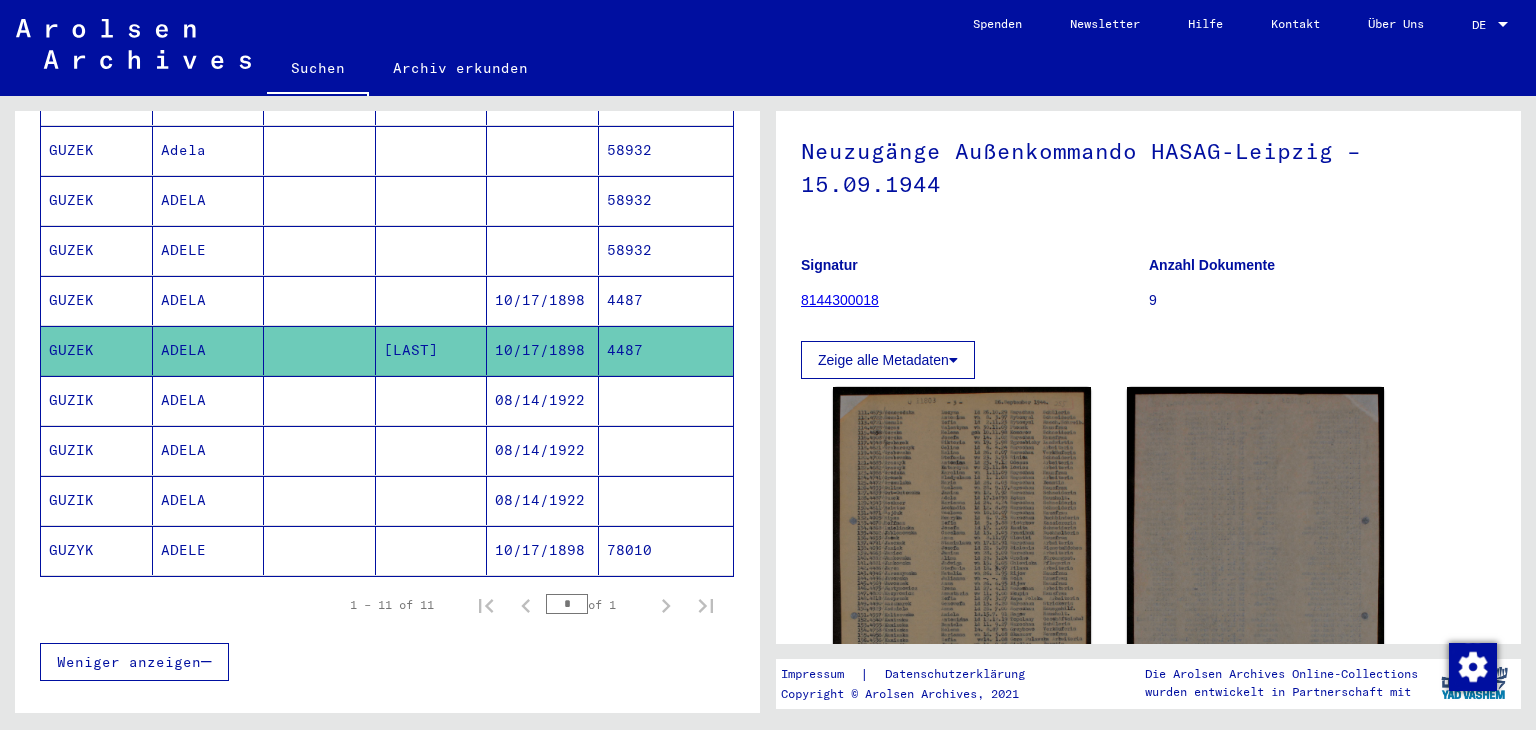 click on "4487" at bounding box center (666, 350) 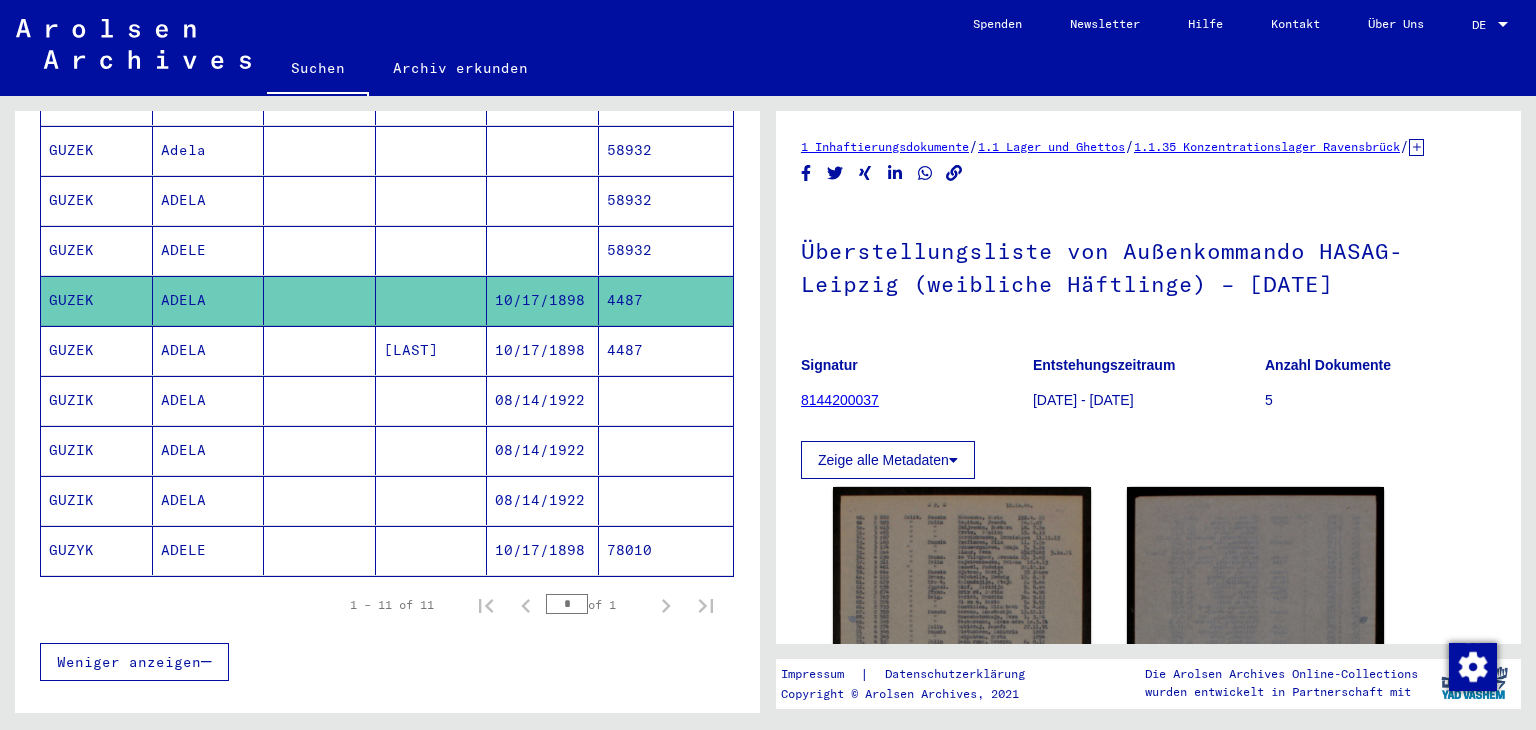 click on "4487" 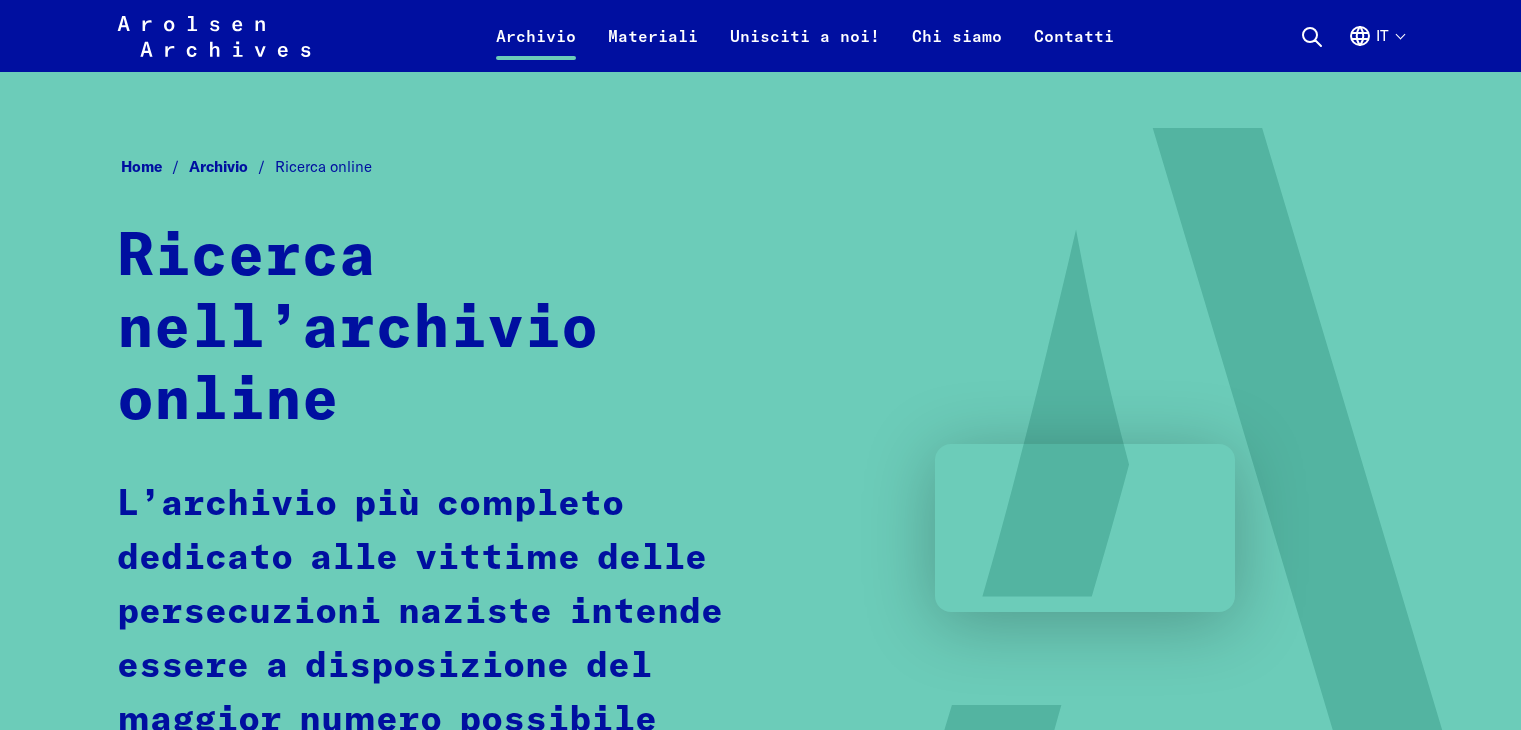 scroll, scrollTop: 1300, scrollLeft: 0, axis: vertical 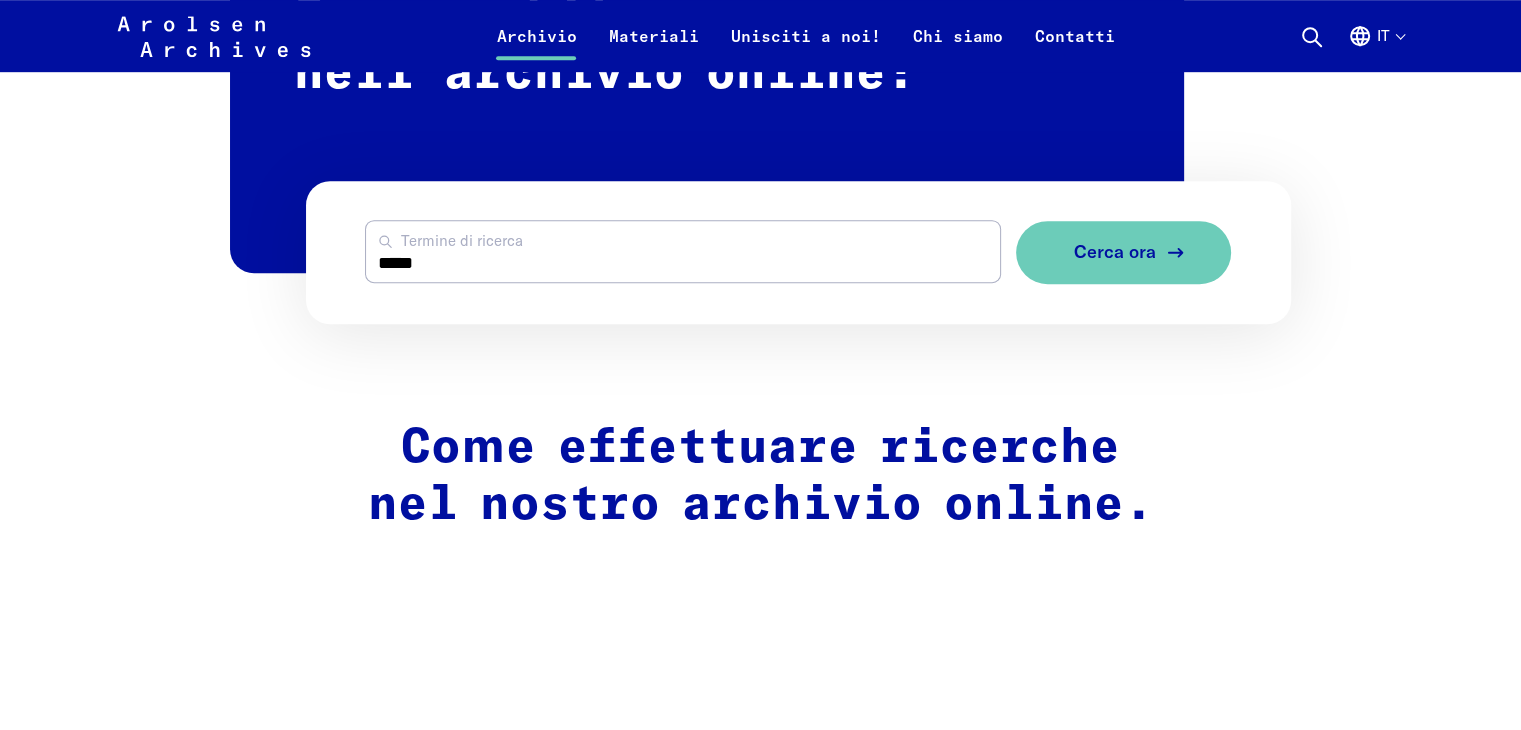 click on "Cerca ora" at bounding box center [1115, 252] 